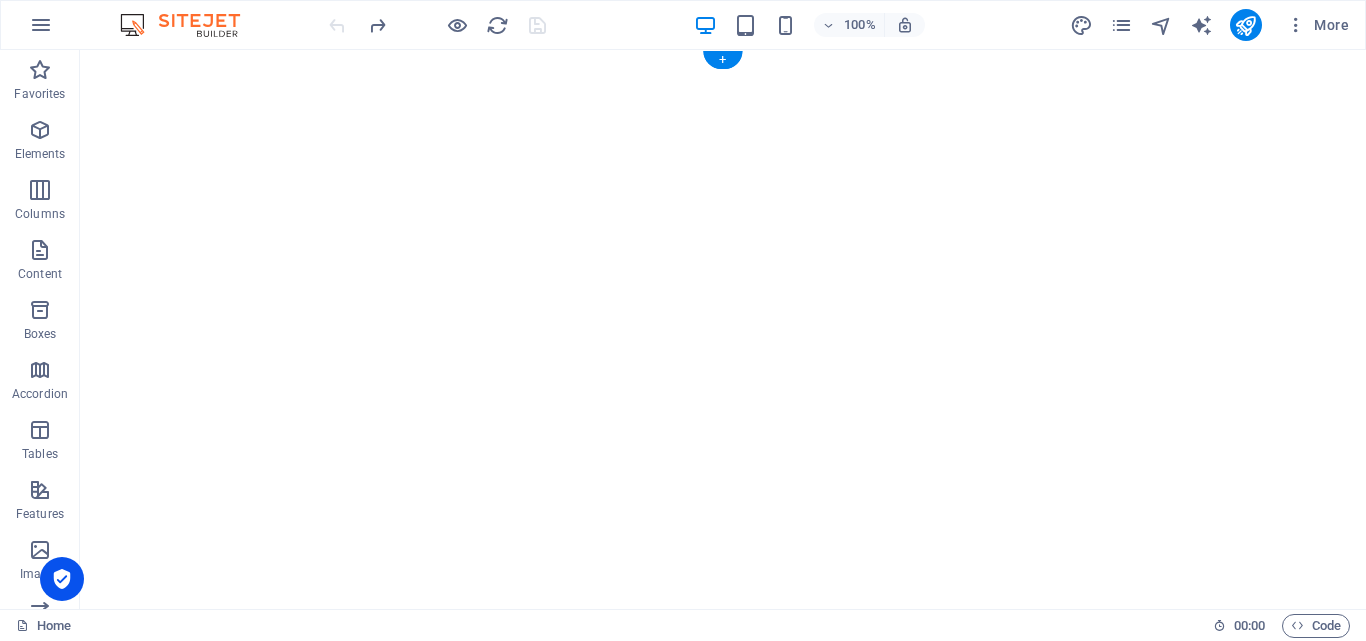 scroll, scrollTop: 0, scrollLeft: 0, axis: both 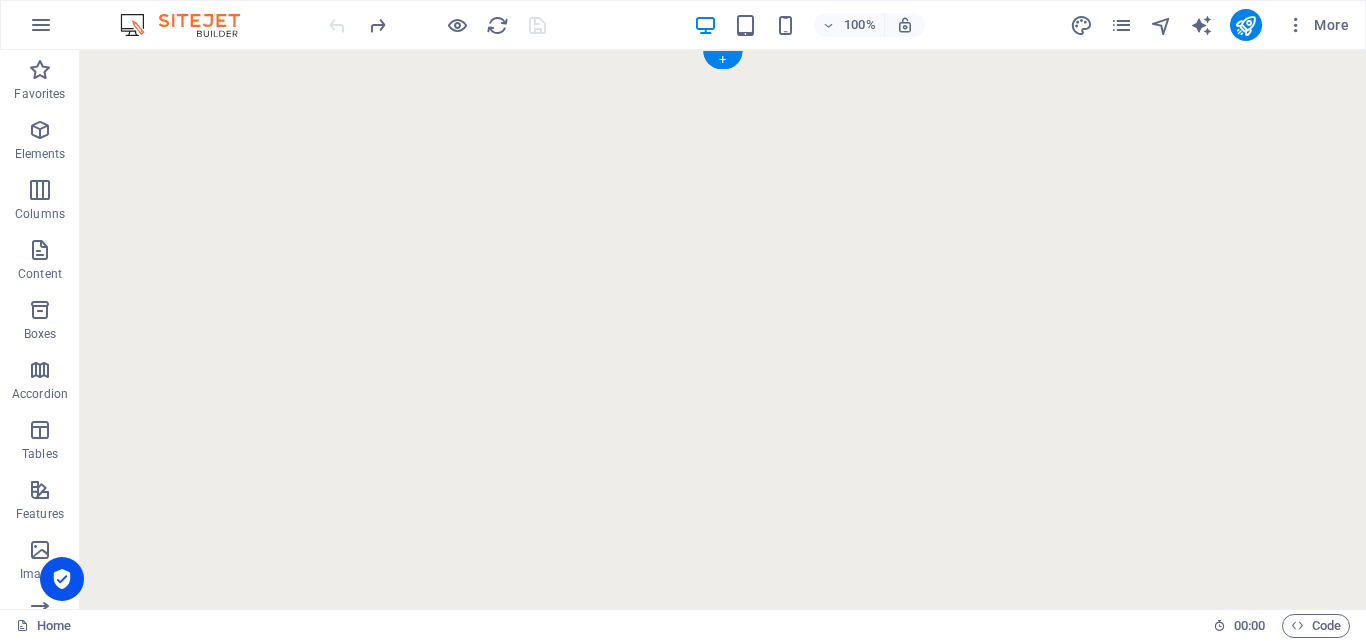 click at bounding box center (-4369, 3895) 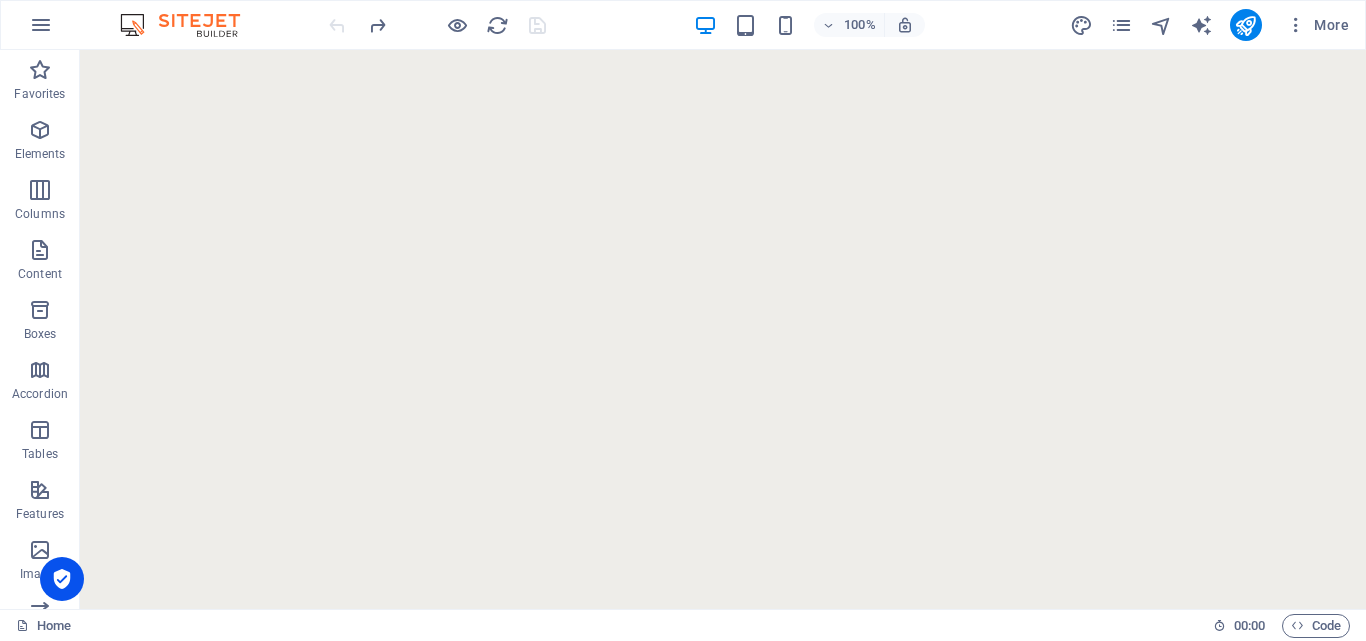 scroll, scrollTop: 0, scrollLeft: 0, axis: both 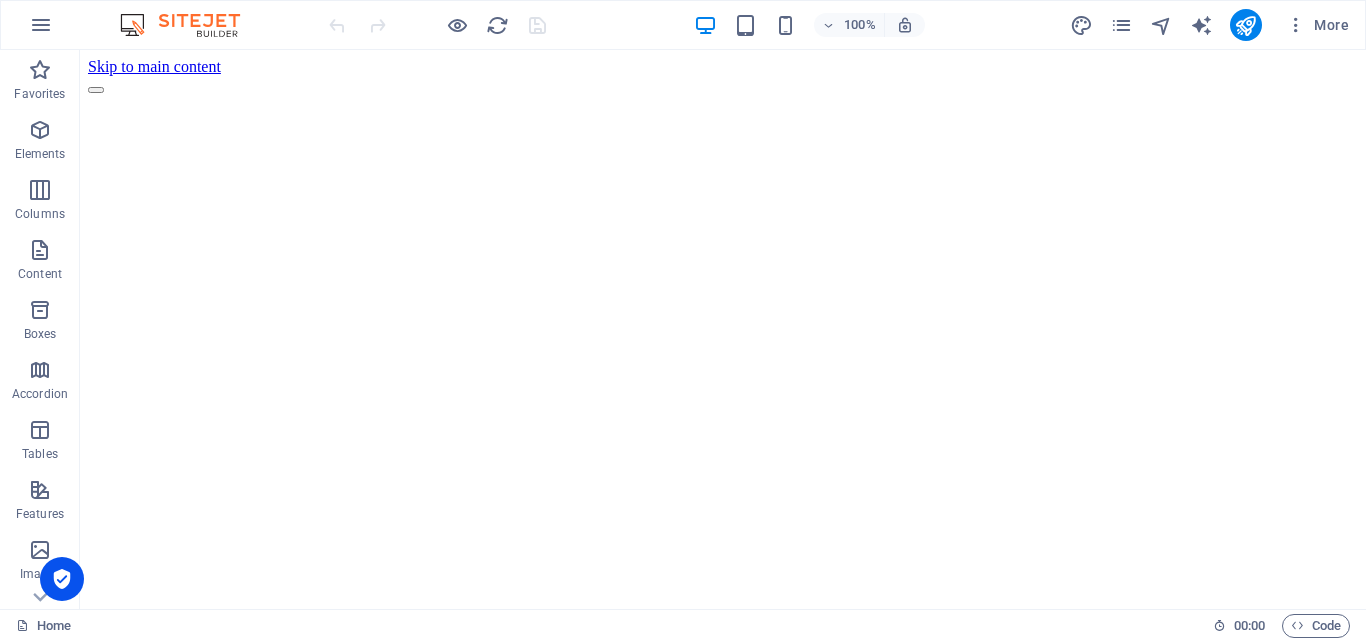 drag, startPoint x: 1360, startPoint y: 118, endPoint x: 1445, endPoint y: 93, distance: 88.60023 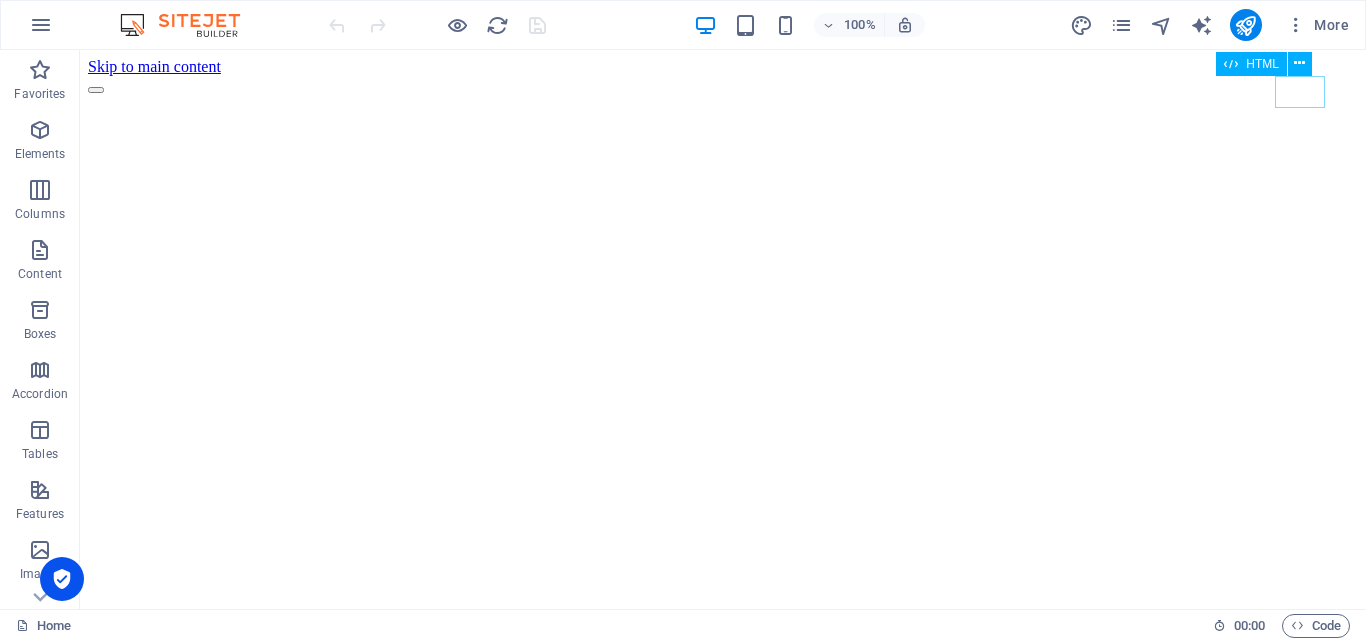 click on "Menu" at bounding box center [723, 818] 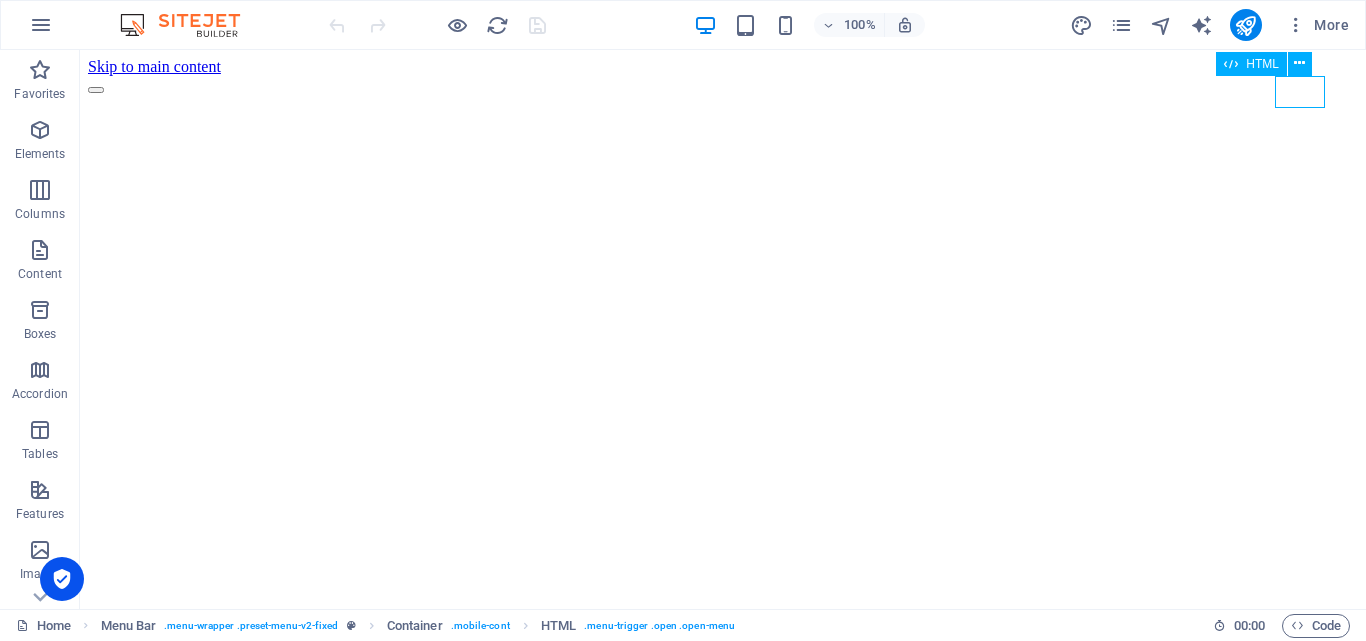 click on "Menu" at bounding box center [723, 818] 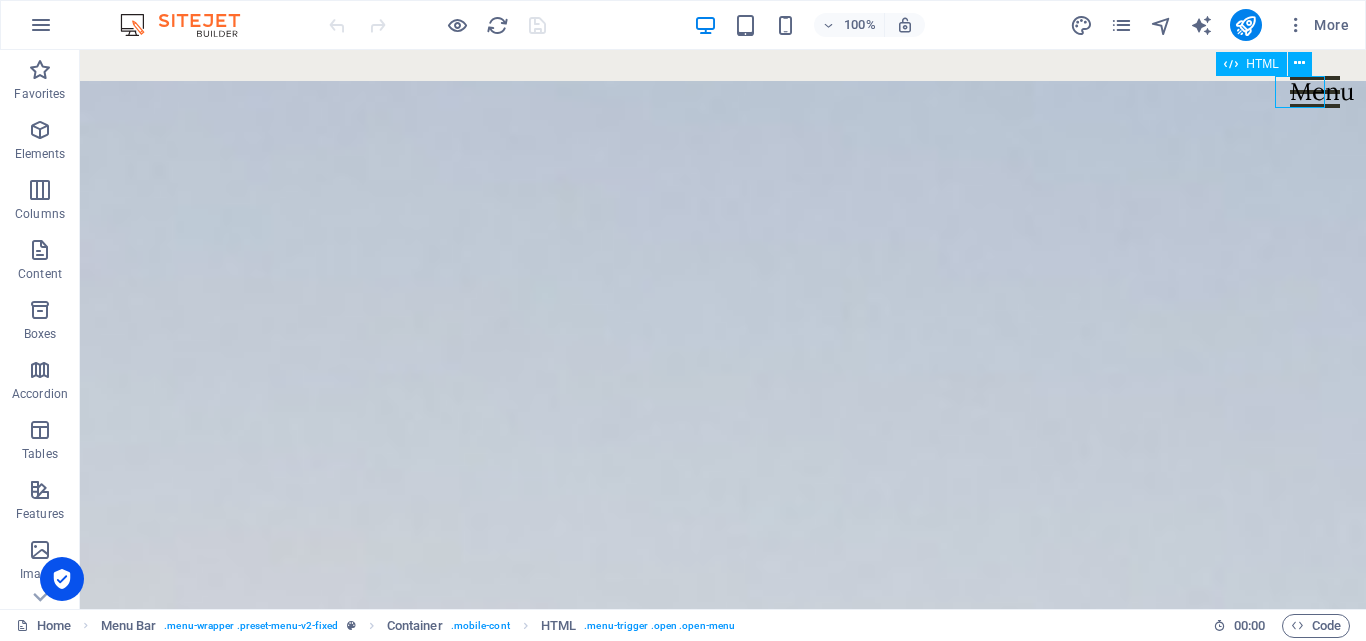 click on "Menu" at bounding box center [1315, 92] 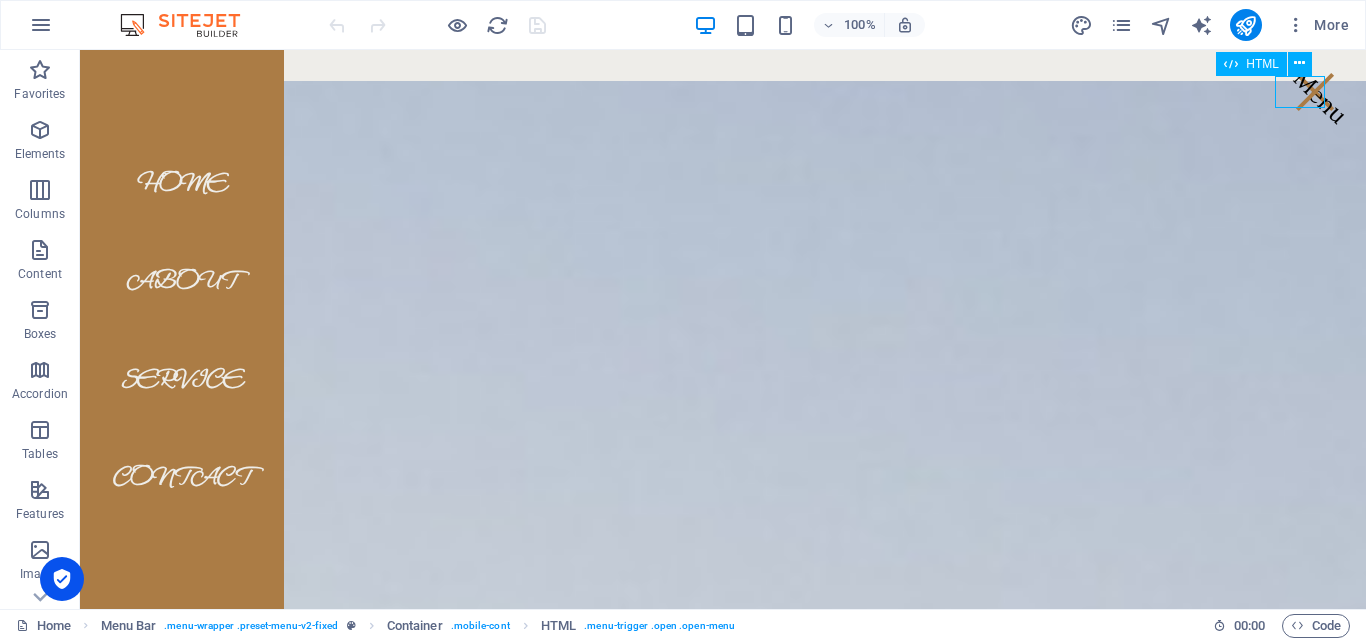 click on "Menu" at bounding box center (1315, 92) 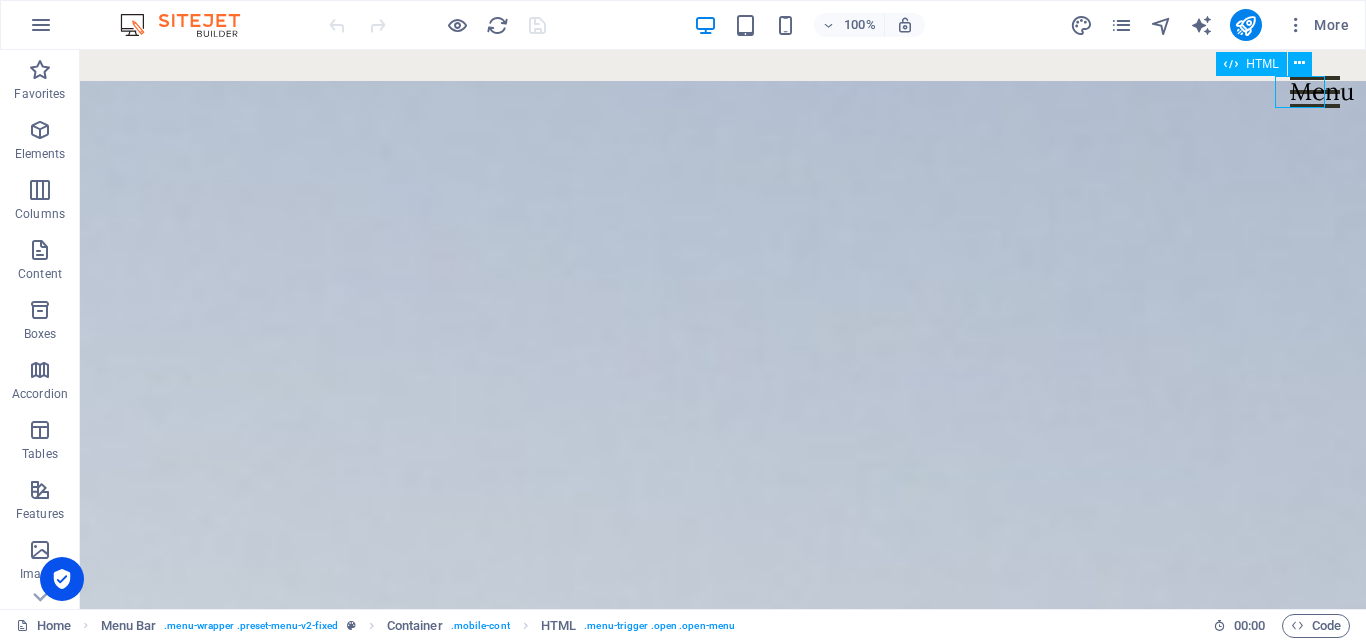 click on "Menu" at bounding box center (1315, 92) 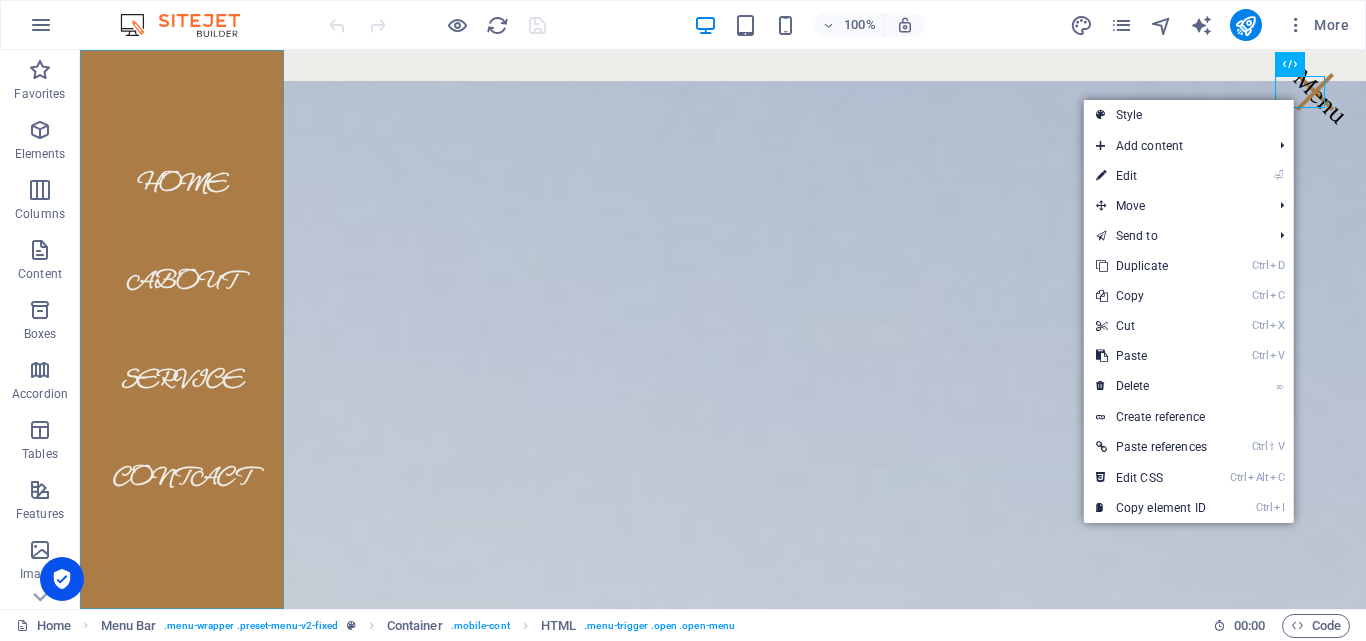 click on "Home About Service Contact" at bounding box center (182, 329) 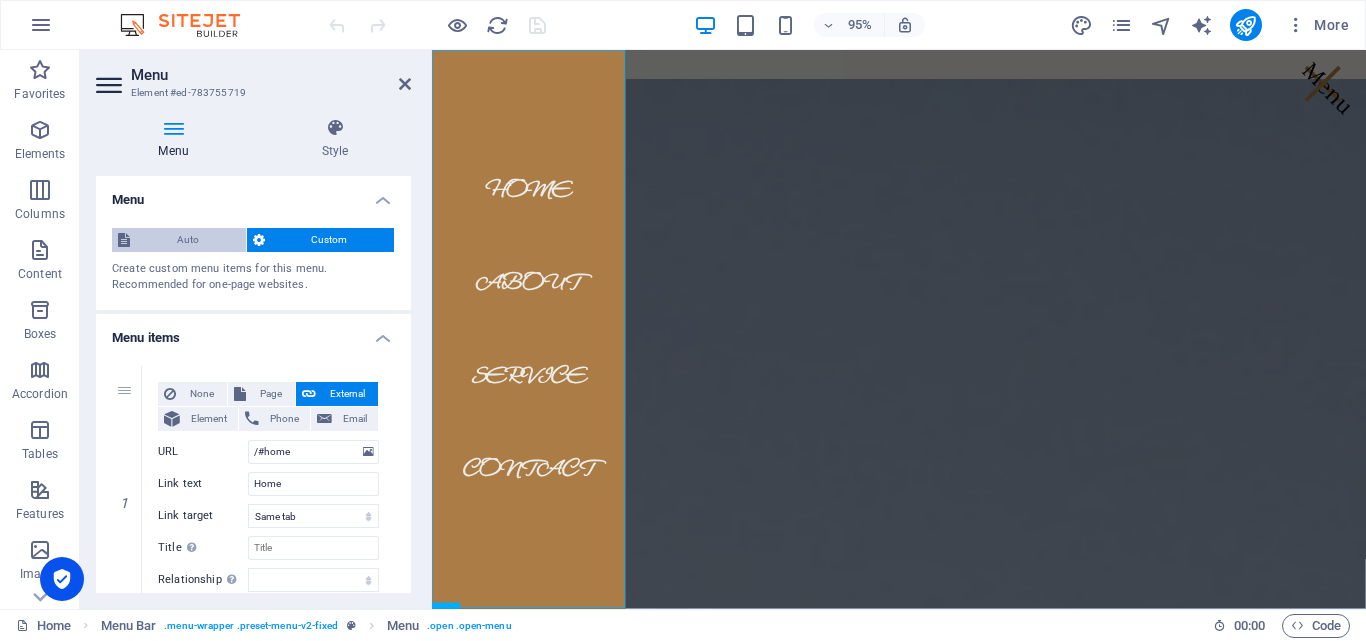 click on "Auto" at bounding box center (188, 240) 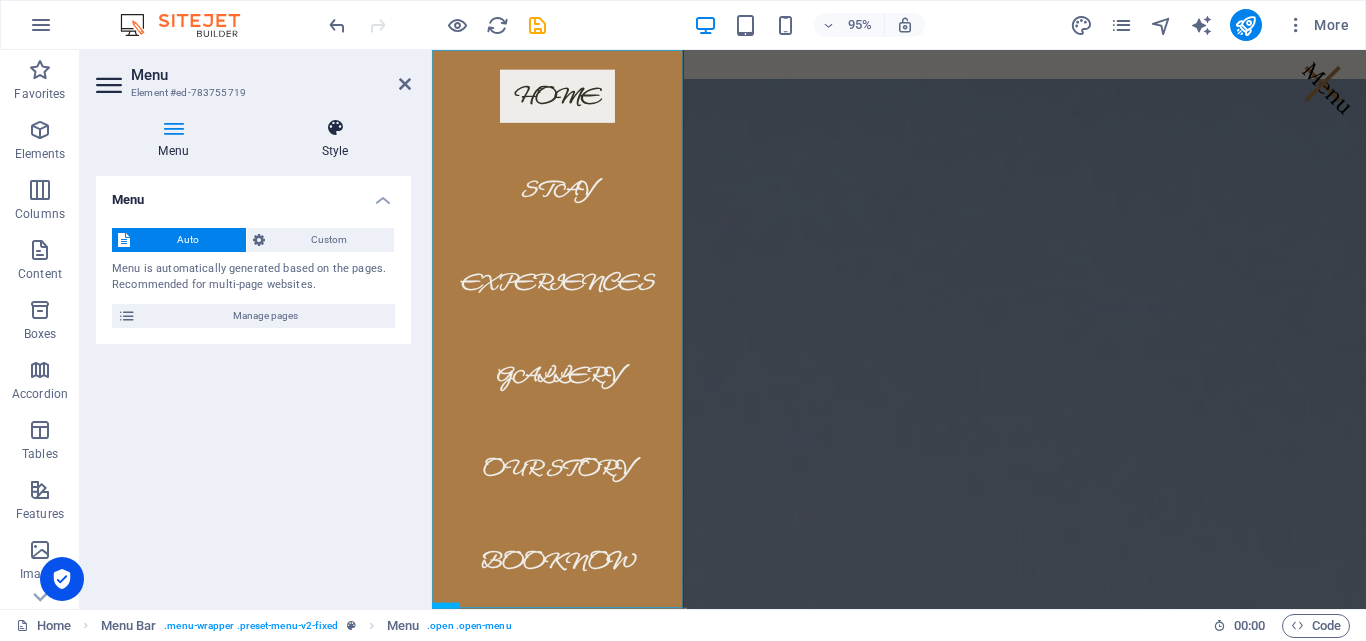 click on "Style" at bounding box center [335, 139] 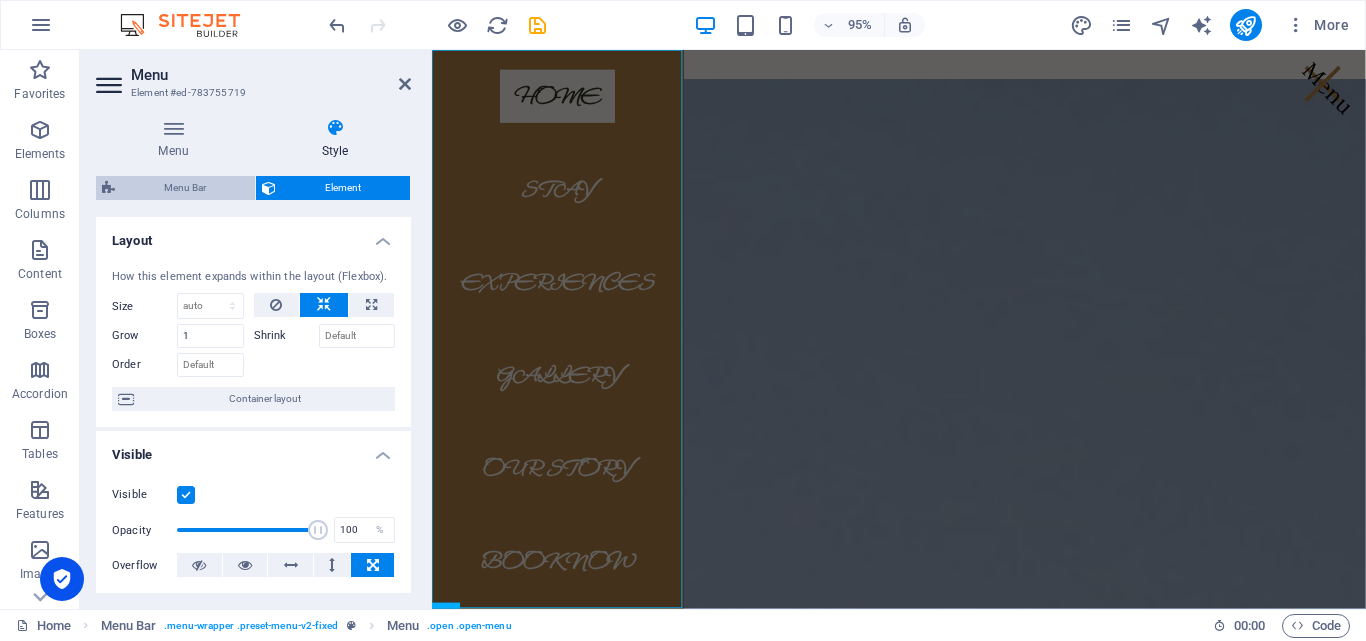 click on "Menu Bar" at bounding box center [185, 188] 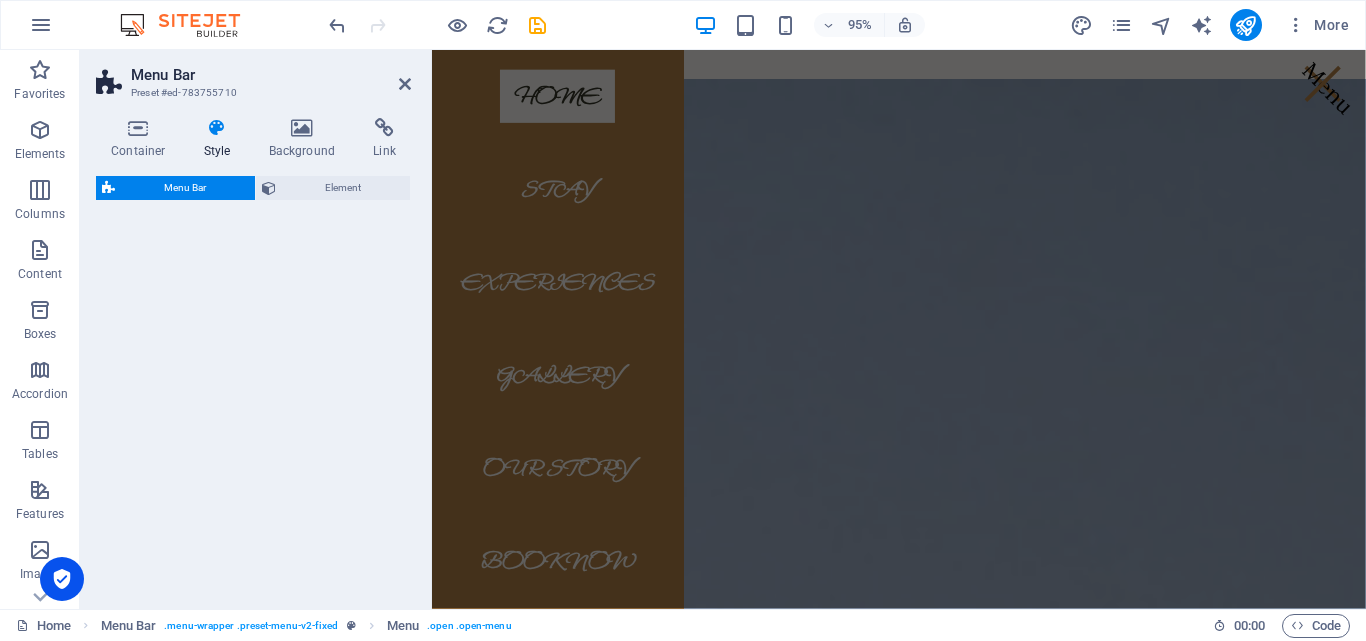 click on "Menu Bar" at bounding box center [185, 188] 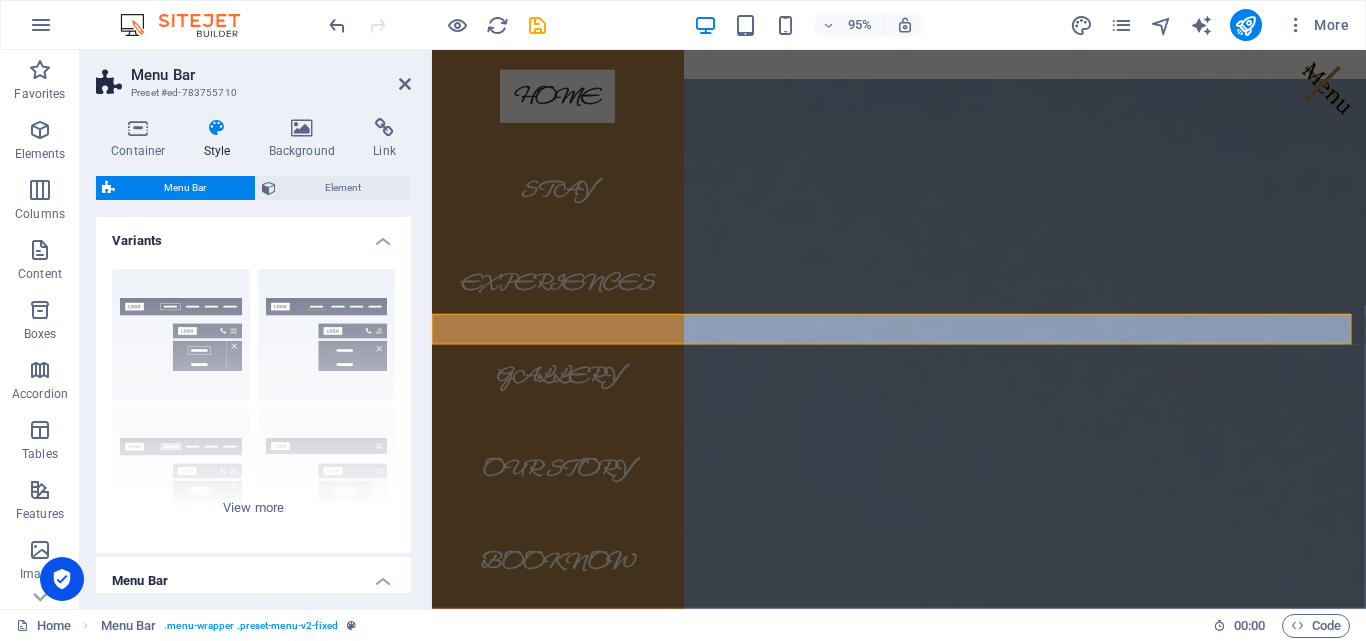 scroll, scrollTop: 357, scrollLeft: 0, axis: vertical 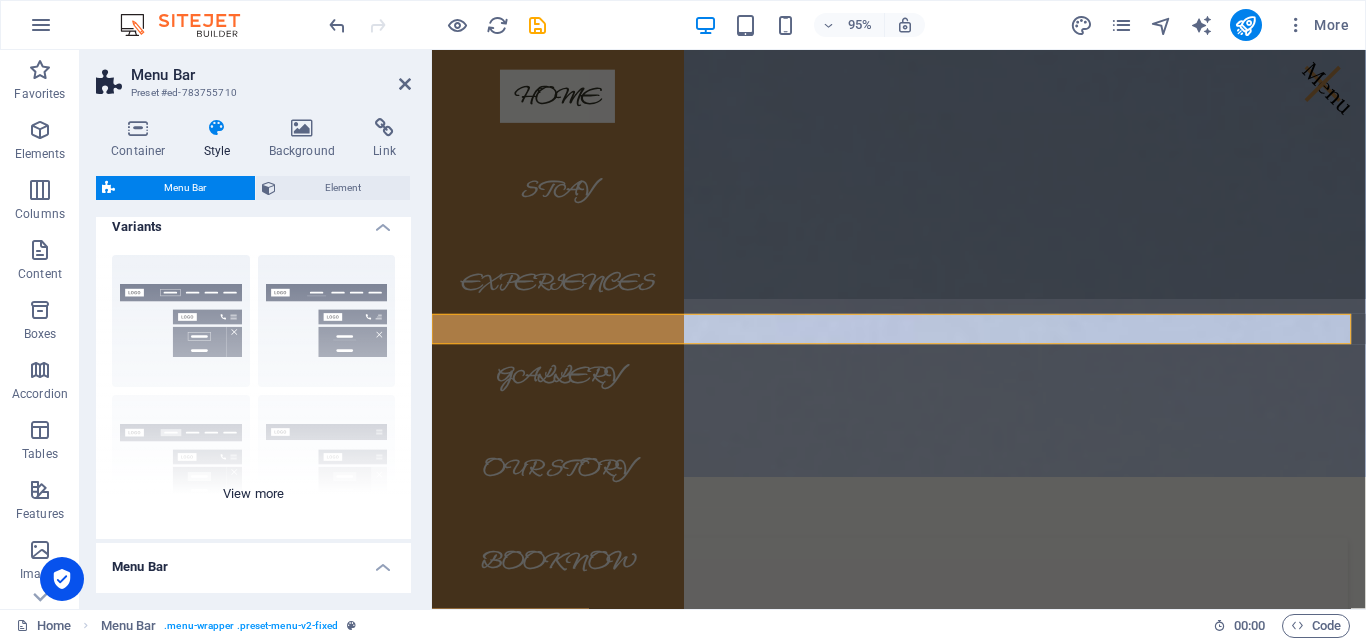 click on "Border Centered Default Fixed Loki Trigger Wide XXL" at bounding box center [253, 389] 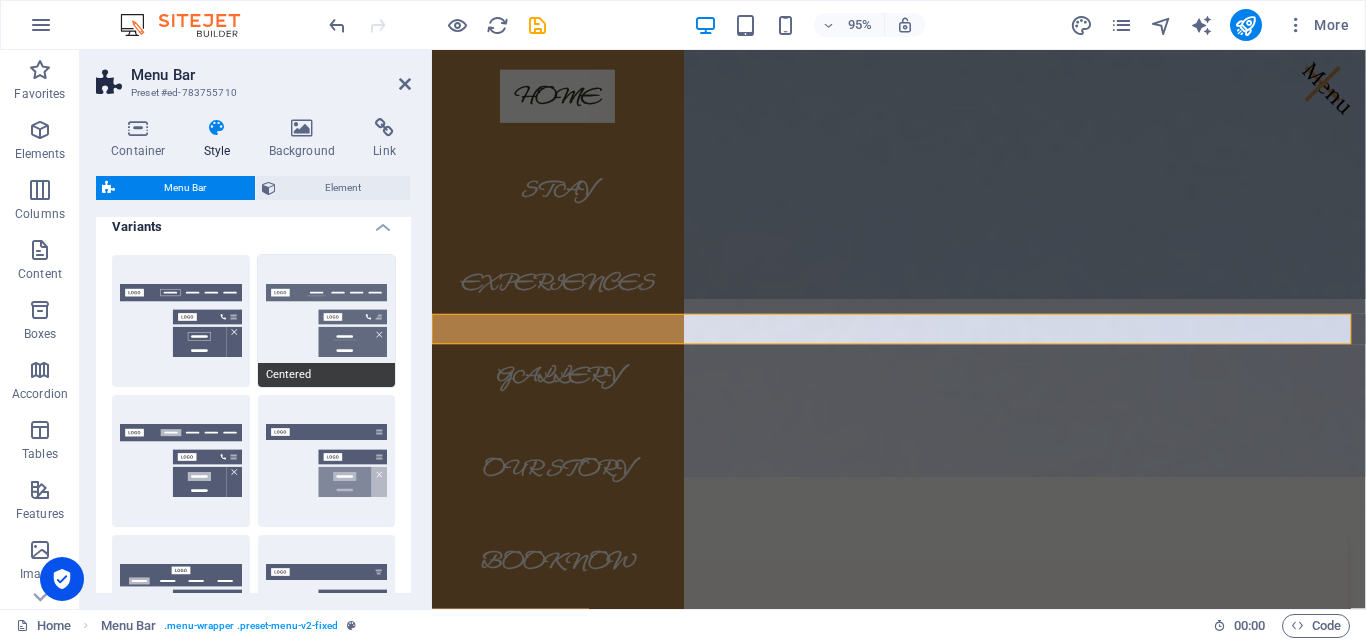 click on "Centered" at bounding box center (327, 321) 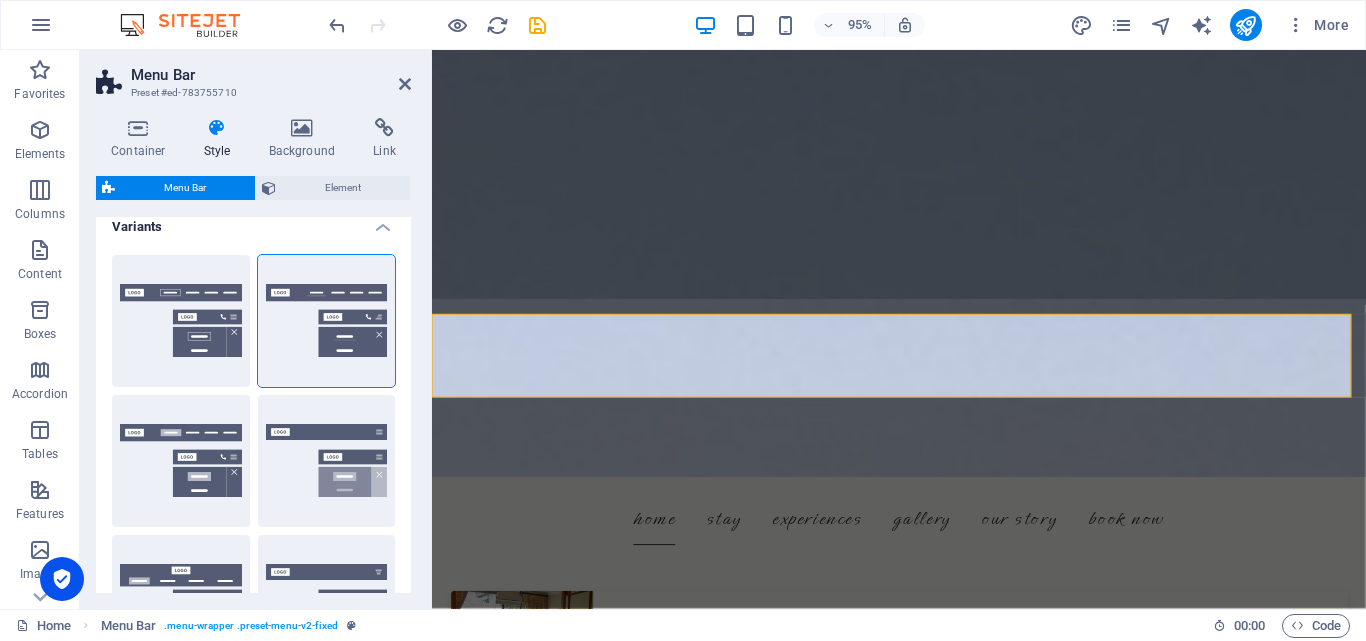click on "Menu Bar Preset #ed-783755710
Container Style Background Link Size Height Default px rem % vh vw Min. height None px rem % vh vw Width Default px rem % em vh vw Min. width None px rem % vh vw Content width Default Custom width Width Default px rem % em vh vw Min. width None px rem % vh vw Default padding Custom spacing Default content width and padding can be changed under Design. Edit design Layout (Flexbox) Alignment Determines the flex direction. Default Main axis Determine how elements should behave along the main axis inside this container (justify content). Default Side axis Control the vertical direction of the element inside of the container (align items). Default Wrap Default On Off Fill Controls the distances and direction of elements on the y-axis across several lines (align content). Default Accessibility ARIA helps assistive technologies (like screen readers) to understand the role, state, and behavior of web elements Role The ARIA role defines the purpose of an element.  None %" at bounding box center (256, 329) 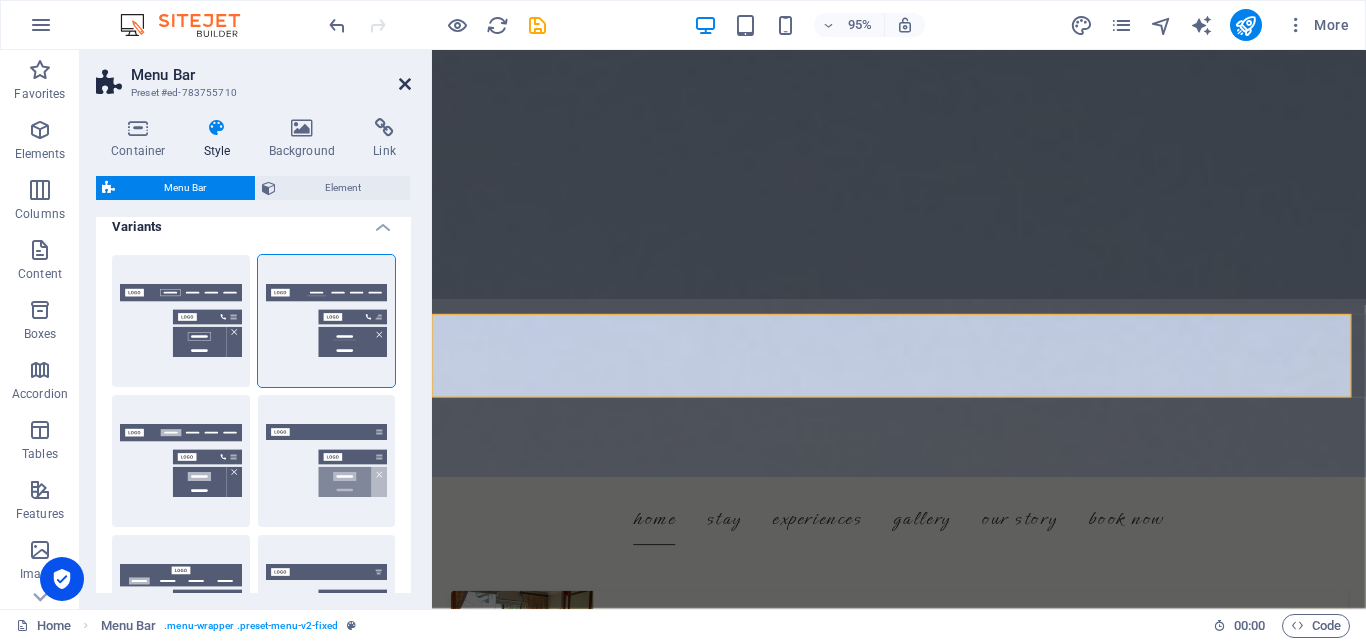 click at bounding box center [405, 84] 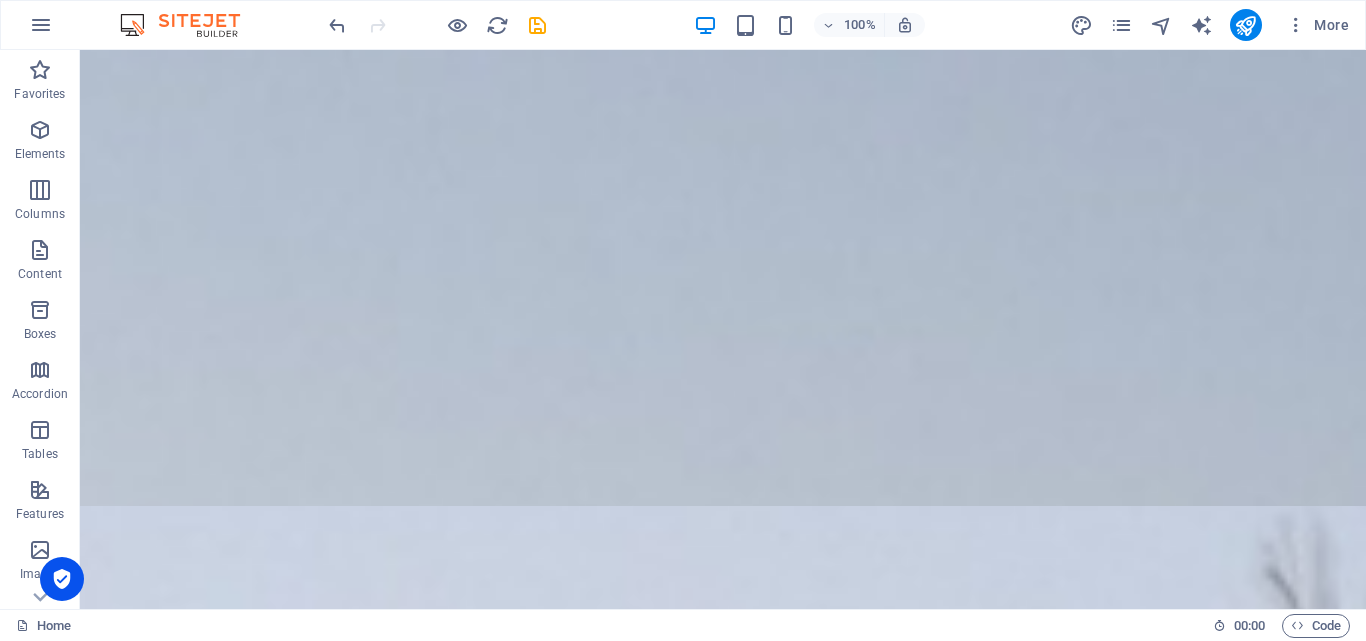 scroll, scrollTop: 0, scrollLeft: 0, axis: both 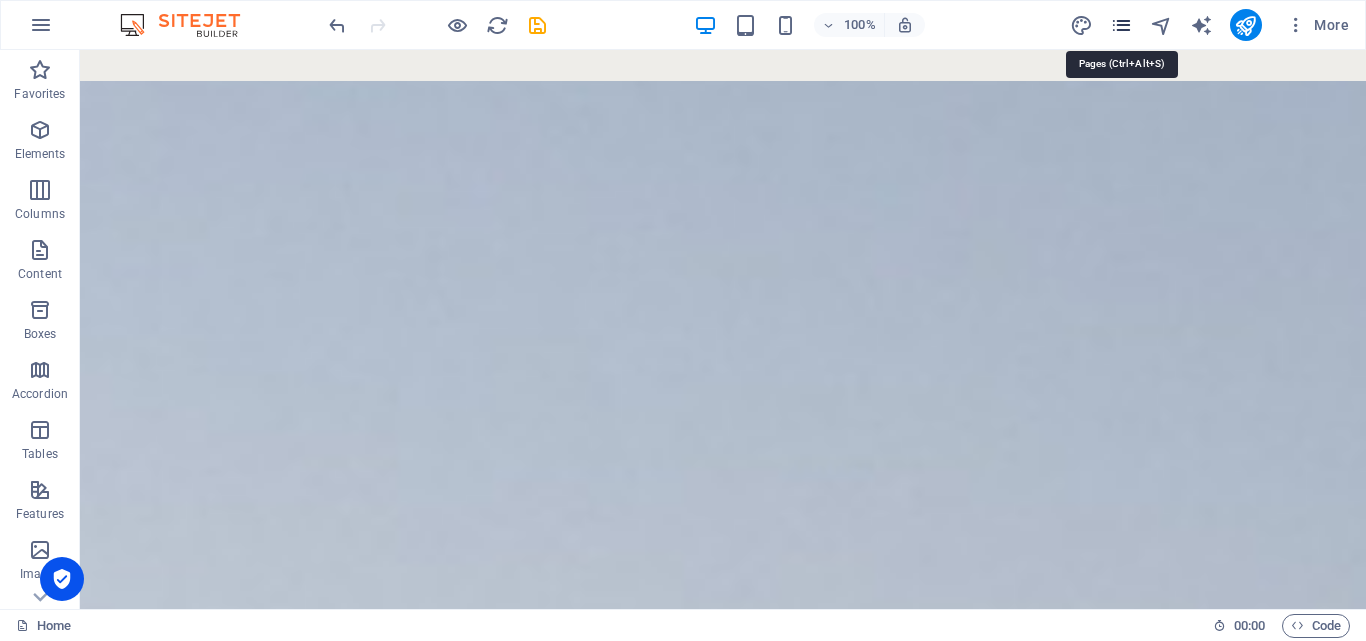 click at bounding box center (1121, 25) 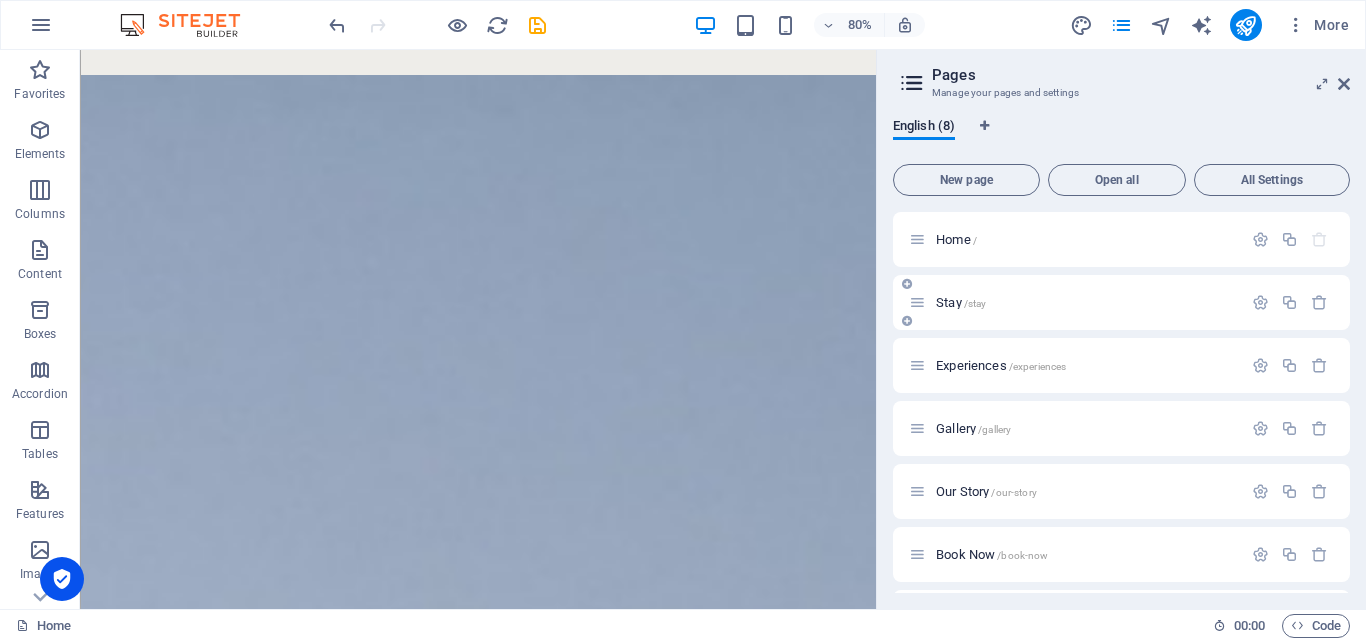 click on "Stay /stay" at bounding box center [1075, 302] 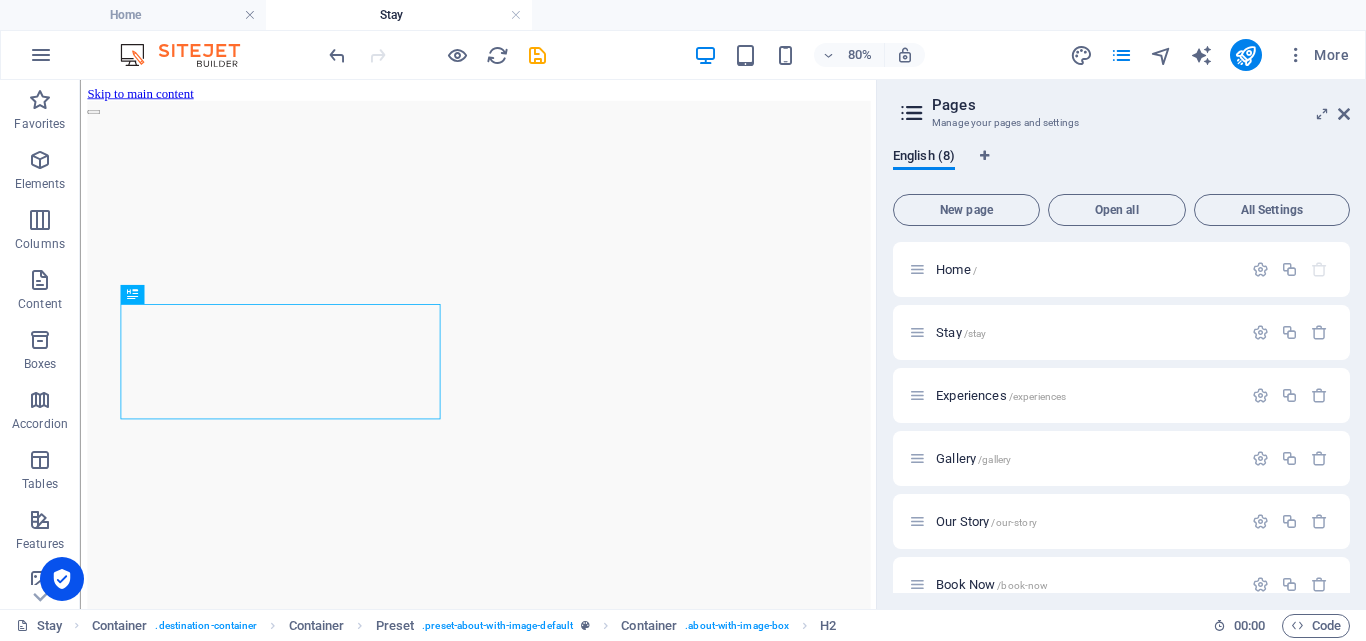 scroll, scrollTop: 492, scrollLeft: 0, axis: vertical 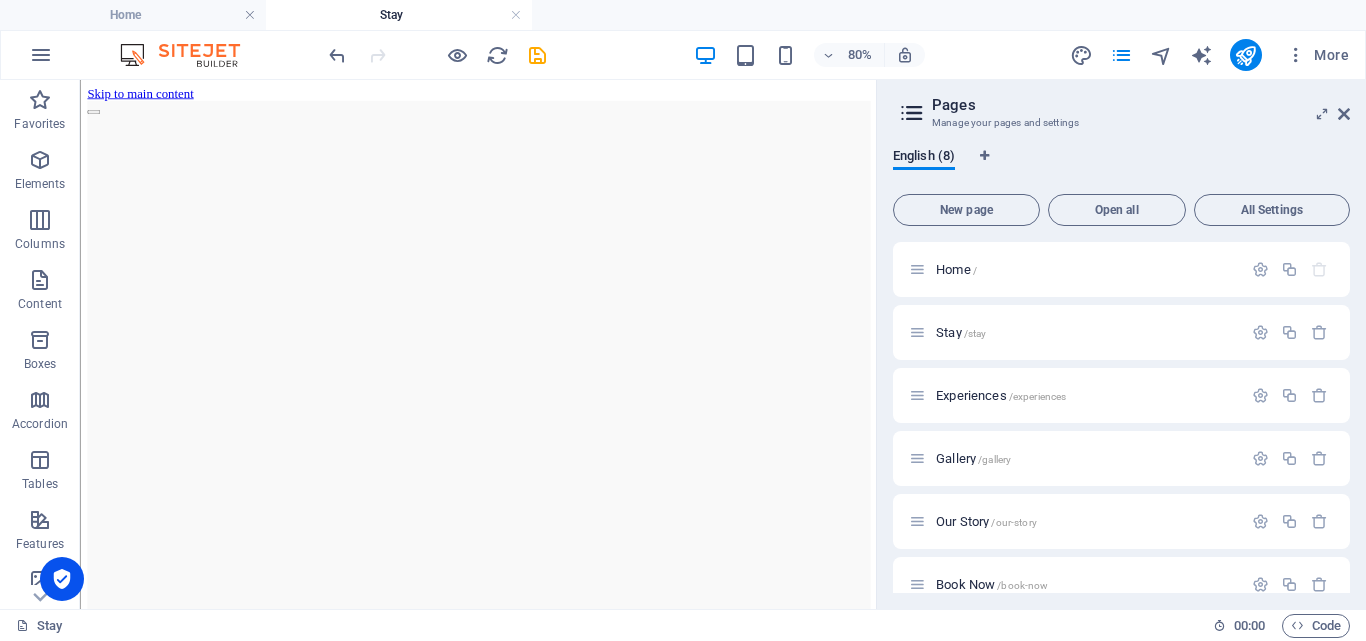 drag, startPoint x: 1066, startPoint y: 226, endPoint x: 960, endPoint y: 208, distance: 107.51744 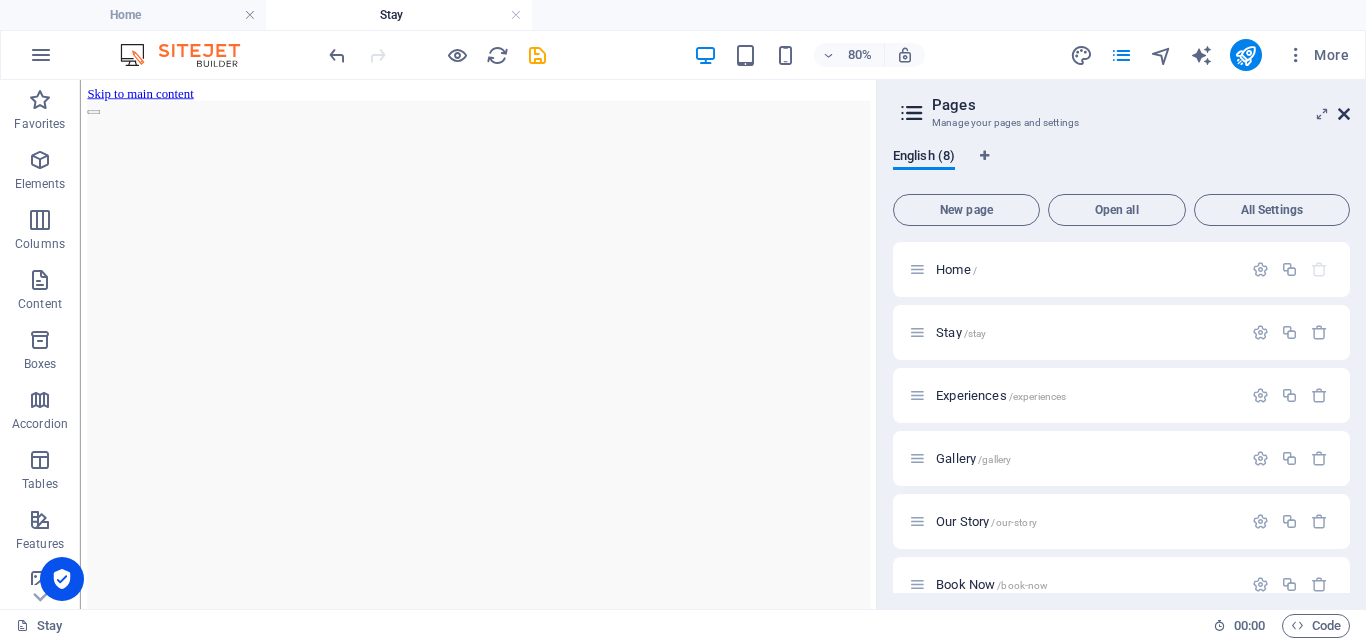 drag, startPoint x: 1276, startPoint y: 35, endPoint x: 1346, endPoint y: 114, distance: 105.550934 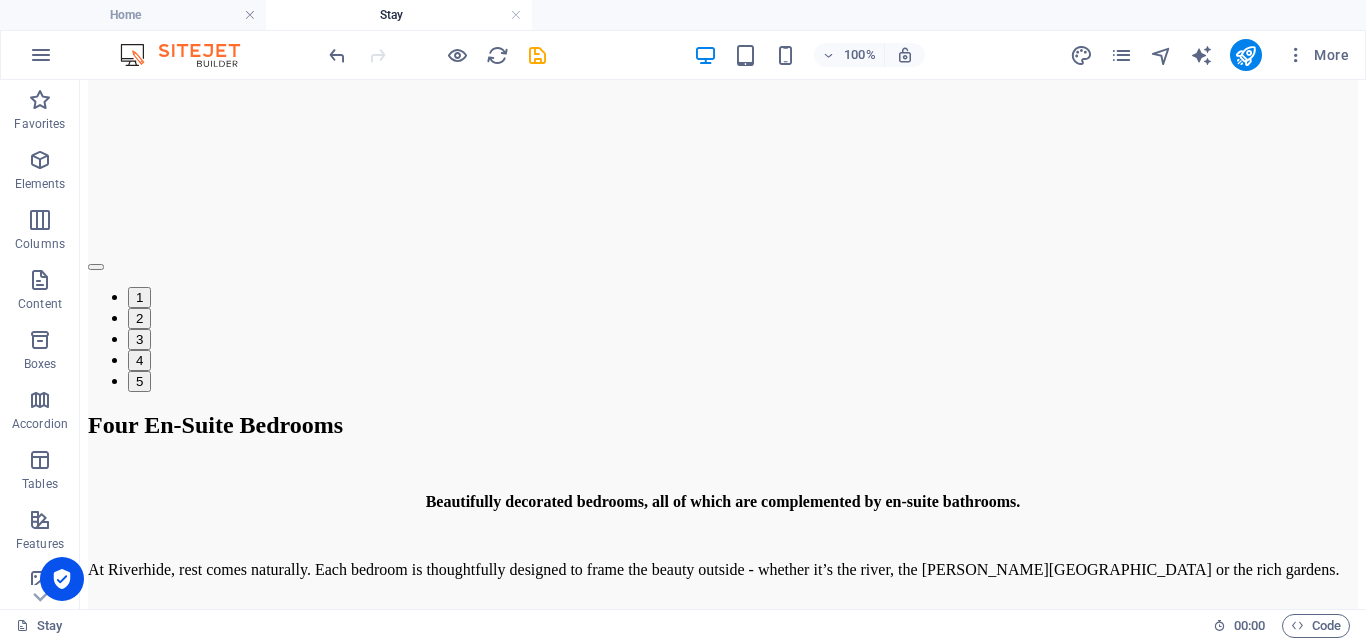 scroll, scrollTop: 523, scrollLeft: 0, axis: vertical 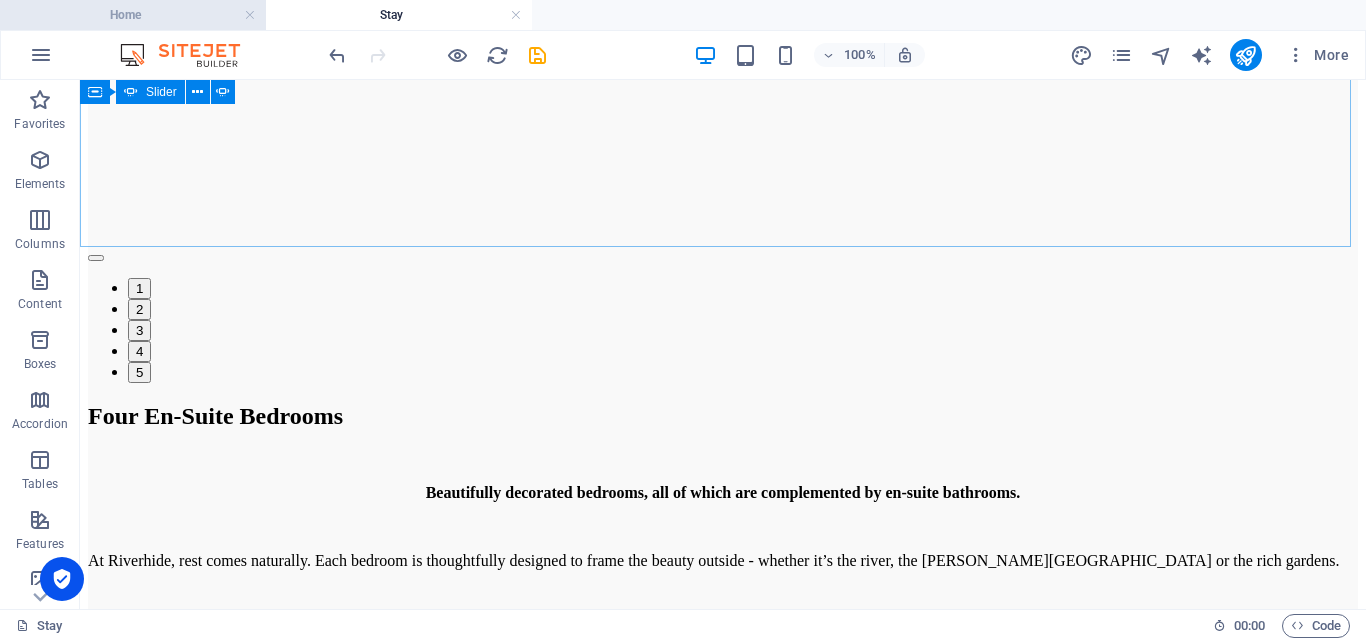 click on "Home" at bounding box center [133, 15] 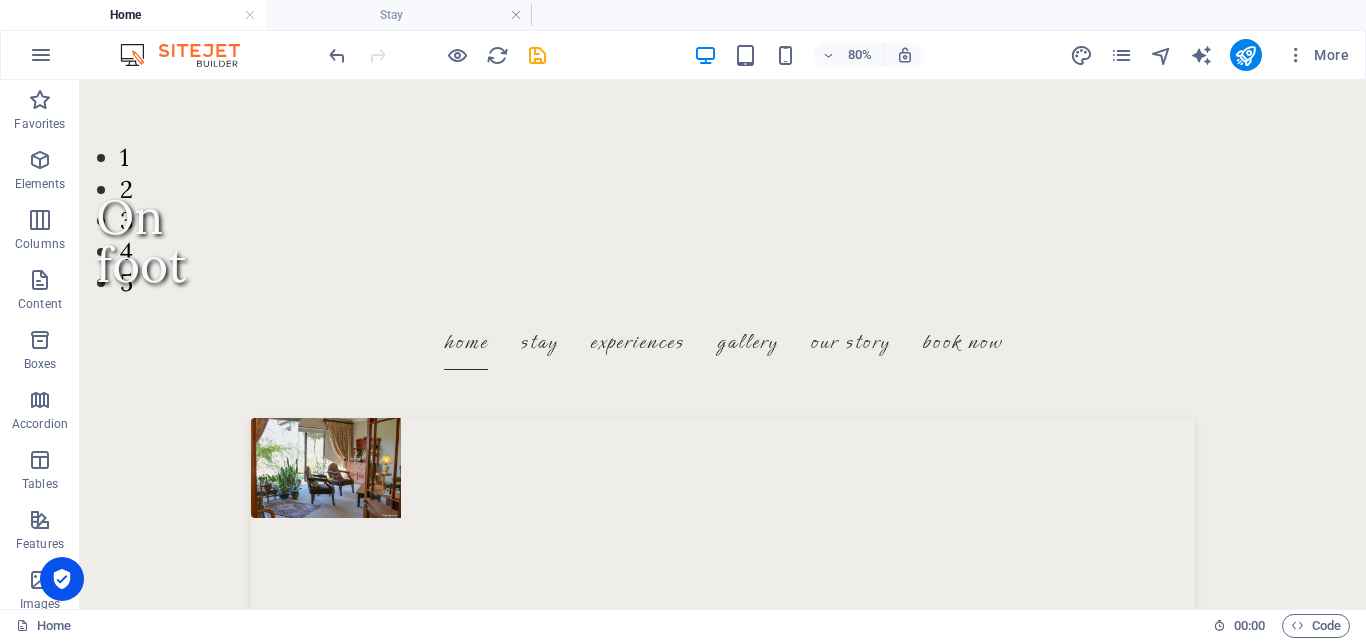scroll, scrollTop: 0, scrollLeft: 0, axis: both 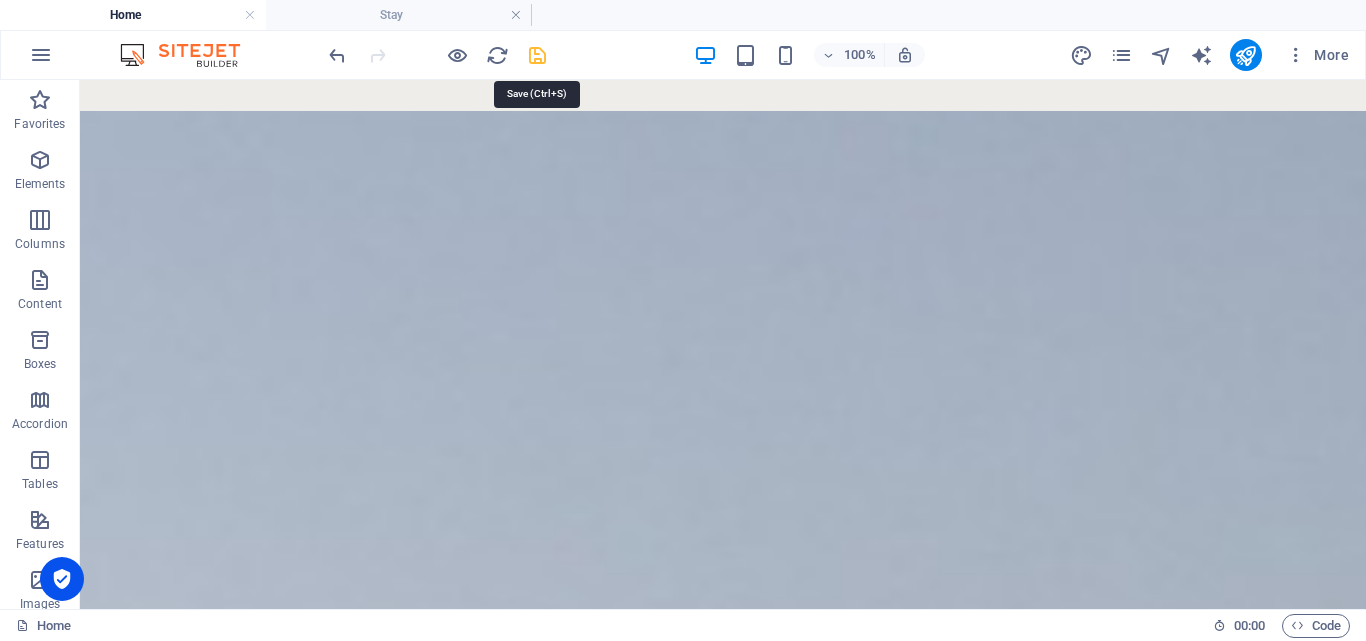 click at bounding box center (537, 55) 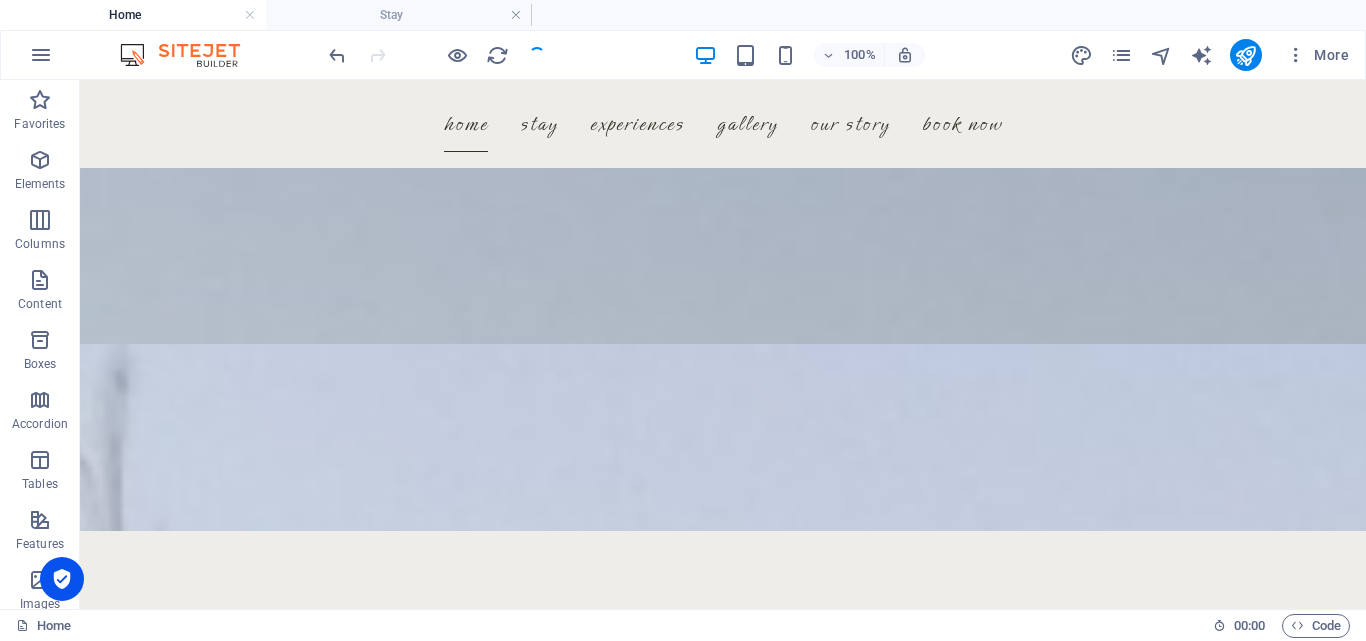 scroll, scrollTop: 272, scrollLeft: 0, axis: vertical 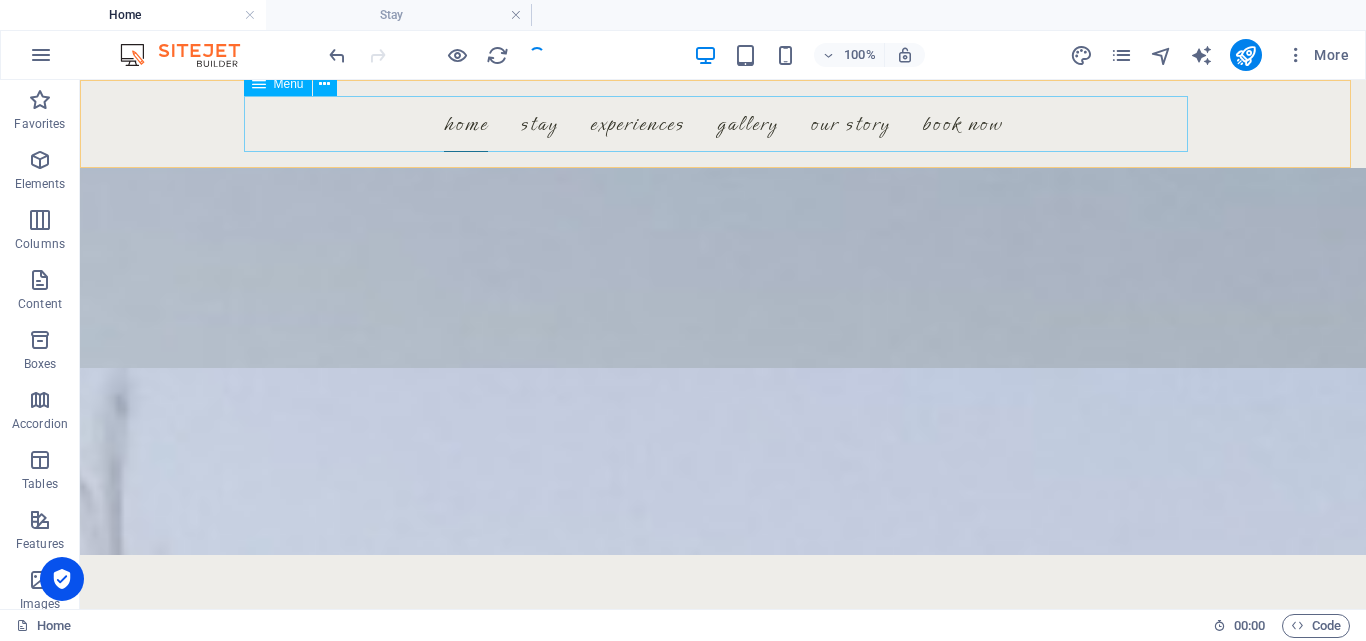 click on "Home Stay Experiences  Gallery Our Story Book Now" at bounding box center [723, 124] 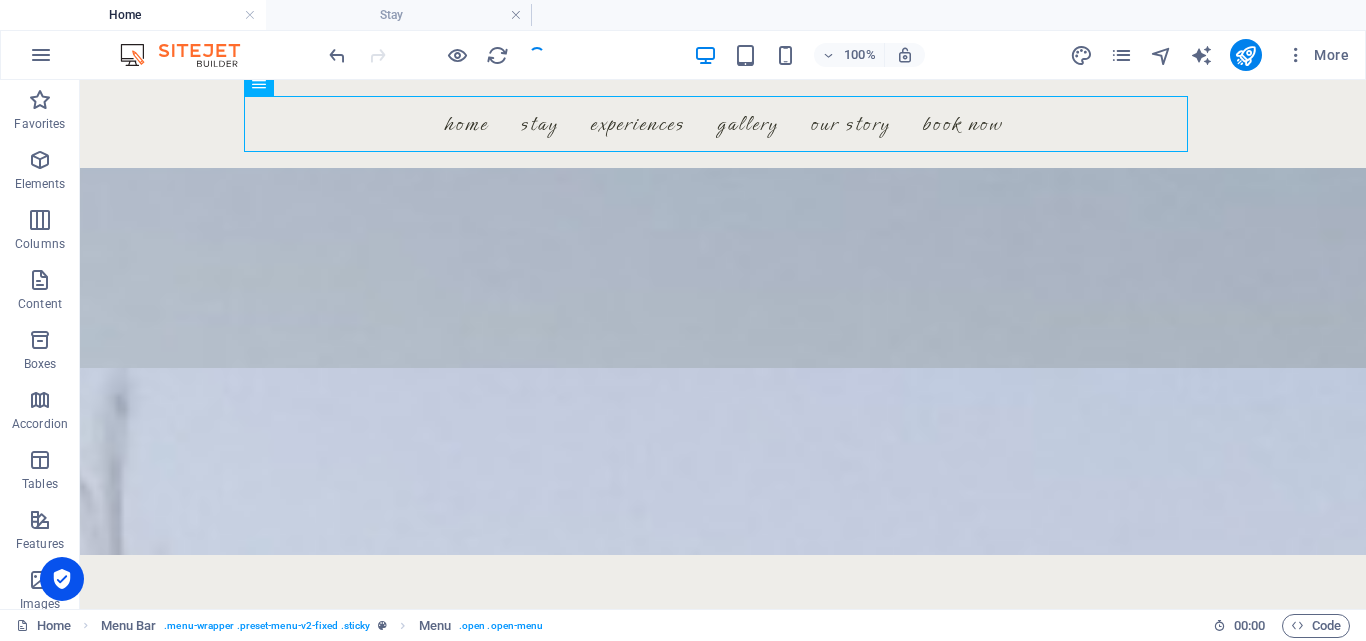 drag, startPoint x: 1350, startPoint y: 137, endPoint x: 1363, endPoint y: 88, distance: 50.695168 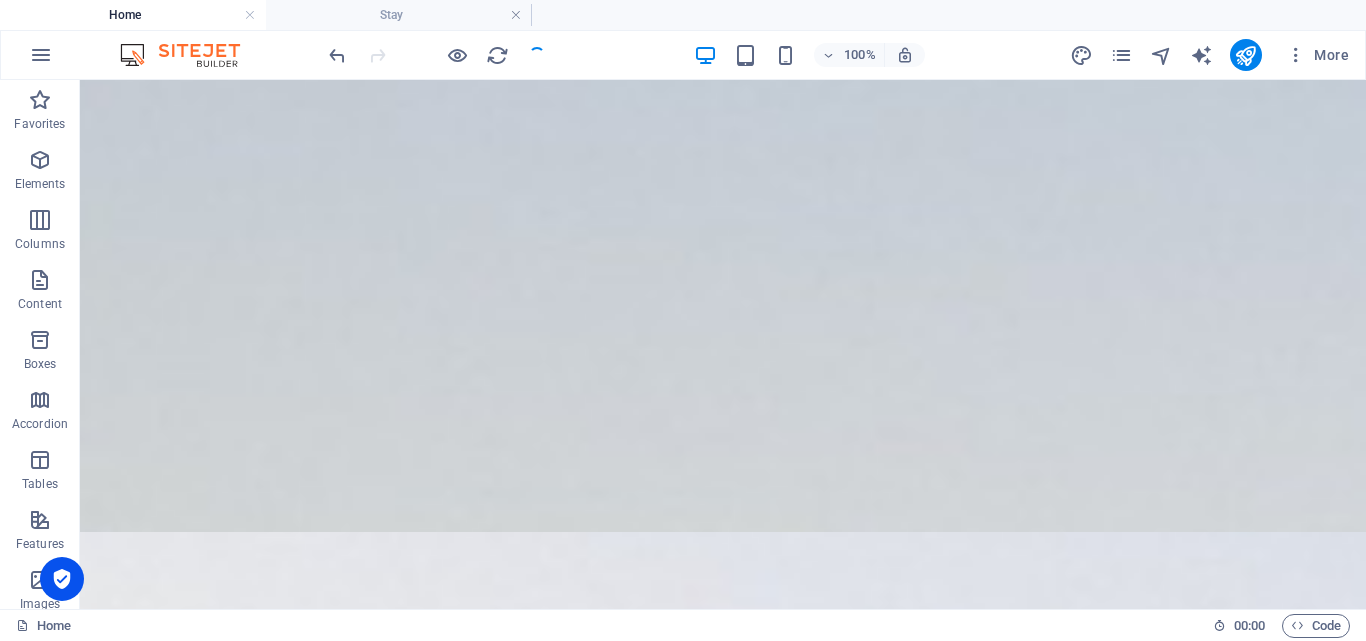 scroll, scrollTop: 0, scrollLeft: 0, axis: both 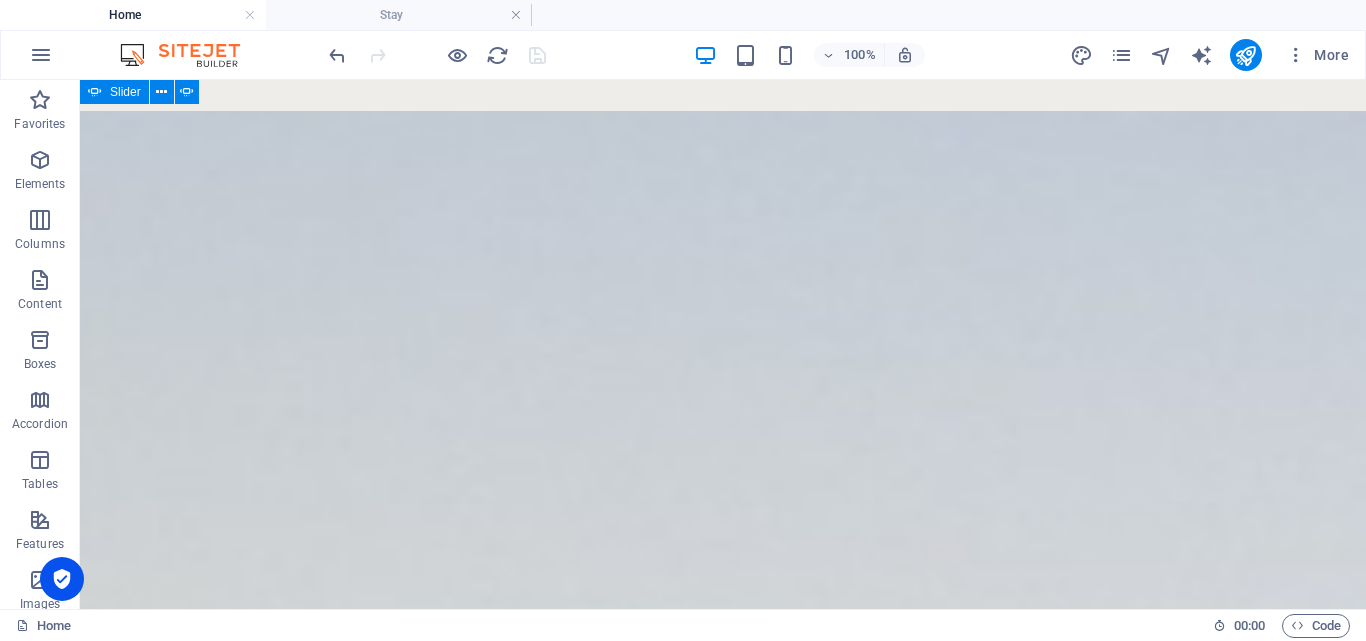 drag, startPoint x: 1365, startPoint y: 160, endPoint x: 1428, endPoint y: 157, distance: 63.07139 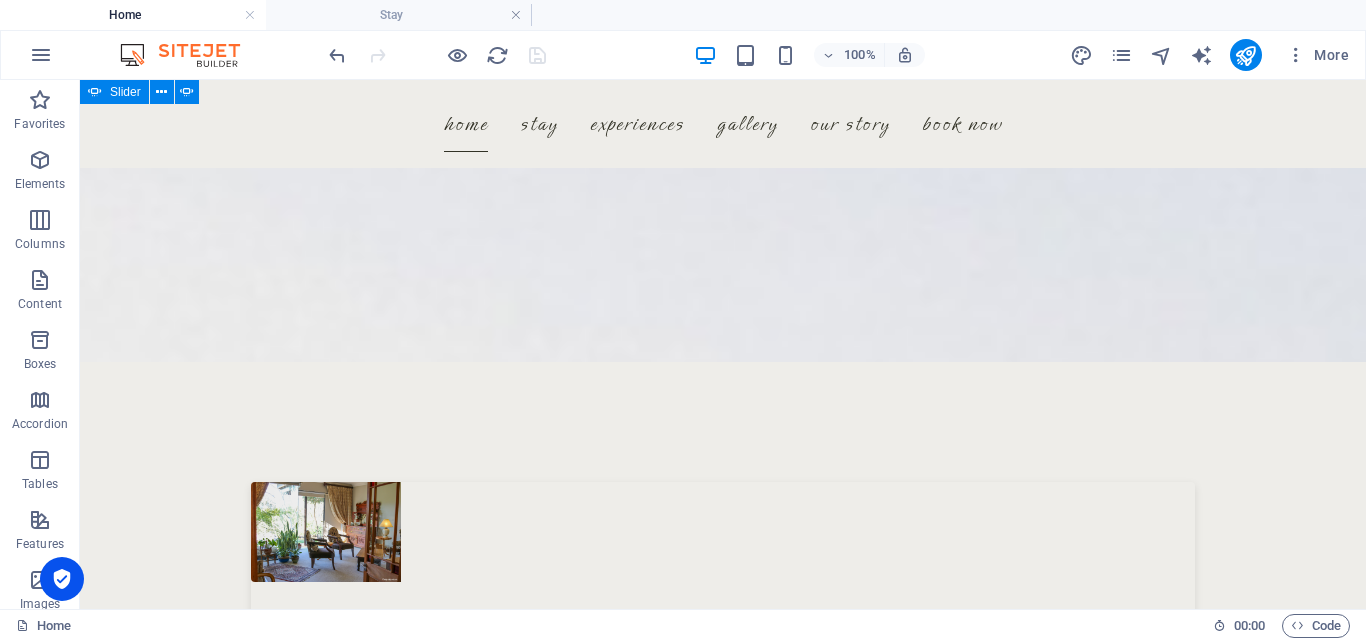 scroll, scrollTop: 600, scrollLeft: 0, axis: vertical 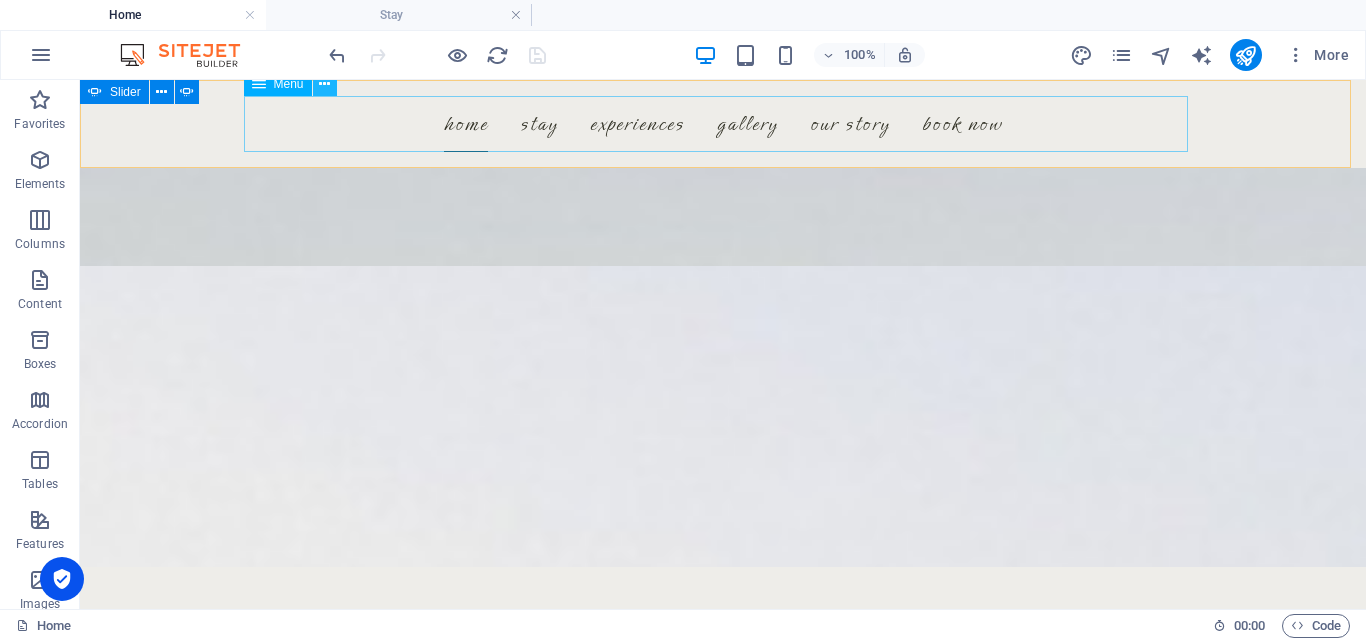 click at bounding box center (324, 84) 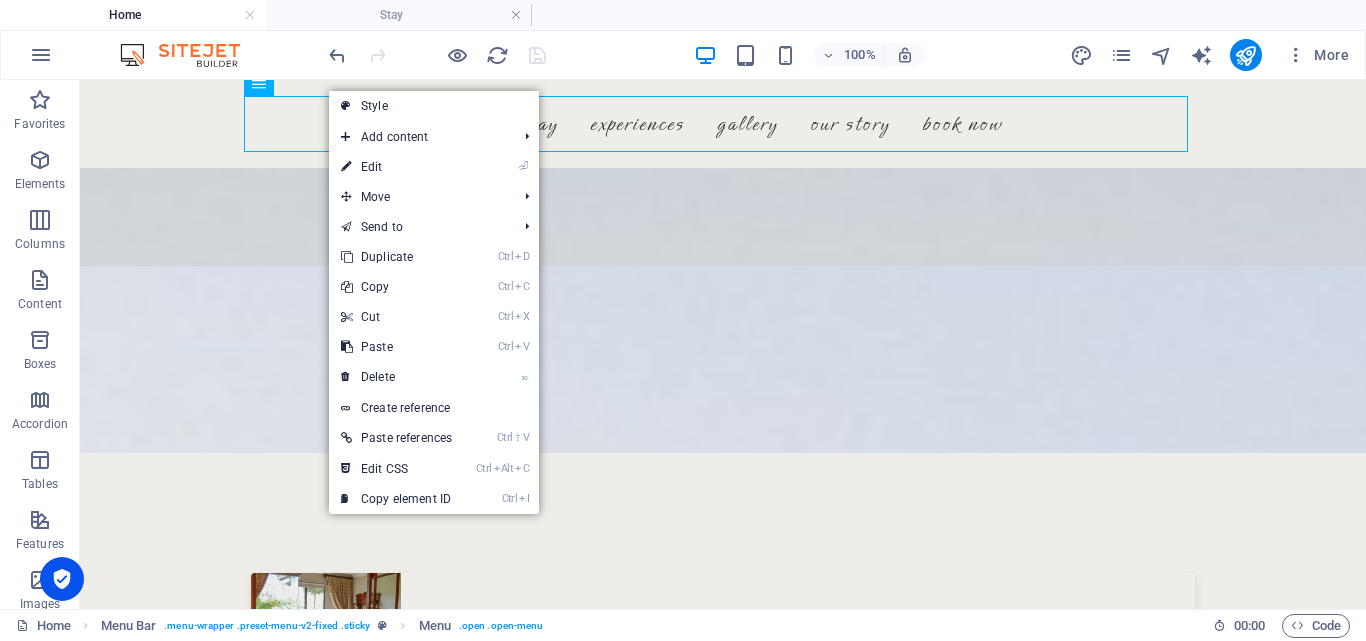 click on "On foot or by bike.  350 hectares Renosterveld Ready to be explored! Warm up in the jacuzzi.  Stay for the view Bubbles & Bliss! Desire an Exclusive  Escape? Riverhide Awaits Endless views, local wines All   Yours! A Place to Think,  or to Think Nothing At All Your own river Your own rhythm On foot or by bike.  350 hectares Renosterveld Ready to be explored! Warm up in the jacuzzi.  Stay for the view Bubbles & Bliss! Desire an Exclusive  Escape? Riverhide Awaits Endless views, local wines All   Yours! 1 2 3 4 5 Menu Home Stay Experiences  Gallery Our Story Book Now Entire Home to Yourself Private. Peaceful. Designed to help you reconnect — with nature, with each other, and with yourself. Experience & Amenities Reset Your Soul Just two hours from Cape Town and perfectly positioned near the scenic Route 62,  Riverhide is a secluded riverside retreat offering 350 hectares of Renosterveld to explore, a sandy river beach, and stunning mountain views, it’s a place to slow down and reconnect with nature." at bounding box center (723, 3966) 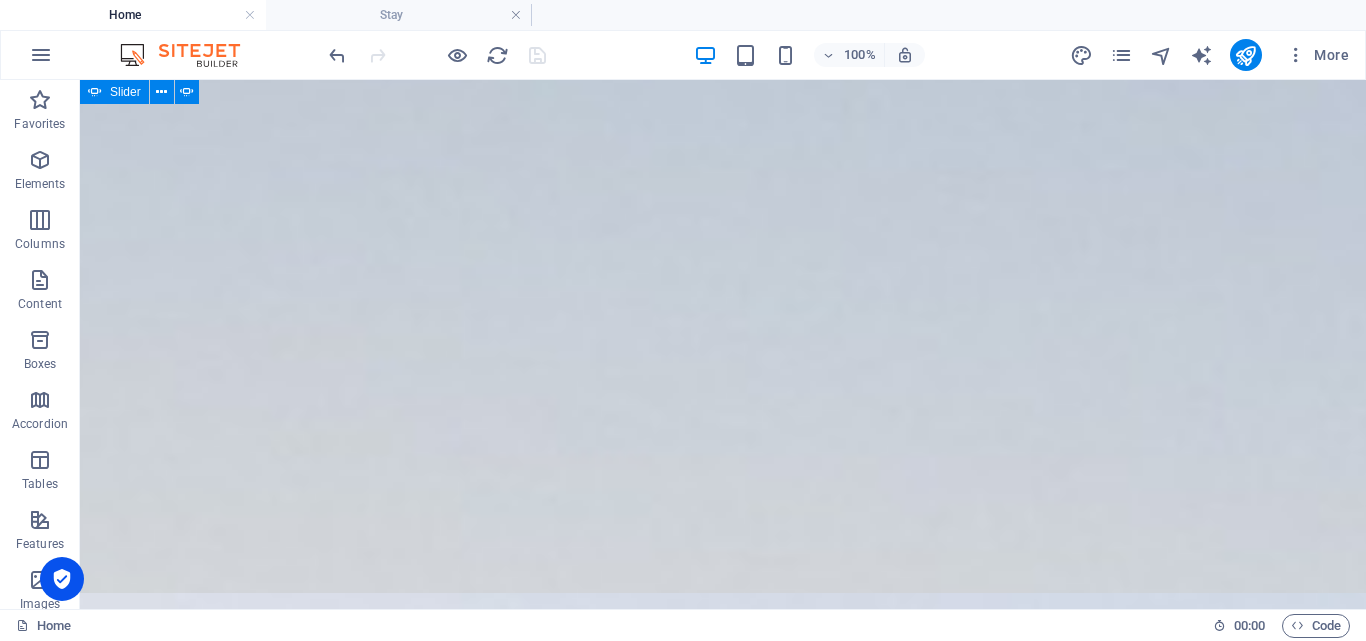 scroll, scrollTop: 0, scrollLeft: 0, axis: both 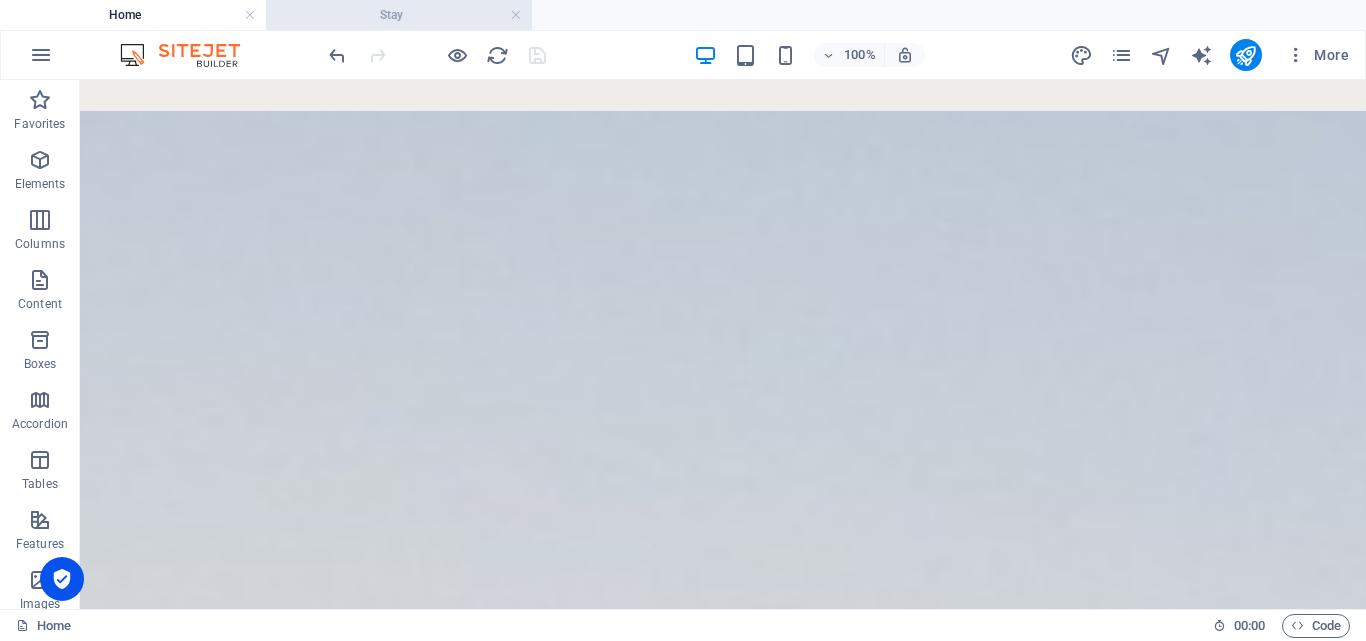 click on "Stay" at bounding box center (399, 15) 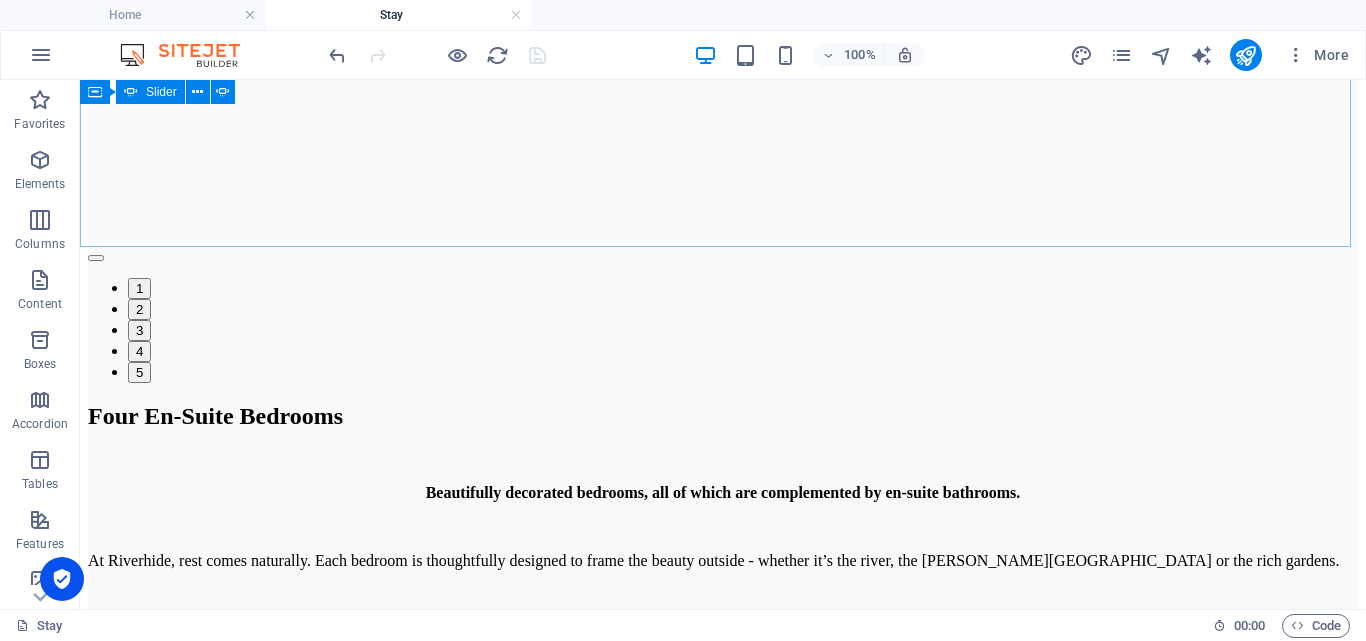 scroll, scrollTop: 0, scrollLeft: 0, axis: both 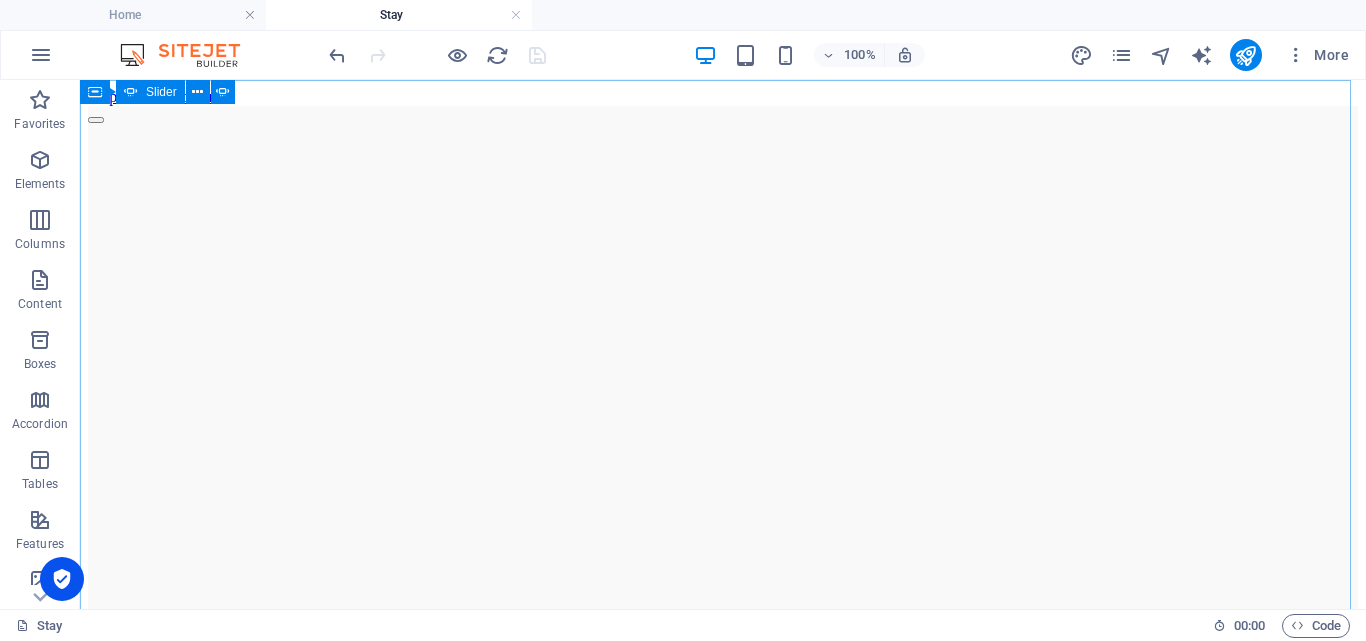 drag, startPoint x: 1354, startPoint y: 180, endPoint x: 1445, endPoint y: 126, distance: 105.81588 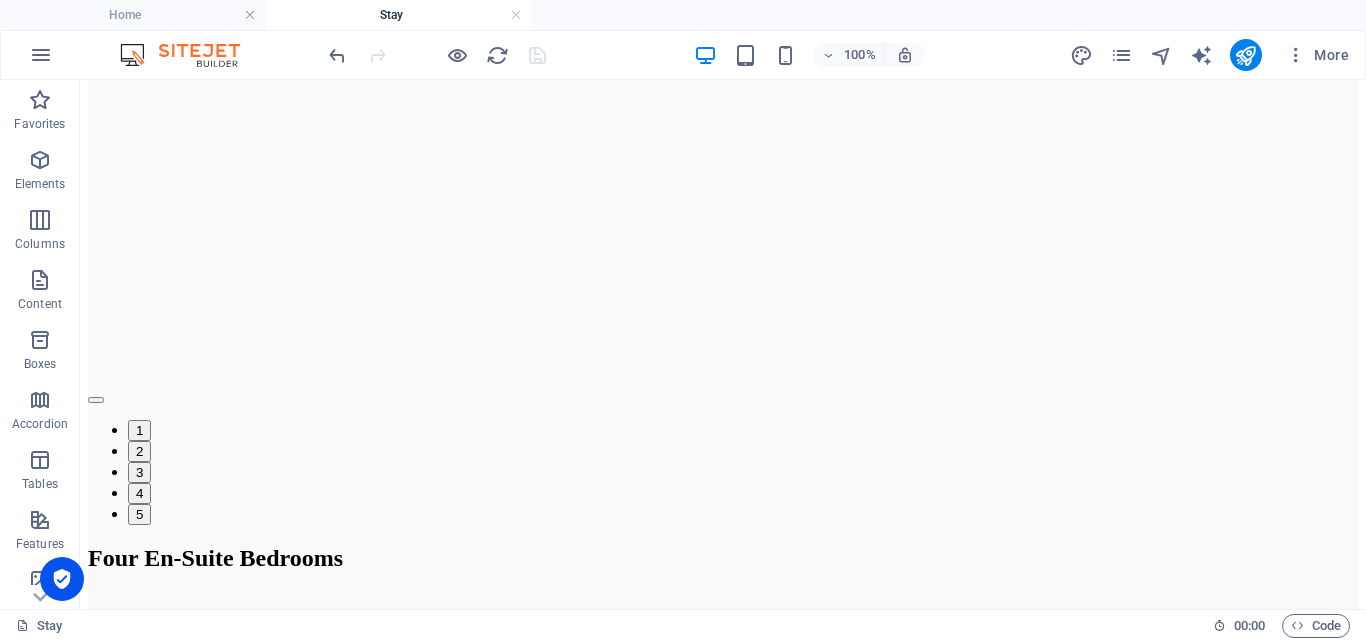 scroll, scrollTop: 258, scrollLeft: 0, axis: vertical 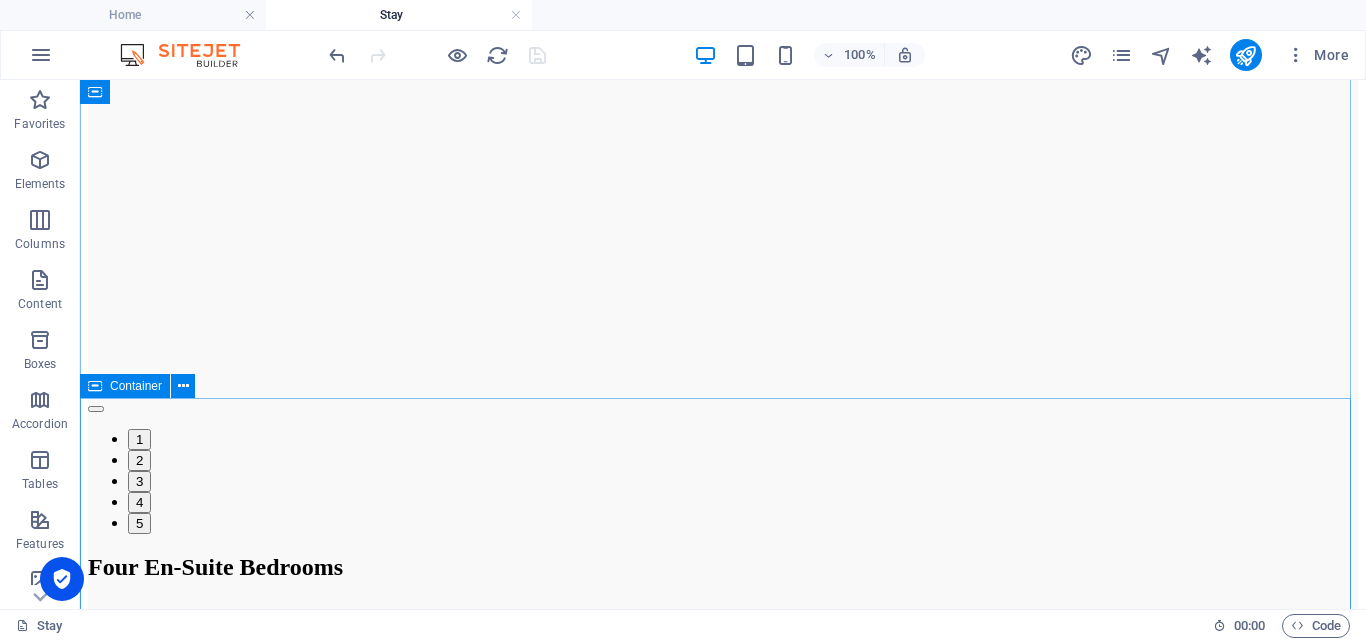 click on "Four En‑Suite Bedrooms Beautifully decorated bedrooms, all of which are complemented by en-suite bathrooms. At Riverhide, rest comes naturally. Each bedroom is thoughtfully designed to frame the beauty outside - whether it’s the river, the Langeberg Mountains or the rich gardens.  Whether you’re curled up with a book or waking to the fish eagles cry, every room invites you to pause, breathe, and simply be. Learn More  Spacious by Design, Cozy by Nature A place where families reconnect, friends unwind, and couples find calm. The layout is spacious yet cozy, designed to let people come together while still offering quiet corners to escape to. Book Direct Private. Peaceful. Yours — just book it. 071 168 6377 Email Your riverfront retreat is a click away. info@riverhide.co.za Airbnb Want to book via Airbnb instead? You're welcome to use our Airbnb listing for a secure and familiar experience. Freedom to Roam, Space to Breathe" at bounding box center (723, 6507) 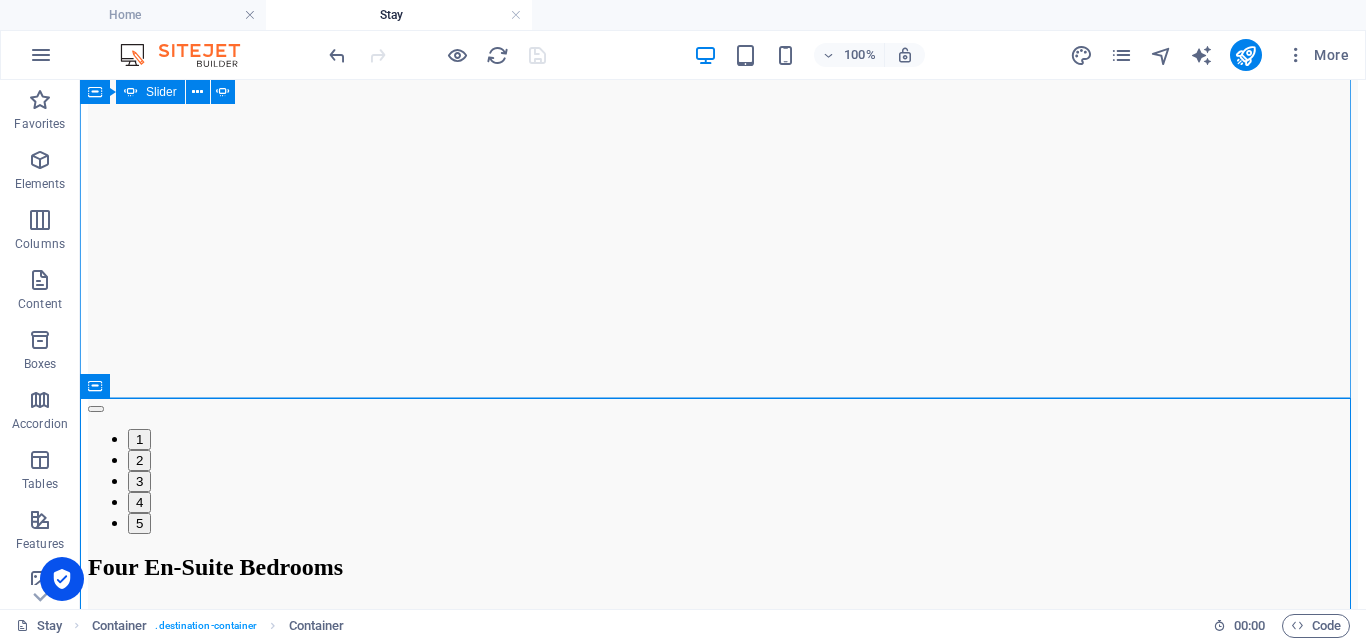 click on "Fully equipped Everything you need to cook,  feast, and gather together! This is Riverhide after dark... Bubbles. Firelight. Silence.  And a sky full of stars Four elegant en-suites, each uniquely styled.   Spa-style bathroom - soak with your own private garden view Crafted for Rest  Styled with Care Warm nights, glowing fires, and river views—this is Riverhide living! Open-plan comfort designed for connection  Home away from home Fully equipped Everything you need to cook,  feast, and gather together! This is Riverhide after dark... Bubbles. Firelight. Silence.  And a sky full of stars Four elegant en-suites, each uniquely styled.   Spa-style bathroom - soak with your own private garden view Crafted for Rest  Styled with Care Warm nights, glowing fires, and river views—this is Riverhide living! 1 2 3 4 5" at bounding box center (723, 191) 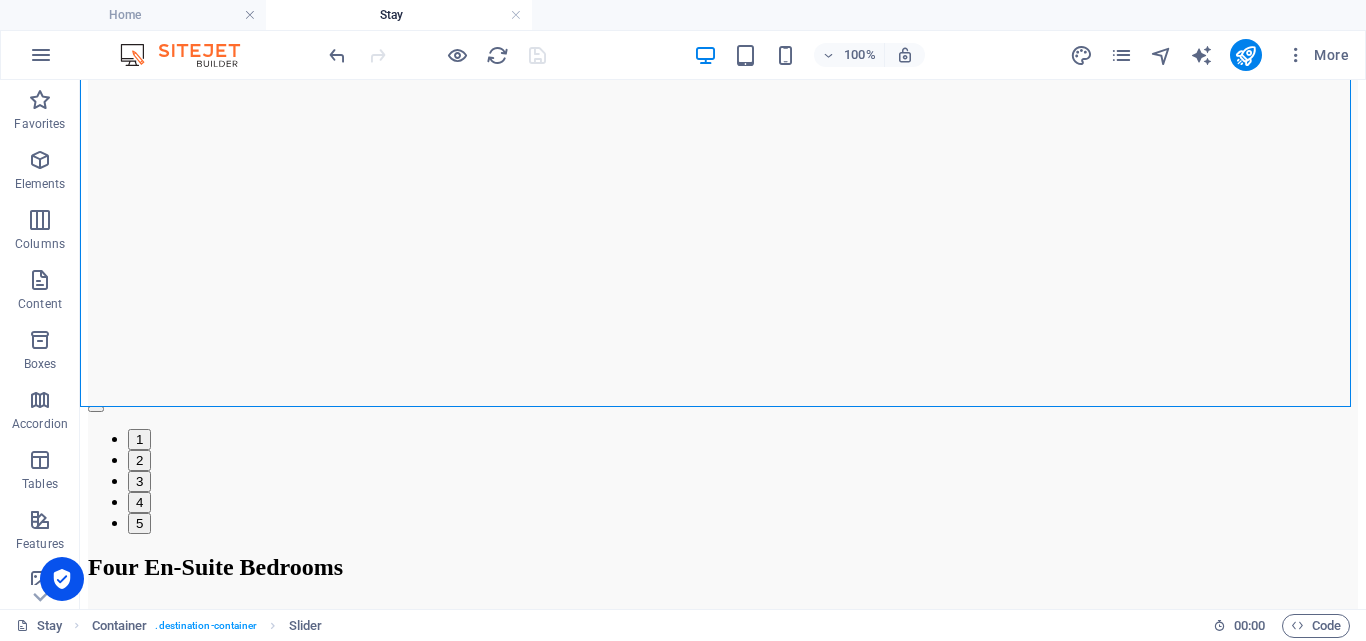 scroll, scrollTop: 0, scrollLeft: 0, axis: both 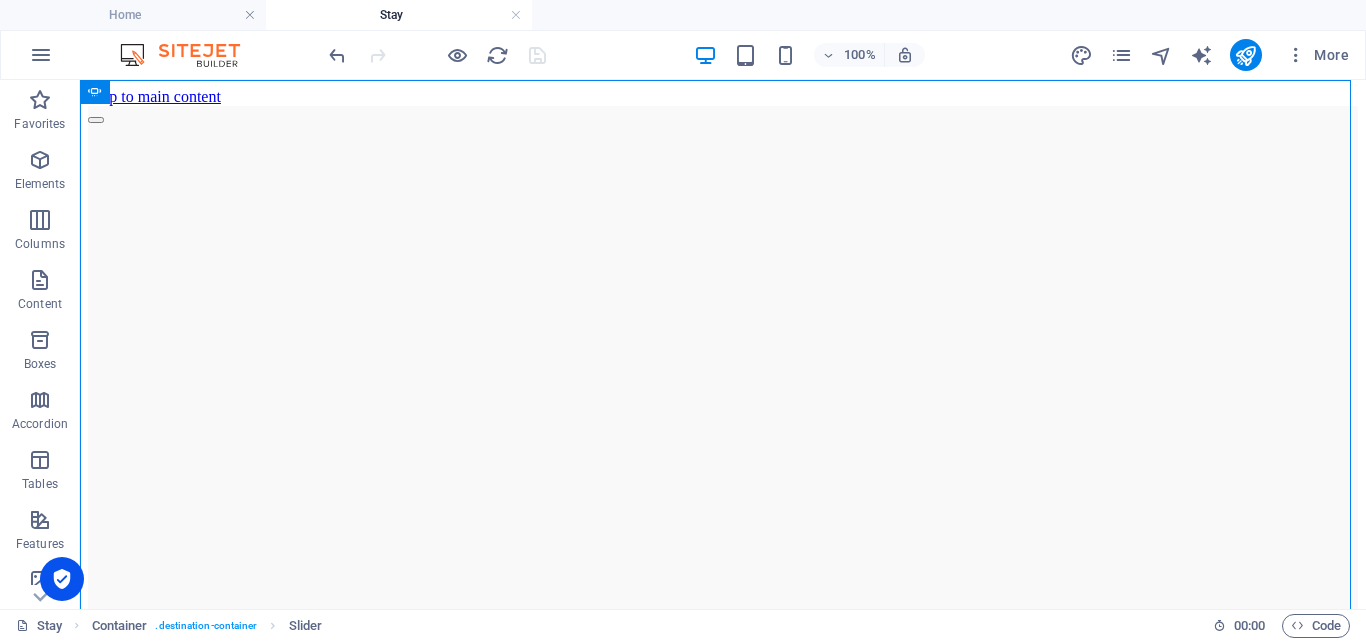 drag, startPoint x: 1355, startPoint y: 171, endPoint x: 1444, endPoint y: 158, distance: 89.94443 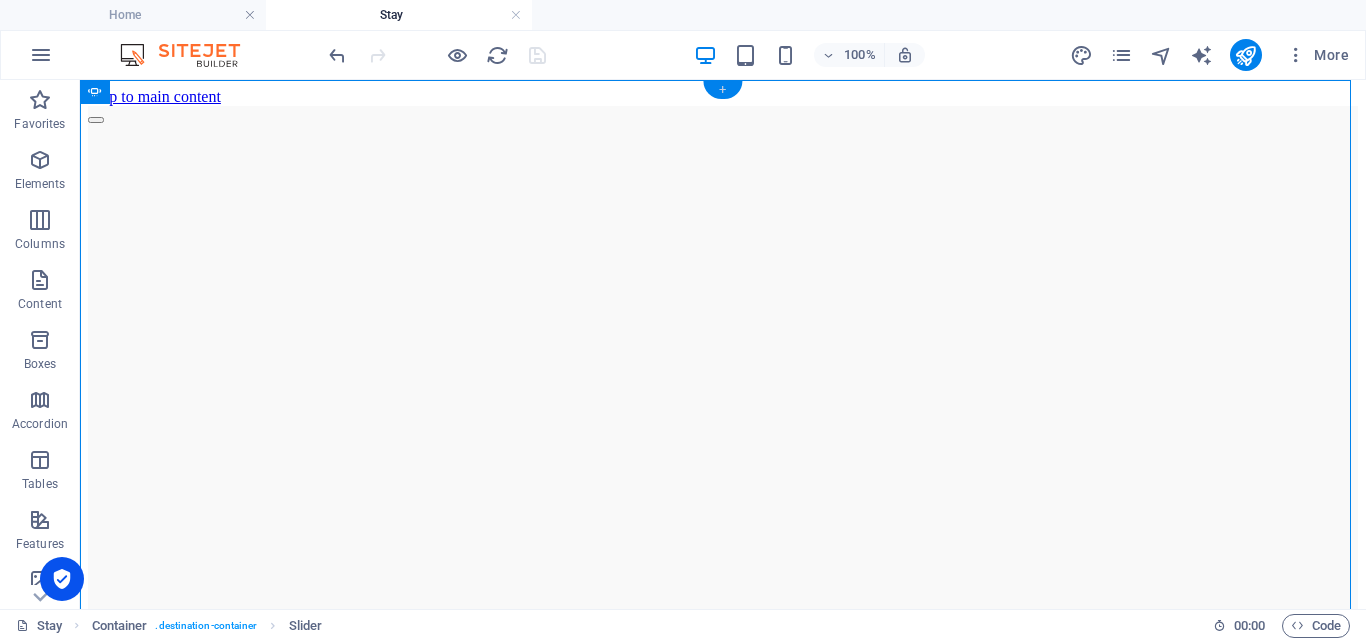 click on "+" at bounding box center [722, 90] 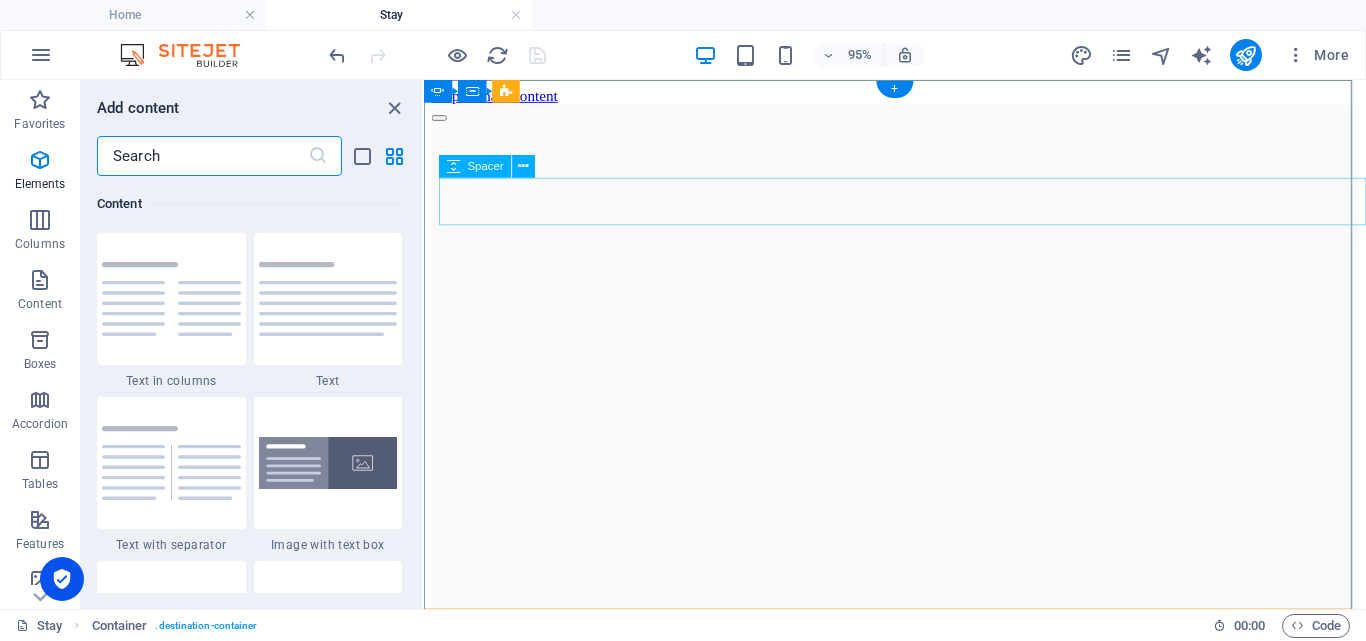 scroll, scrollTop: 3499, scrollLeft: 0, axis: vertical 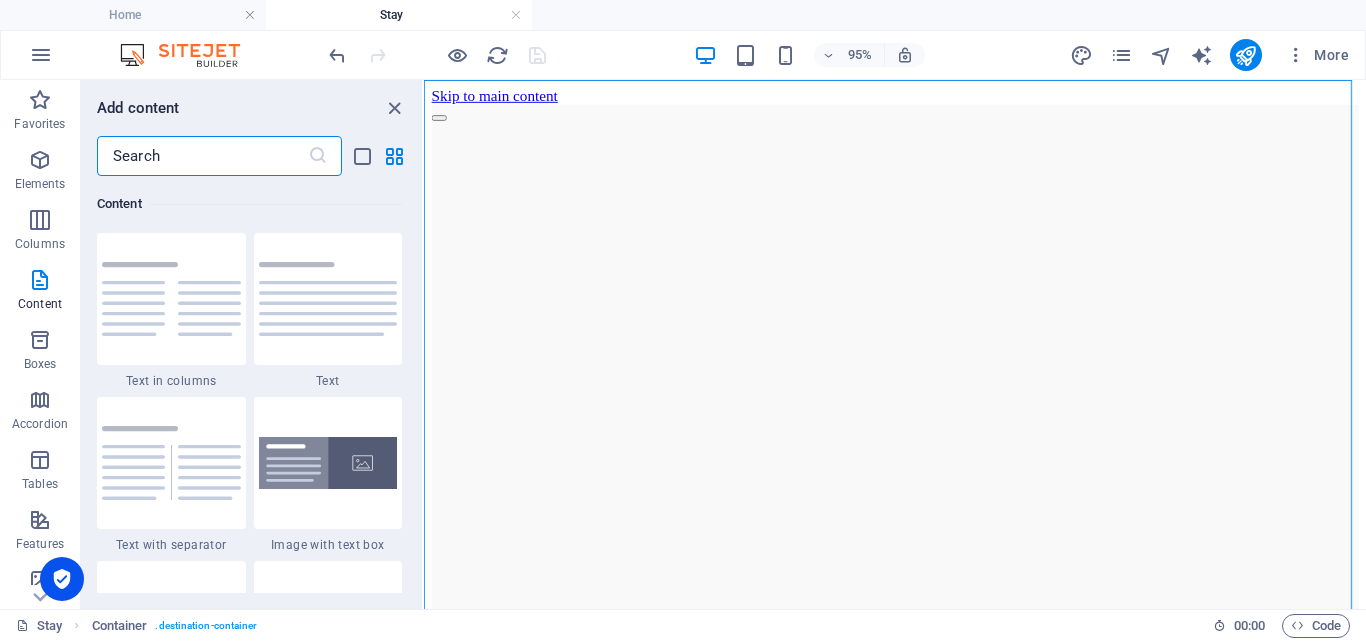 click at bounding box center [202, 156] 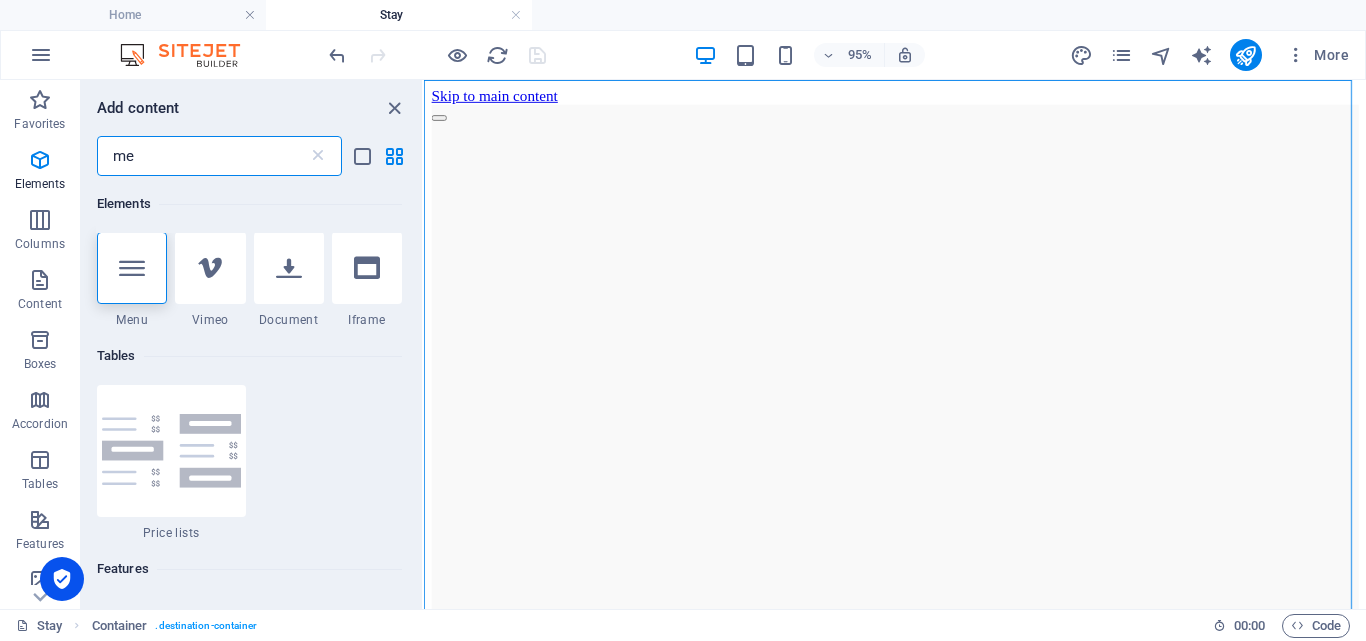 scroll, scrollTop: 0, scrollLeft: 0, axis: both 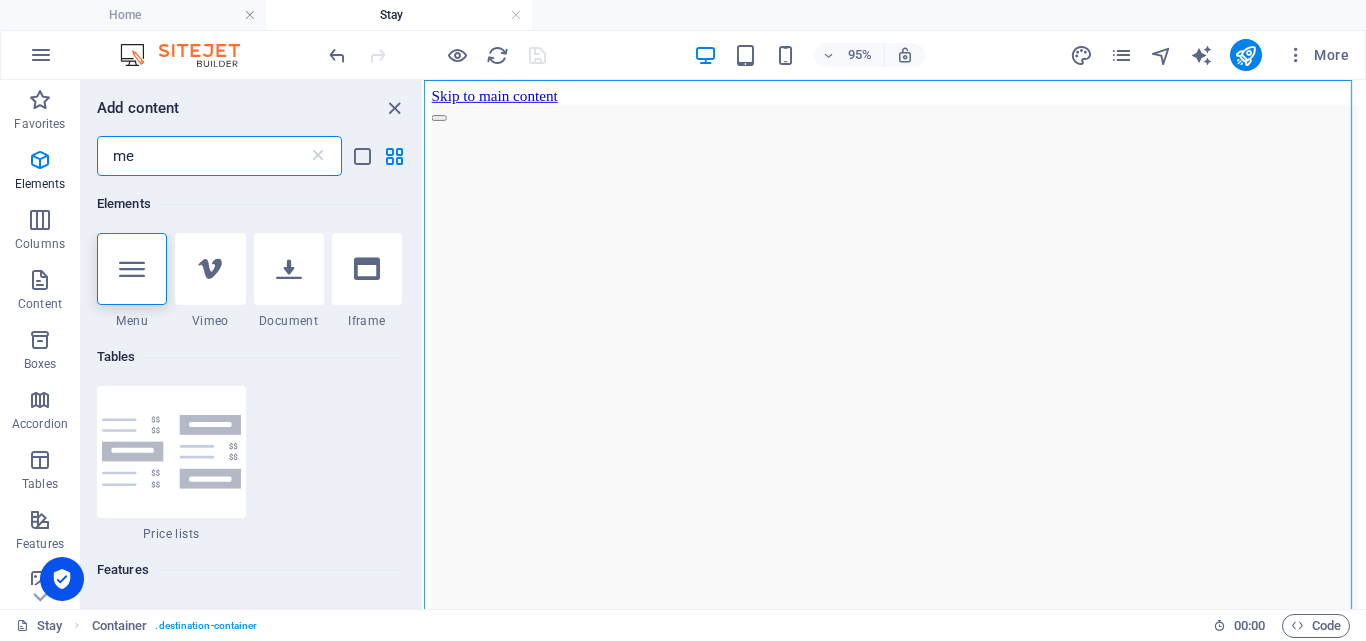 type on "m" 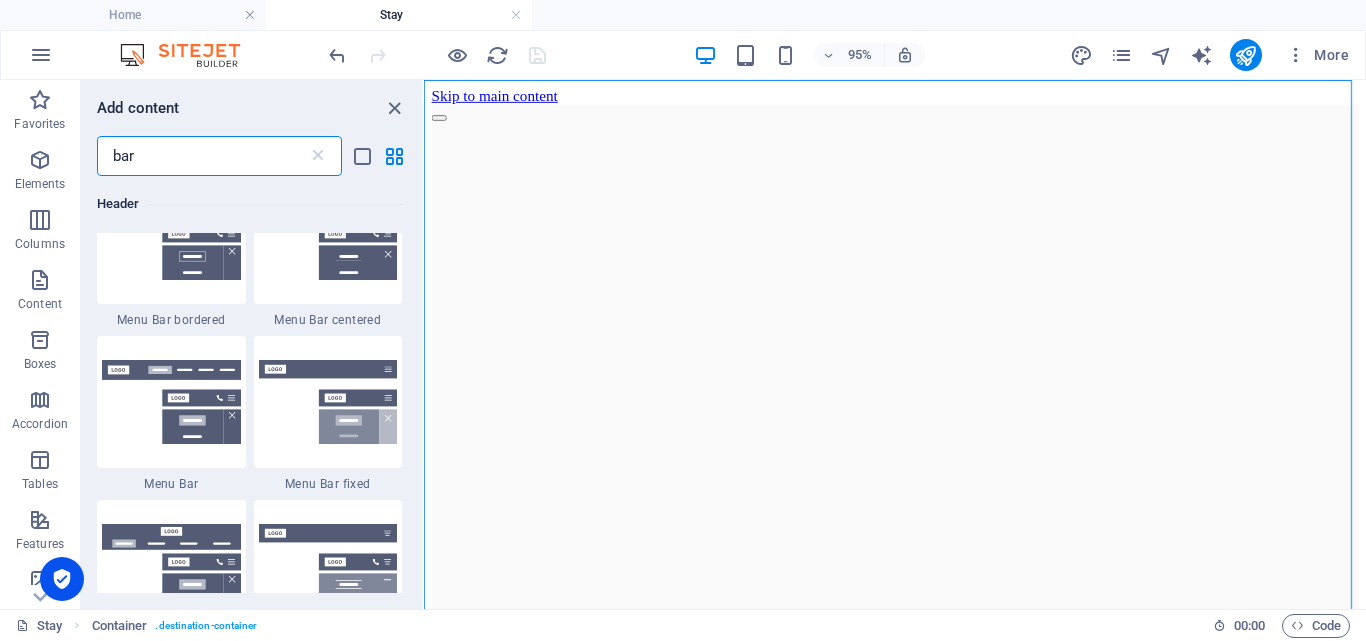 scroll, scrollTop: 444, scrollLeft: 0, axis: vertical 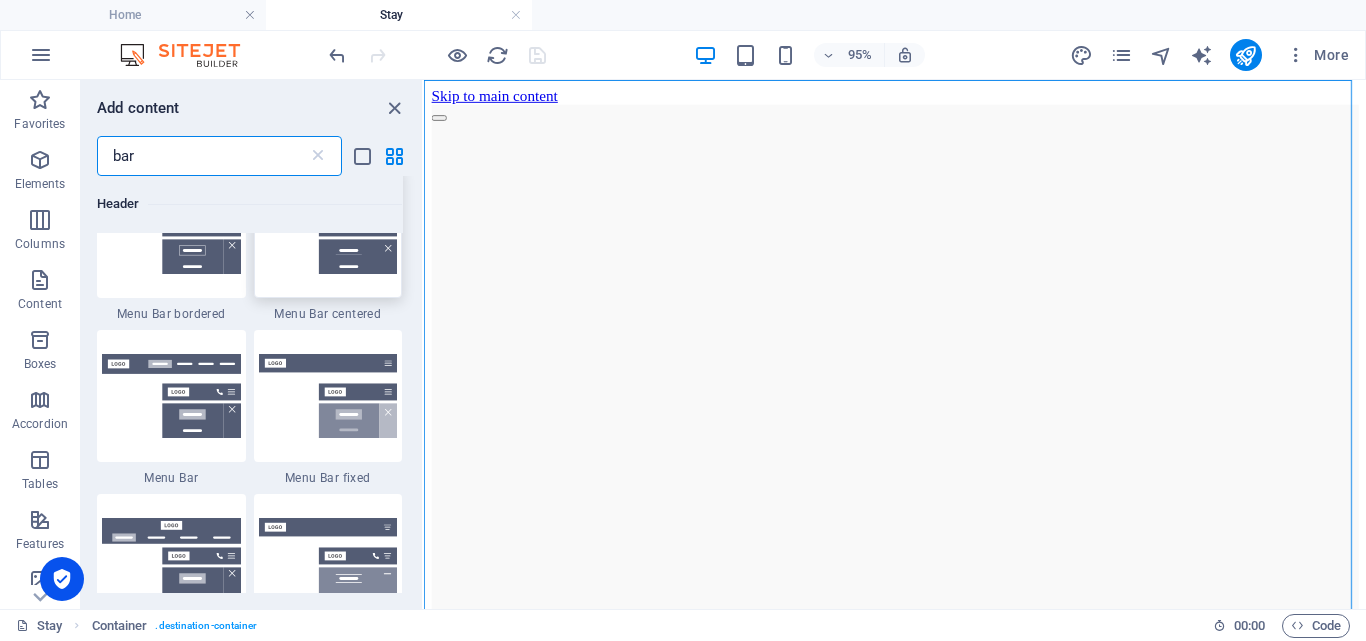 type on "bar" 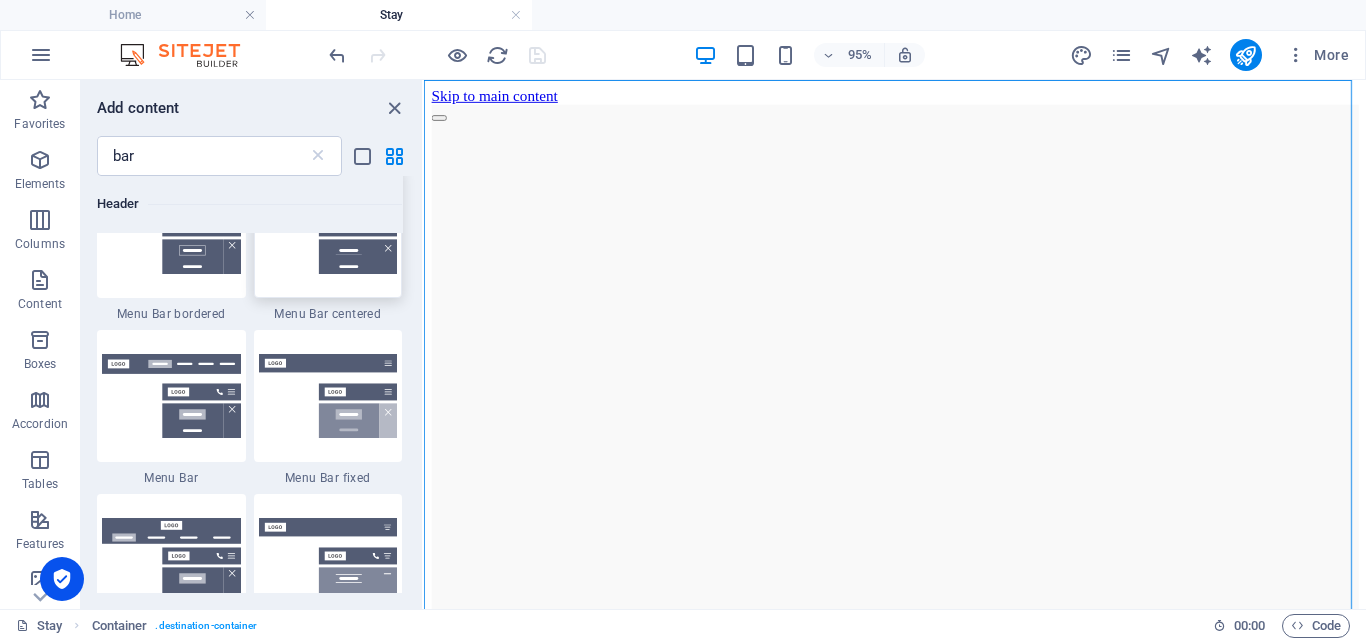 click at bounding box center [328, 232] 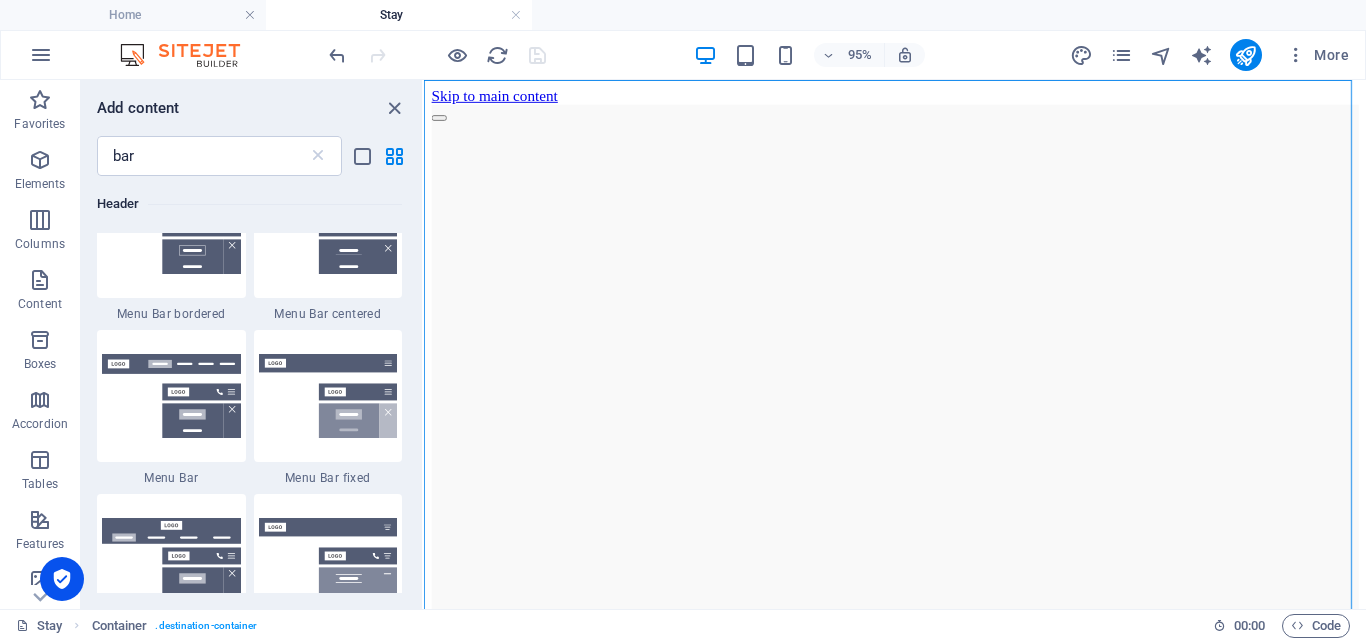 click on "Drag here to replace the existing content. Press “Ctrl” if you want to create a new element.
H2   Container   Container   Preset   Preset   Container   Container   Slider   Container   Text   Banner   Text   Text   Video   Text   Slider   Container   Banner   Text   Spacer   Spacer" at bounding box center [895, 344] 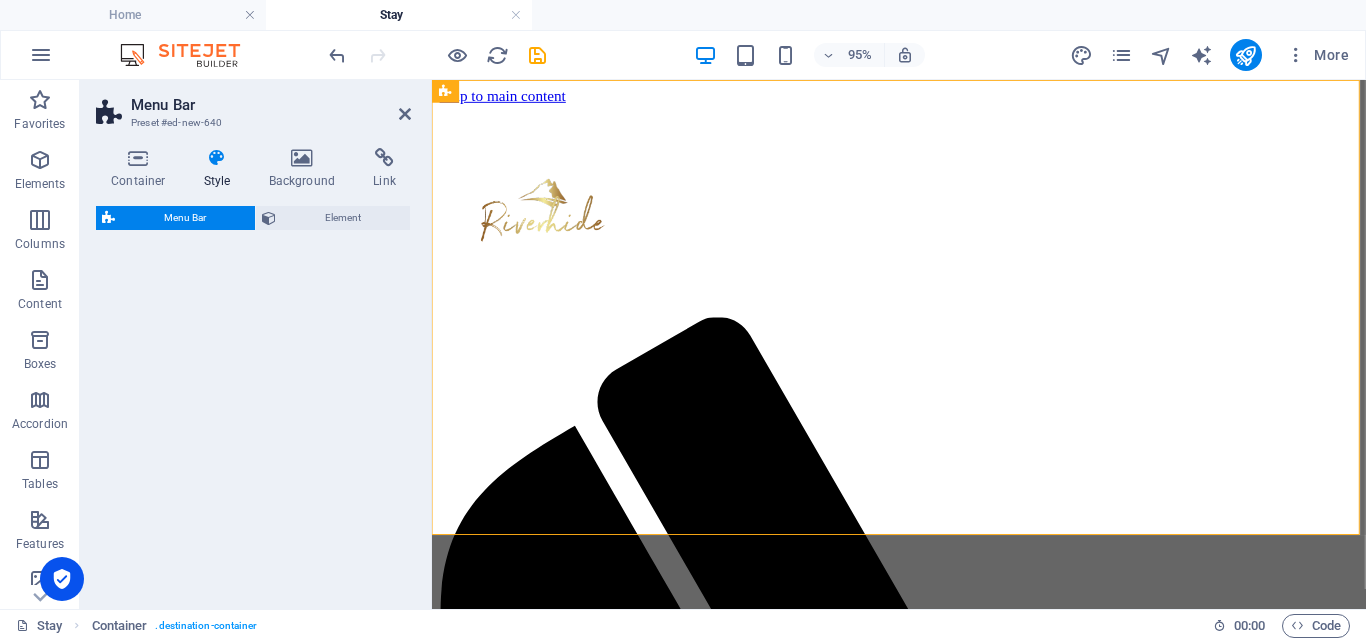 select on "rem" 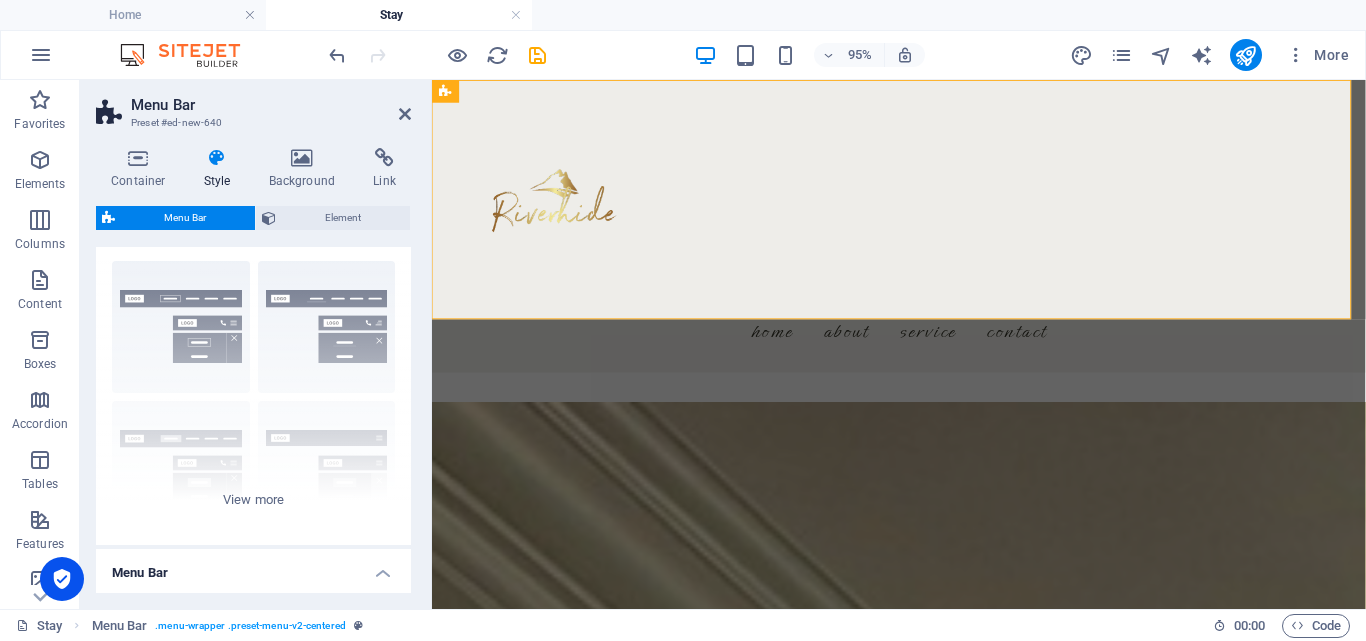 scroll, scrollTop: 0, scrollLeft: 0, axis: both 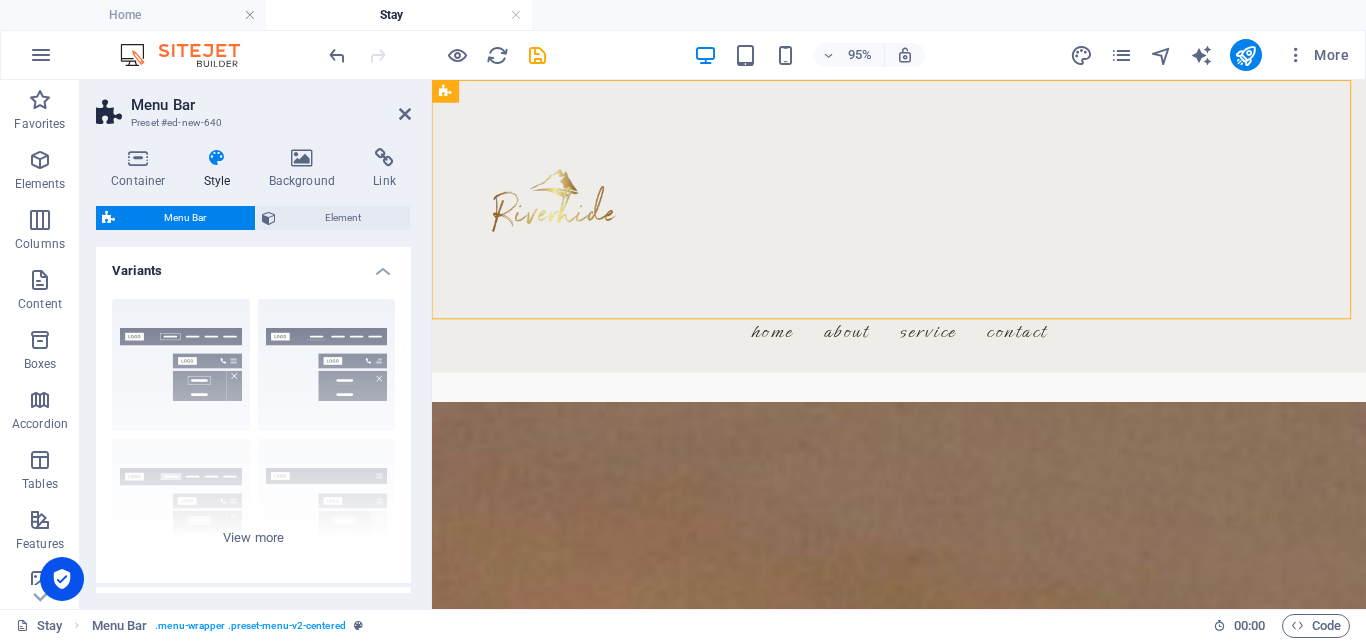 drag, startPoint x: 437, startPoint y: 311, endPoint x: 850, endPoint y: 404, distance: 423.34146 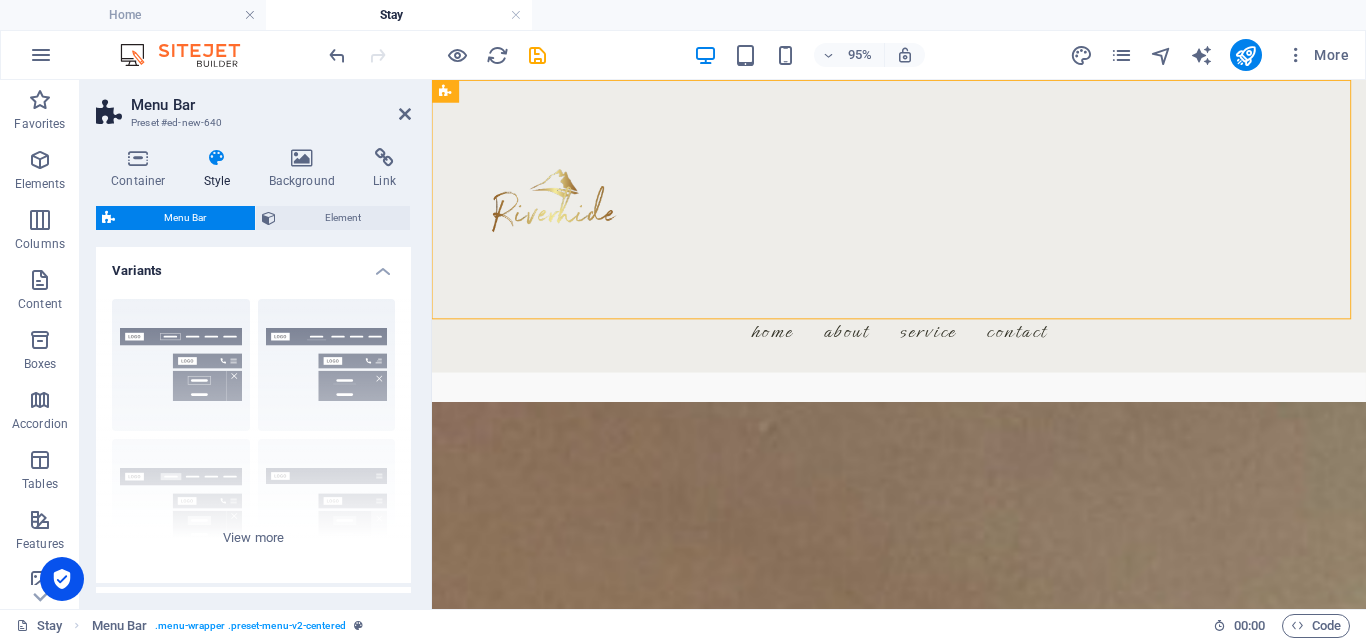 drag, startPoint x: 411, startPoint y: 326, endPoint x: 411, endPoint y: 354, distance: 28 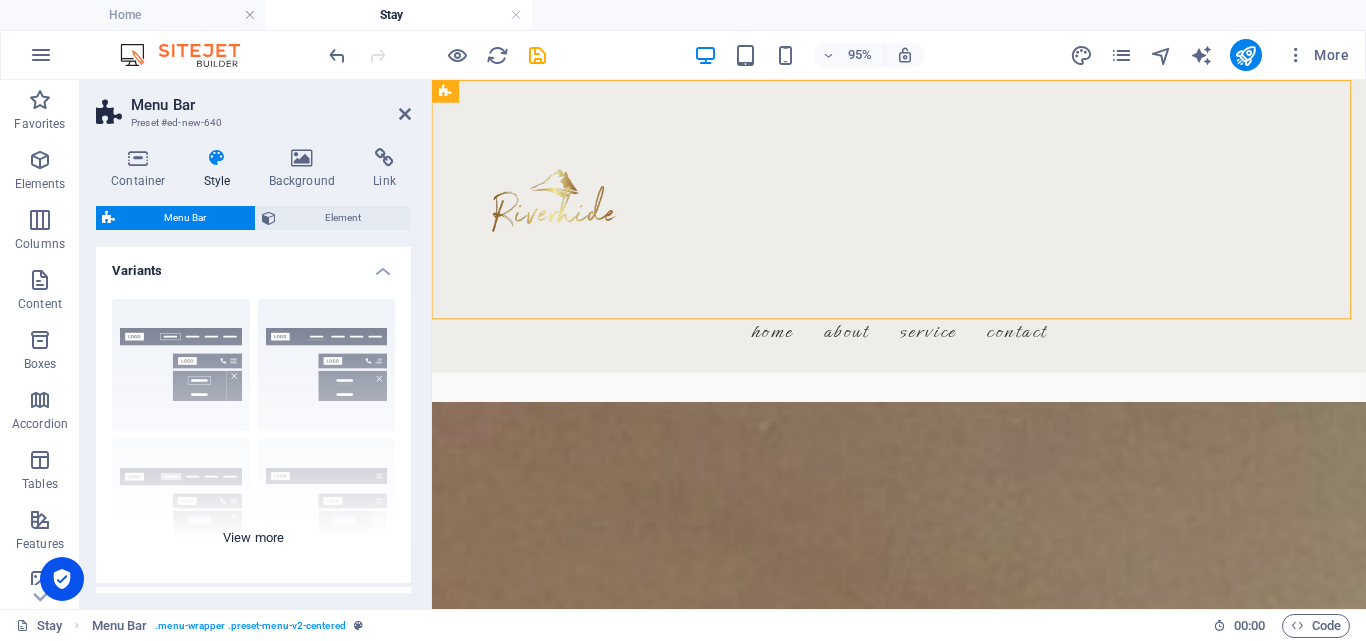 drag, startPoint x: 411, startPoint y: 356, endPoint x: 399, endPoint y: 399, distance: 44.64303 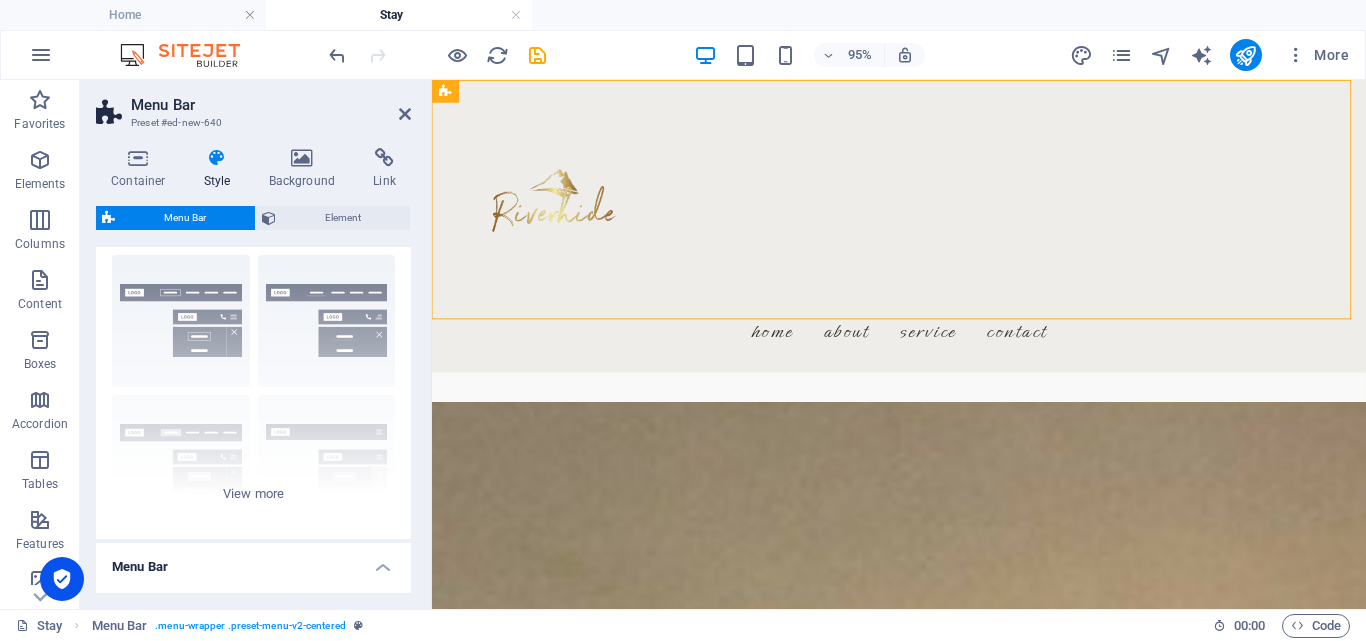 scroll, scrollTop: 0, scrollLeft: 0, axis: both 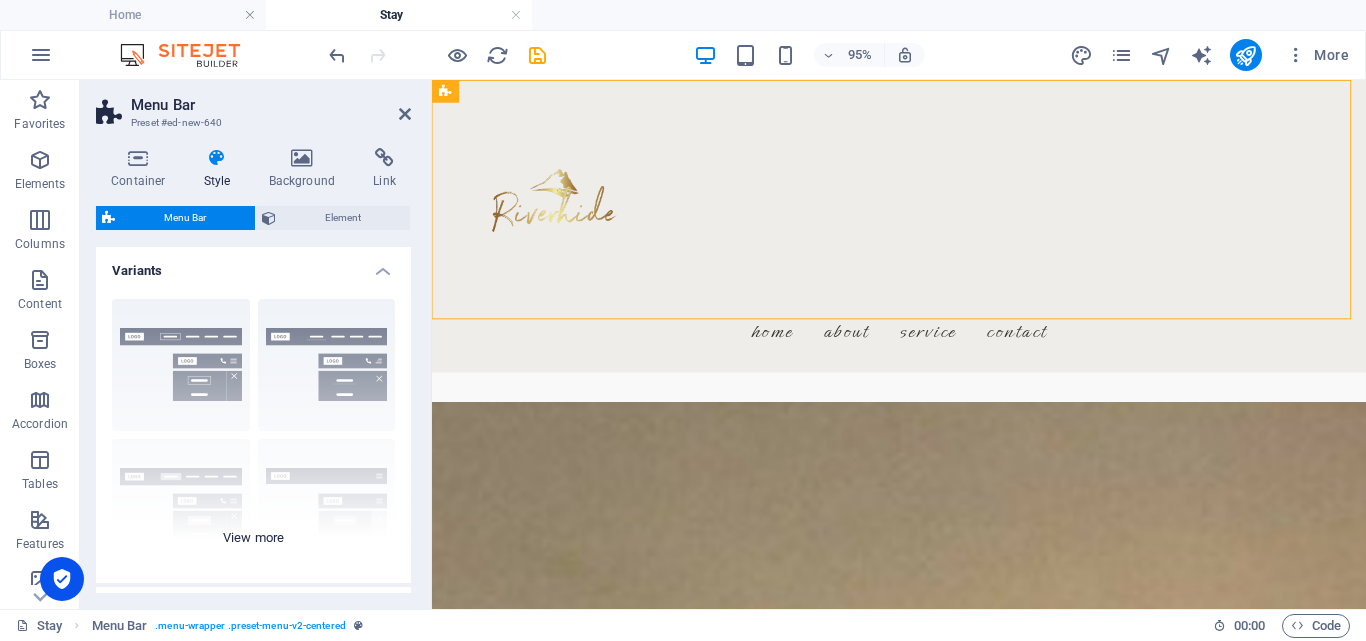 click on "Border Centered Default Fixed Loki Trigger Wide XXL" at bounding box center [253, 433] 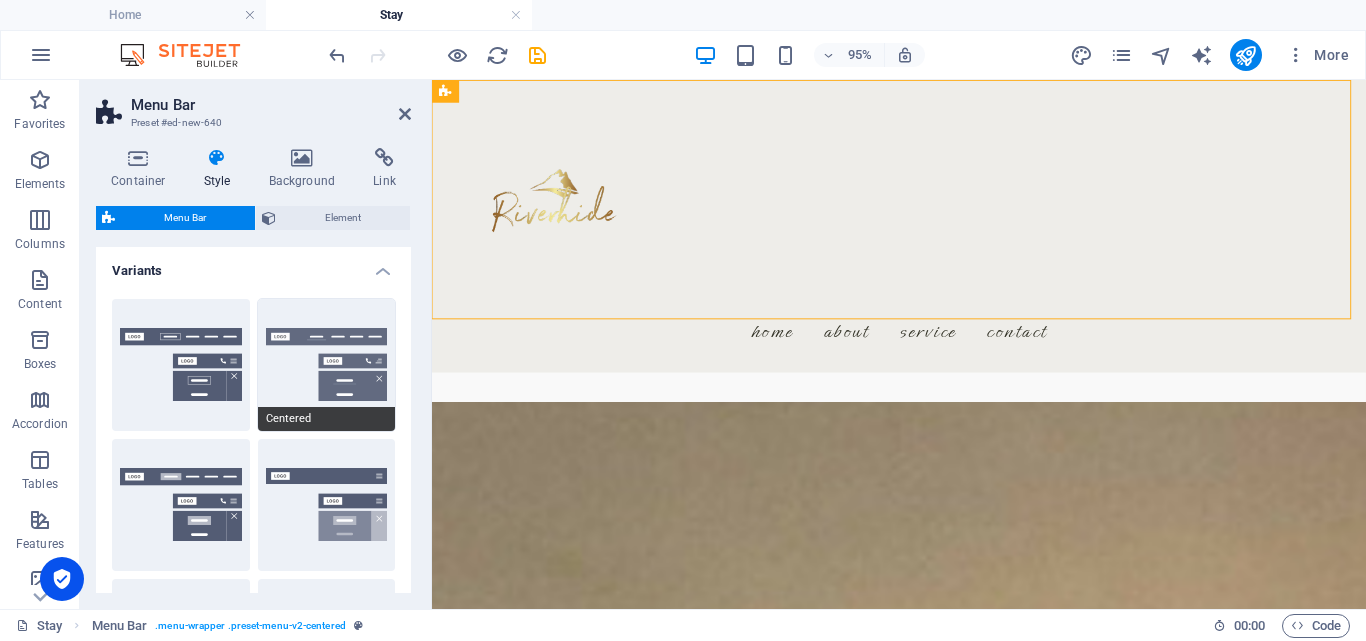 click on "Centered" at bounding box center [327, 365] 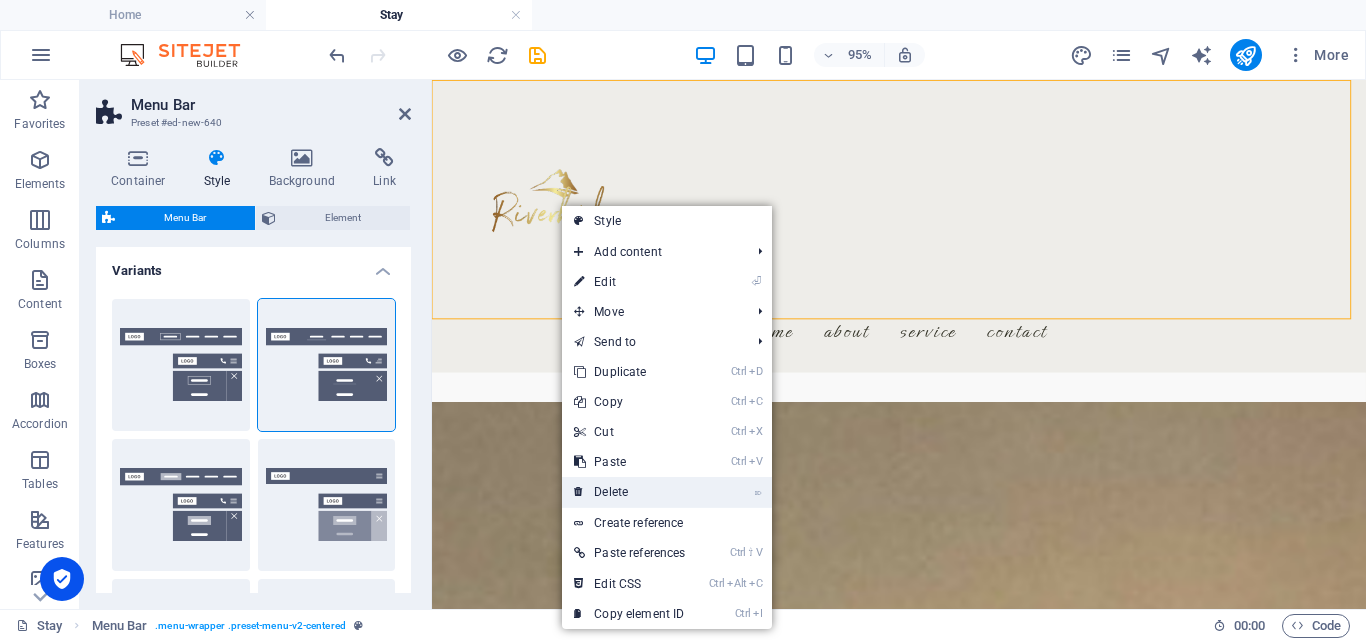 click on "⌦  Delete" at bounding box center [629, 492] 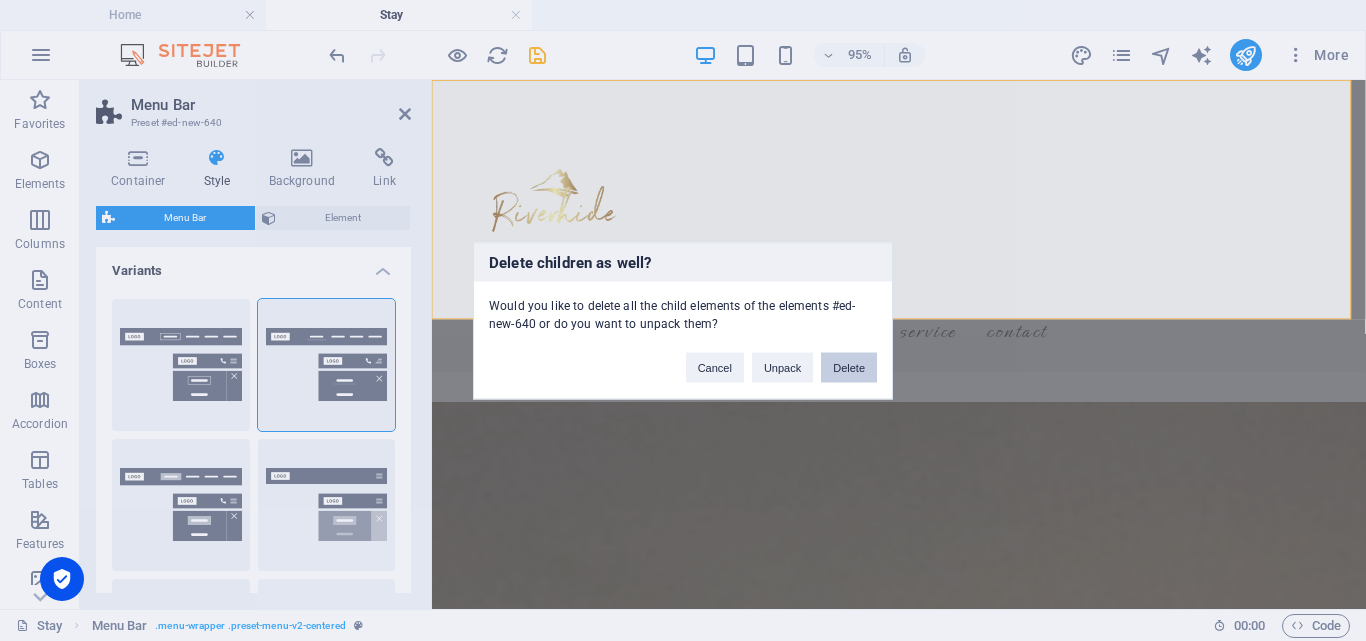 click on "Delete" at bounding box center (849, 367) 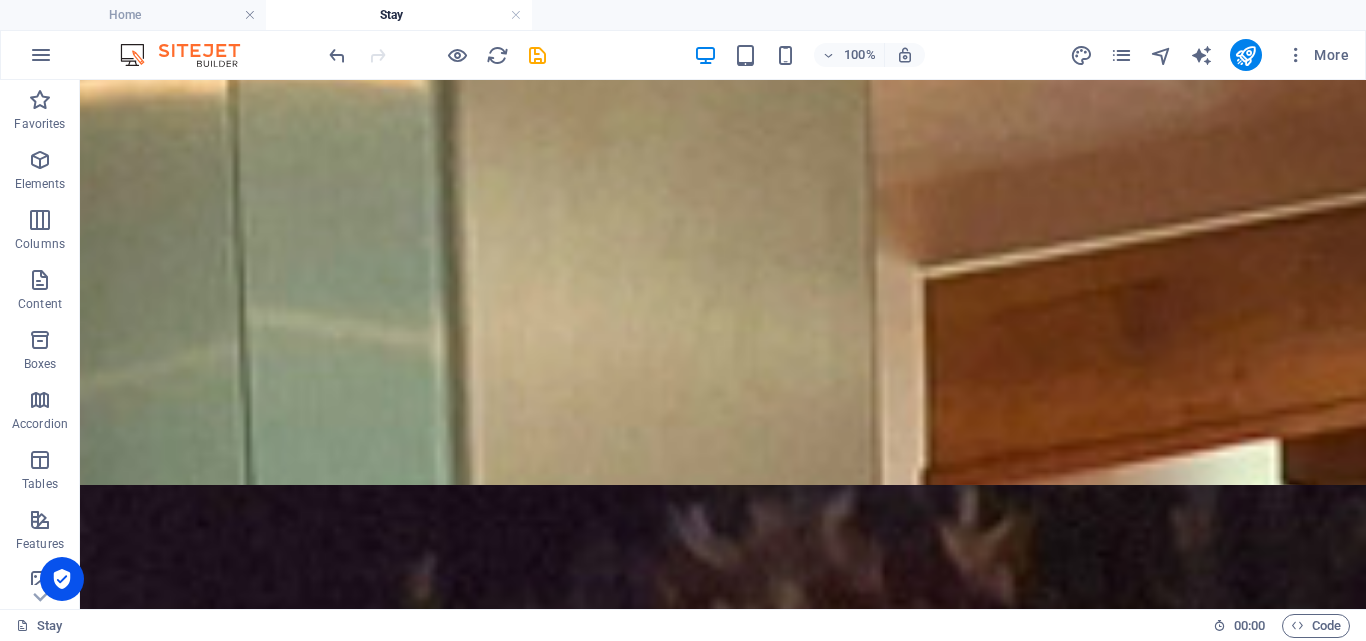 scroll, scrollTop: 188, scrollLeft: 0, axis: vertical 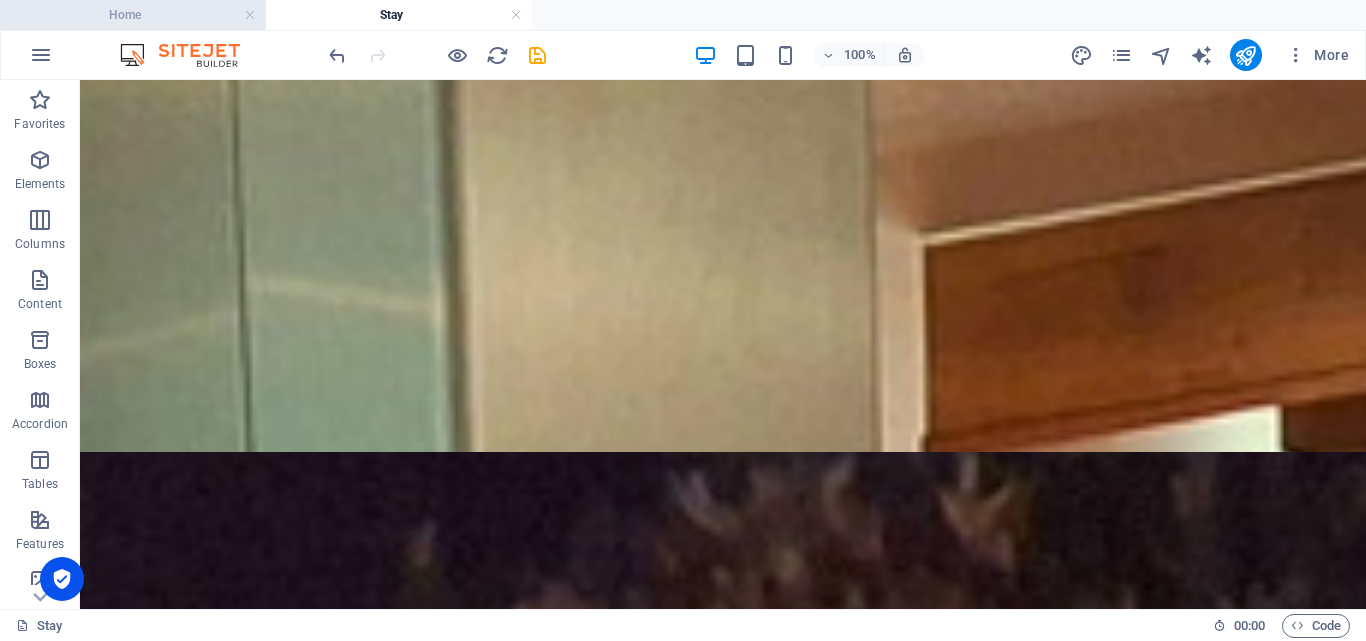 click on "Home" at bounding box center [133, 15] 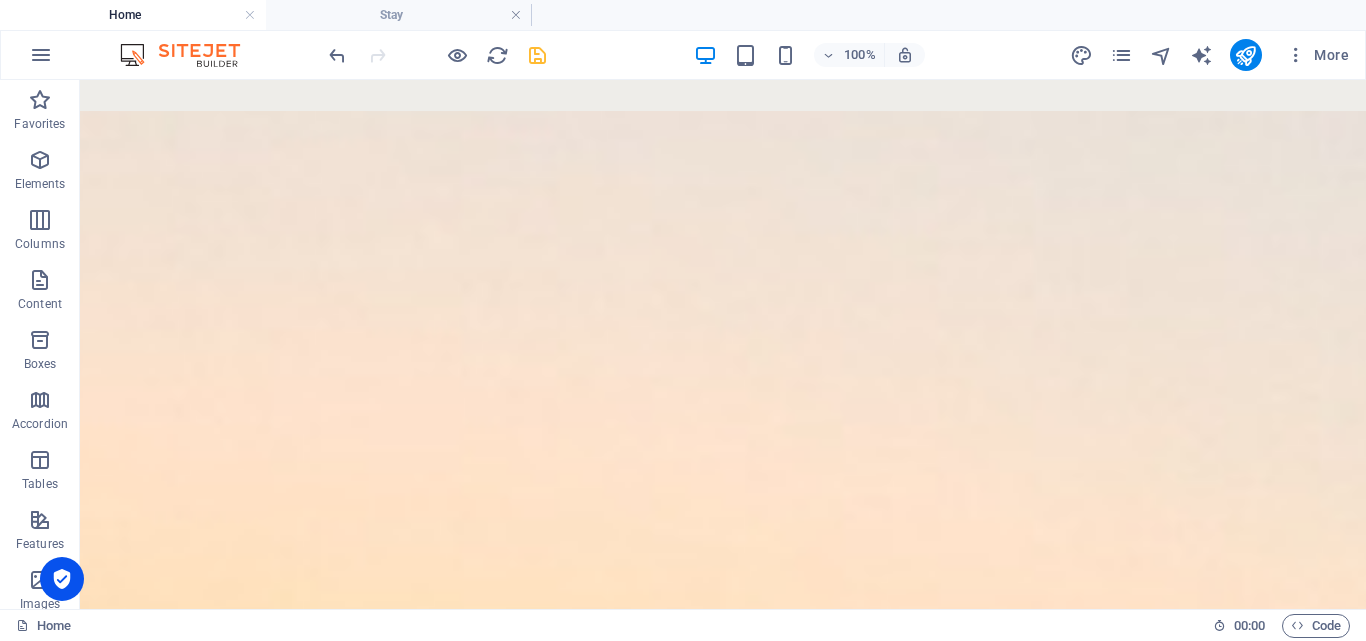 scroll, scrollTop: 0, scrollLeft: 0, axis: both 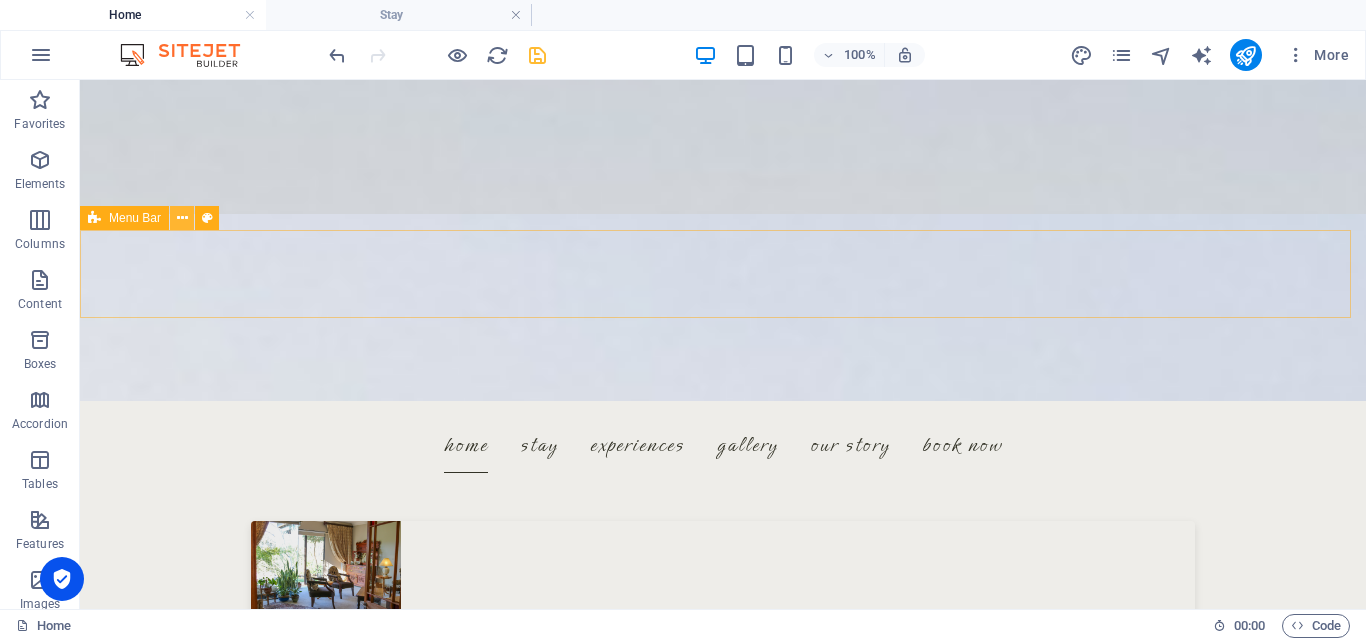 click at bounding box center (182, 218) 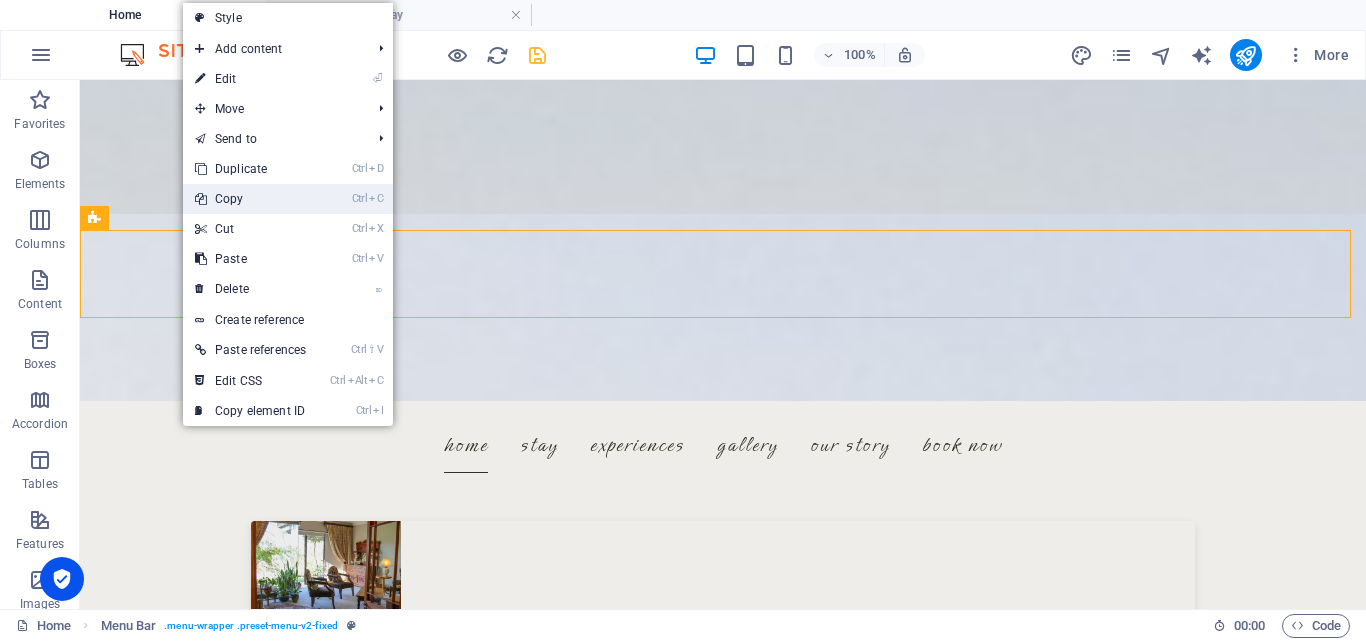 click on "Ctrl C  Copy" at bounding box center [250, 199] 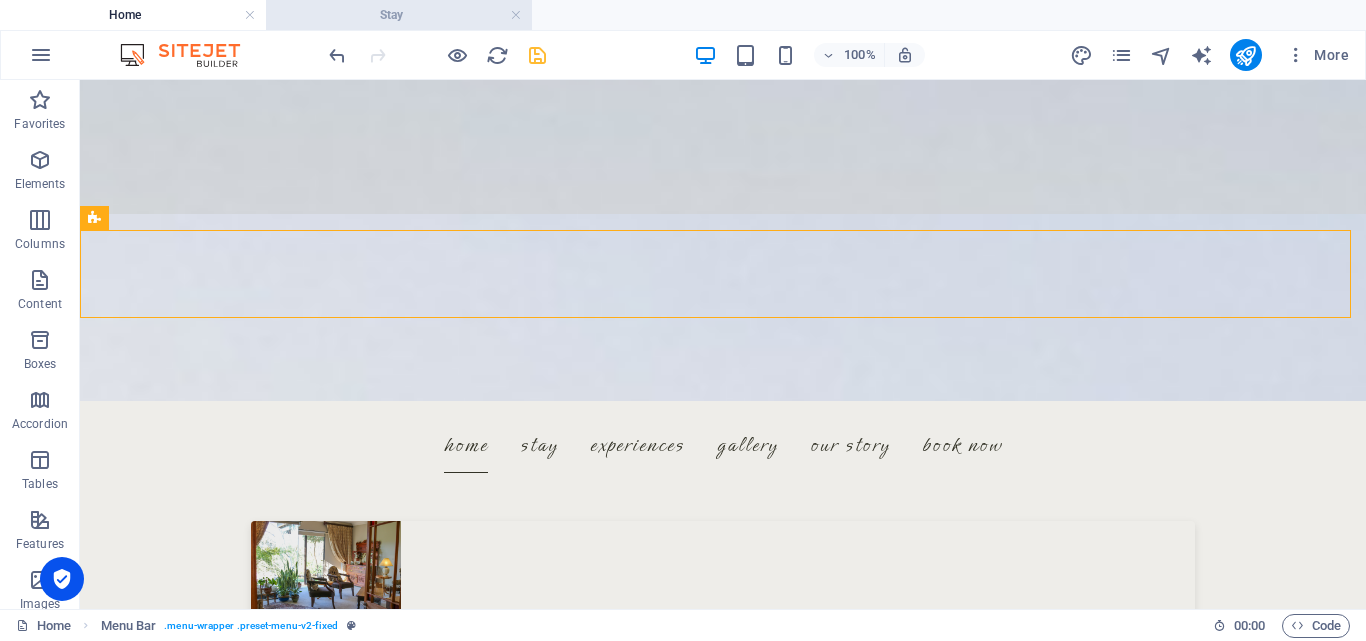 click on "Stay" at bounding box center [399, 15] 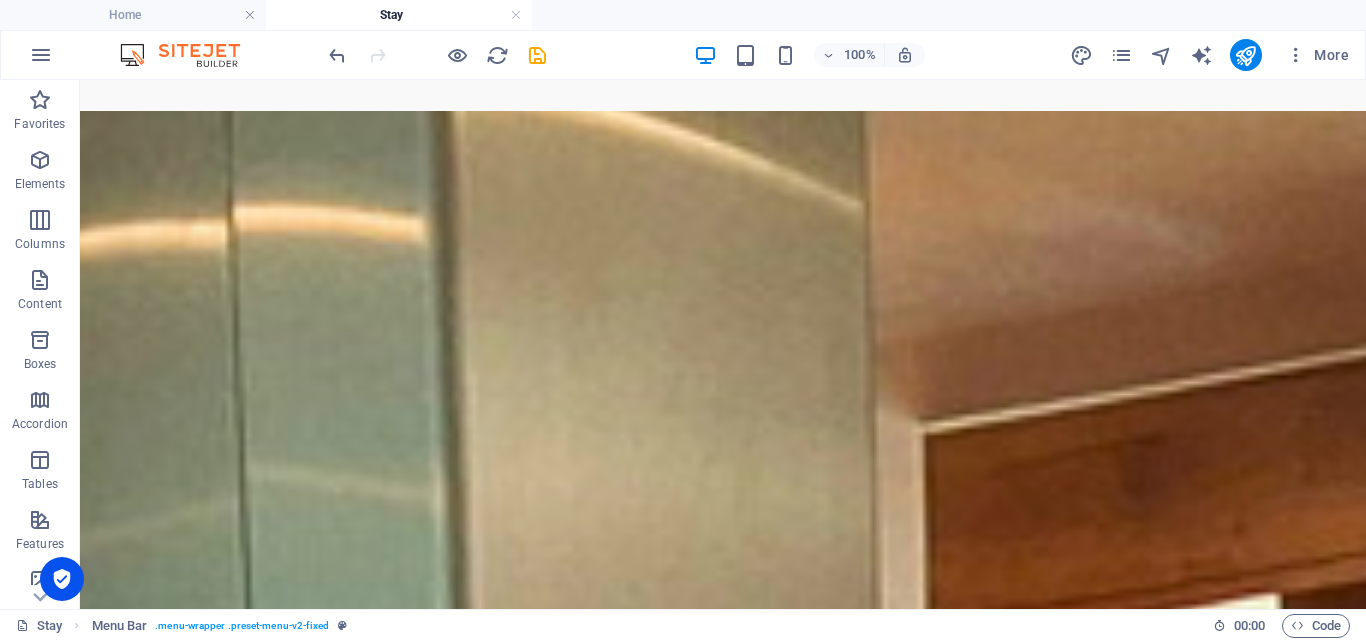 scroll, scrollTop: 188, scrollLeft: 0, axis: vertical 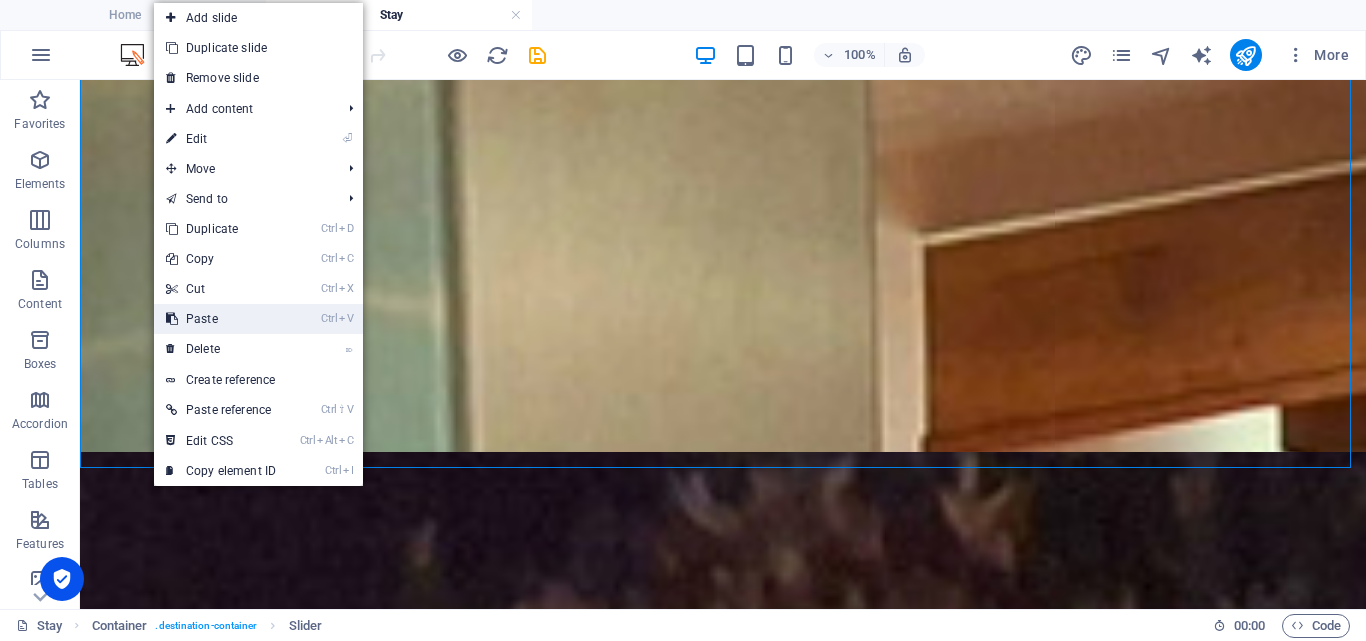 click on "Ctrl V  Paste" at bounding box center [221, 319] 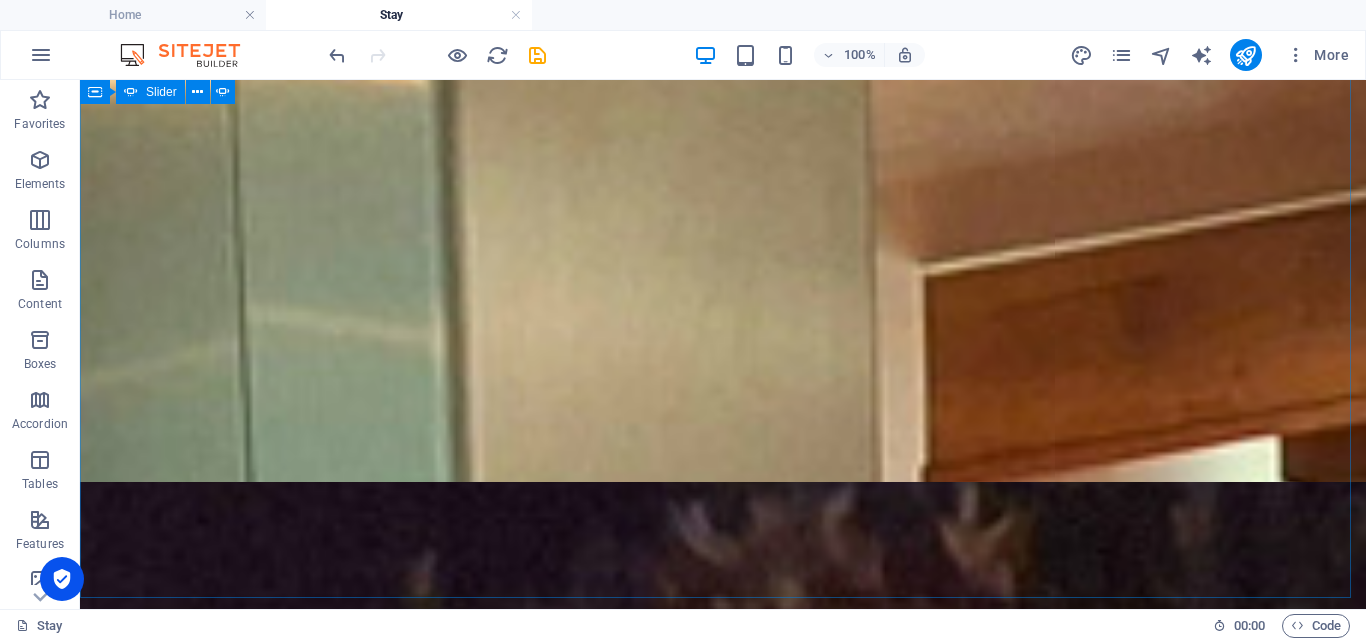 scroll, scrollTop: 0, scrollLeft: 0, axis: both 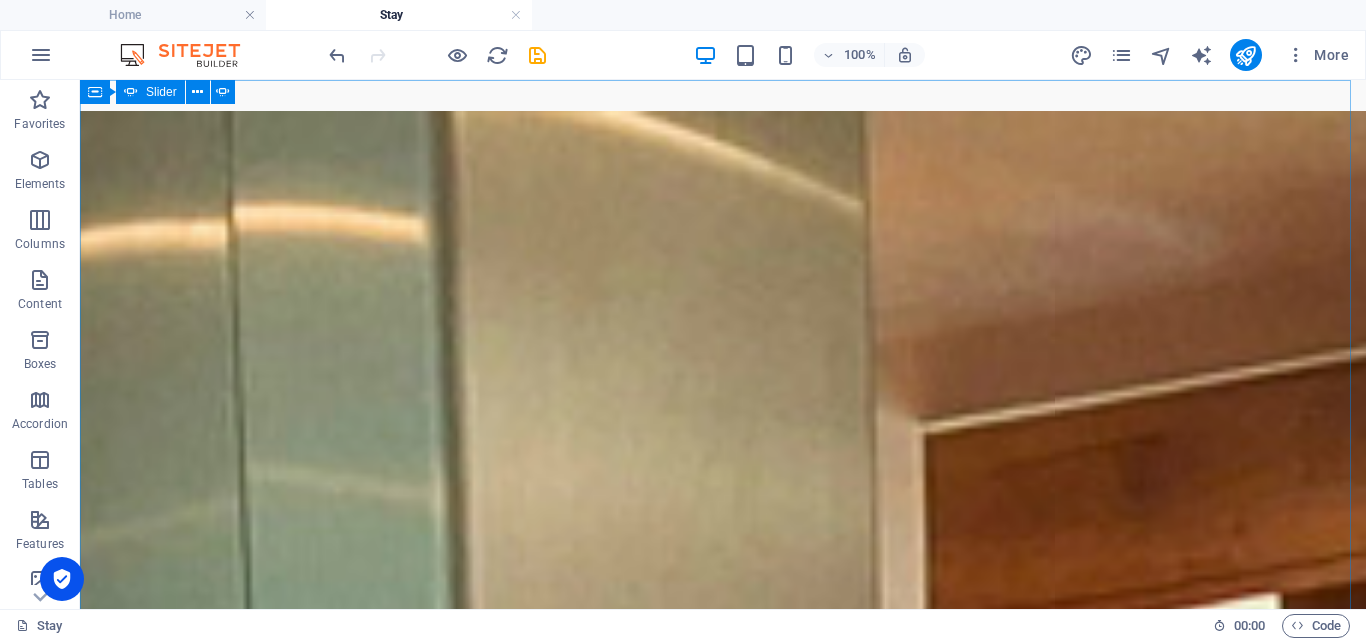 drag, startPoint x: 1358, startPoint y: 164, endPoint x: 1444, endPoint y: 147, distance: 87.66413 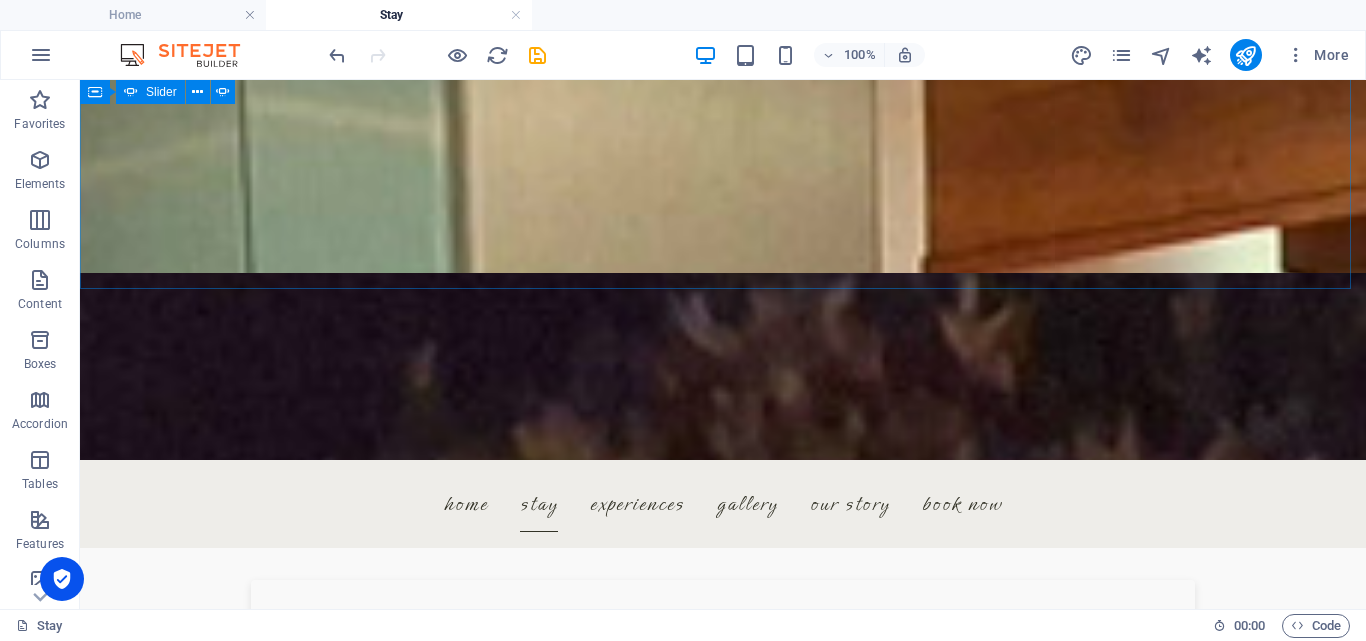 scroll, scrollTop: 375, scrollLeft: 0, axis: vertical 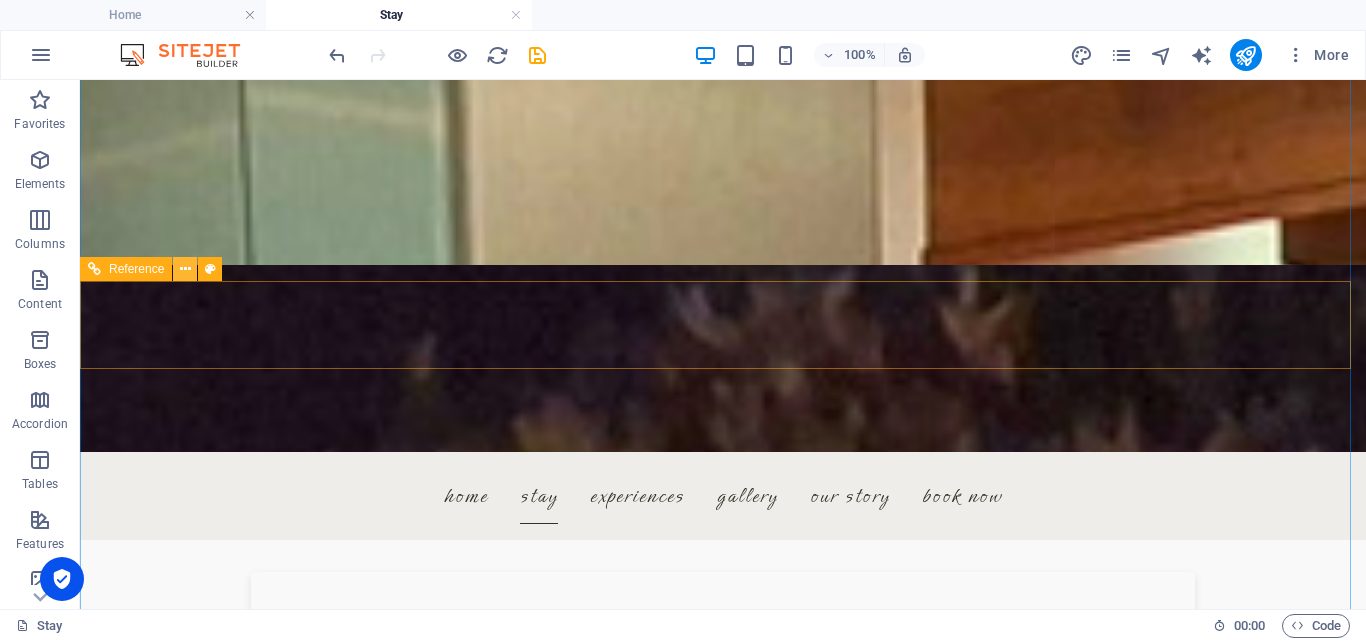 click at bounding box center (185, 269) 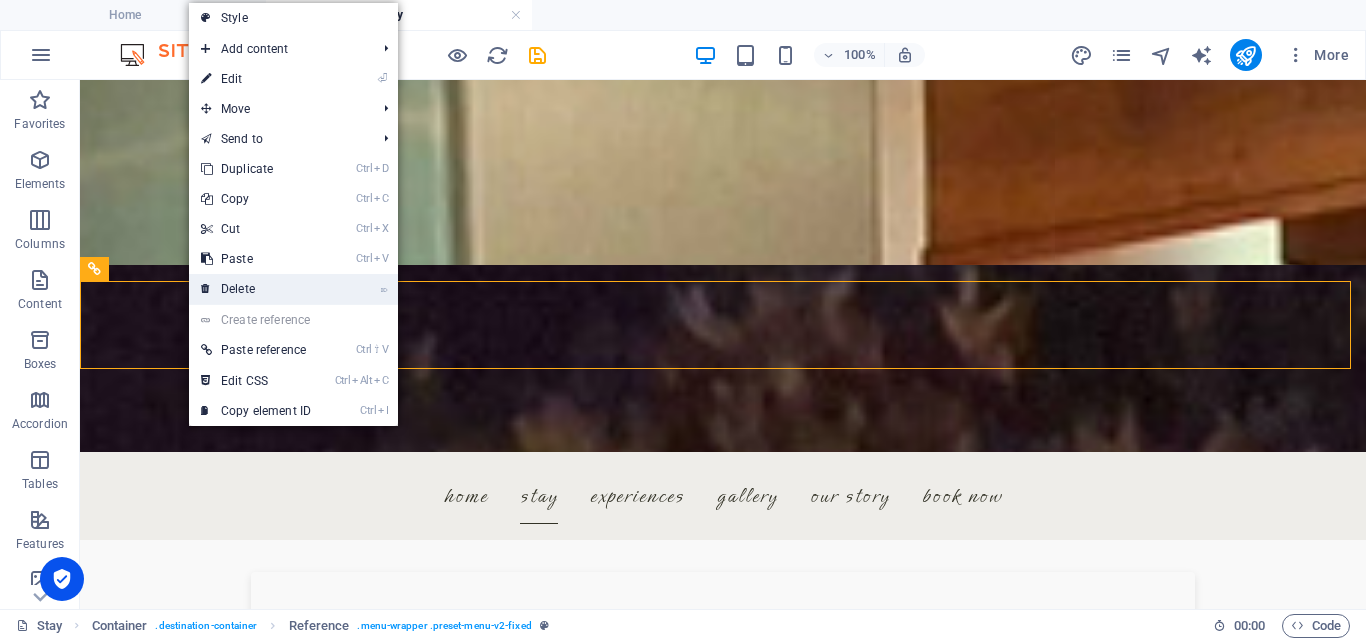 click on "⌦  Delete" at bounding box center [256, 289] 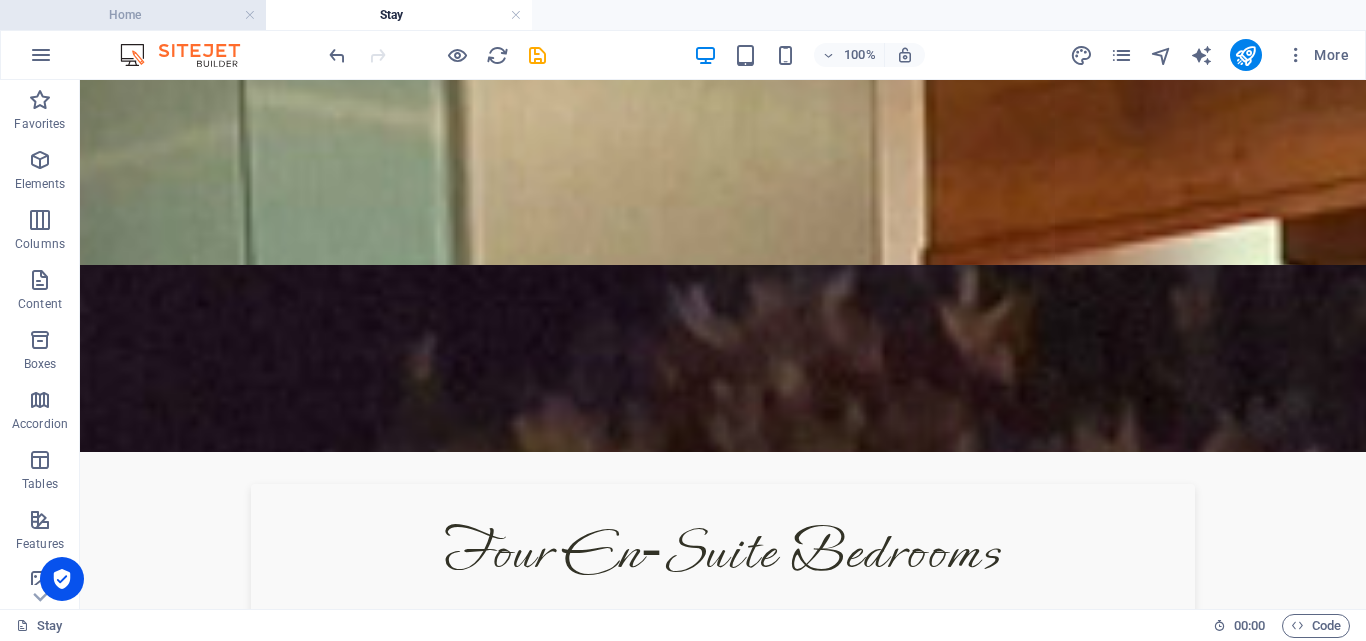 click on "Home" at bounding box center [133, 15] 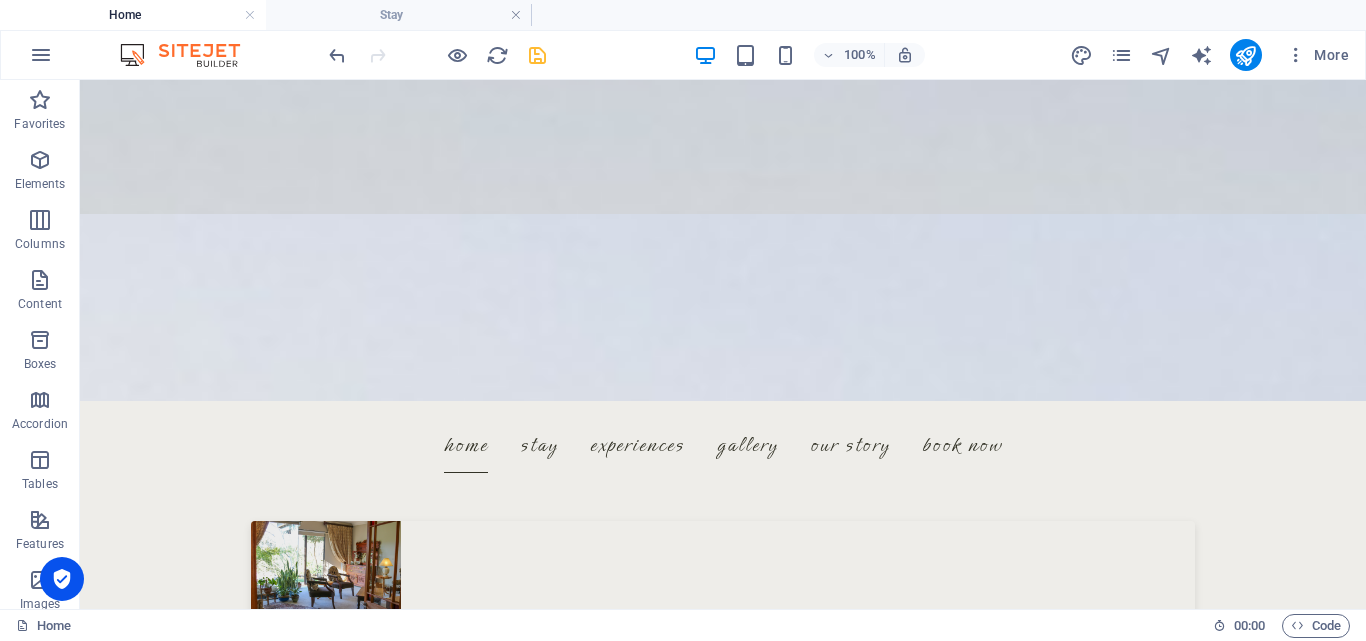 scroll, scrollTop: 0, scrollLeft: 0, axis: both 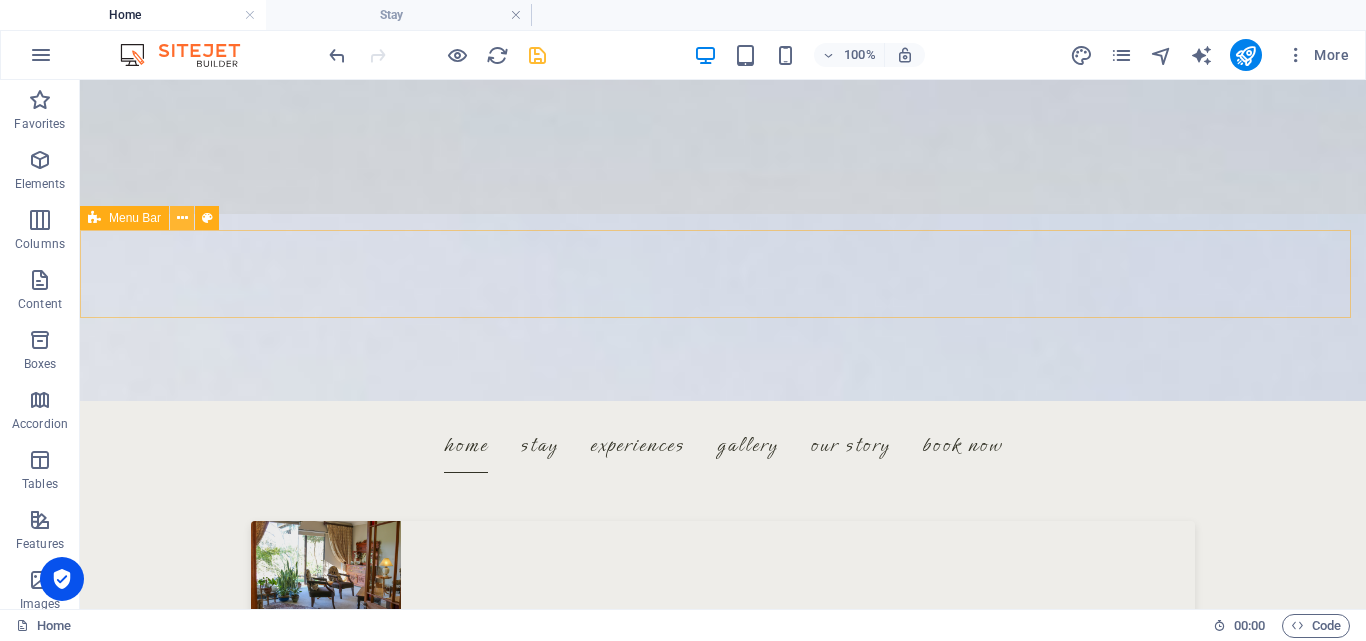 click at bounding box center [182, 218] 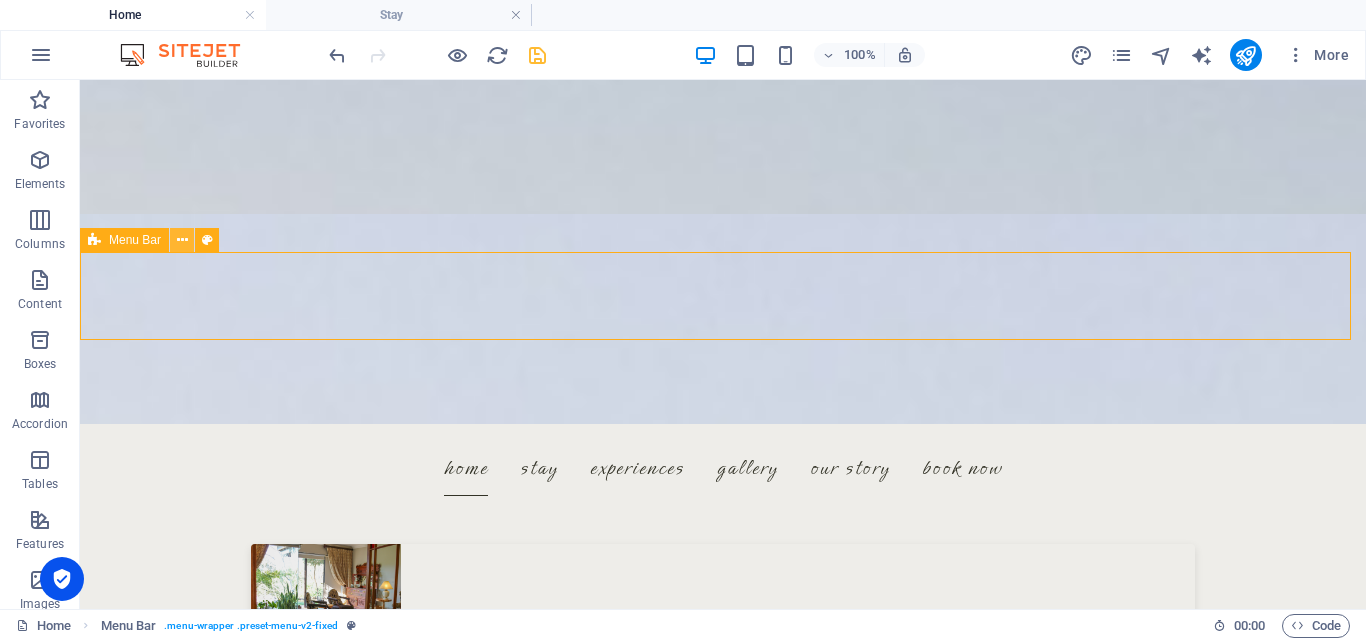 click at bounding box center (182, 240) 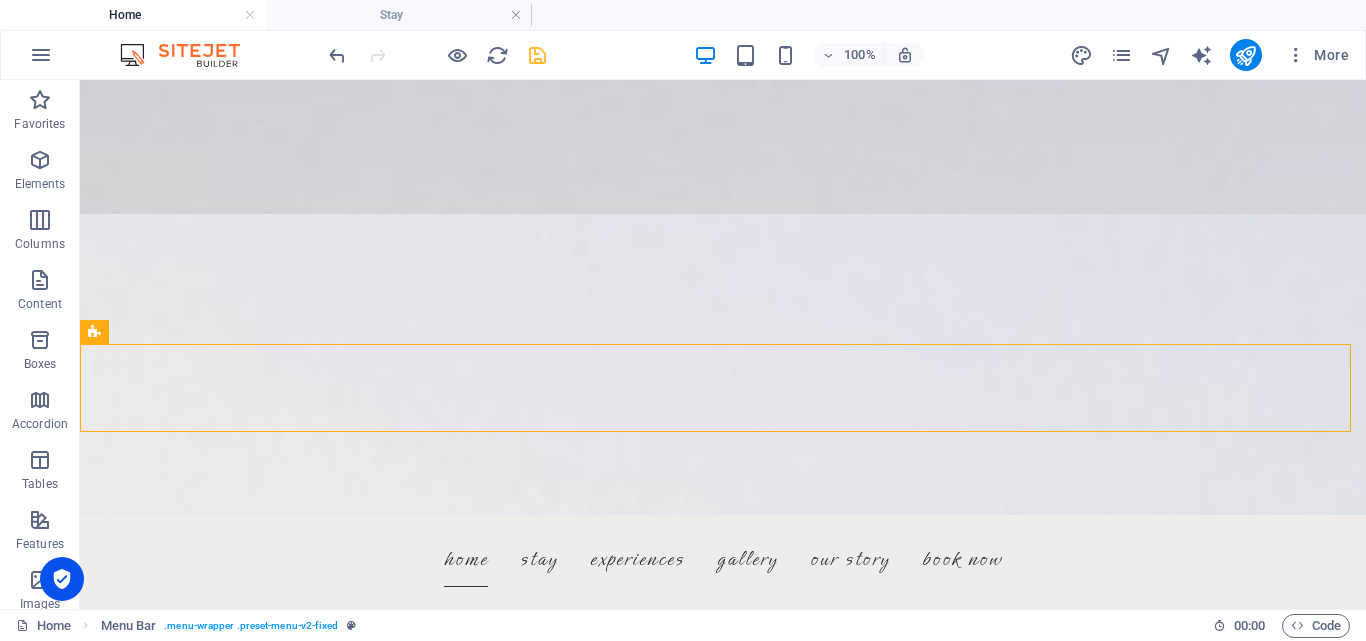 click on "Home Stay" at bounding box center (683, 15) 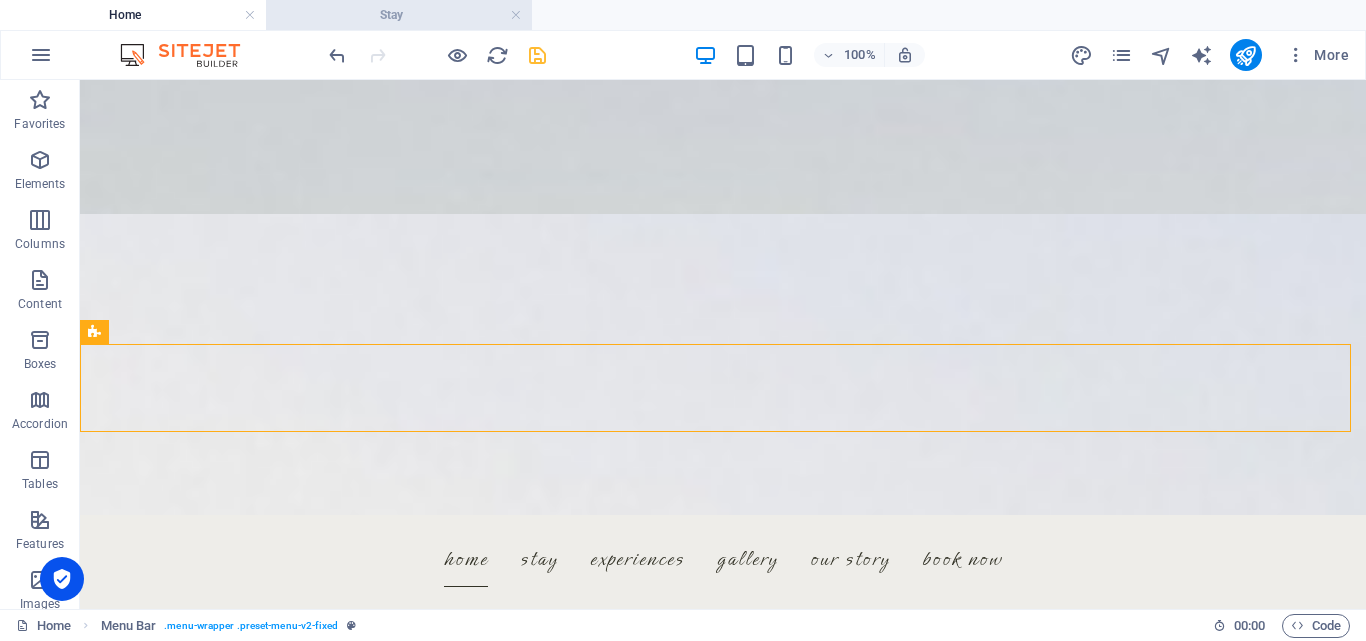 click on "Stay" at bounding box center (399, 15) 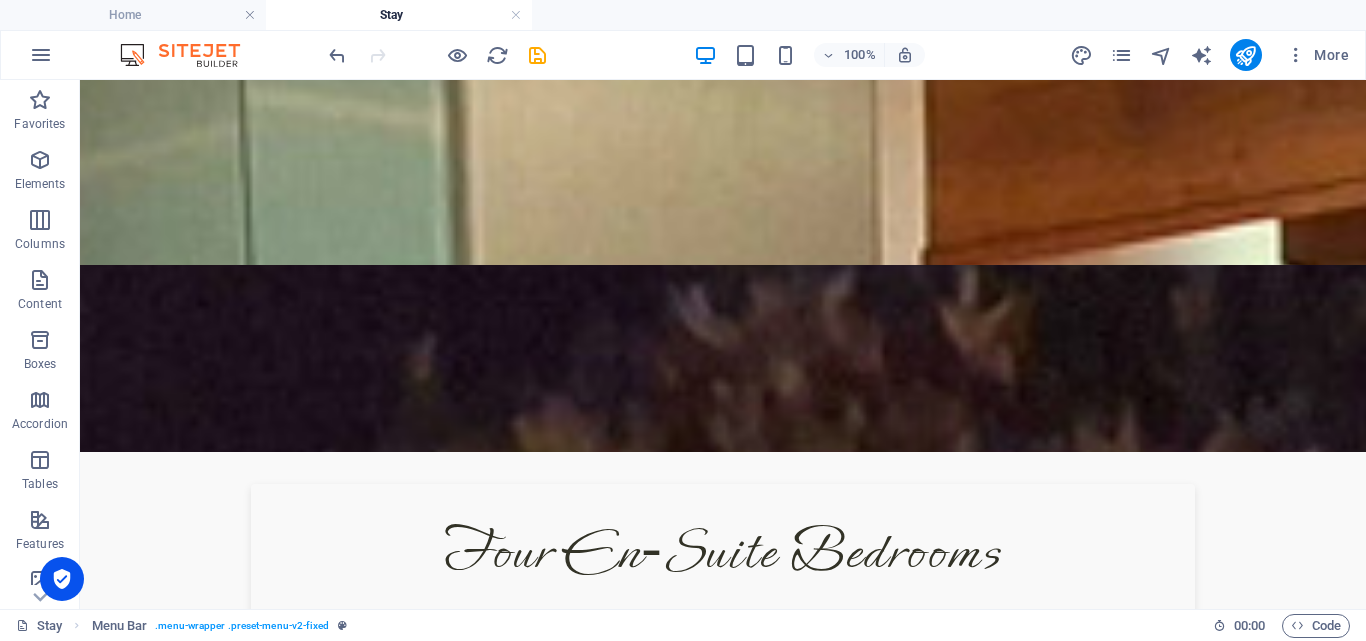 scroll, scrollTop: 0, scrollLeft: 0, axis: both 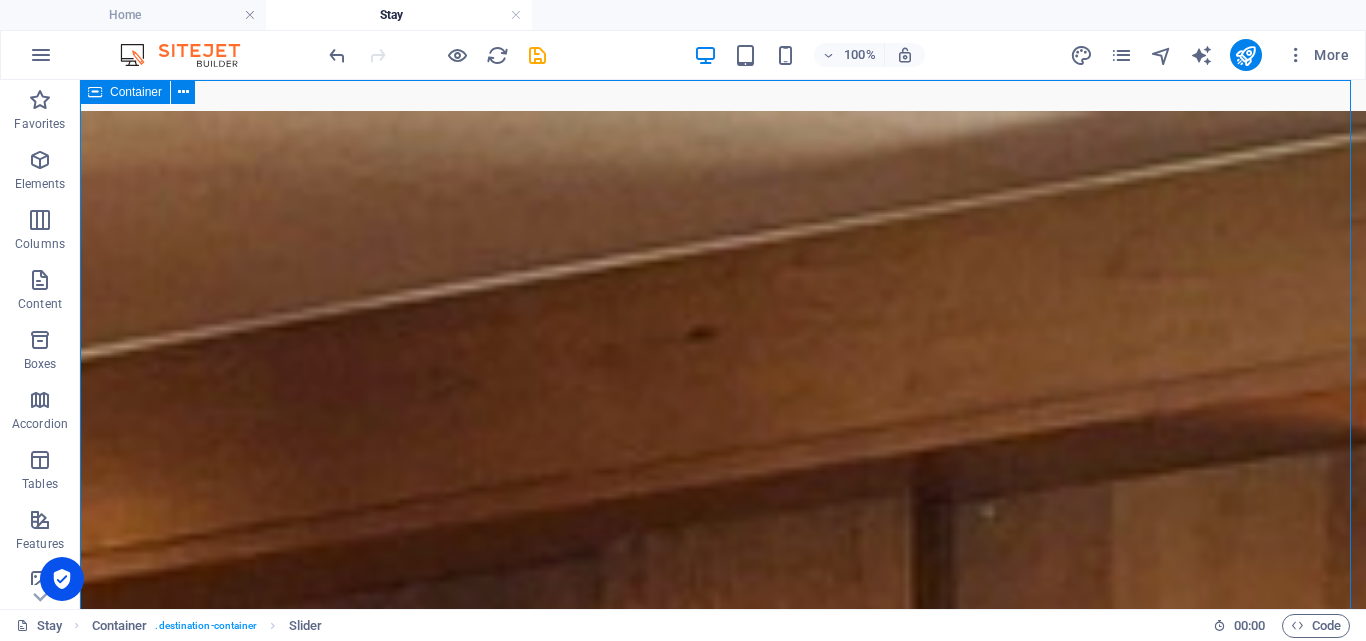 click at bounding box center [95, 92] 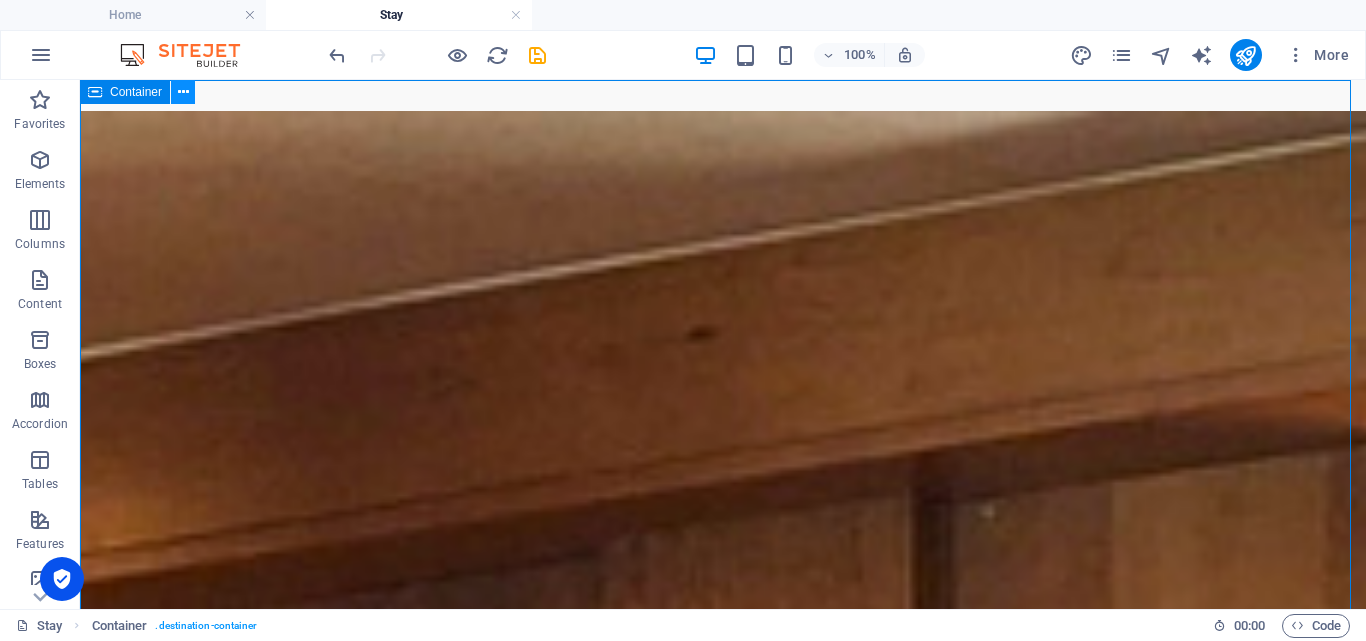 click at bounding box center (183, 92) 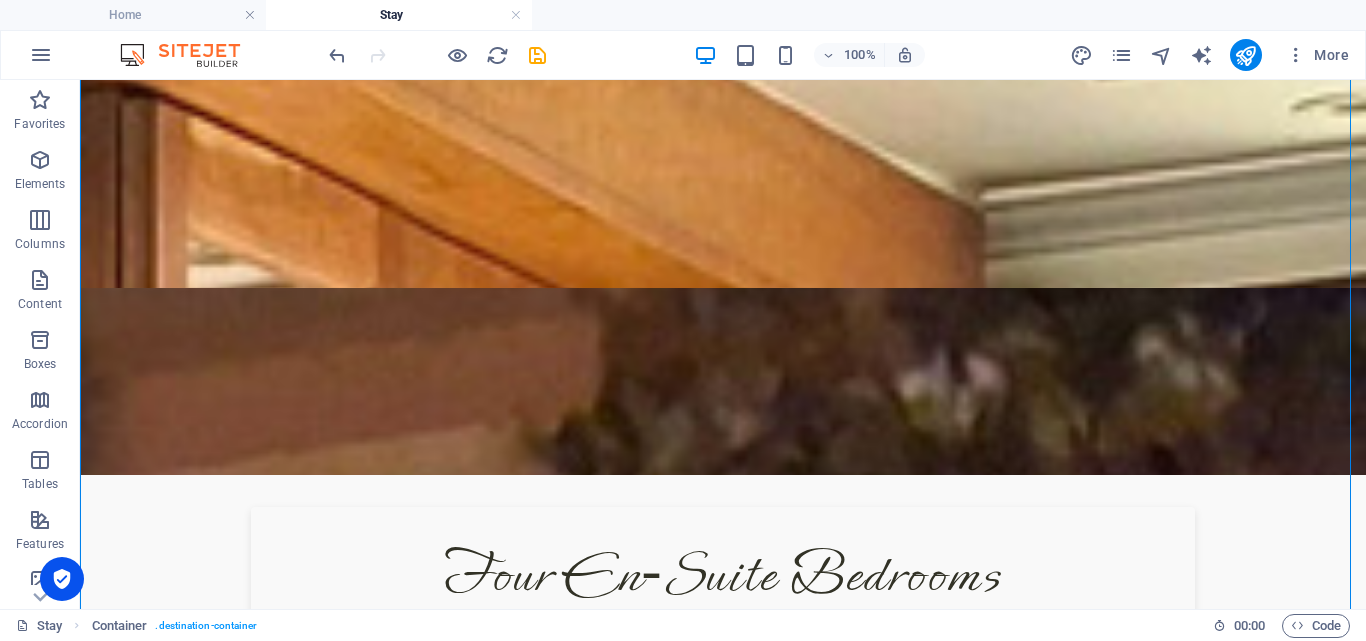 scroll, scrollTop: 343, scrollLeft: 0, axis: vertical 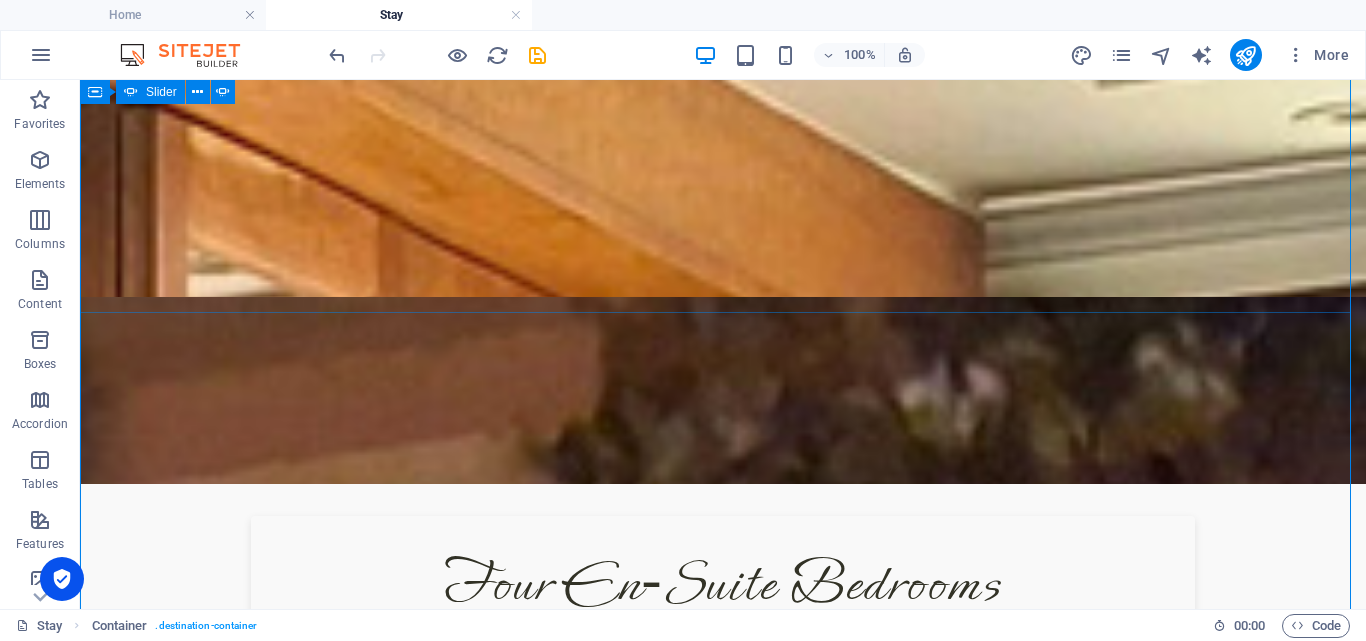 click on "Fully equipped Everything you need to cook,  feast, and gather together! This is Riverhide after dark... Bubbles. Firelight. Silence.  And a sky full of stars Four elegant en-suites, each uniquely styled.   Spa-style bathroom - soak with your own private garden view Crafted for Rest  Styled with Care Warm nights, glowing fires, and river views—this is Riverhide living! Open-plan comfort designed for connection  Home away from home Fully equipped Everything you need to cook,  feast, and gather together! This is Riverhide after dark... Bubbles. Firelight. Silence.  And a sky full of stars Four elegant en-suites, each uniquely styled.   Spa-style bathroom - soak with your own private garden view Crafted for Rest  Styled with Care Warm nights, glowing fires, and river views—this is Riverhide living! 1 2 3 4 5" at bounding box center (723, 110) 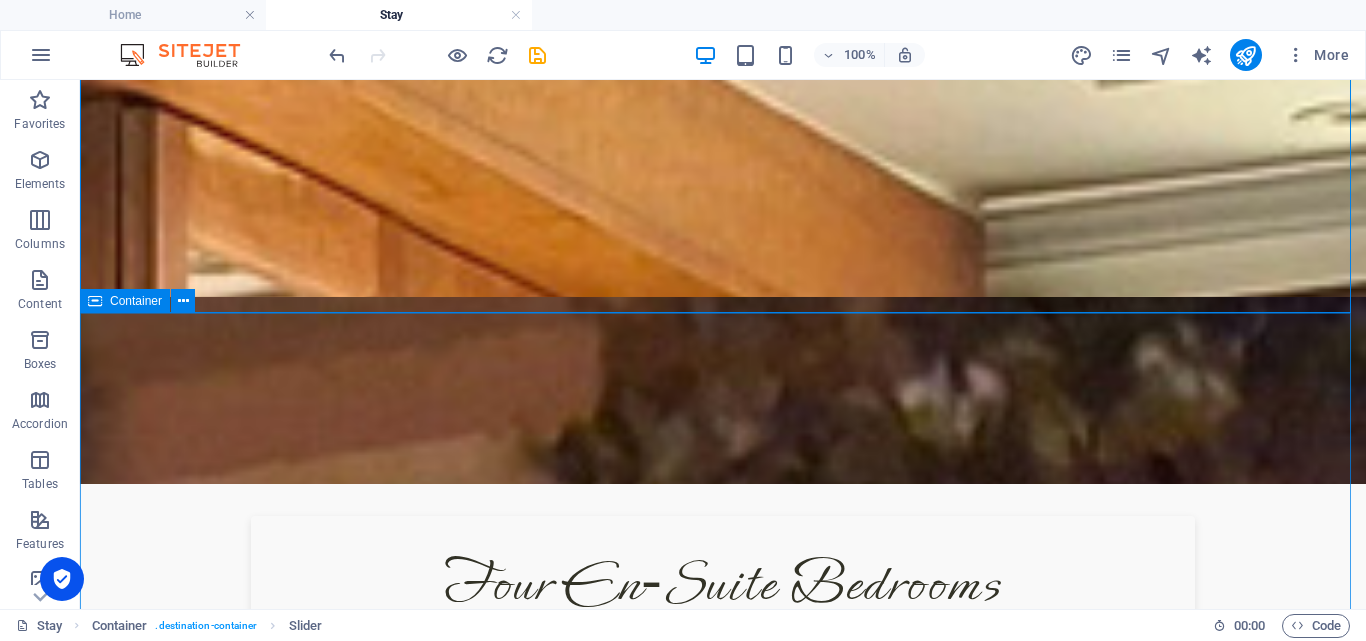 click on "Four En‑Suite Bedrooms Beautifully decorated bedrooms, all of which are complemented by en-suite bathrooms. At Riverhide, rest comes naturally. Each bedroom is thoughtfully designed to frame the beauty outside - whether it’s the river, the Langeberg Mountains or the rich gardens.  Whether you’re curled up with a book or waking to the fish eagles cry, every room invites you to pause, breathe, and simply be. Learn More  Spacious by Design, Cozy by Nature A place where families reconnect, friends unwind, and couples find calm. The layout is spacious yet cozy, designed to let people come together while still offering quiet corners to escape to. Book Direct Private. Peaceful. Yours — just book it. 071 168 6377 Email Your riverfront retreat is a click away. info@riverhide.co.za Airbnb Want to book via Airbnb instead? You're welcome to use our Airbnb listing for a secure and familiar experience. Freedom to Roam, Space to Breathe" at bounding box center [723, 2200] 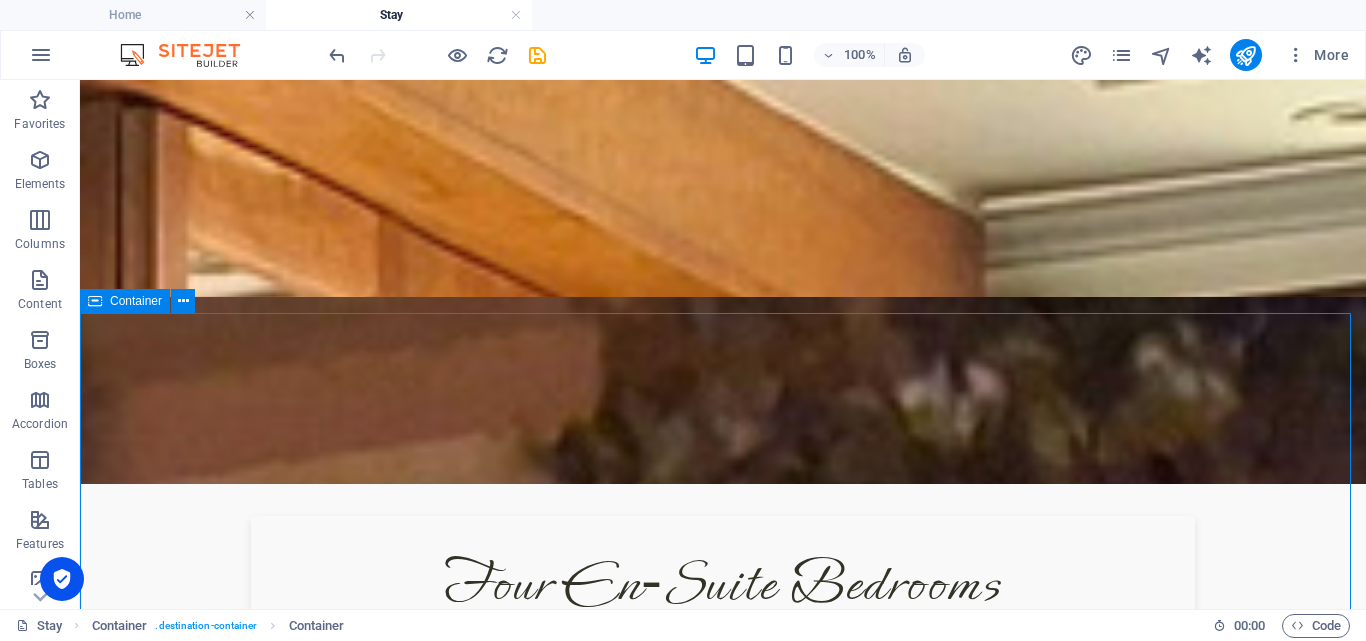 click on "Four En‑Suite Bedrooms Beautifully decorated bedrooms, all of which are complemented by en-suite bathrooms. At Riverhide, rest comes naturally. Each bedroom is thoughtfully designed to frame the beauty outside - whether it’s the river, the Langeberg Mountains or the rich gardens.  Whether you’re curled up with a book or waking to the fish eagles cry, every room invites you to pause, breathe, and simply be. Learn More  Spacious by Design, Cozy by Nature A place where families reconnect, friends unwind, and couples find calm. The layout is spacious yet cozy, designed to let people come together while still offering quiet corners to escape to. Book Direct Private. Peaceful. Yours — just book it. 071 168 6377 Email Your riverfront retreat is a click away. info@riverhide.co.za Airbnb Want to book via Airbnb instead? You're welcome to use our Airbnb listing for a secure and familiar experience. Freedom to Roam, Space to Breathe" at bounding box center (723, 2200) 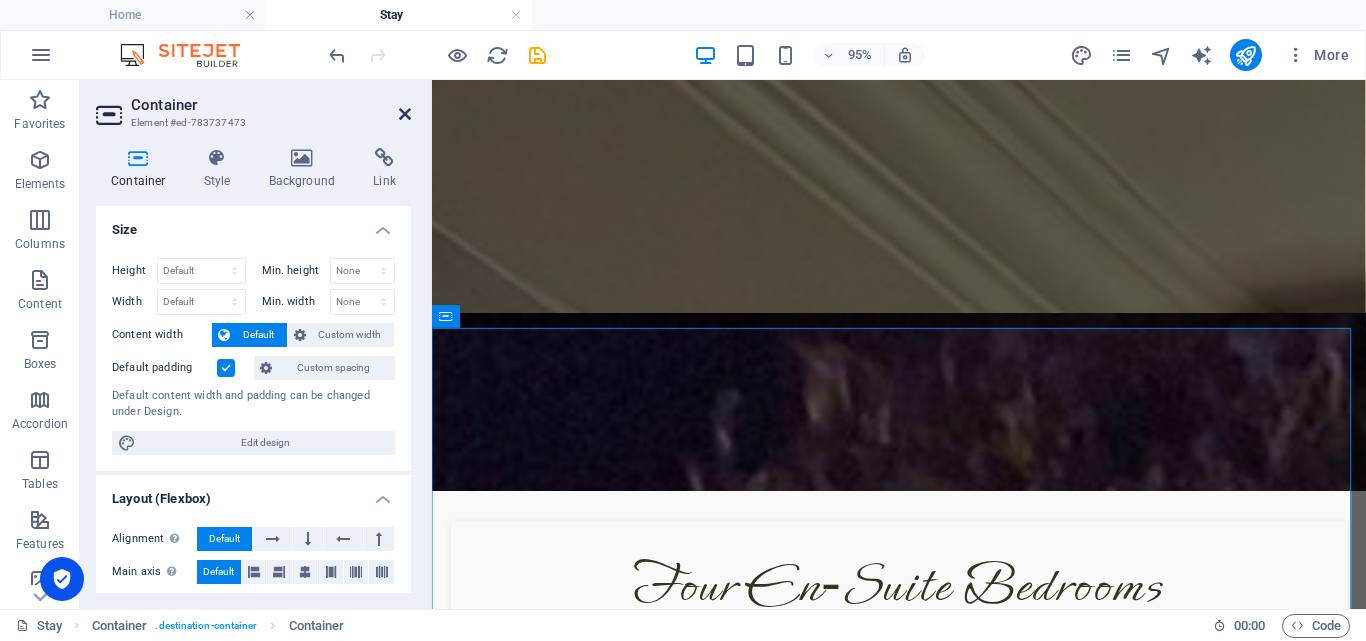 click at bounding box center (405, 114) 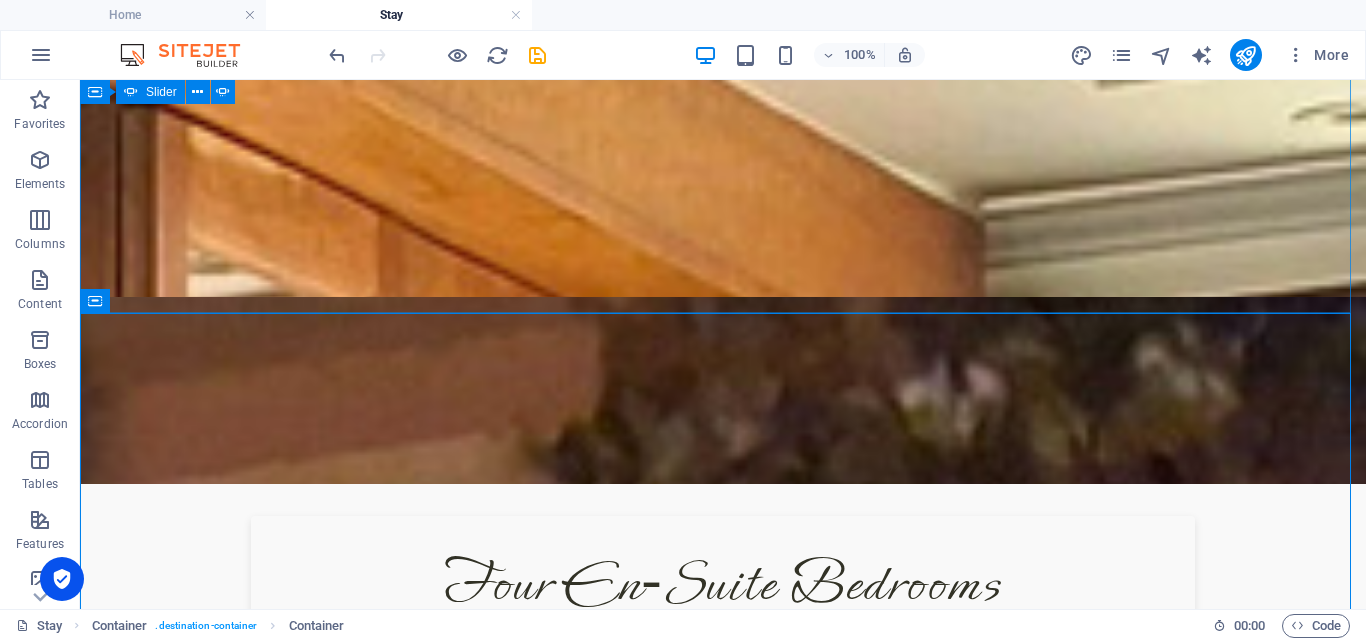 click on "Fully equipped Everything you need to cook,  feast, and gather together! This is Riverhide after dark... Bubbles. Firelight. Silence.  And a sky full of stars Four elegant en-suites, each uniquely styled.   Spa-style bathroom - soak with your own private garden view Crafted for Rest  Styled with Care Warm nights, glowing fires, and river views—this is Riverhide living! Open-plan comfort designed for connection  Home away from home Fully equipped Everything you need to cook,  feast, and gather together! This is Riverhide after dark... Bubbles. Firelight. Silence.  And a sky full of stars Four elegant en-suites, each uniquely styled.   Spa-style bathroom - soak with your own private garden view Crafted for Rest  Styled with Care Warm nights, glowing fires, and river views—this is Riverhide living! 1 2 3 4 5" at bounding box center [723, 110] 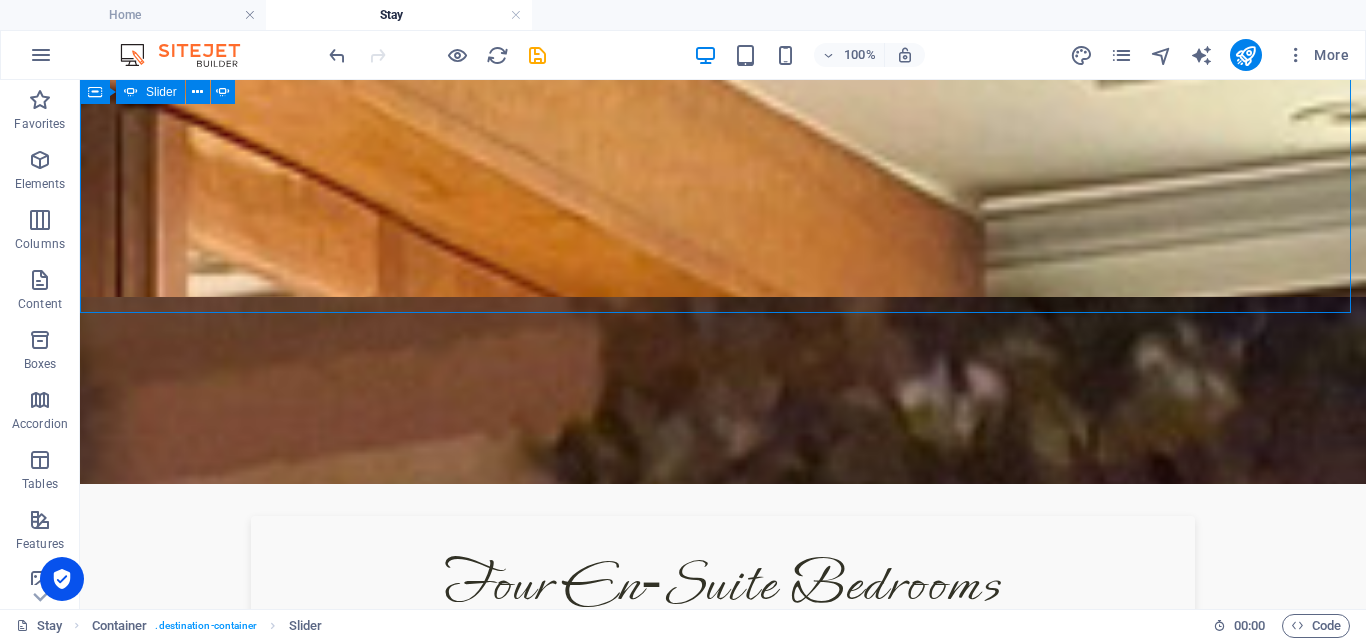 click on "Fully equipped Everything you need to cook,  feast, and gather together! This is Riverhide after dark... Bubbles. Firelight. Silence.  And a sky full of stars Four elegant en-suites, each uniquely styled.   Spa-style bathroom - soak with your own private garden view Crafted for Rest  Styled with Care Warm nights, glowing fires, and river views—this is Riverhide living! Open-plan comfort designed for connection  Home away from home Fully equipped Everything you need to cook,  feast, and gather together! This is Riverhide after dark... Bubbles. Firelight. Silence.  And a sky full of stars Four elegant en-suites, each uniquely styled.   Spa-style bathroom - soak with your own private garden view Crafted for Rest  Styled with Care Warm nights, glowing fires, and river views—this is Riverhide living! 1 2 3 4 5" at bounding box center (723, 110) 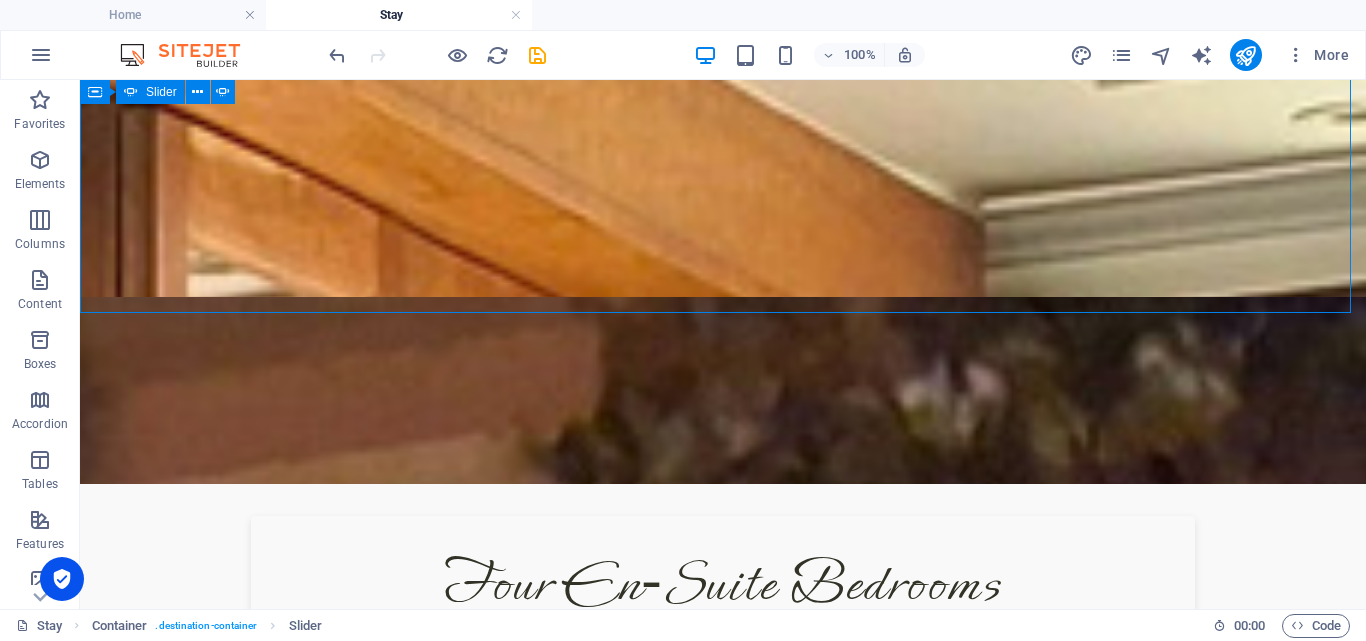 select on "s" 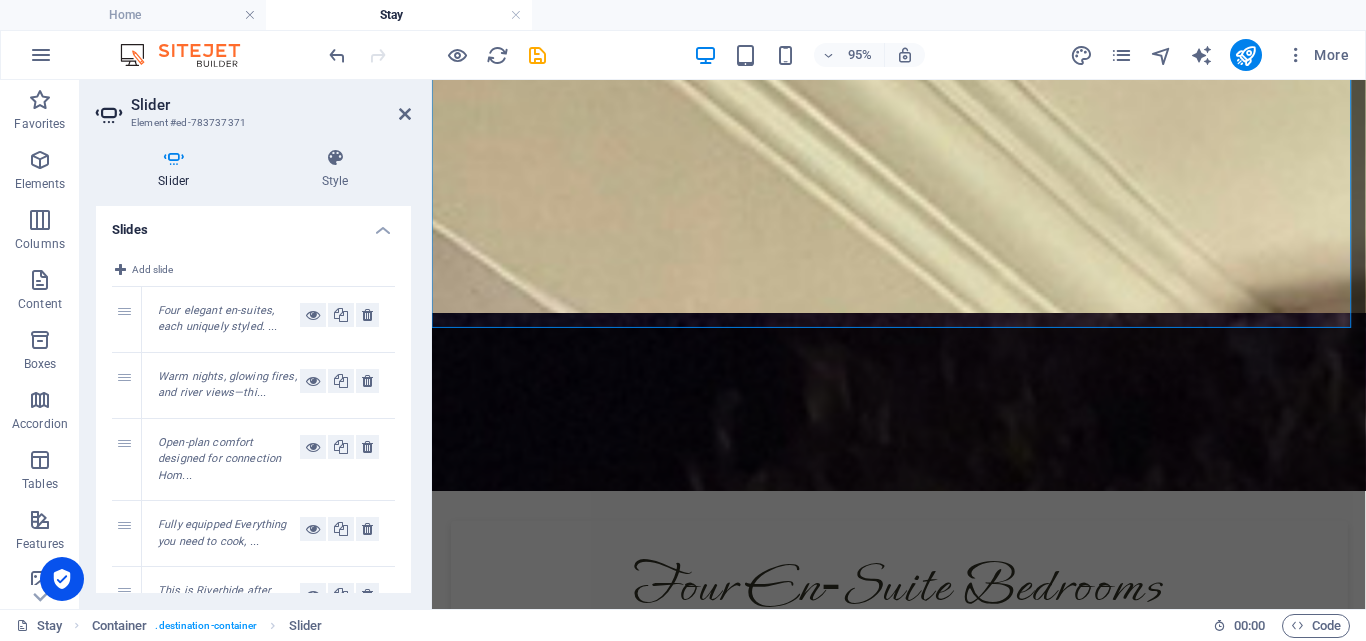 click on "Slider Element #ed-783737371 Slider Style Slides Add slide 1 Four elegant en-suites, each uniquely styled.
... 2 Warm nights, glowing fires, and river views—thi... 3 Open-plan comfort designed for connection
Hom... 4 Fully equipped
Everything you need to cook,
... 5 This is Riverhide after dark...
Bubbles. Fire... Display options Slides to show 1 Slides to scroll 1 Width Default px % rem em vw vh Adaptive height Automatically adjust the height for single slide horizontal sliders Navigate Select another slider to be navigated by this one
Center mode Enables centered view with partial previous/next slide. Use with odd numbered "Slides to show" counts. Center padding Not visible while "Variable width" is activated 0 px % Animation Animation Slide Fade Speed 800 s ms Automatic Pause 7 s ms Pause on hover Loop Arrows Dots Preset Element Layout How this element expands within the layout (Flexbox). Size Default auto px % 1/1 1/2 1/3 1/4 1/5 1/6 1/7 1/8 %" at bounding box center (256, 344) 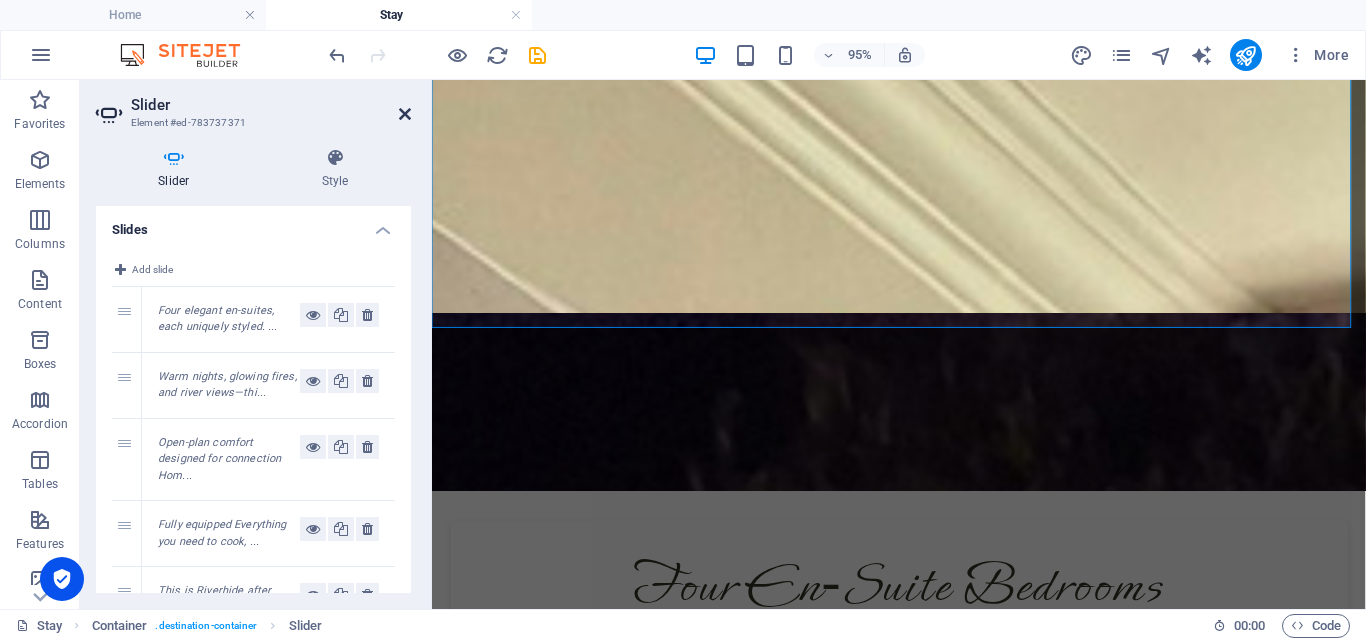 click at bounding box center (405, 114) 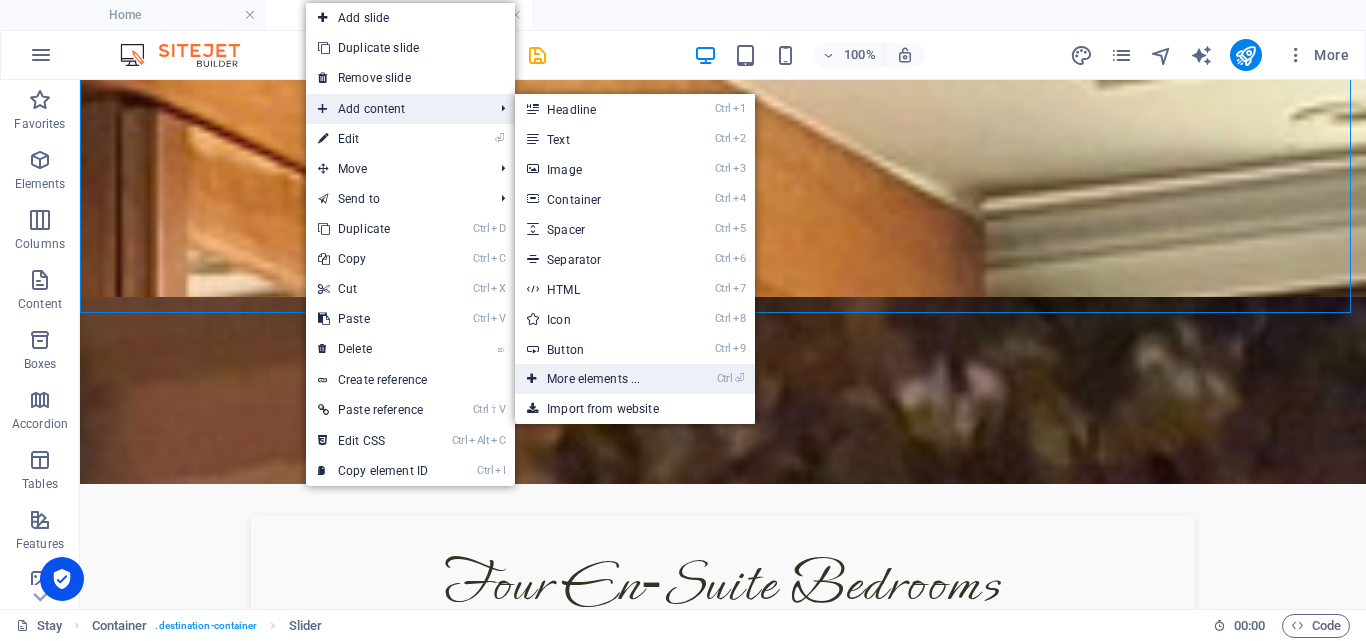 click on "Ctrl ⏎  More elements ..." at bounding box center [597, 379] 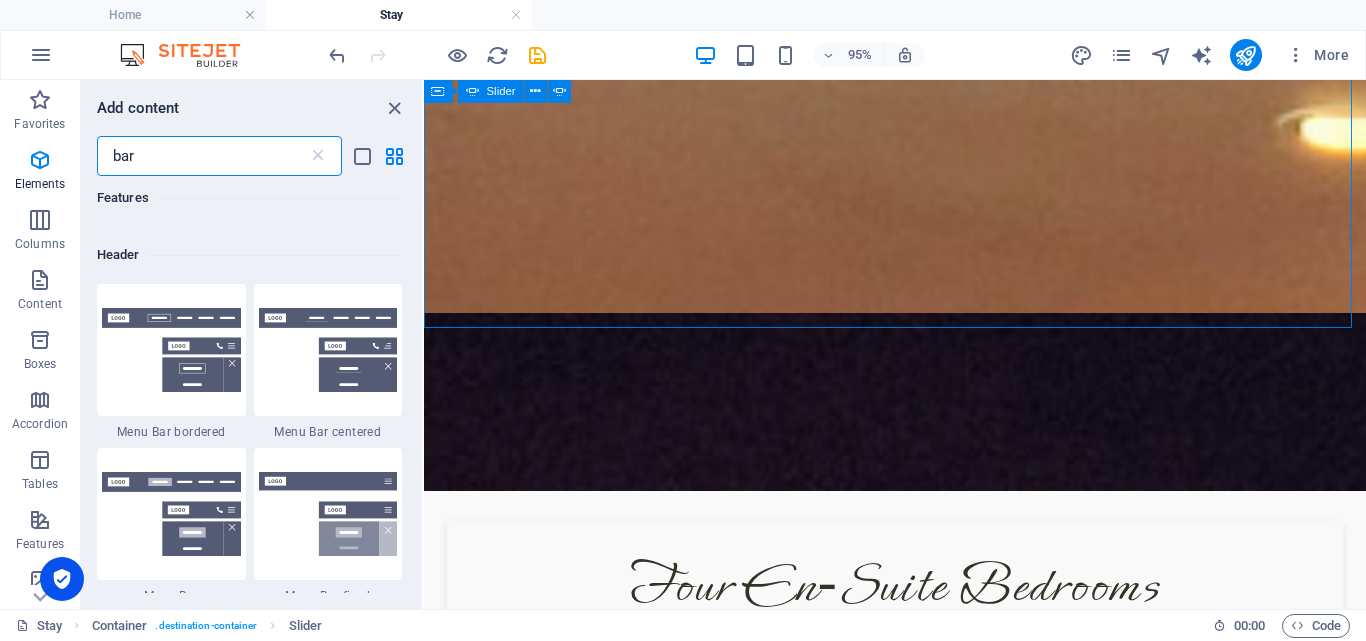 scroll, scrollTop: 330, scrollLeft: 0, axis: vertical 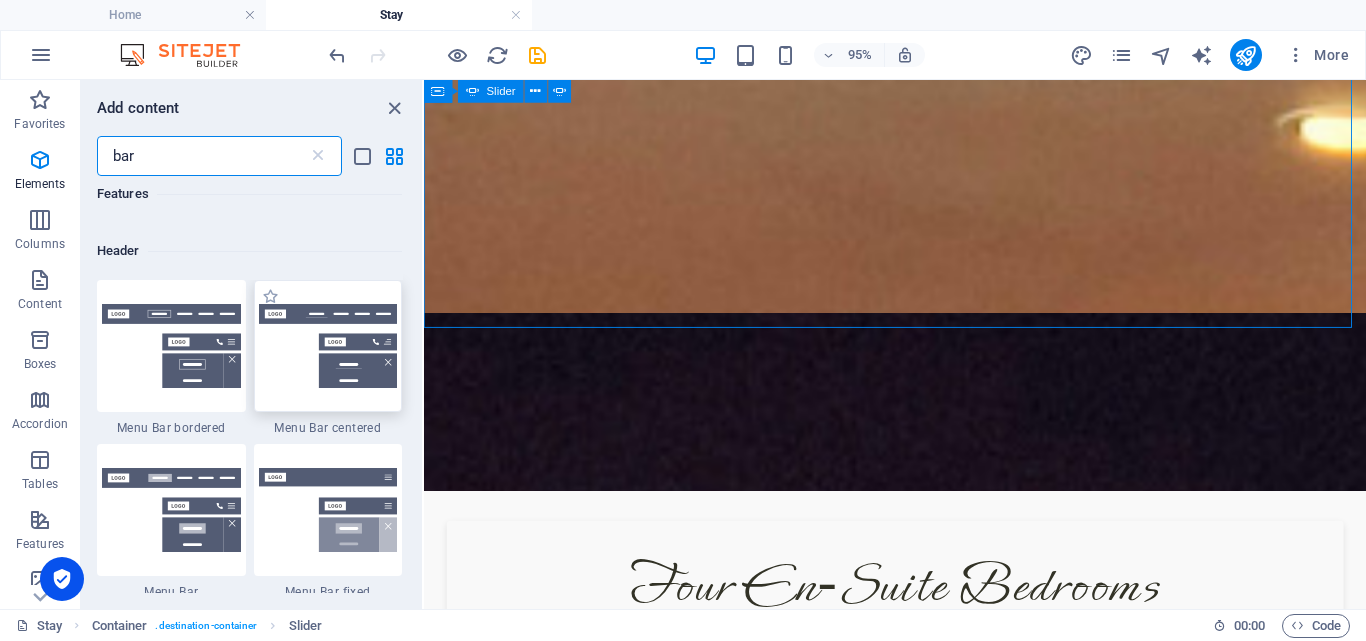 click at bounding box center (328, 346) 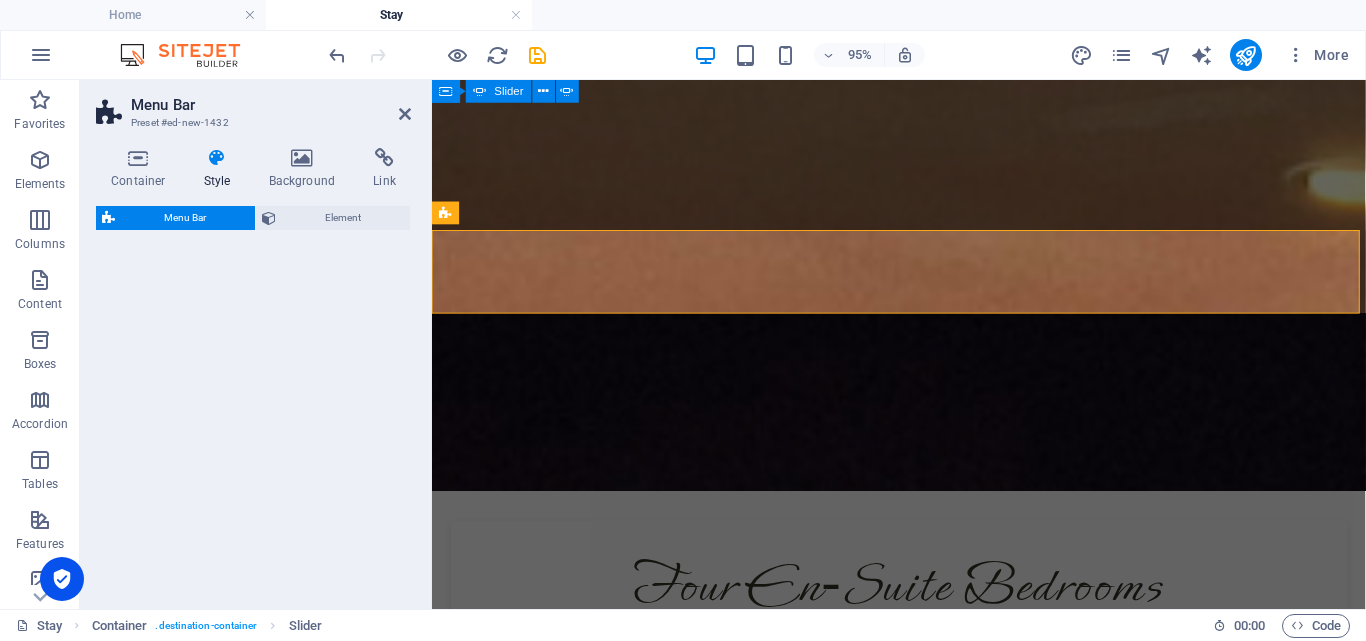 select on "rem" 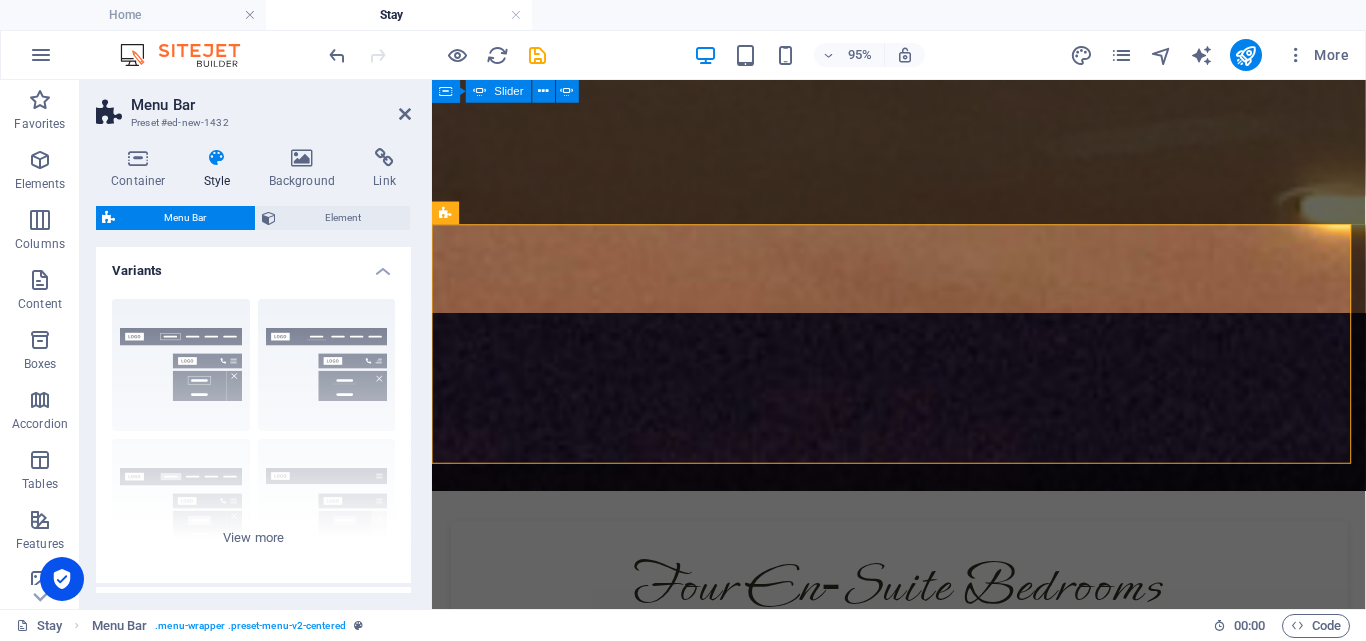 scroll, scrollTop: 3561, scrollLeft: 0, axis: vertical 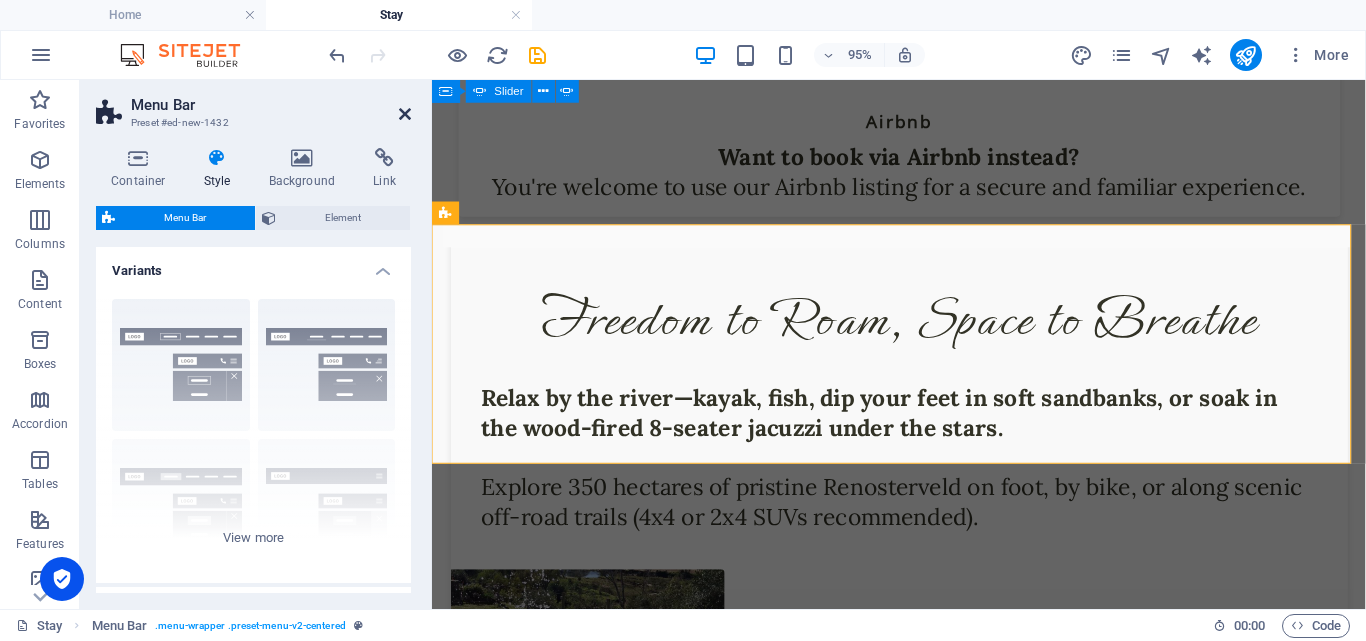 click at bounding box center [405, 114] 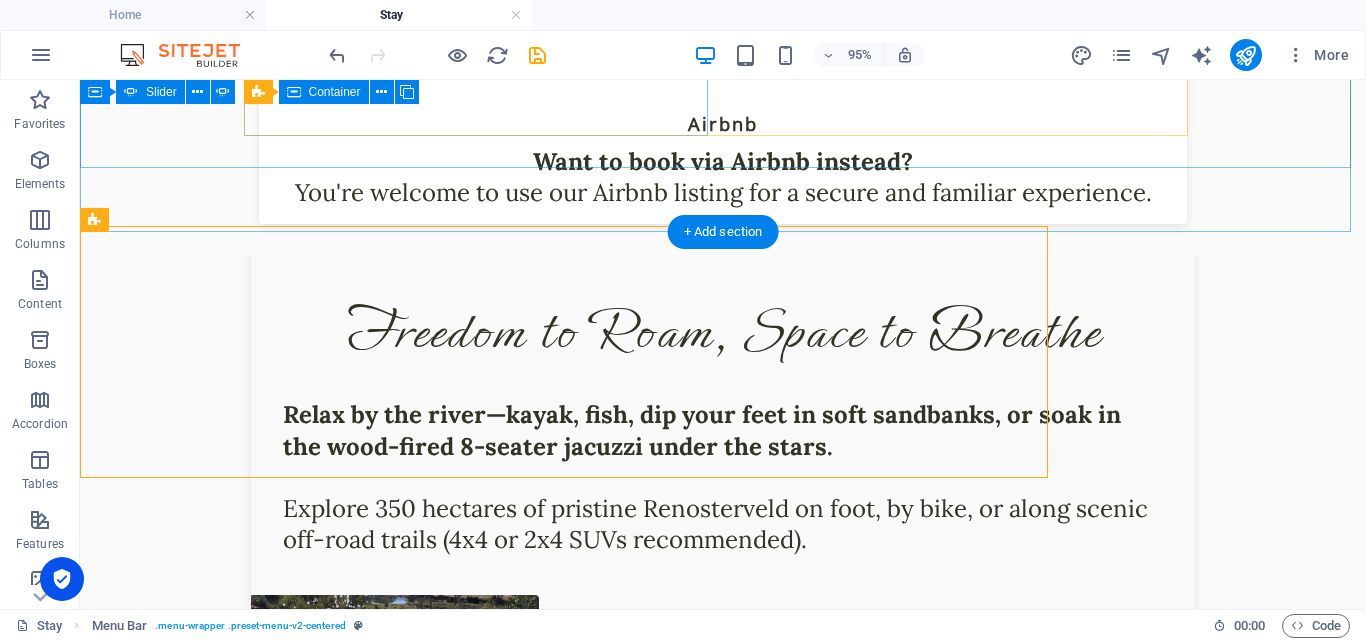 scroll, scrollTop: 3653, scrollLeft: 0, axis: vertical 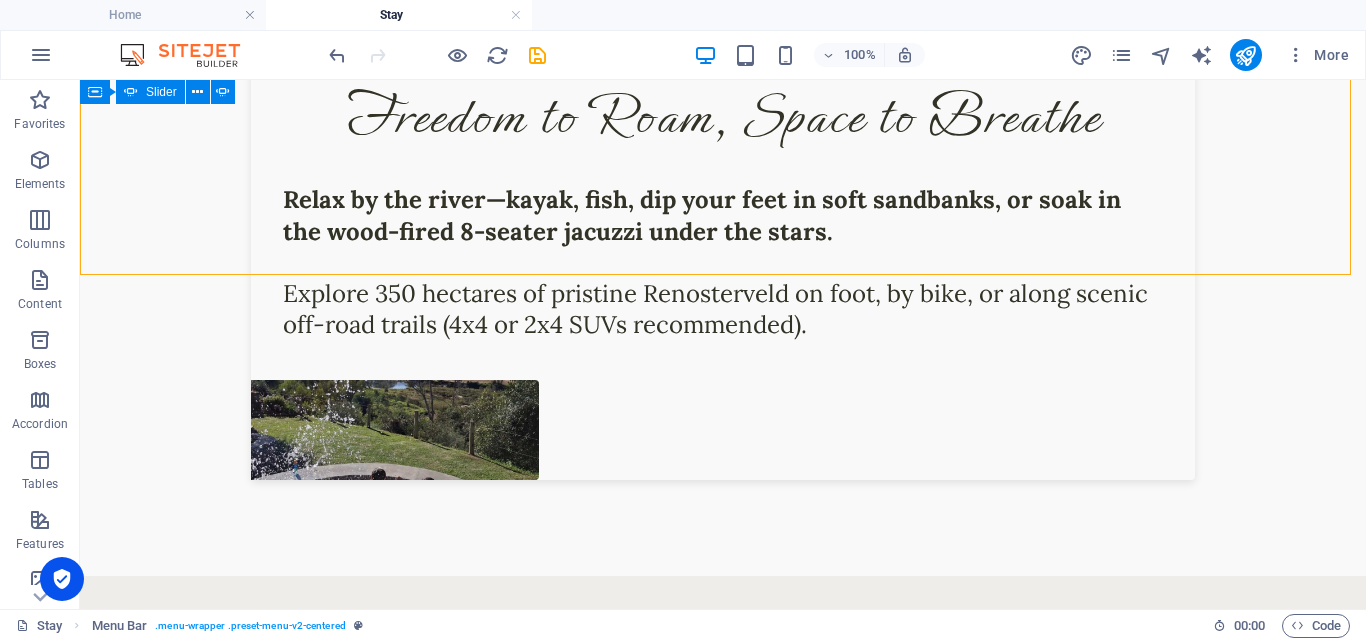 drag, startPoint x: 1360, startPoint y: 512, endPoint x: 1437, endPoint y: 693, distance: 196.69774 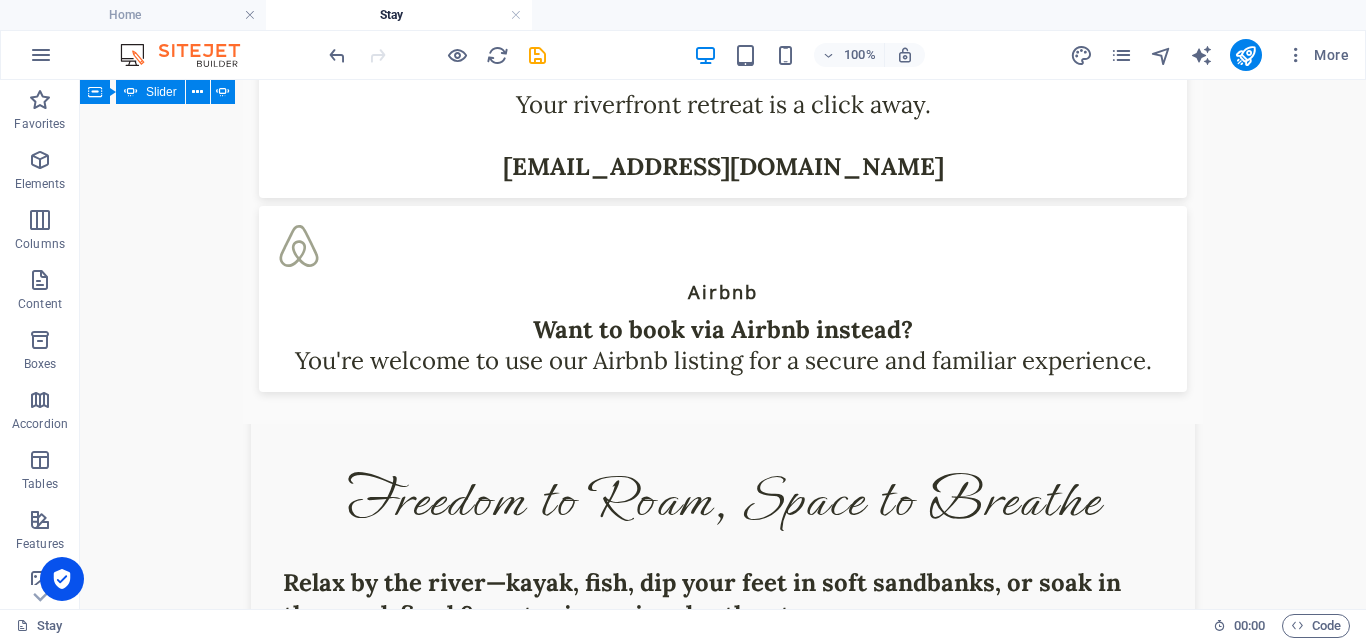 scroll, scrollTop: 3862, scrollLeft: 0, axis: vertical 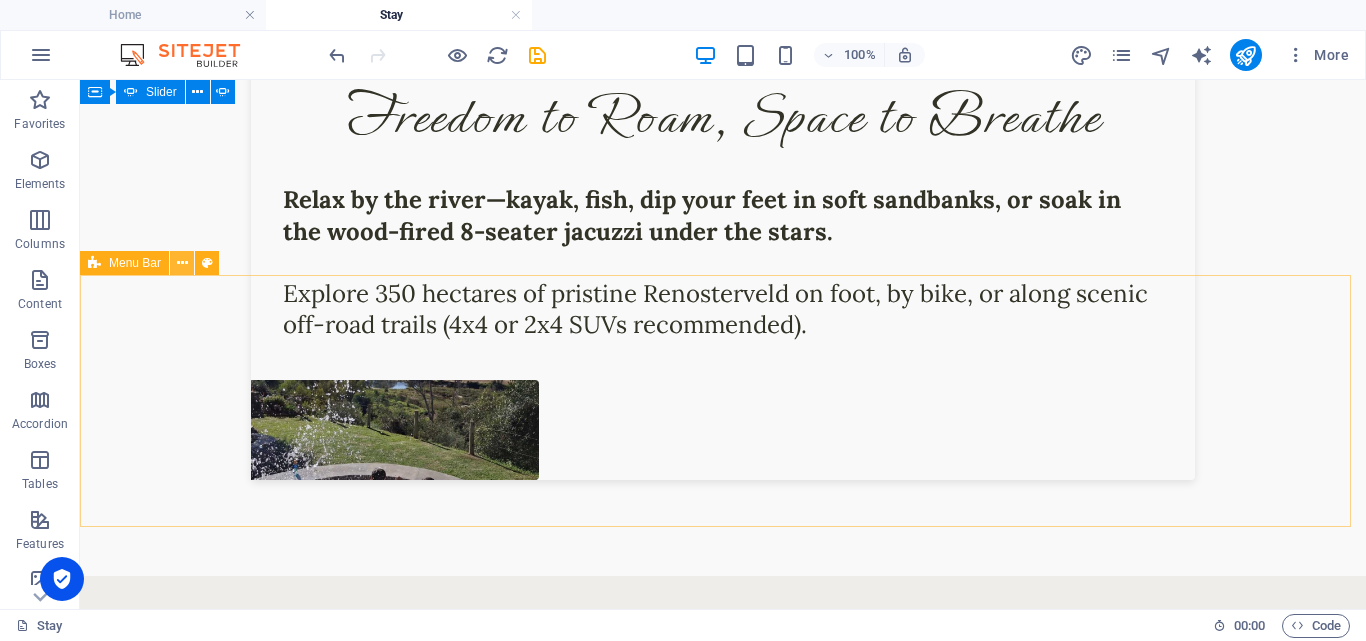 click at bounding box center (182, 263) 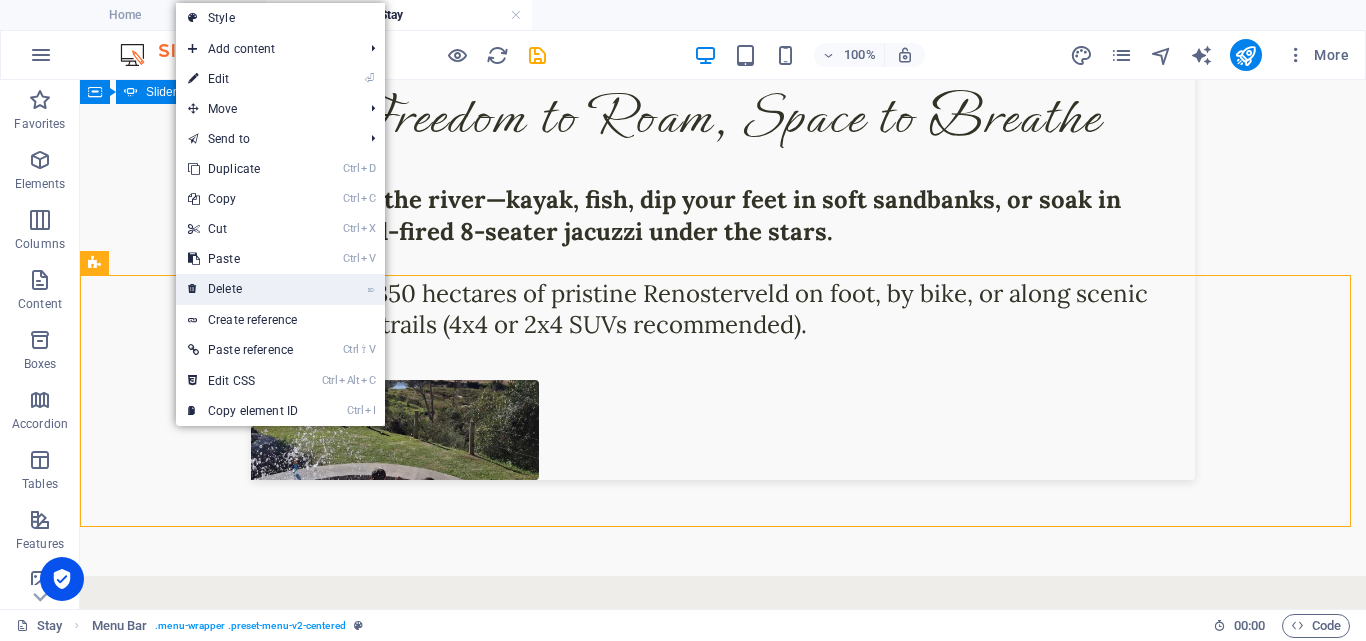 click on "⌦  Delete" at bounding box center [243, 289] 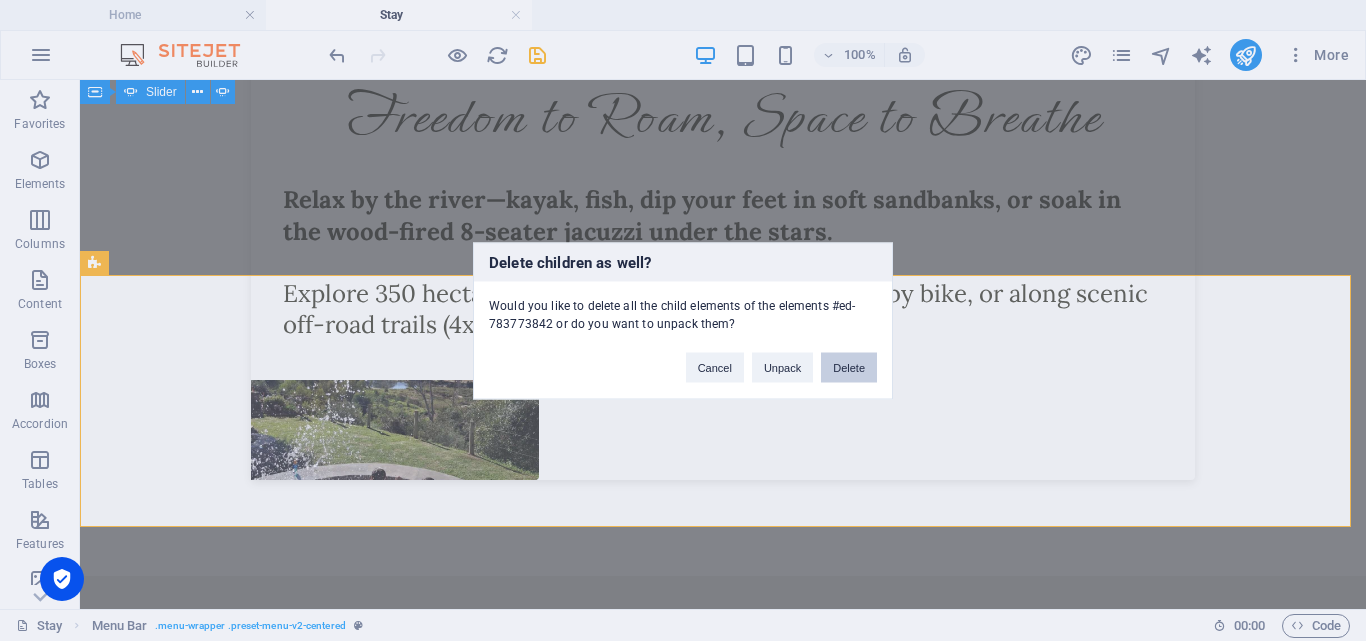 click on "Delete" at bounding box center [849, 367] 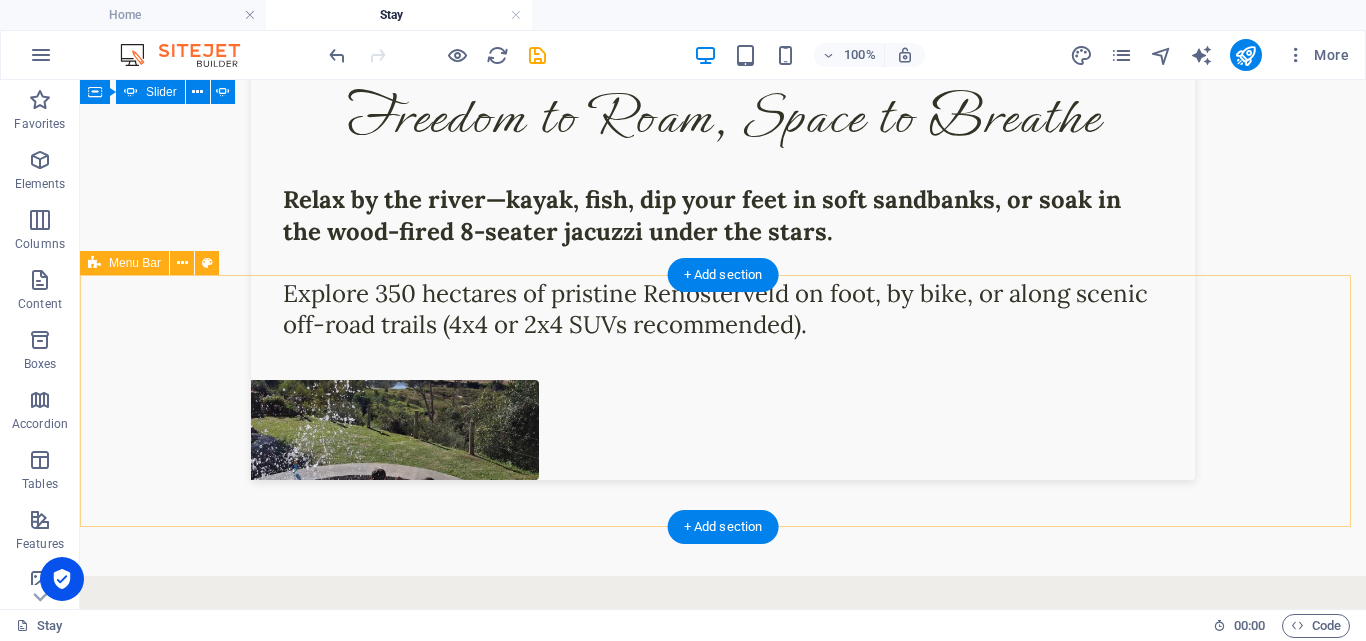 scroll, scrollTop: 3610, scrollLeft: 0, axis: vertical 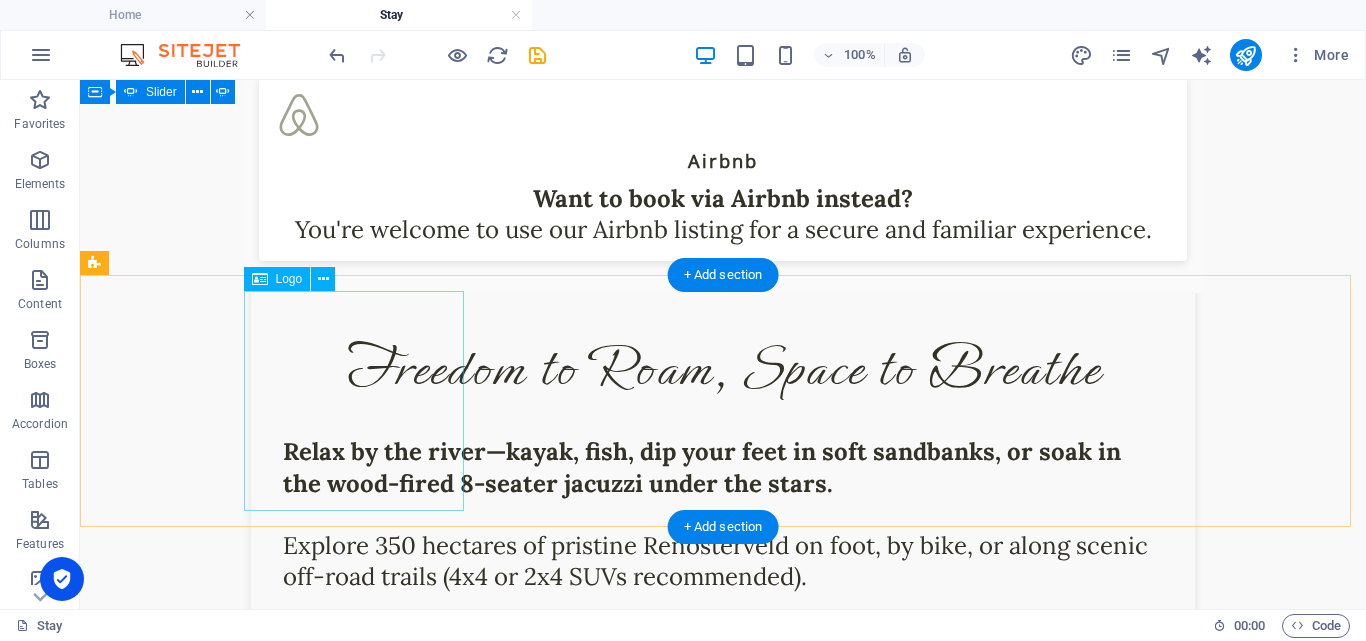 click at bounding box center (723, 954) 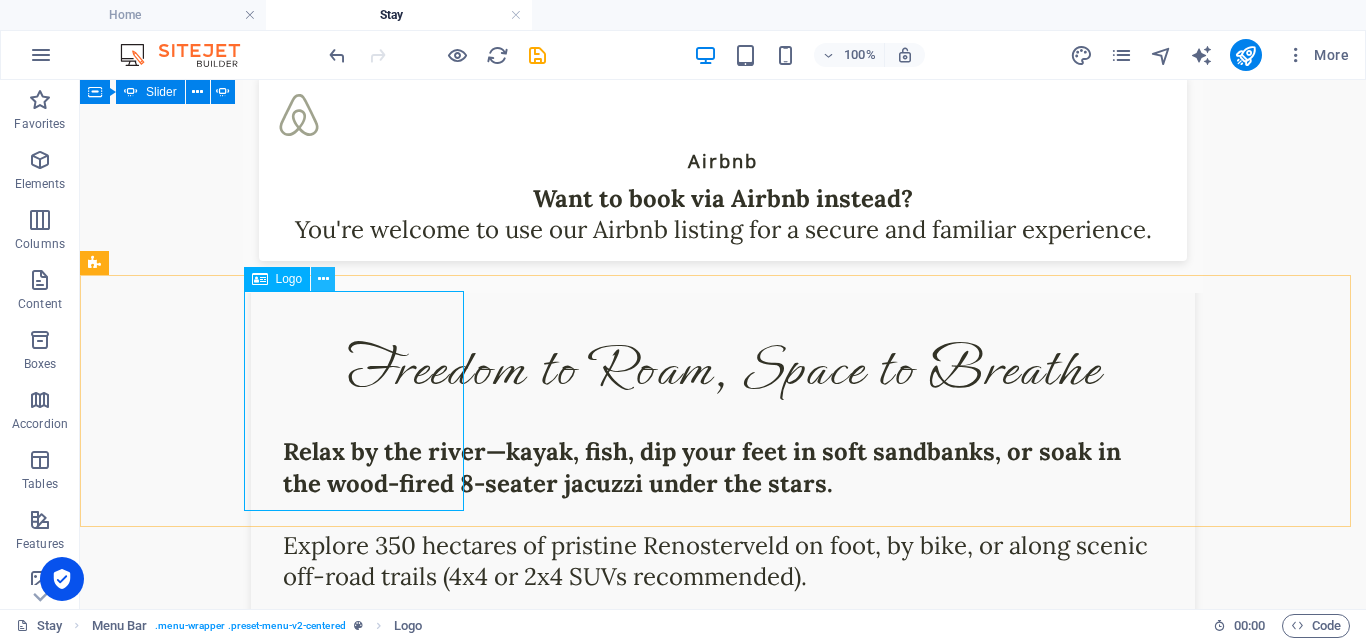 click at bounding box center [323, 279] 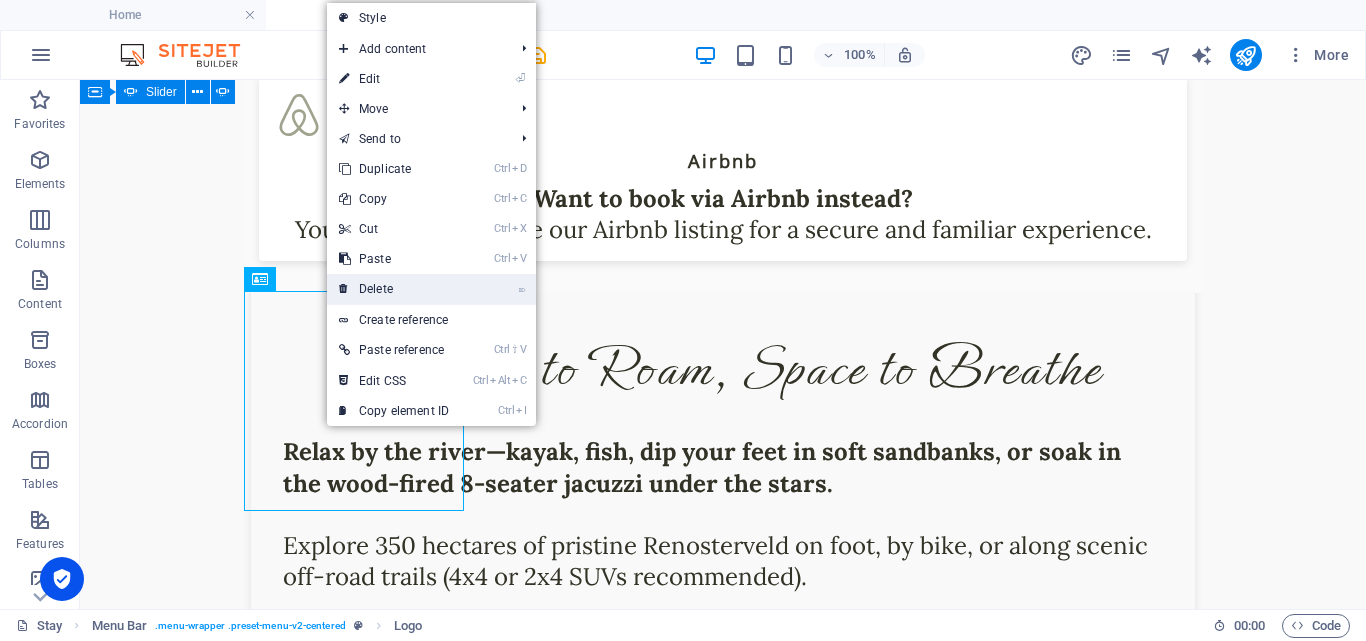click on "⌦  Delete" at bounding box center [394, 289] 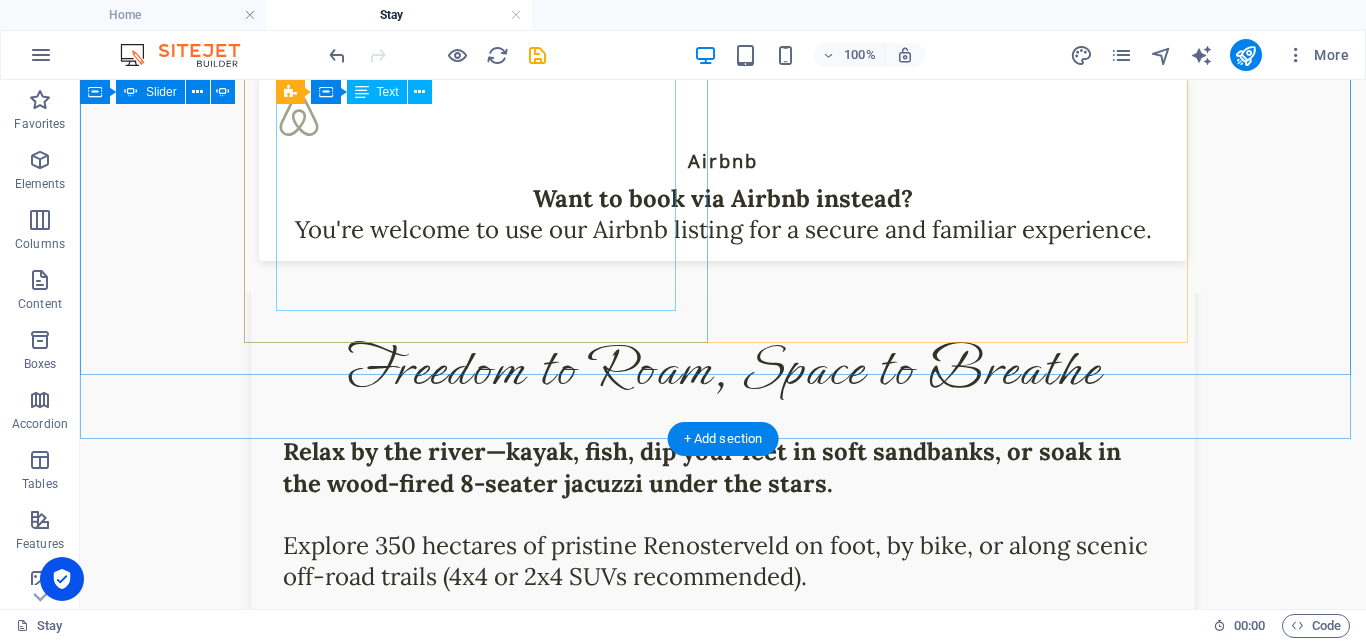 scroll, scrollTop: 3446, scrollLeft: 0, axis: vertical 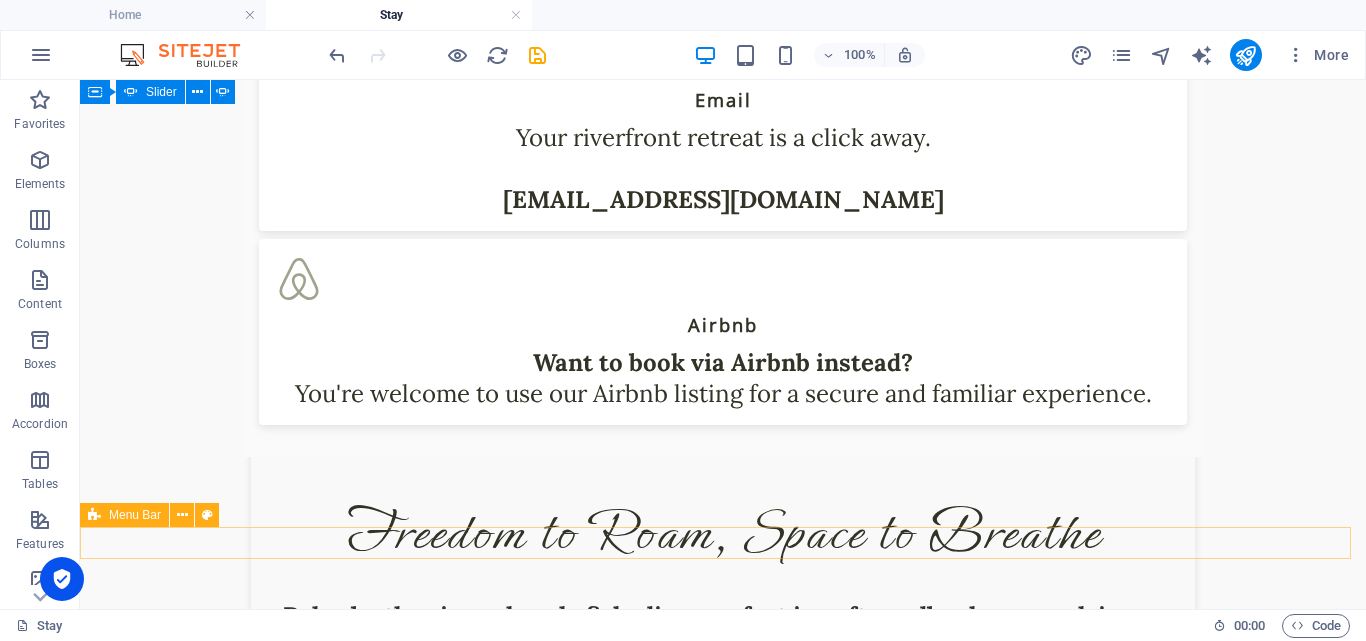 click on "Home Stay Experiences  Gallery Our Story Book Now Home  About Us Step inside  Gallery Things to Do Contact Home Stay Experiences  Gallery Our Story Book Now" at bounding box center (723, 1096) 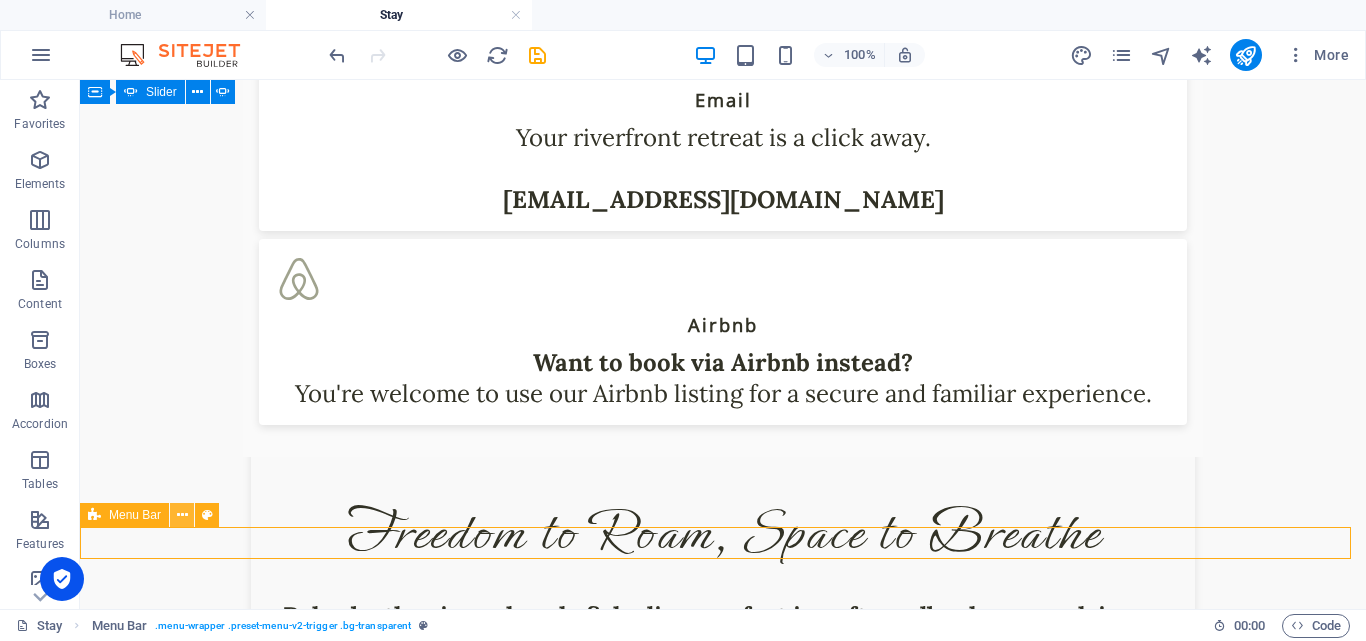 click at bounding box center (182, 515) 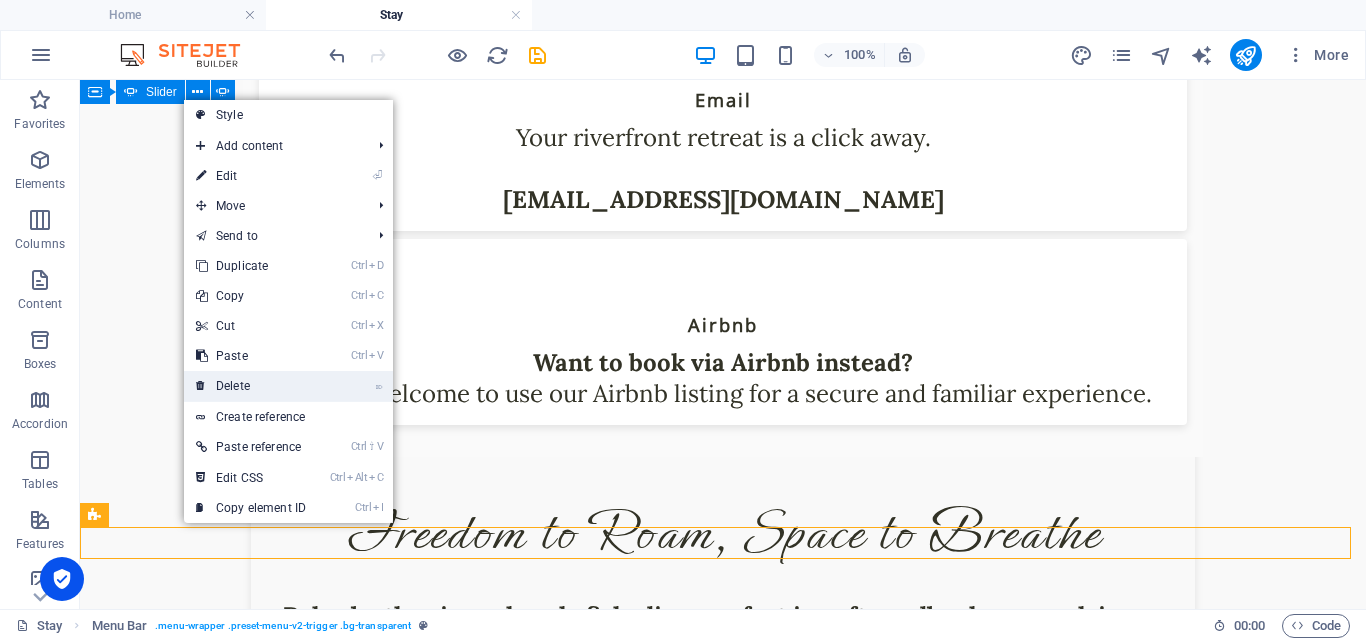 click on "⌦  Delete" at bounding box center [251, 386] 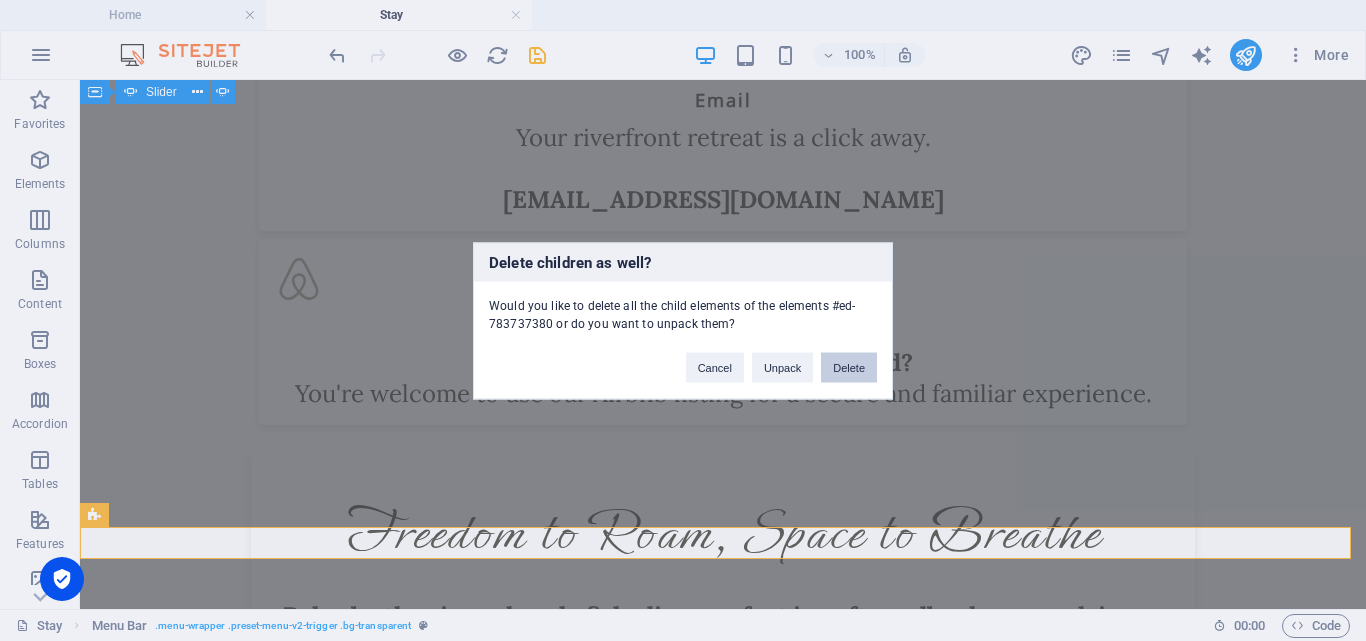 click on "Delete" at bounding box center (849, 367) 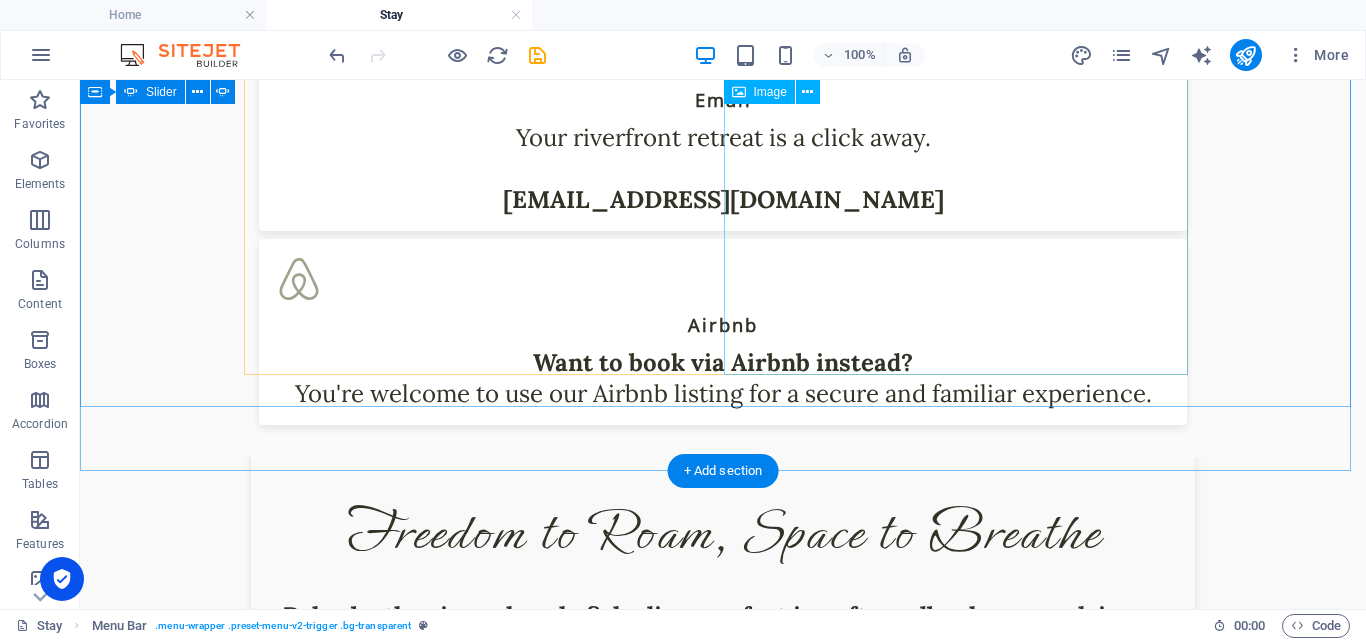 scroll, scrollTop: 3414, scrollLeft: 0, axis: vertical 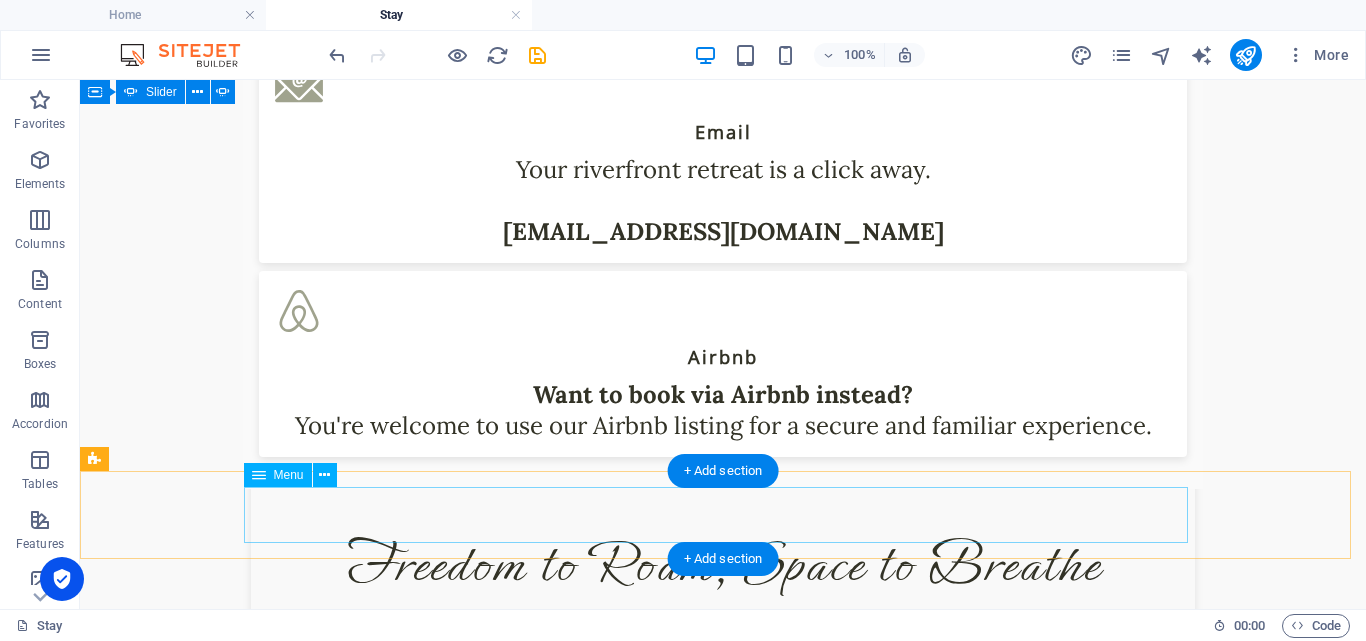 click on "Home About Service Contact" at bounding box center (723, 1068) 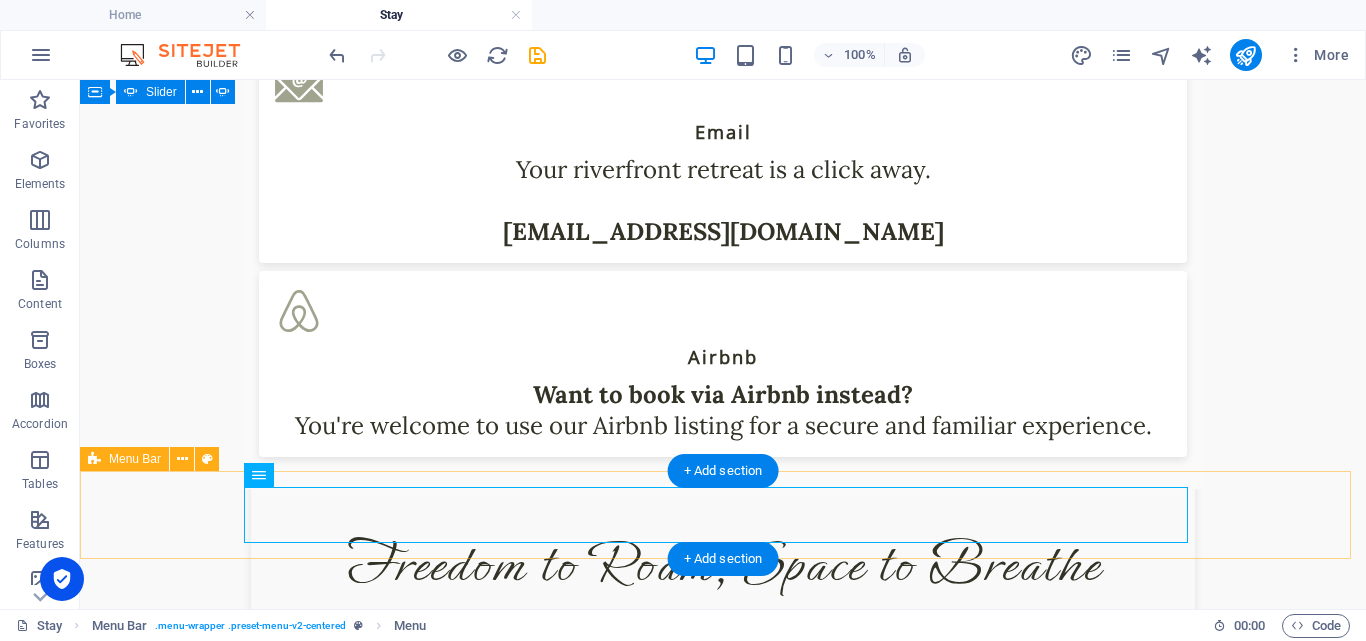 click on "Menu Home About Service Contact" at bounding box center (723, 1068) 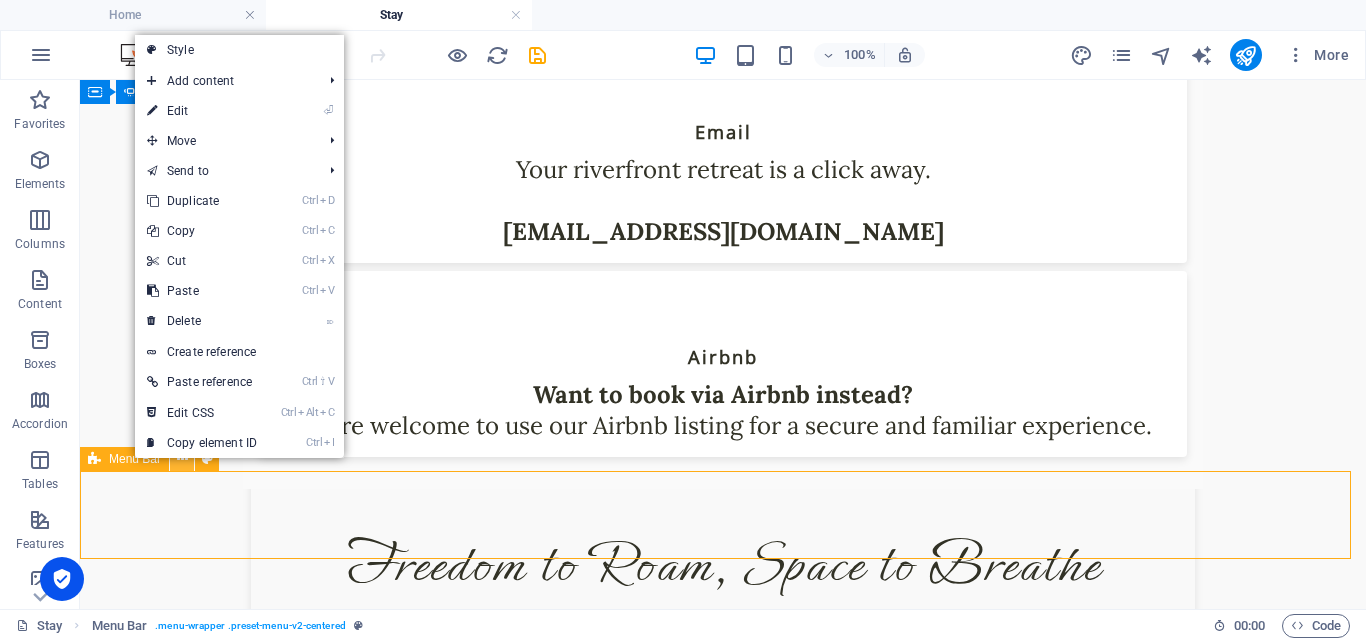 click at bounding box center (182, 459) 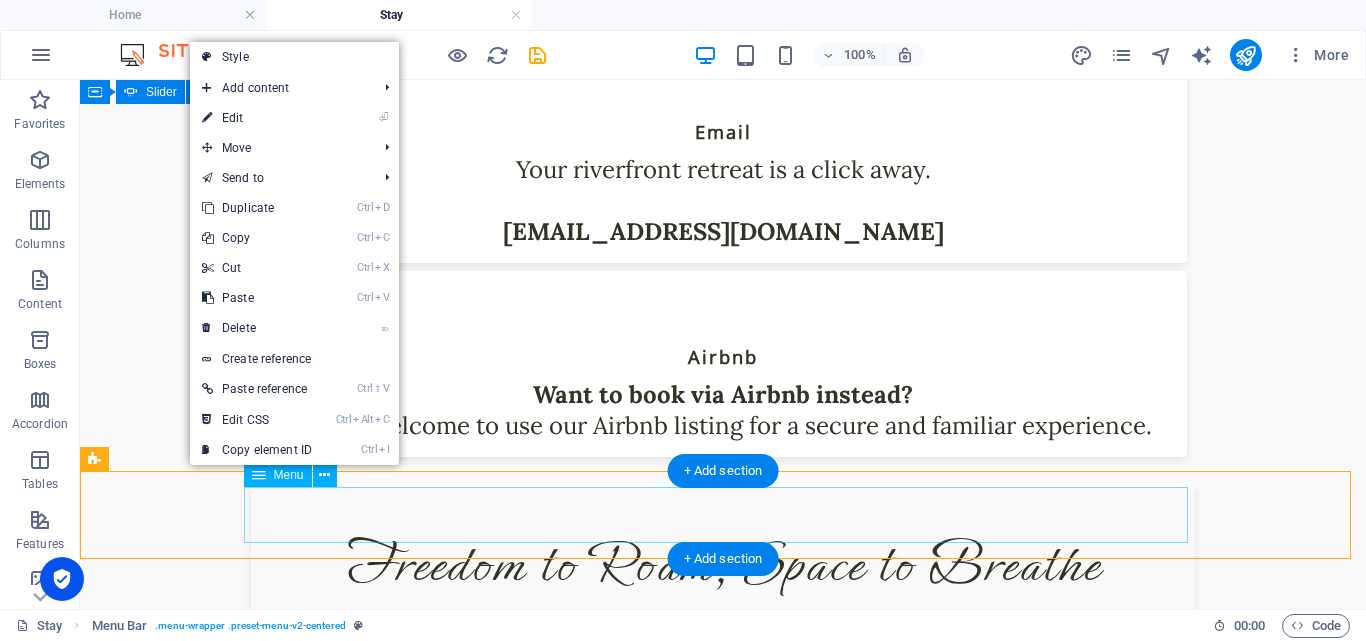 click on "Home About Service Contact" at bounding box center [723, 1068] 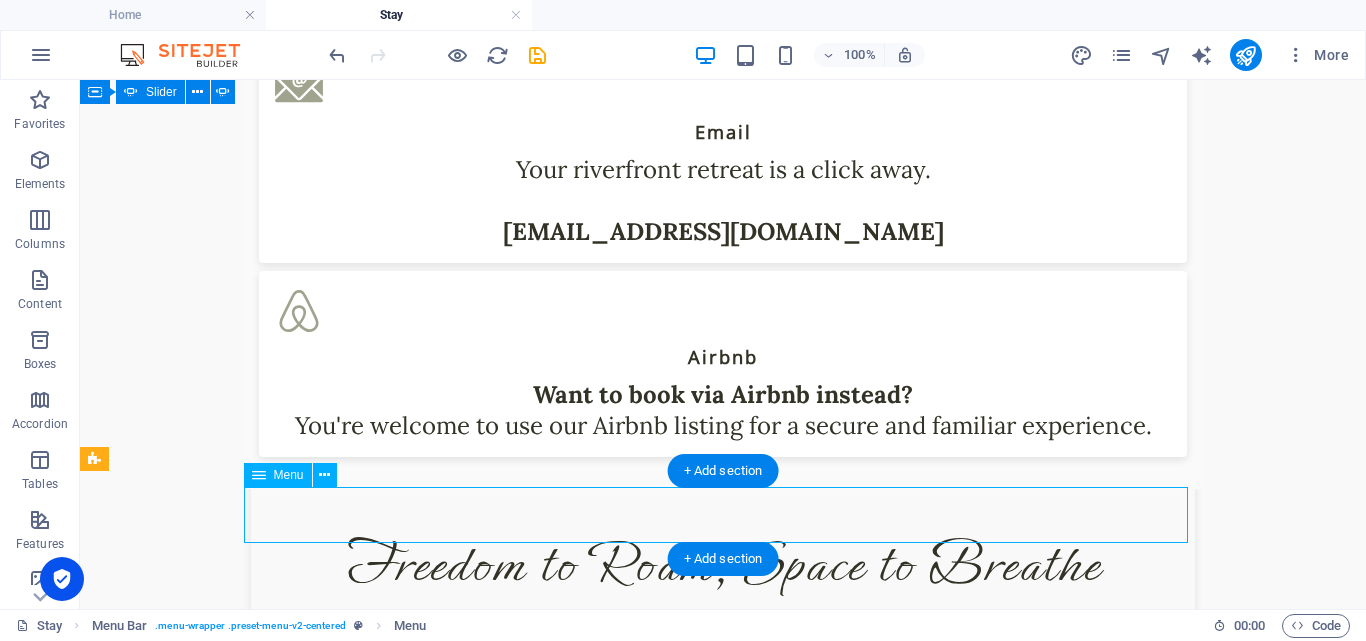 click on "Home About Service Contact" at bounding box center (723, 1068) 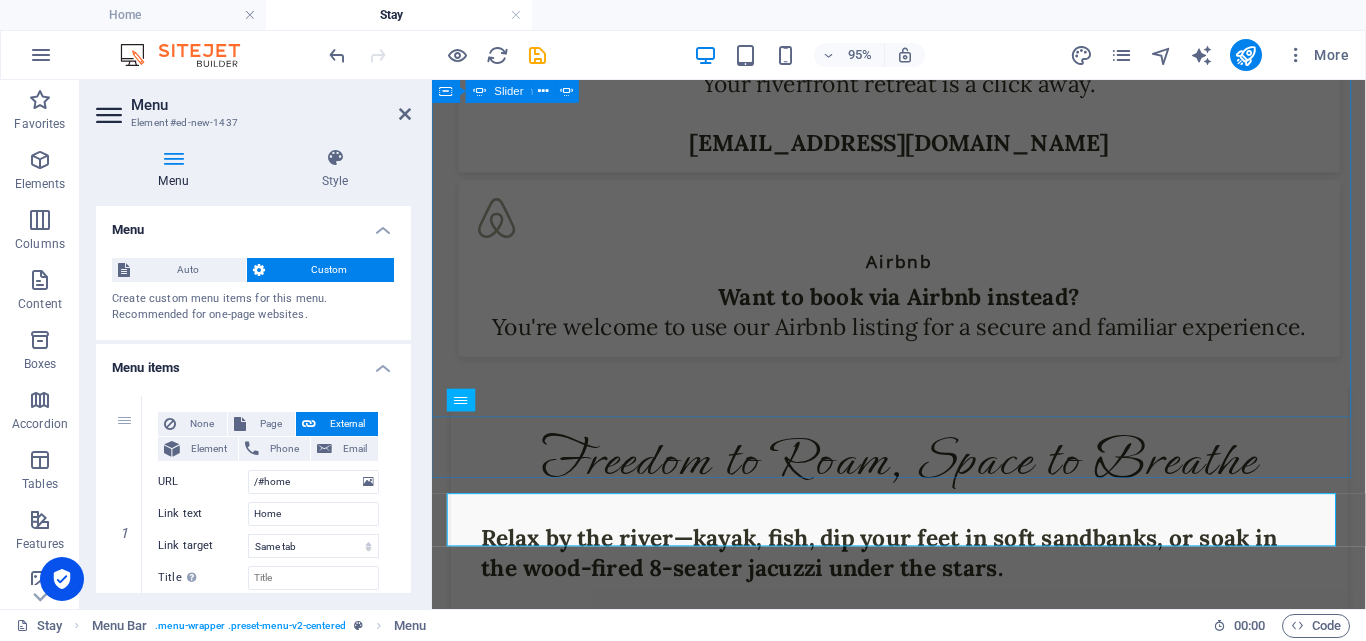 scroll, scrollTop: 3294, scrollLeft: 0, axis: vertical 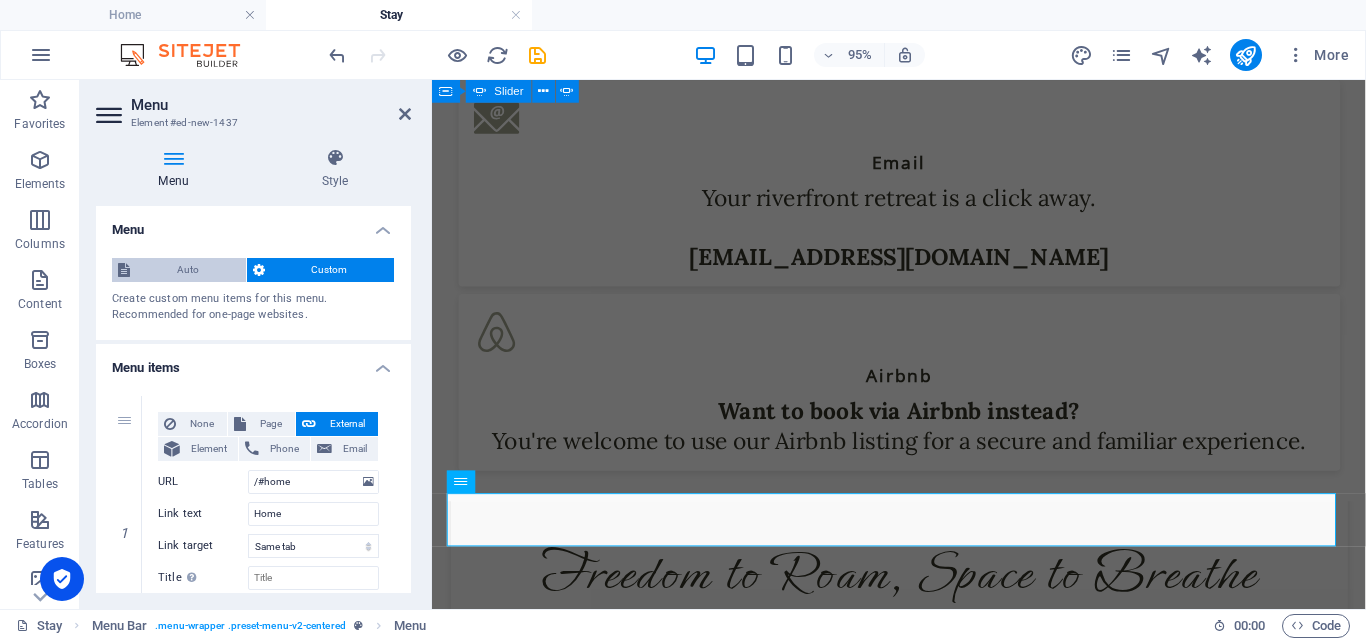 click on "Auto" at bounding box center (188, 270) 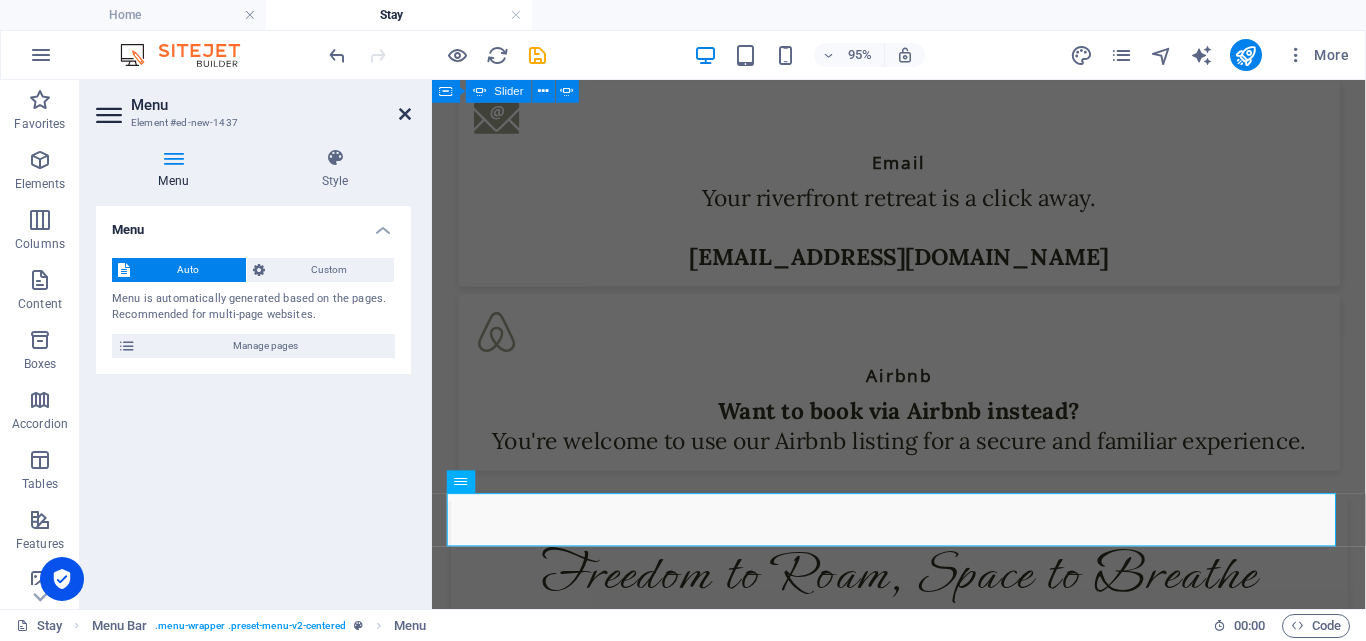 click at bounding box center (405, 114) 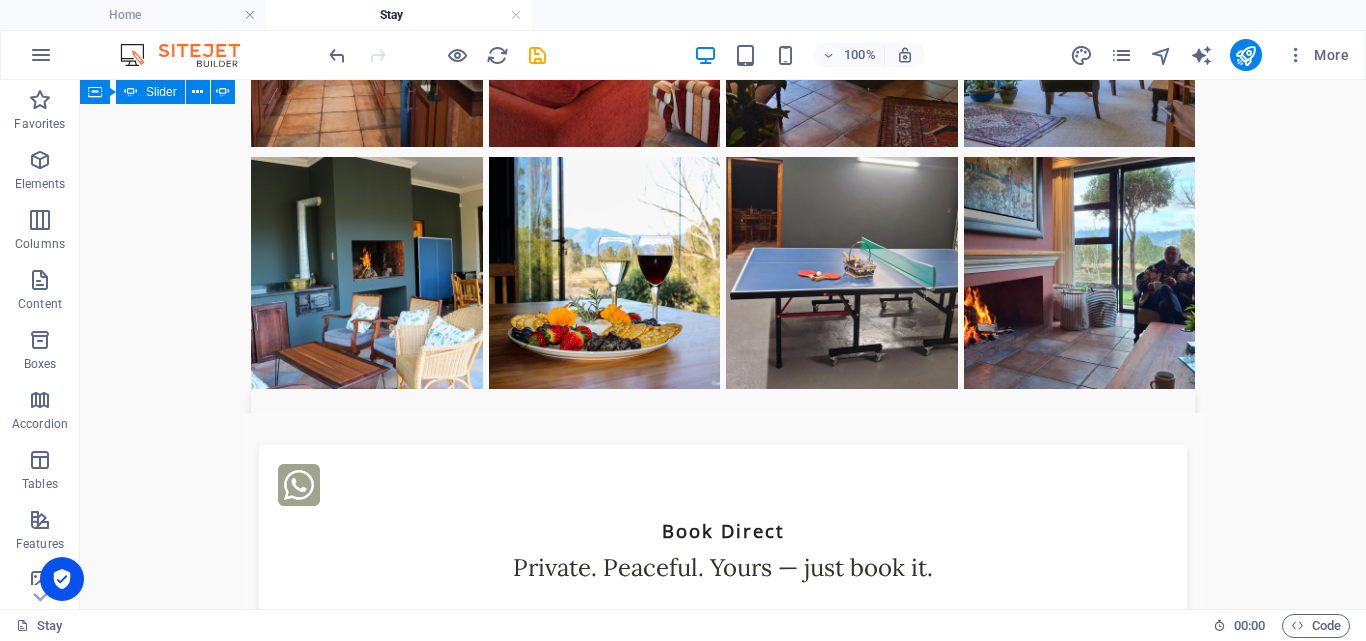 scroll, scrollTop: 3414, scrollLeft: 0, axis: vertical 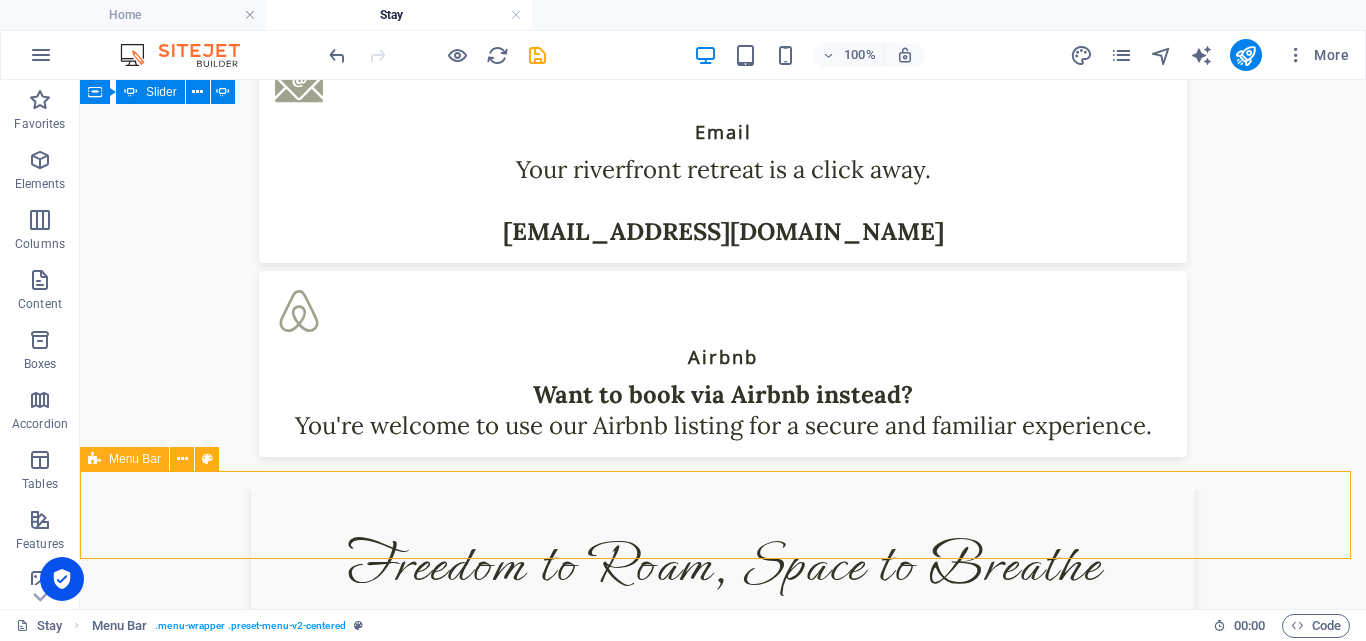 click on "Menu Bar" at bounding box center [135, 459] 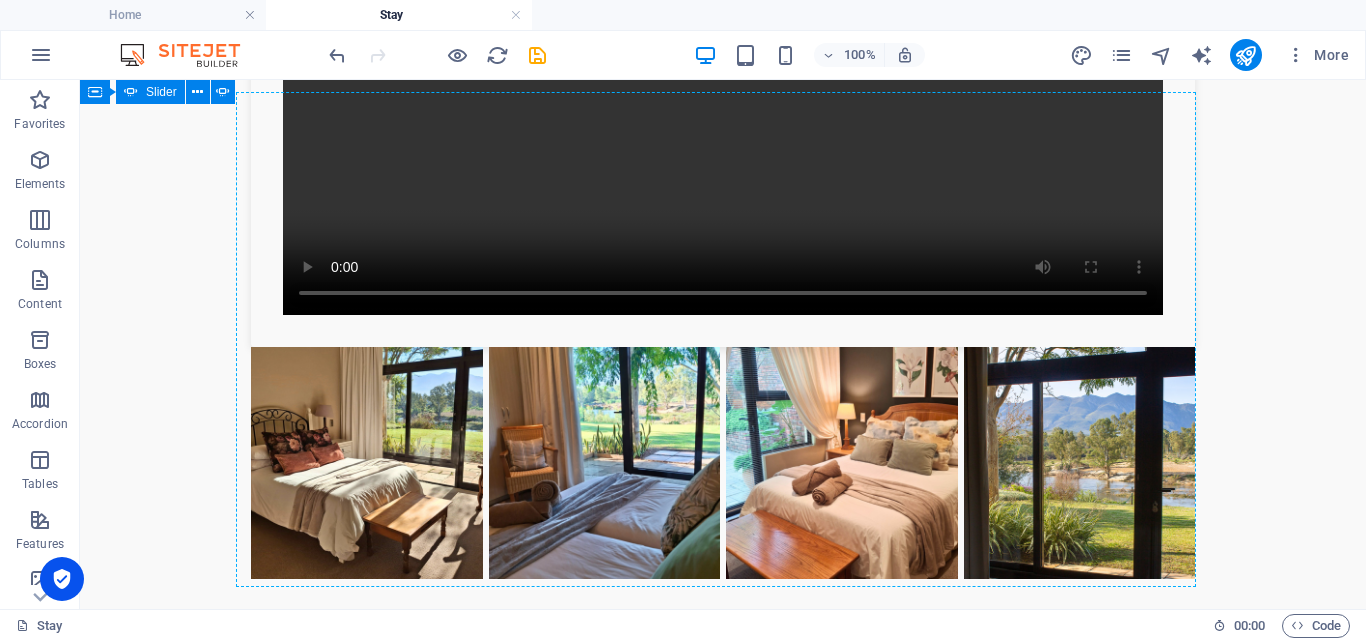 scroll, scrollTop: 1524, scrollLeft: 0, axis: vertical 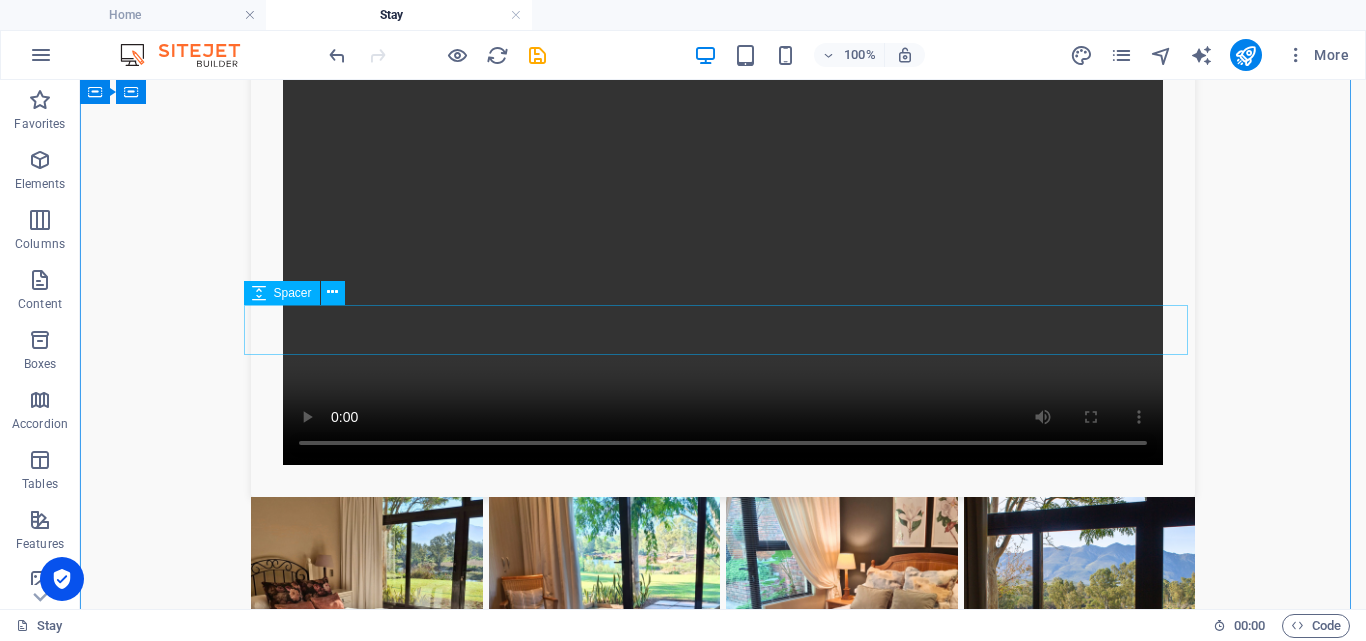 drag, startPoint x: 232, startPoint y: 542, endPoint x: 405, endPoint y: 327, distance: 275.96014 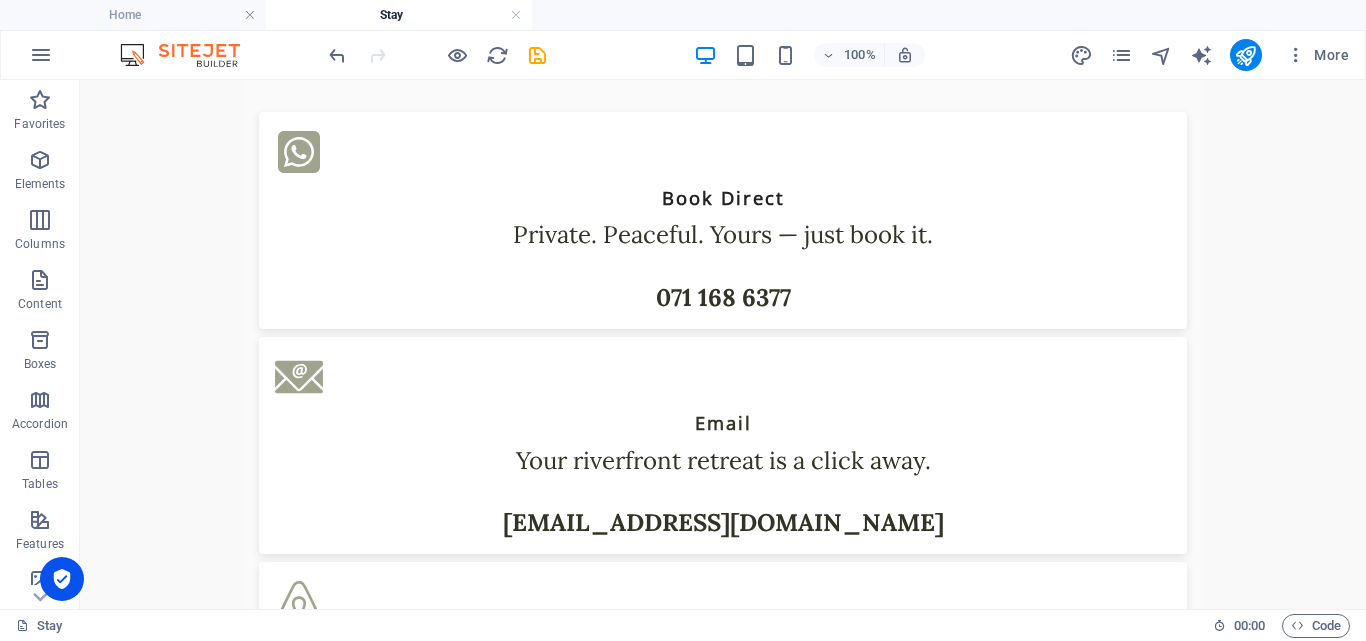 scroll, scrollTop: 3414, scrollLeft: 0, axis: vertical 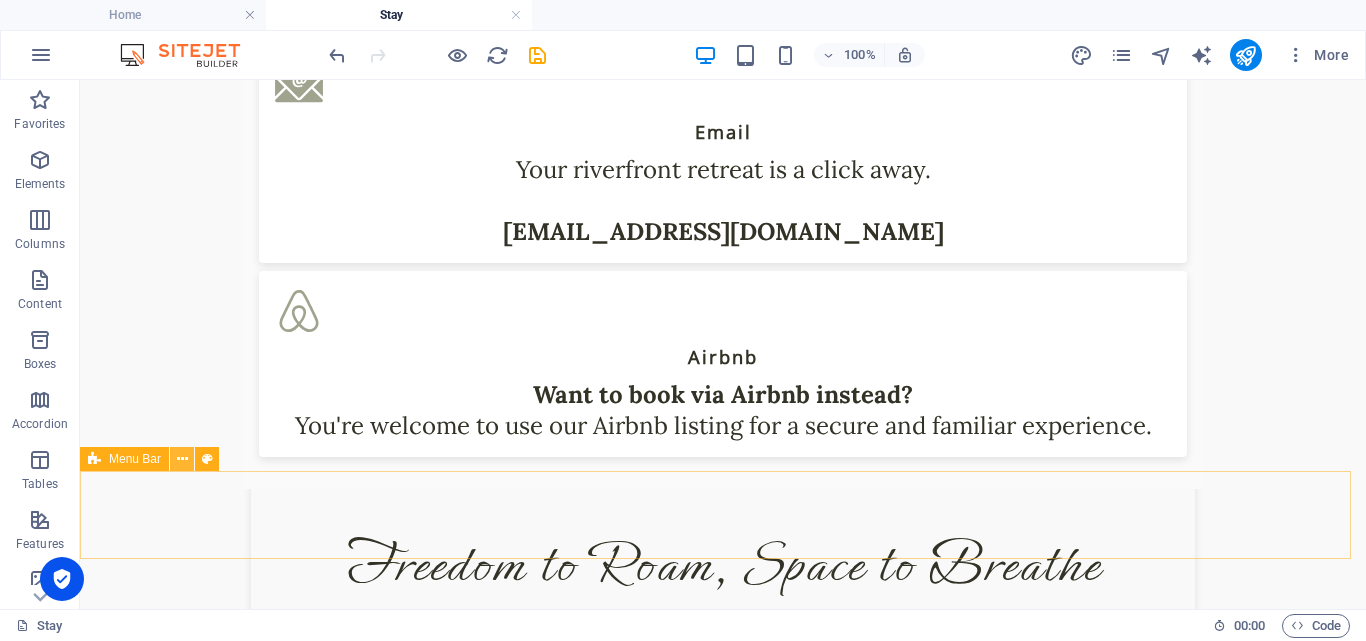 click at bounding box center [182, 459] 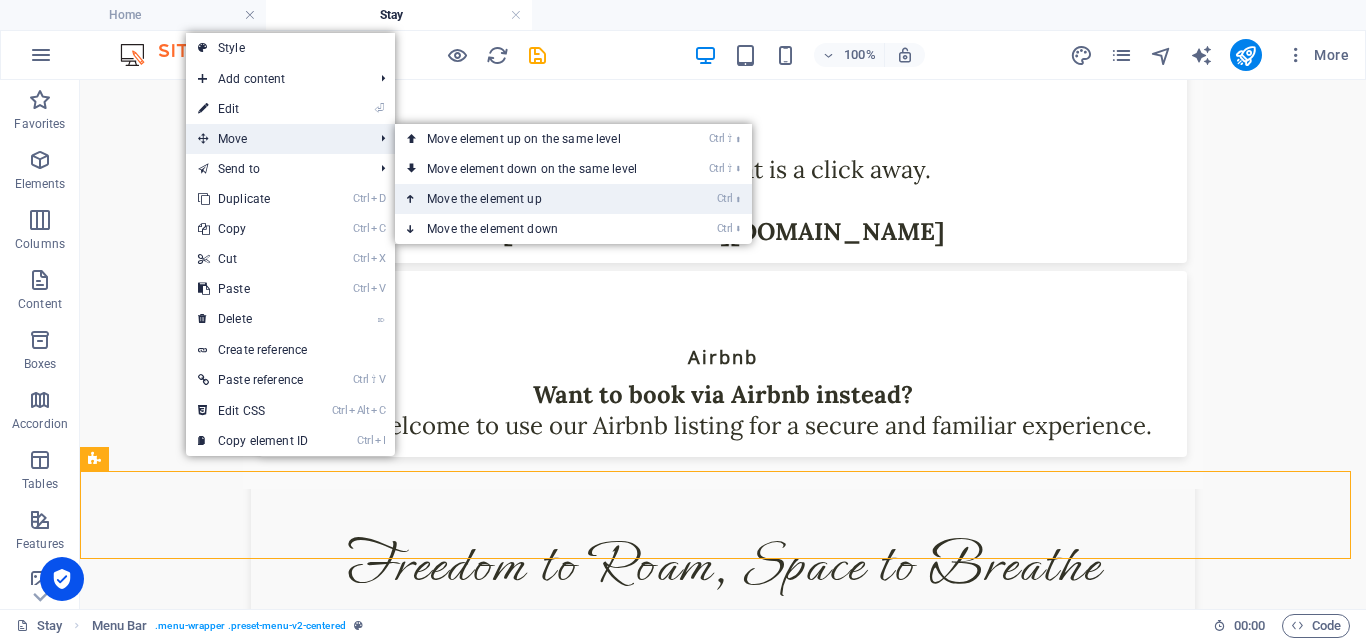 click on "Ctrl ⬆  Move the element up" at bounding box center [536, 199] 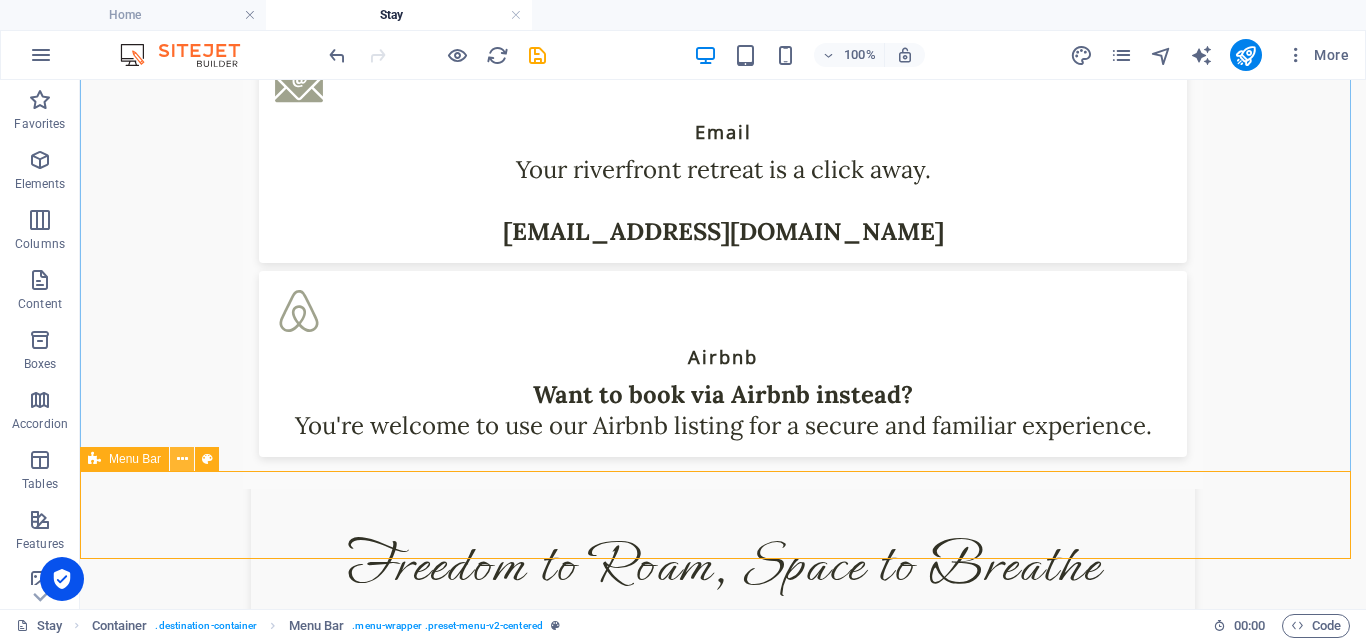 click at bounding box center [182, 459] 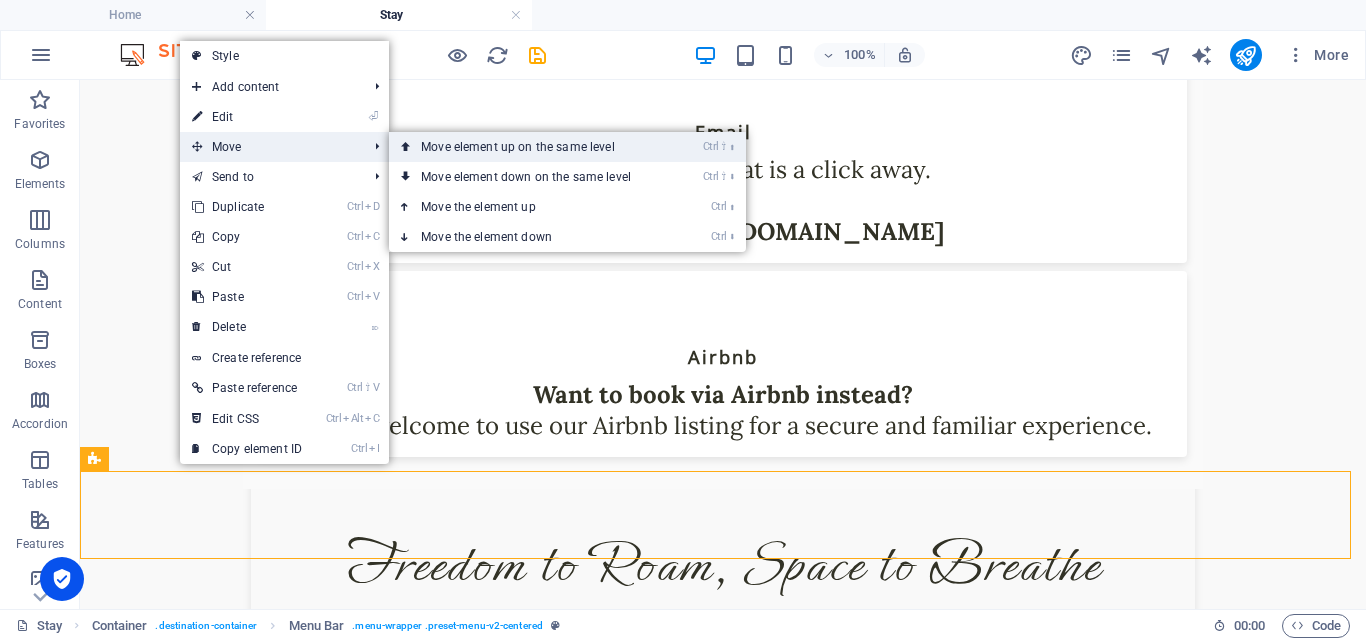 click on "Ctrl ⇧ ⬆  Move element up on the same level" at bounding box center (530, 147) 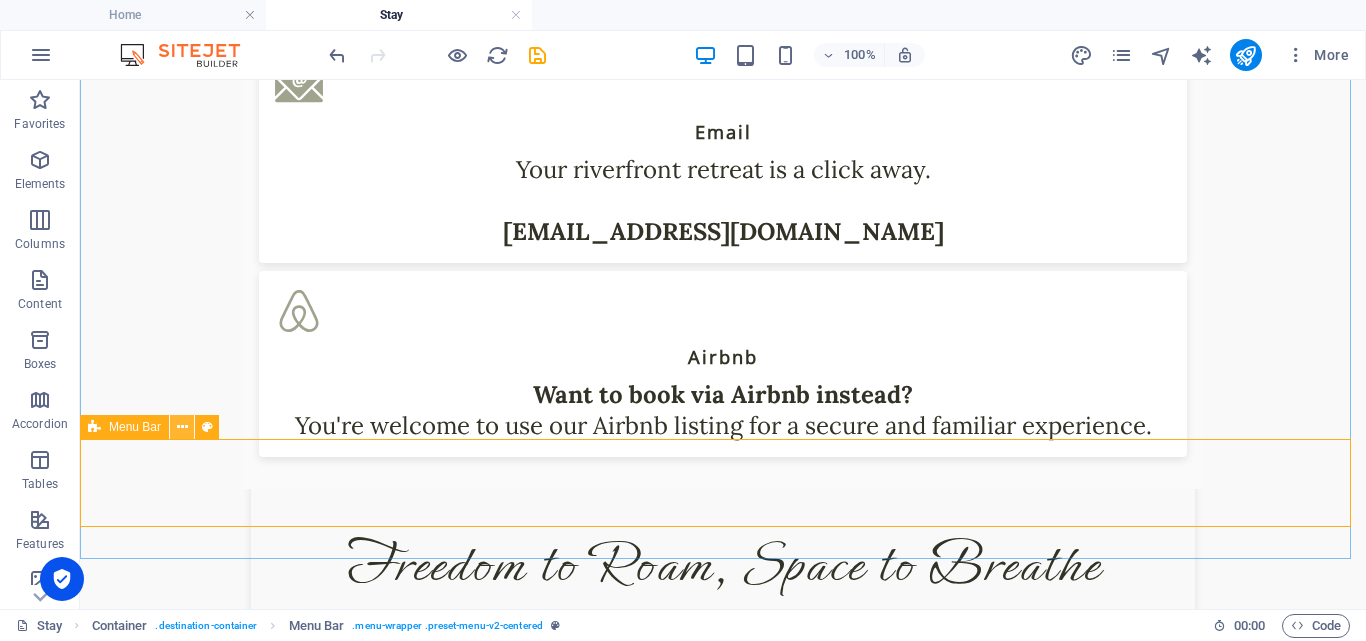 click at bounding box center [182, 427] 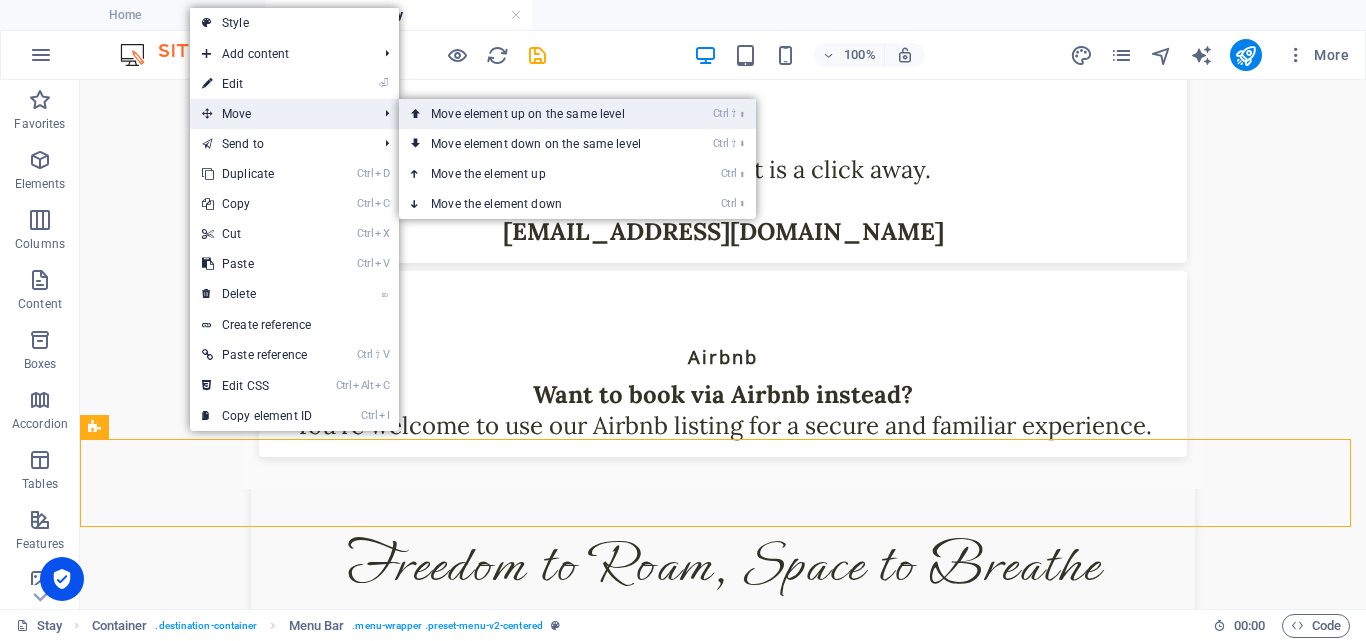 click on "Ctrl ⇧ ⬆  Move element up on the same level" at bounding box center [540, 114] 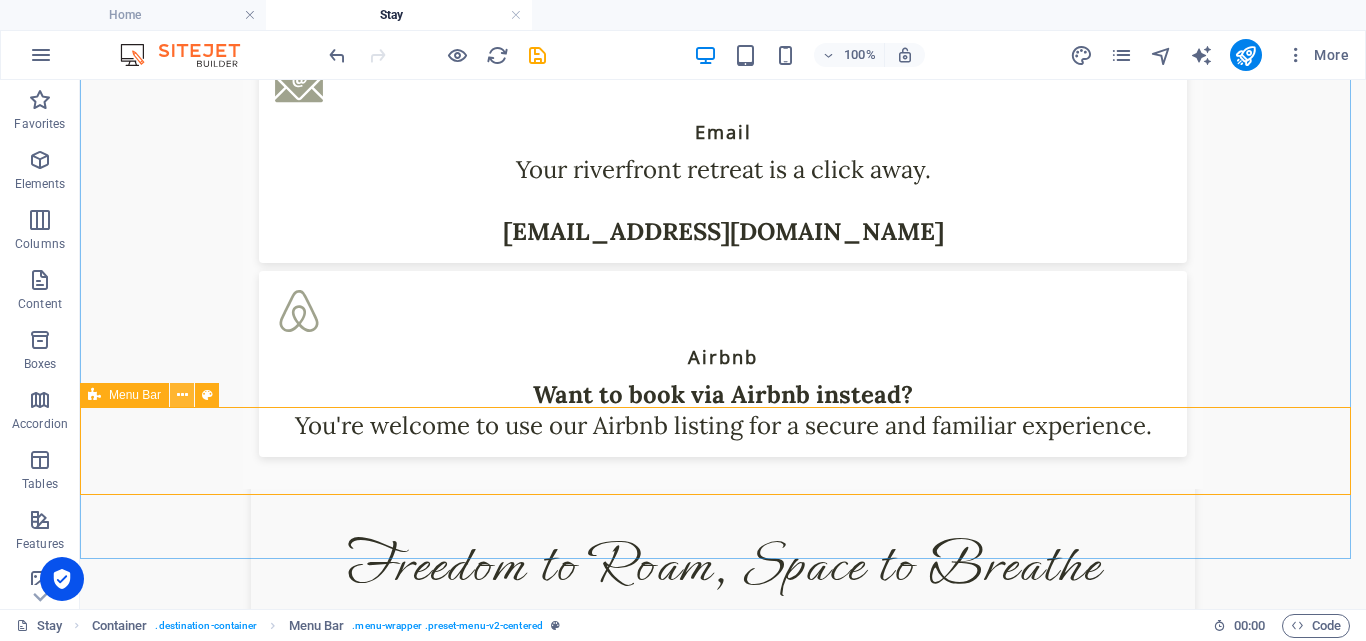 click at bounding box center (182, 395) 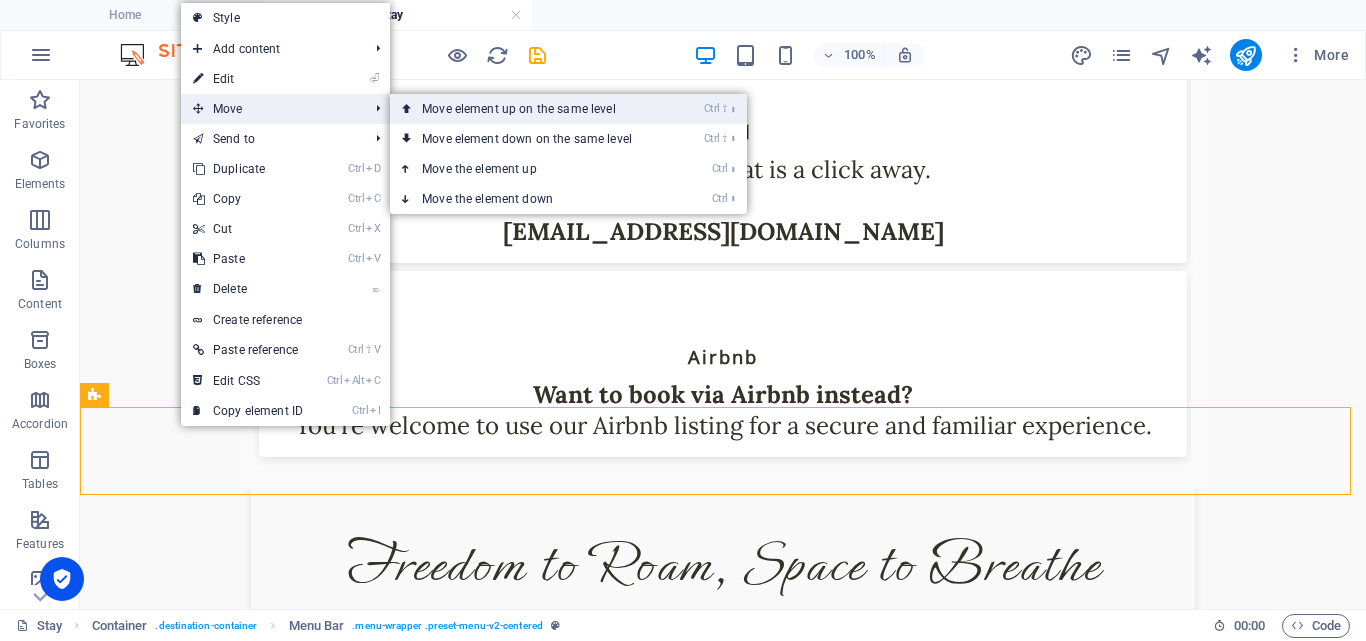 click on "Ctrl ⇧ ⬆  Move element up on the same level" at bounding box center [531, 109] 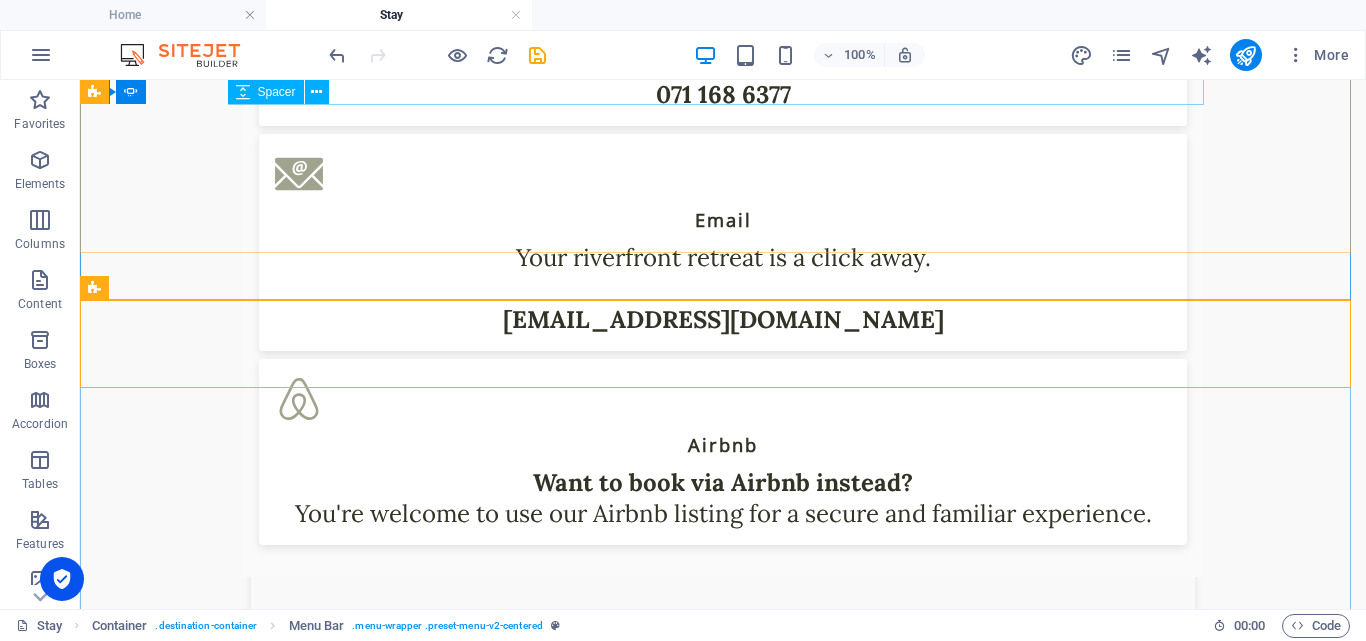 scroll, scrollTop: 470, scrollLeft: 0, axis: vertical 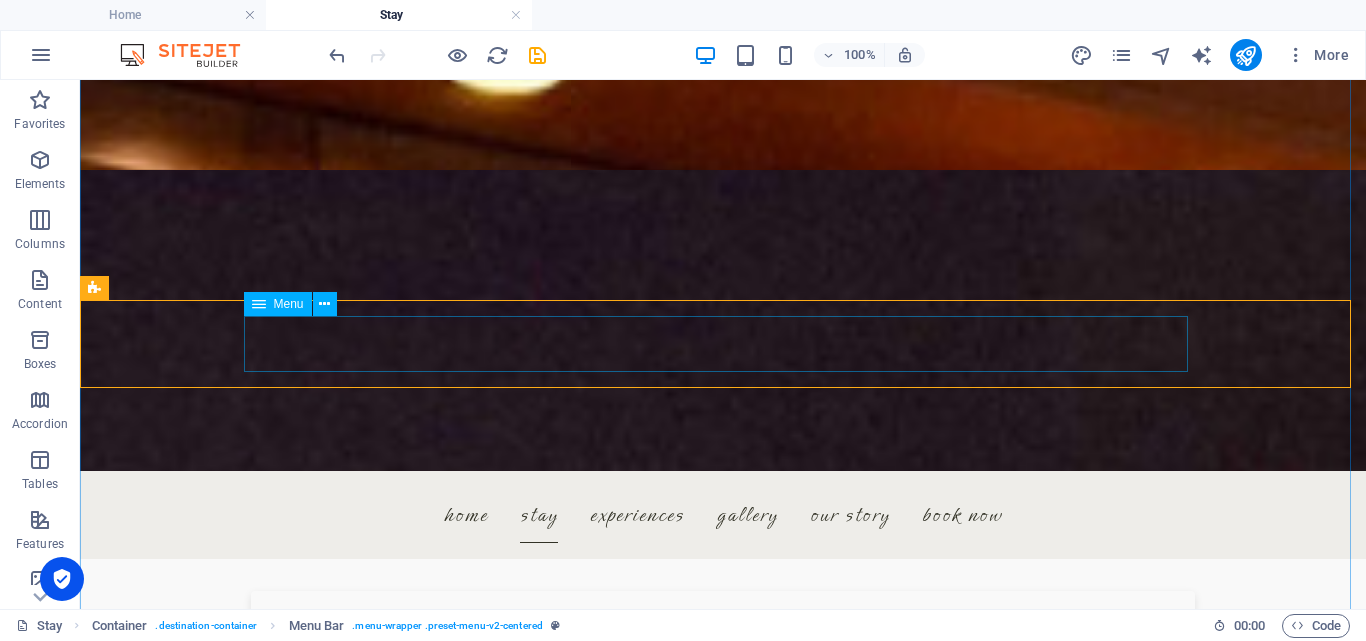 click on "Home Stay Experiences  Gallery Our Story Book Now" at bounding box center (723, 515) 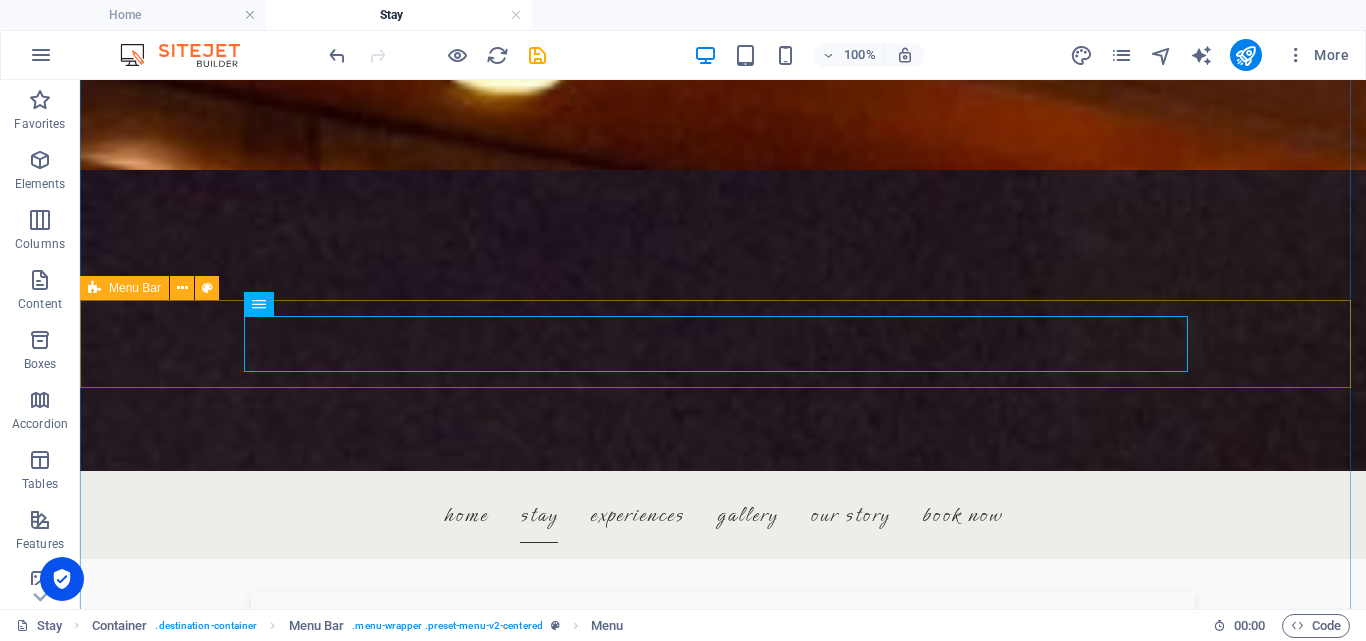 click on "Menu Home Stay Experiences  Gallery Our Story Book Now" at bounding box center [723, 515] 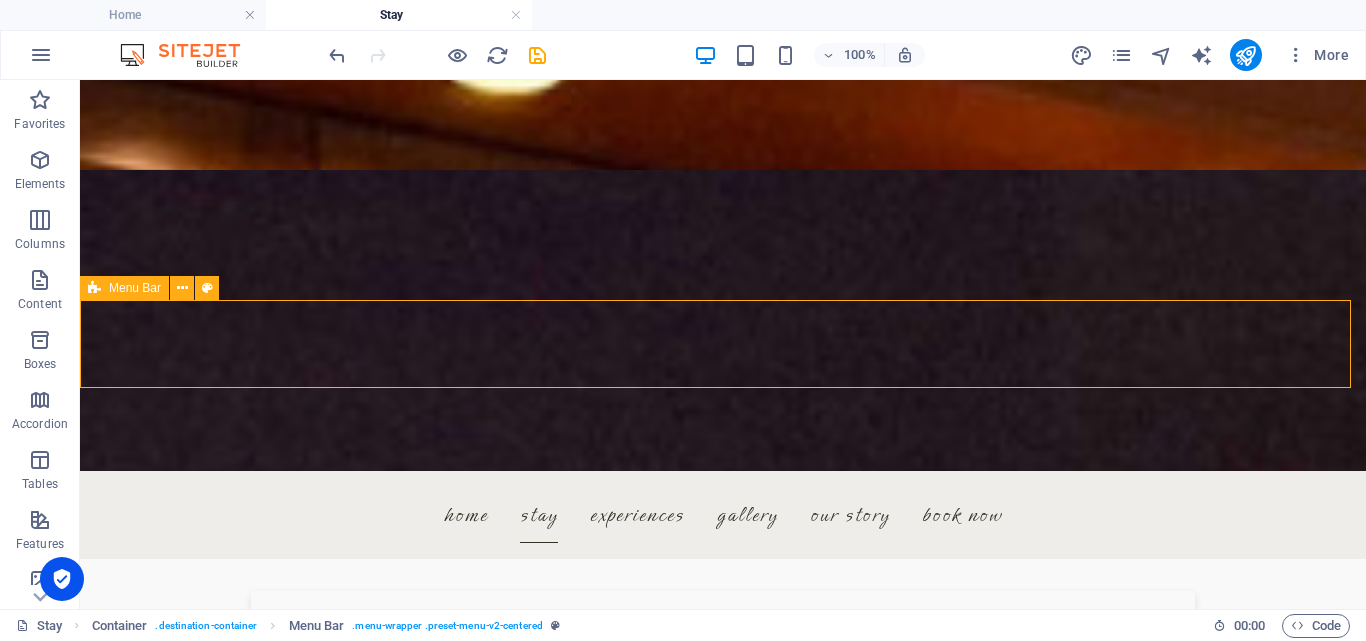 click on "Menu Home Stay Experiences  Gallery Our Story Book Now" at bounding box center (723, 515) 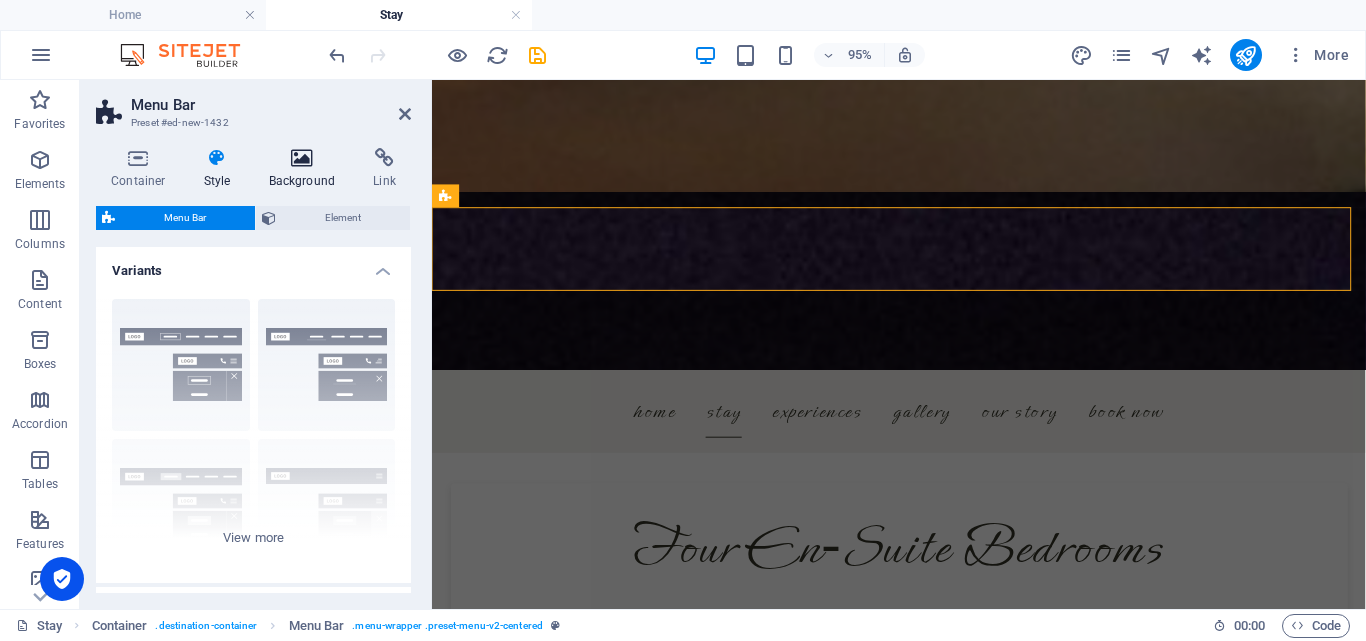 click on "Background" at bounding box center (306, 169) 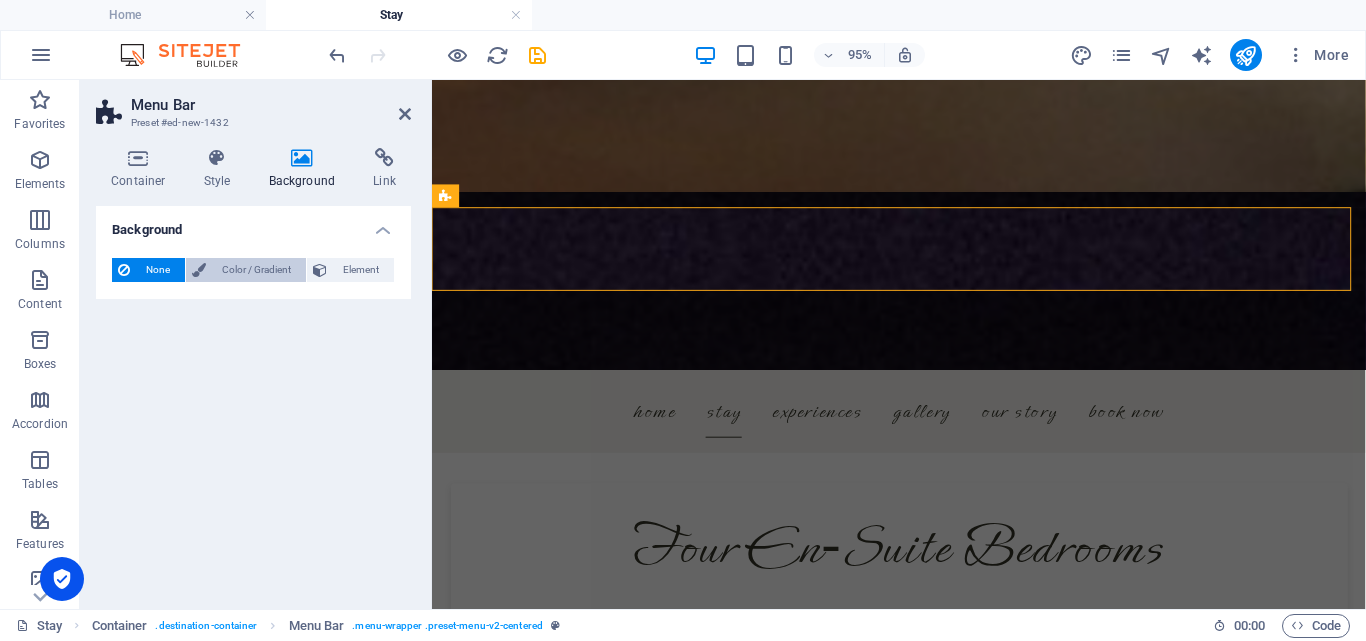 click on "Color / Gradient" at bounding box center [256, 270] 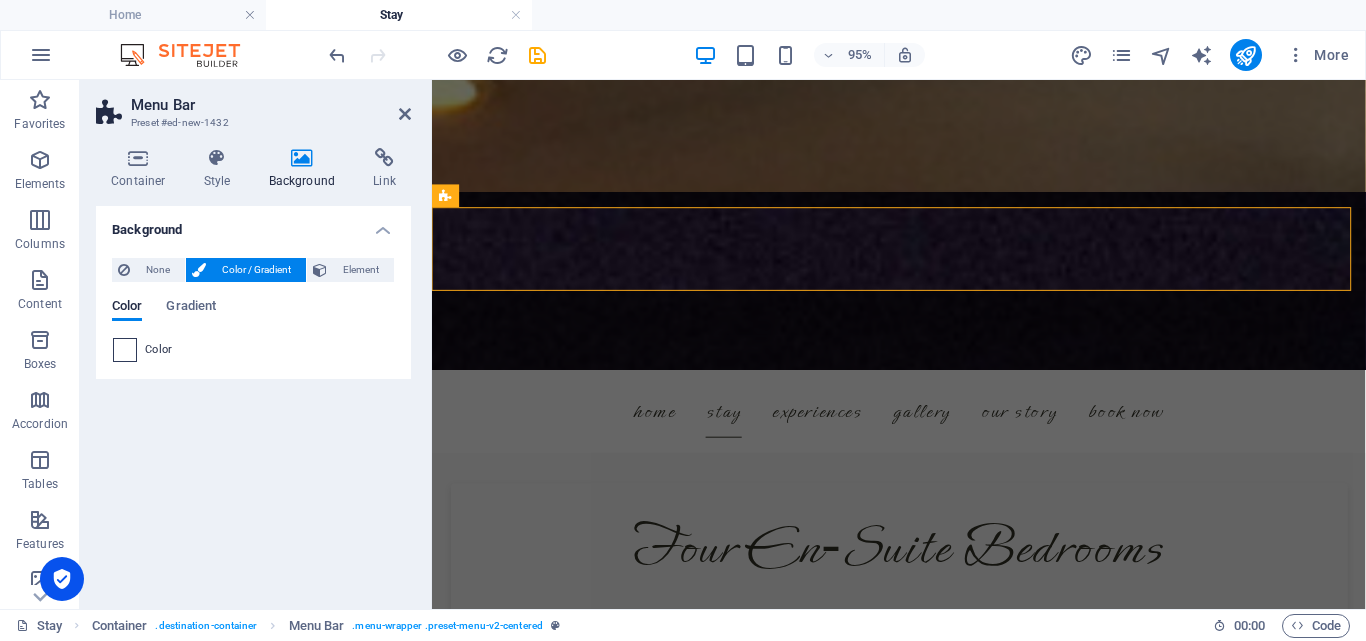 click at bounding box center [125, 350] 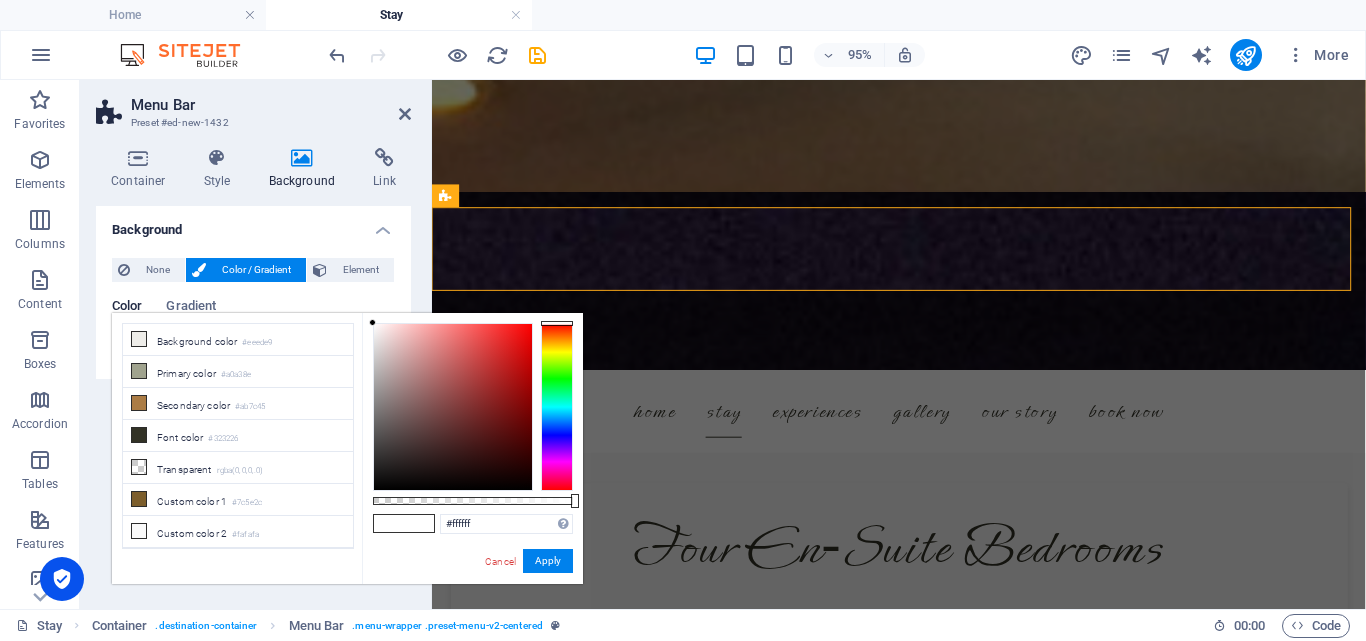 click on "Background color
#eeede9" at bounding box center [238, 340] 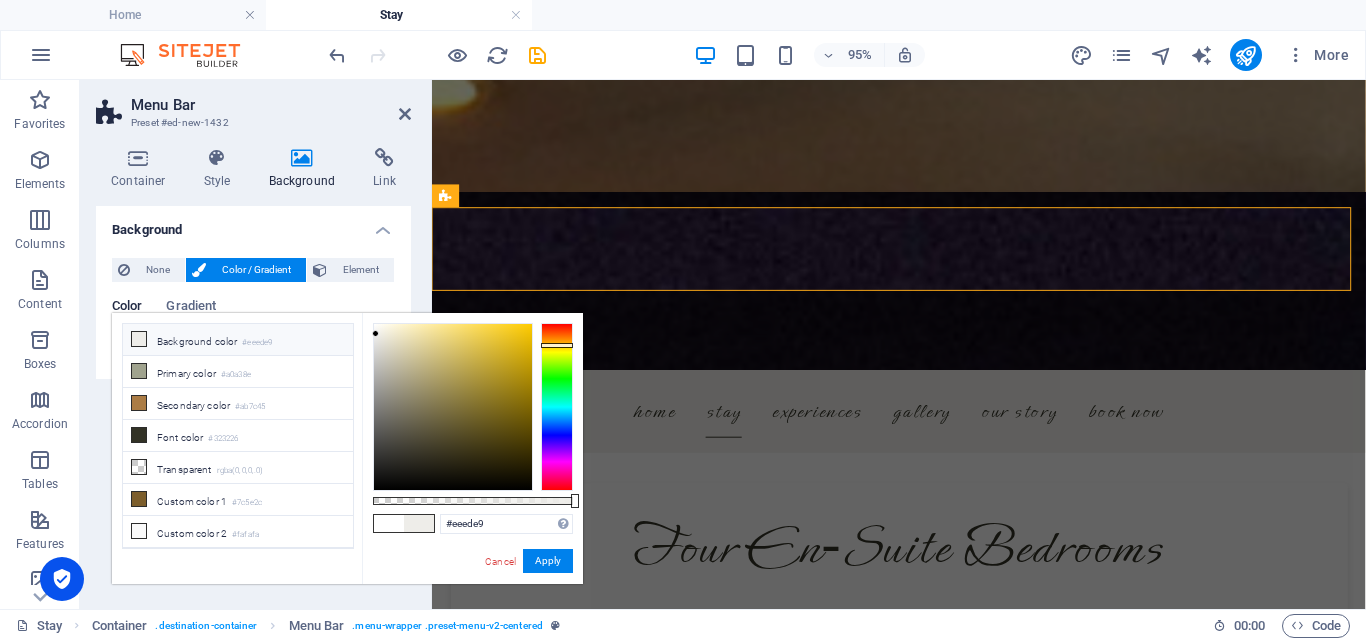 click at bounding box center (139, 339) 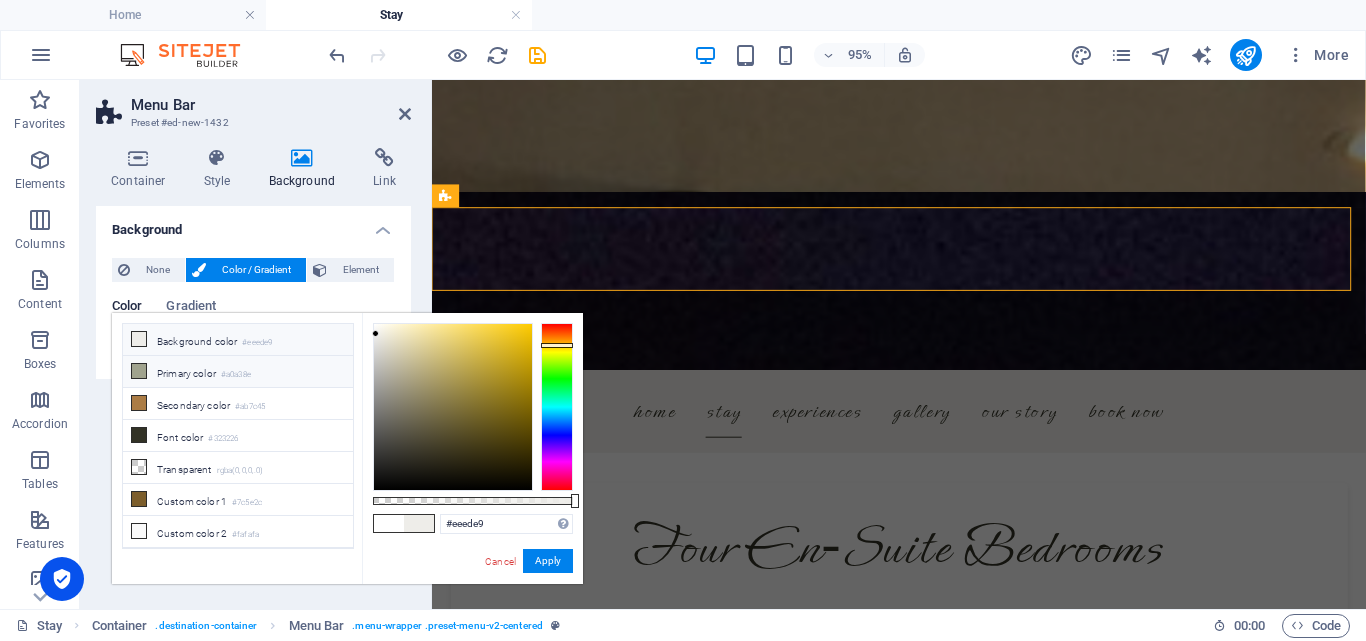 click at bounding box center [139, 371] 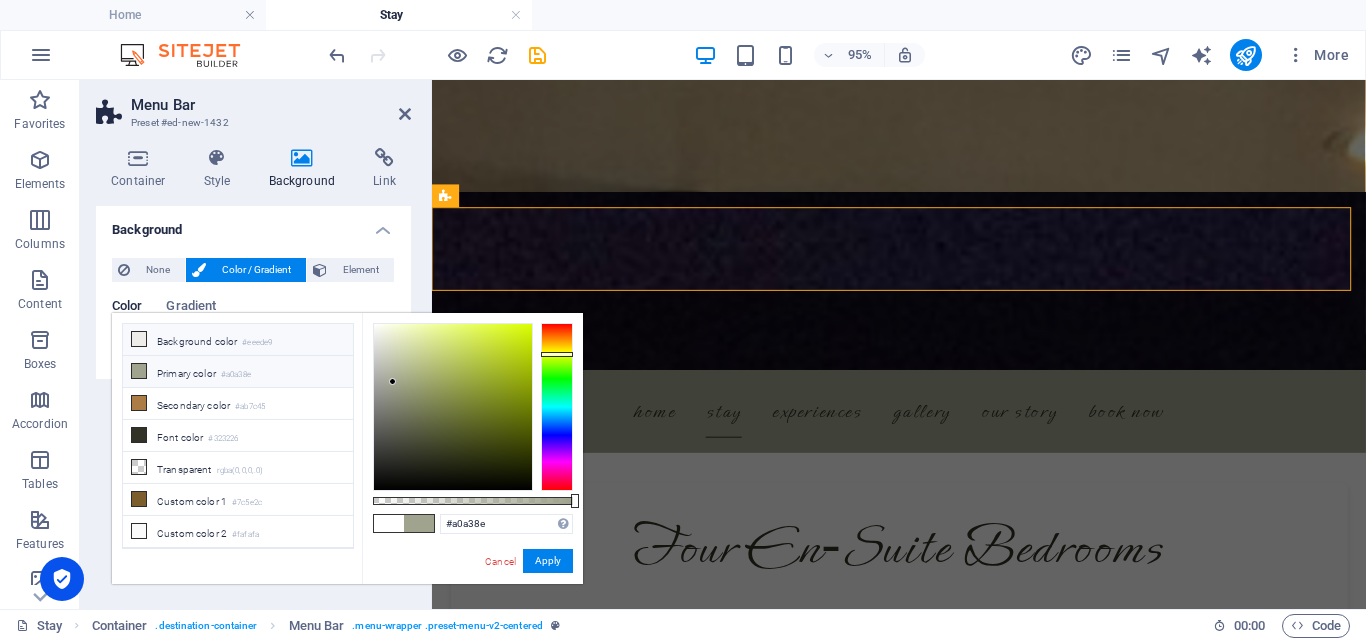click at bounding box center [139, 339] 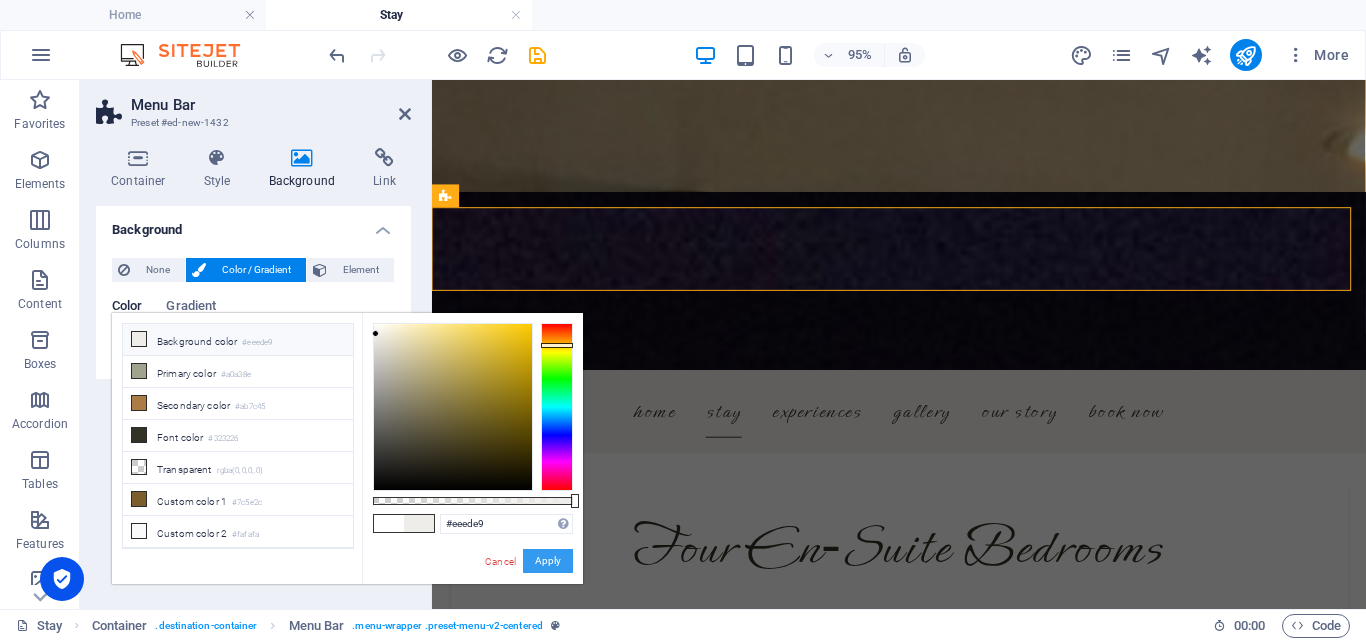 click on "Apply" at bounding box center [548, 561] 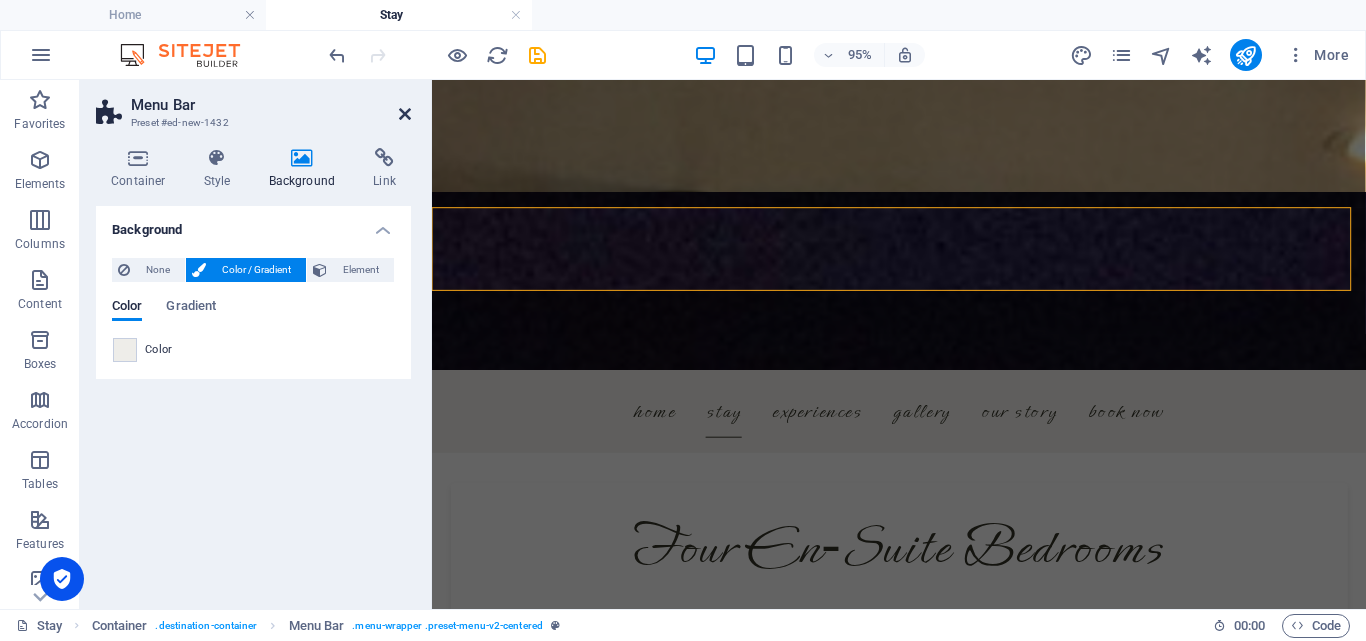 click at bounding box center (405, 114) 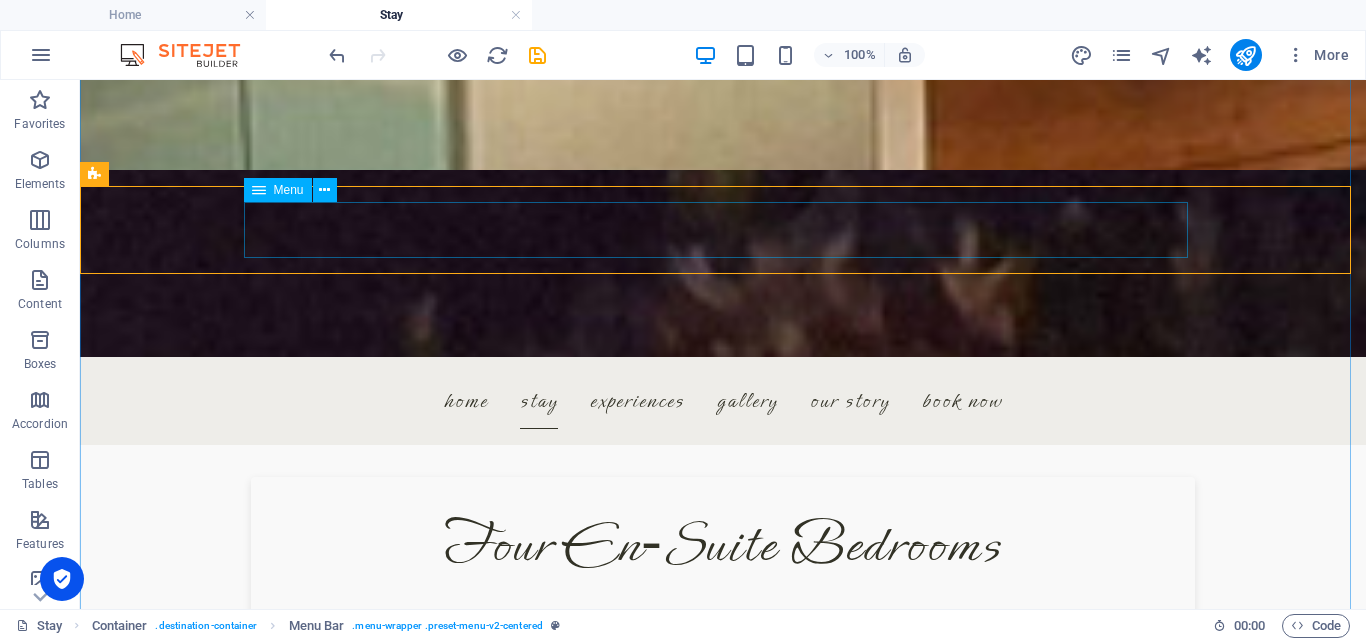 click on "Home Stay Experiences  Gallery Our Story Book Now" at bounding box center (723, 401) 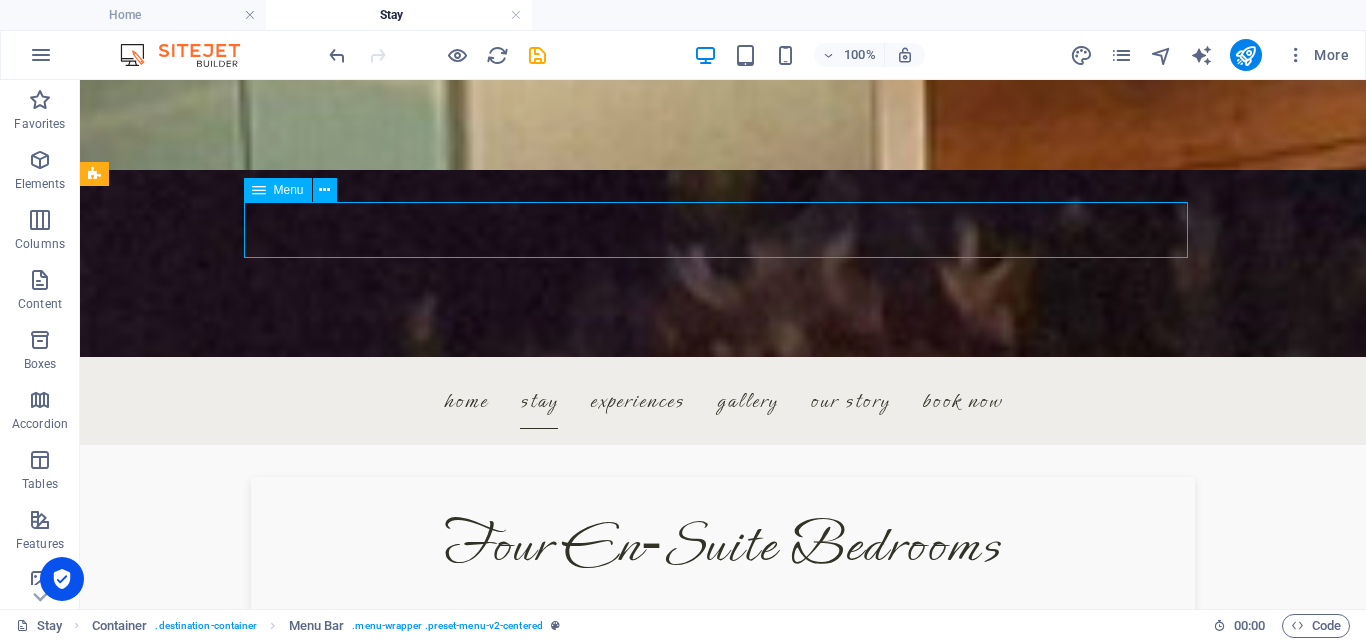 click on "Home Stay Experiences  Gallery Our Story Book Now" at bounding box center [723, 401] 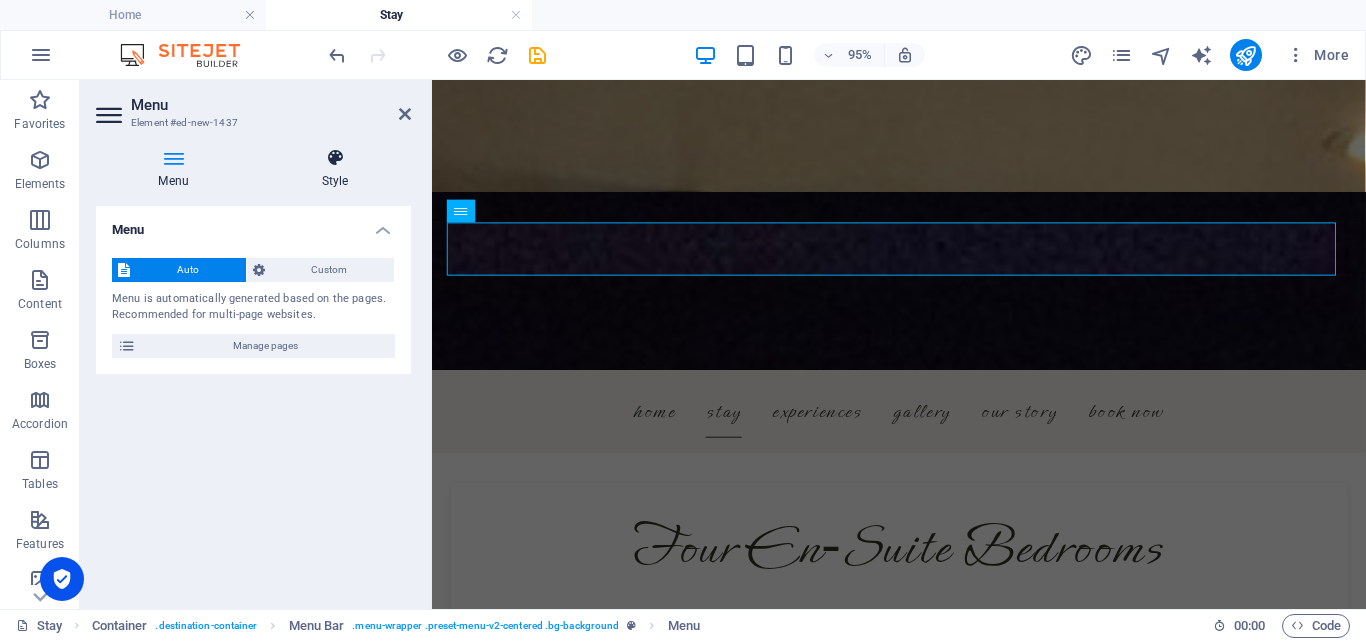 click on "Style" at bounding box center [335, 169] 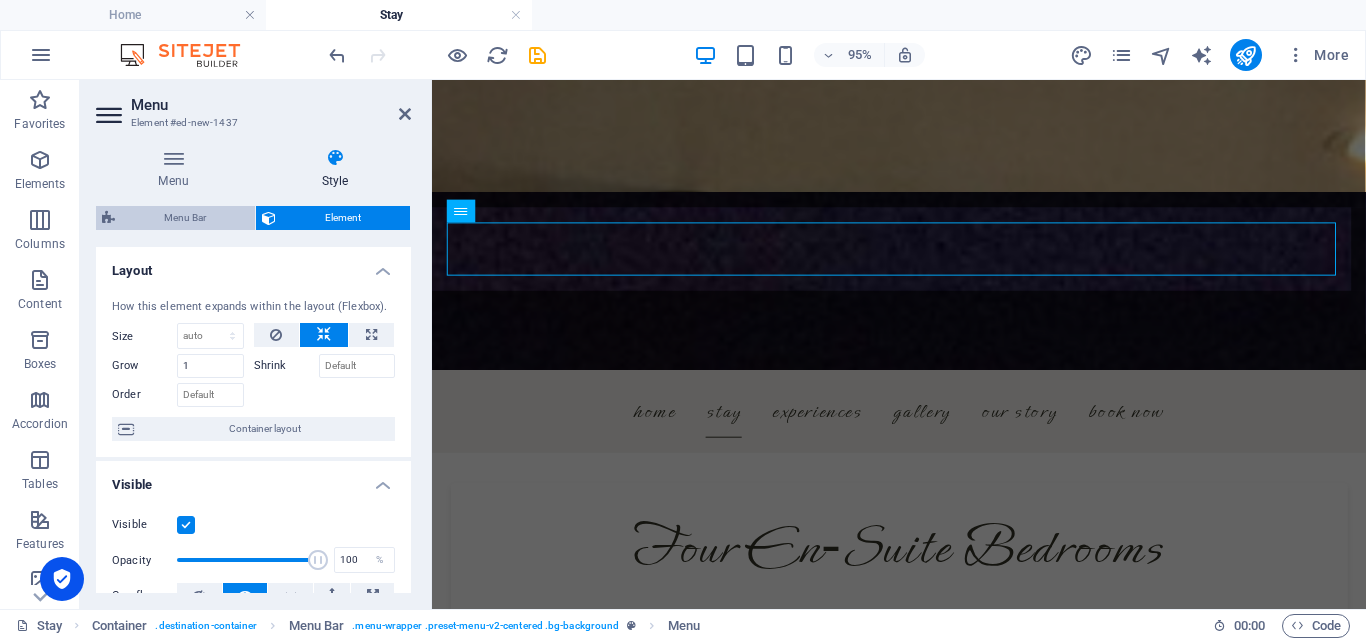 click on "Menu Bar" at bounding box center (185, 218) 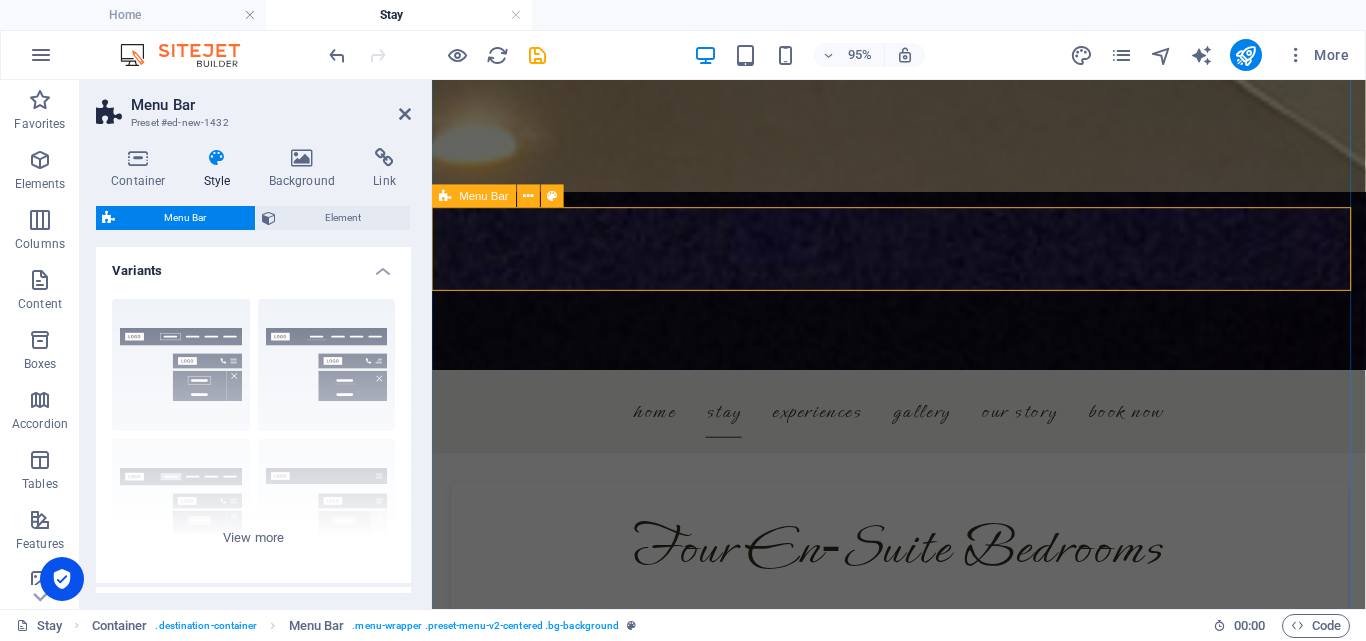click on "Menu Home Stay Experiences  Gallery Our Story Book Now" at bounding box center [923, 429] 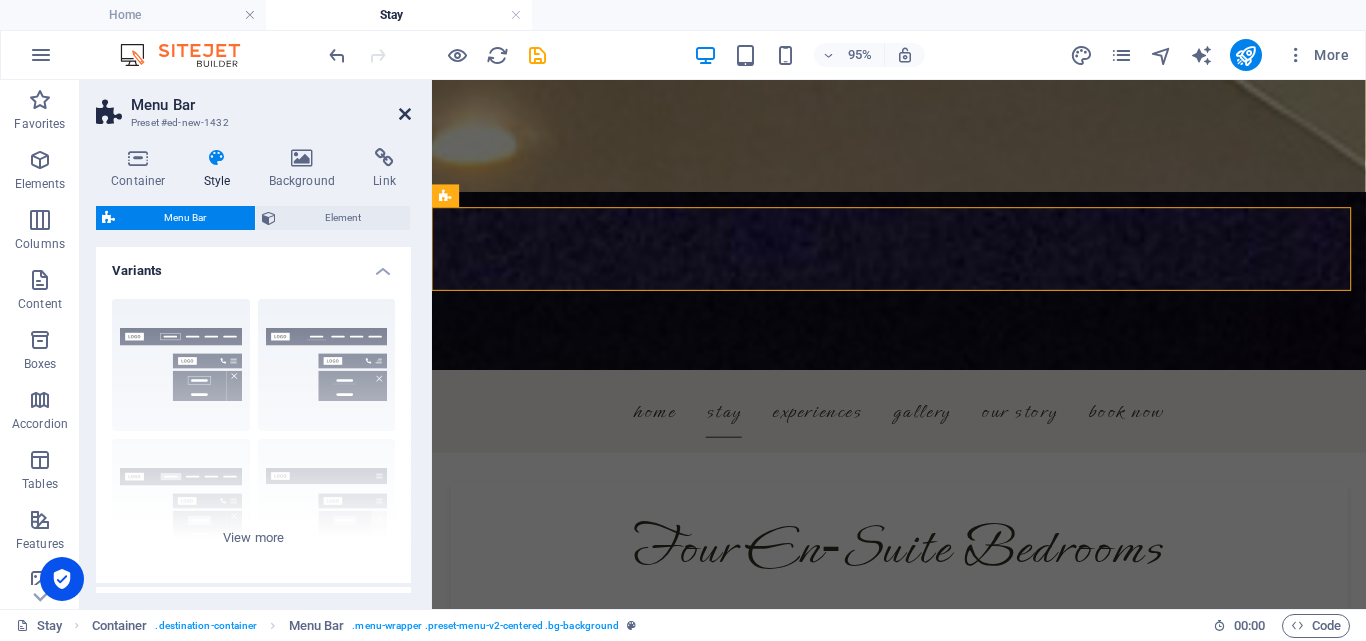 click at bounding box center (405, 114) 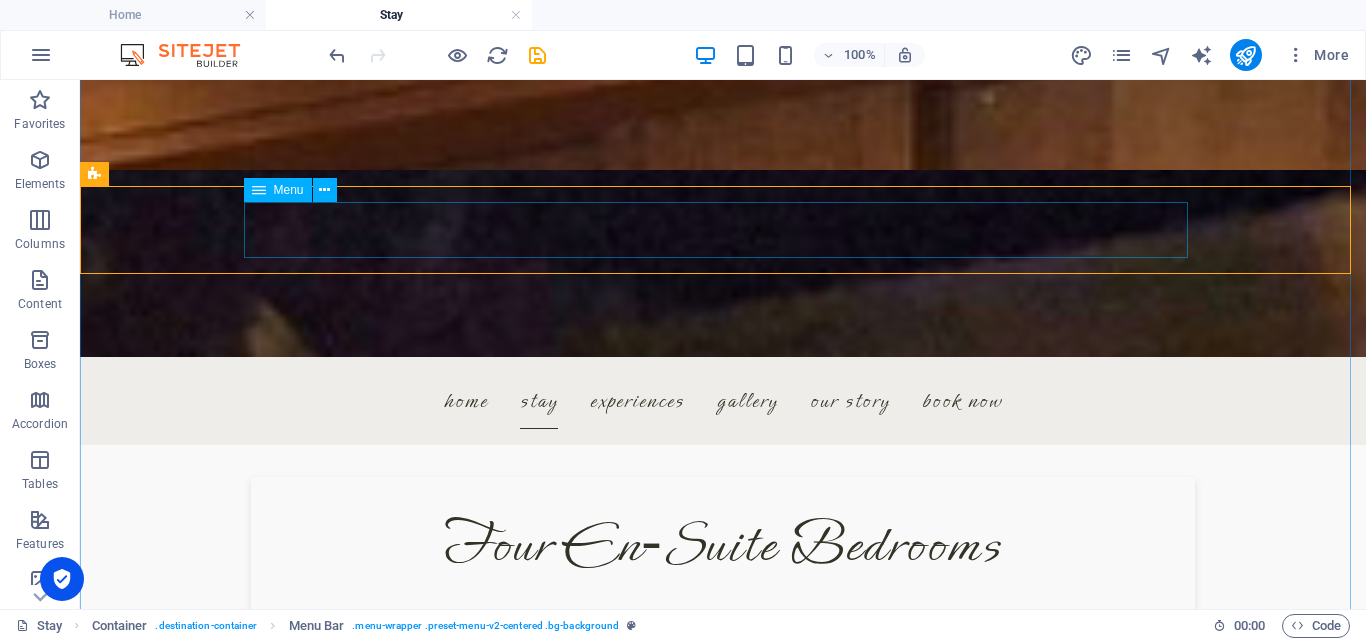 click on "Home Stay Experiences  Gallery Our Story Book Now" at bounding box center [723, 401] 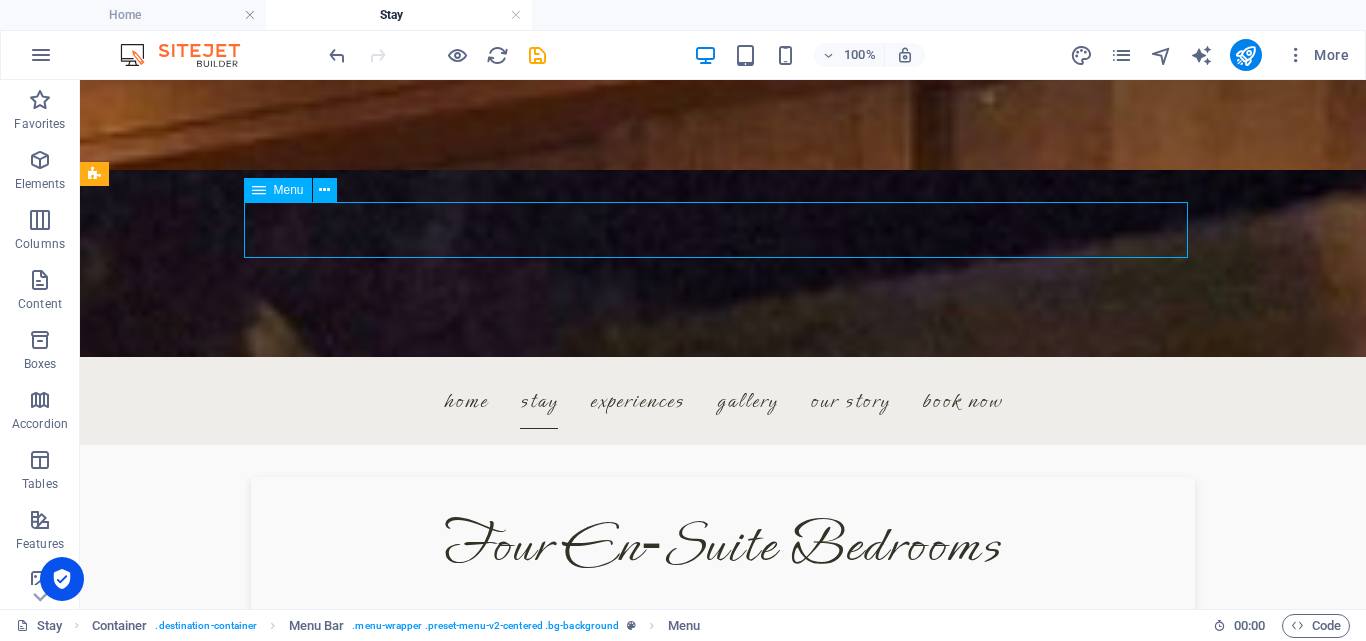 click on "Home Stay Experiences  Gallery Our Story Book Now" at bounding box center (723, 401) 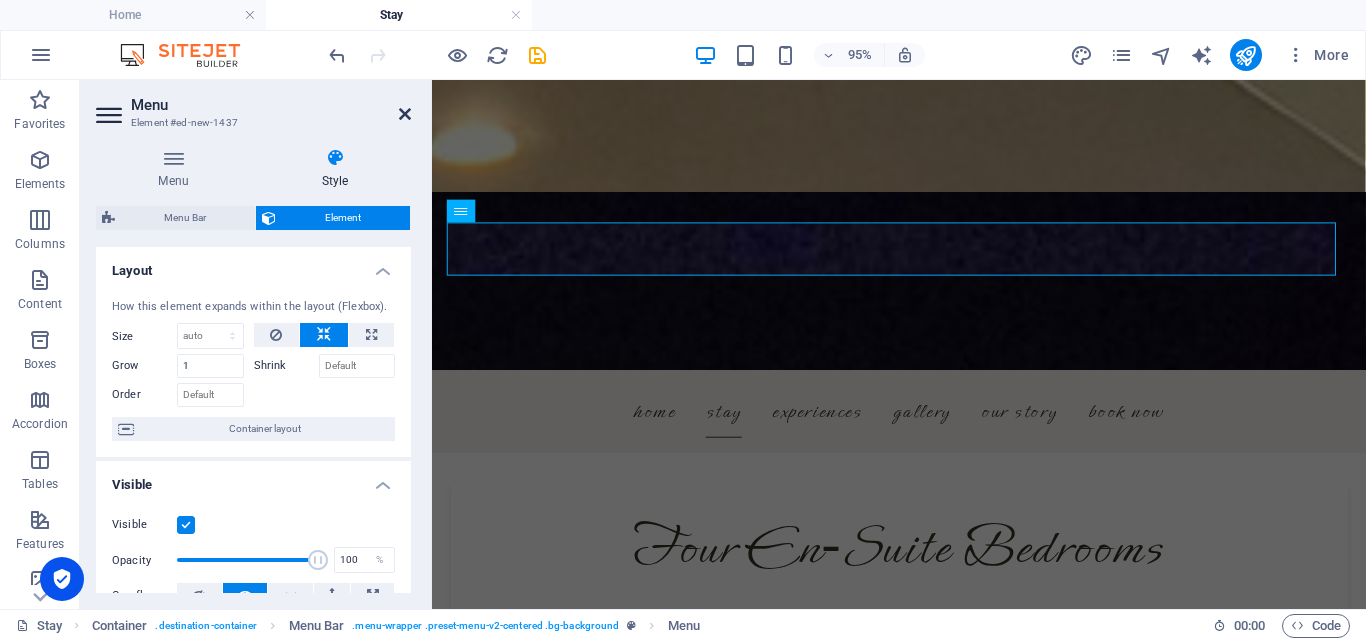 click at bounding box center (405, 114) 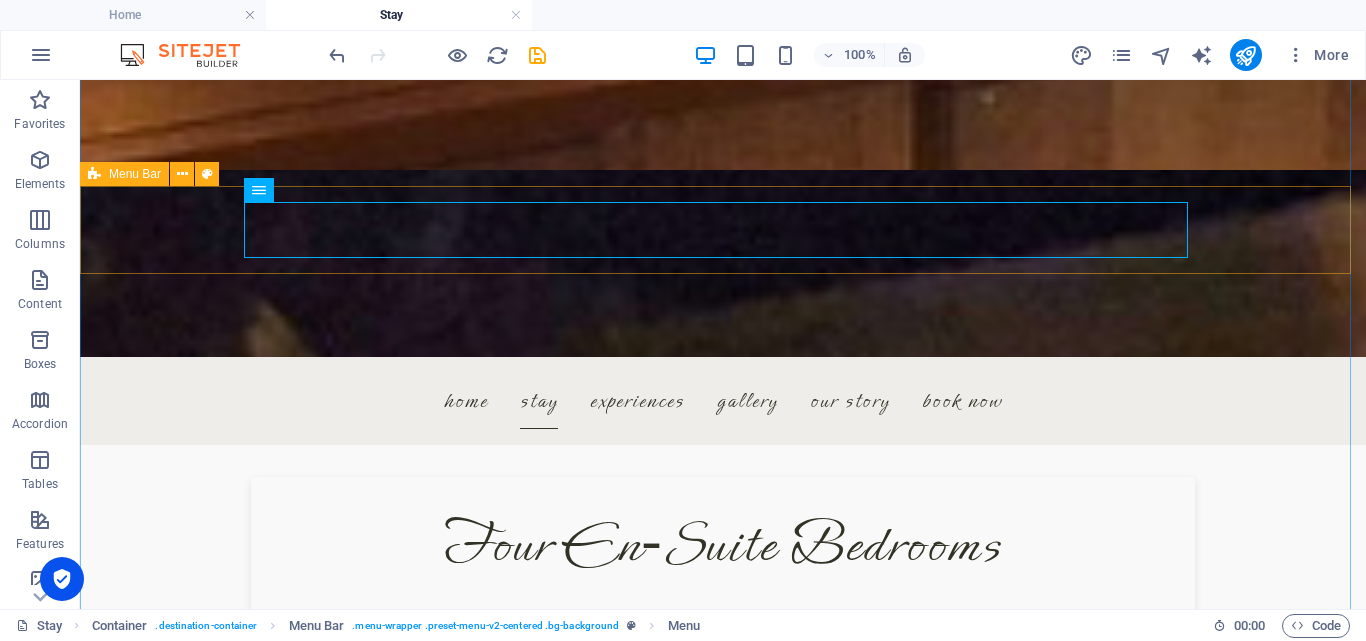 click on "Menu Home Stay Experiences  Gallery Our Story Book Now" at bounding box center (723, 401) 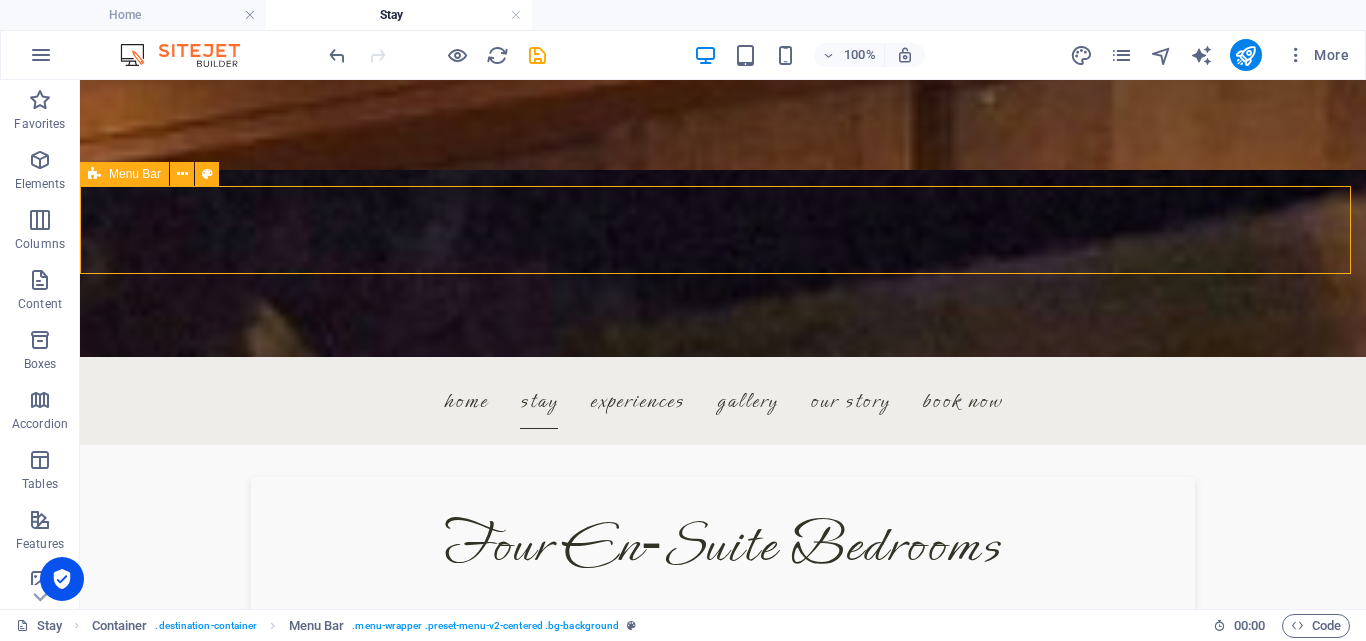 click on "Menu Home Stay Experiences  Gallery Our Story Book Now" at bounding box center [723, 401] 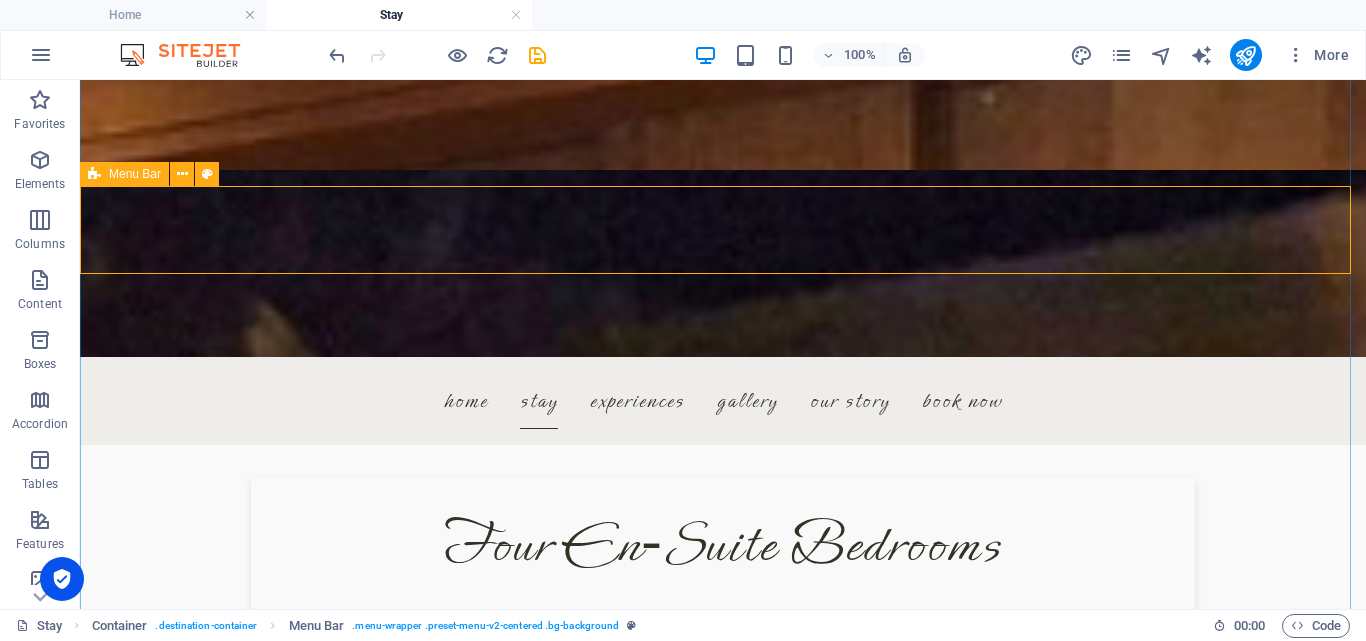 click on "Menu Home Stay Experiences  Gallery Our Story Book Now" at bounding box center (723, 401) 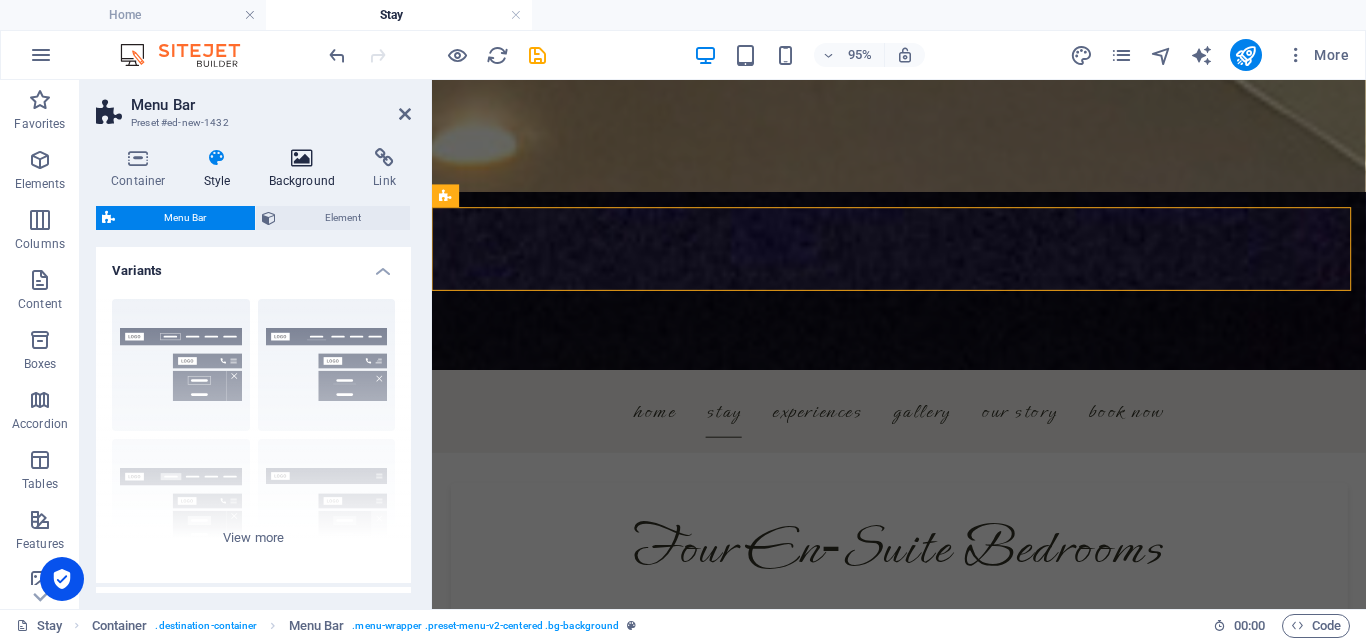 click at bounding box center [302, 158] 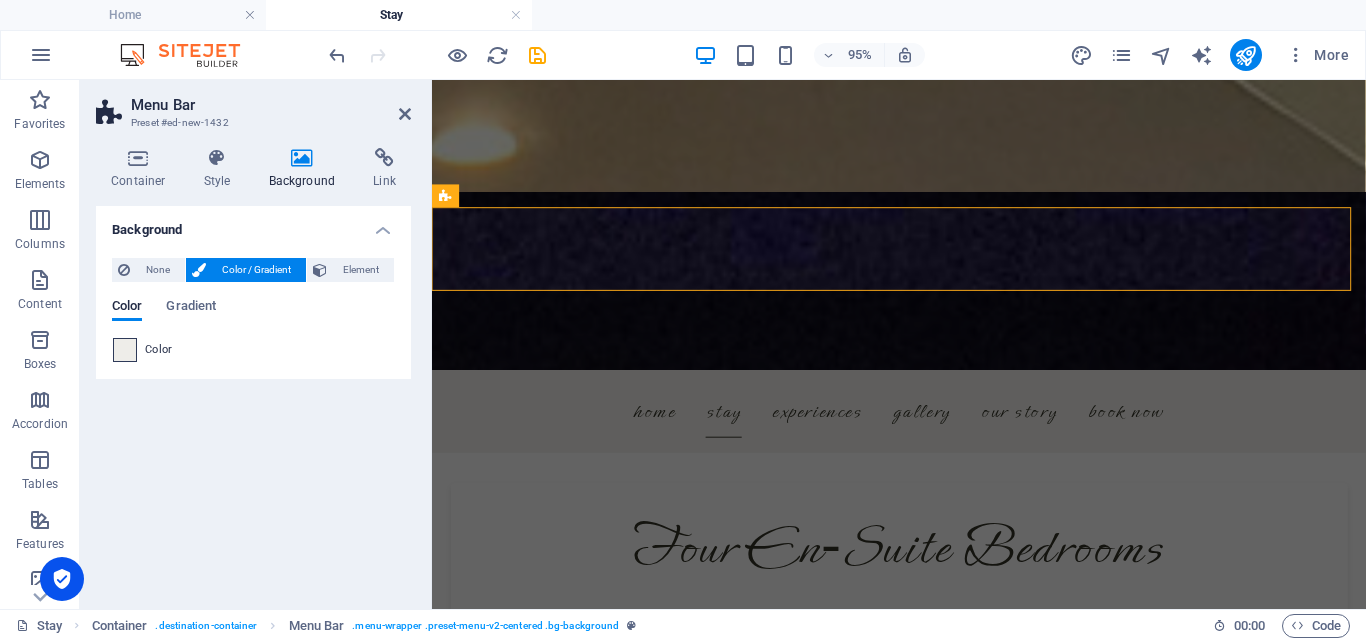 click at bounding box center (125, 350) 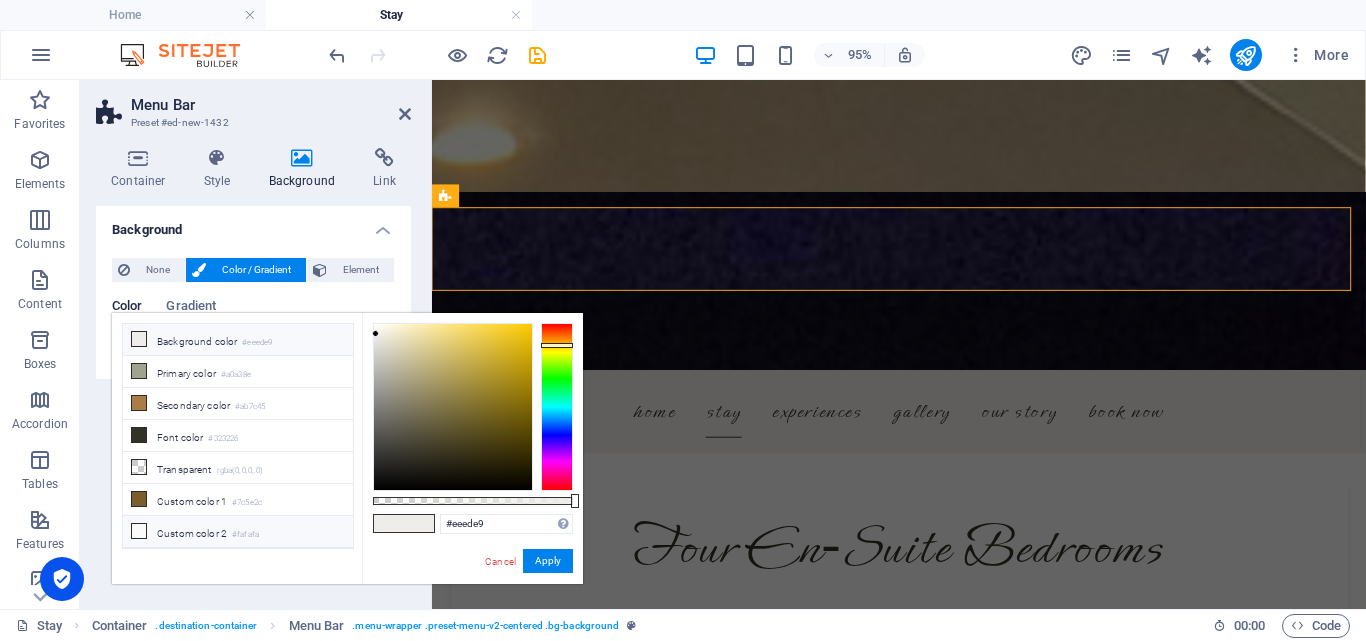 click at bounding box center [139, 531] 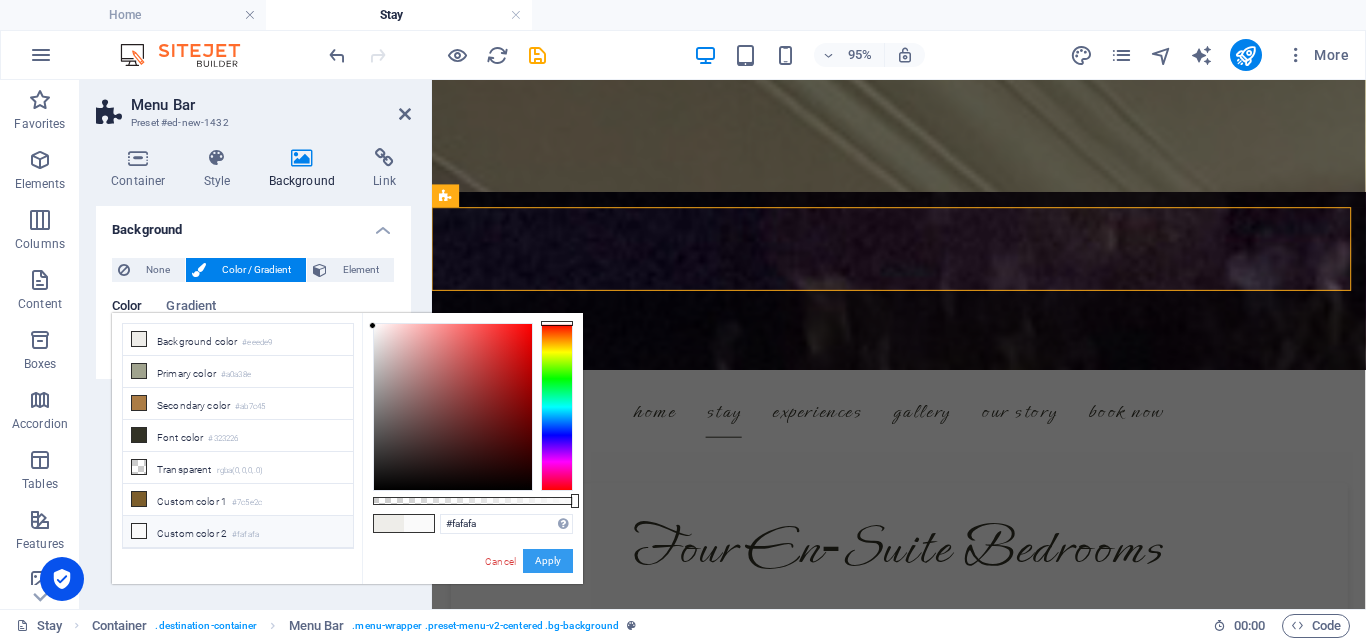 click on "Apply" at bounding box center [548, 561] 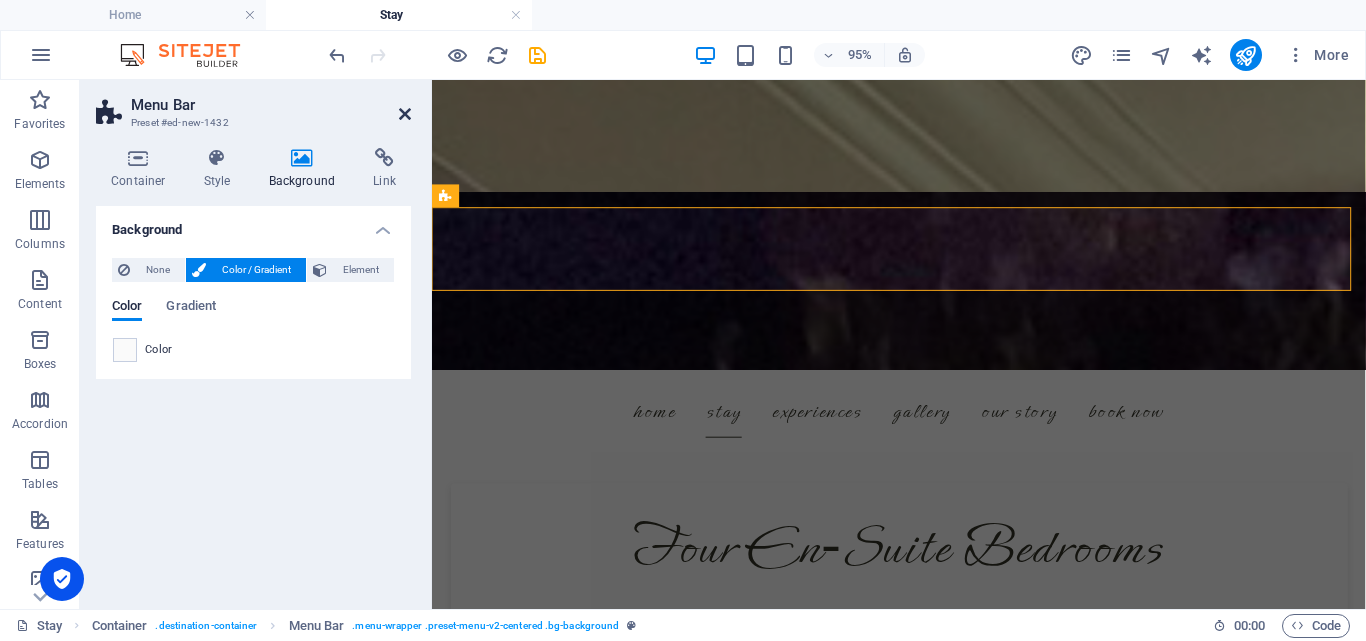 click at bounding box center (405, 114) 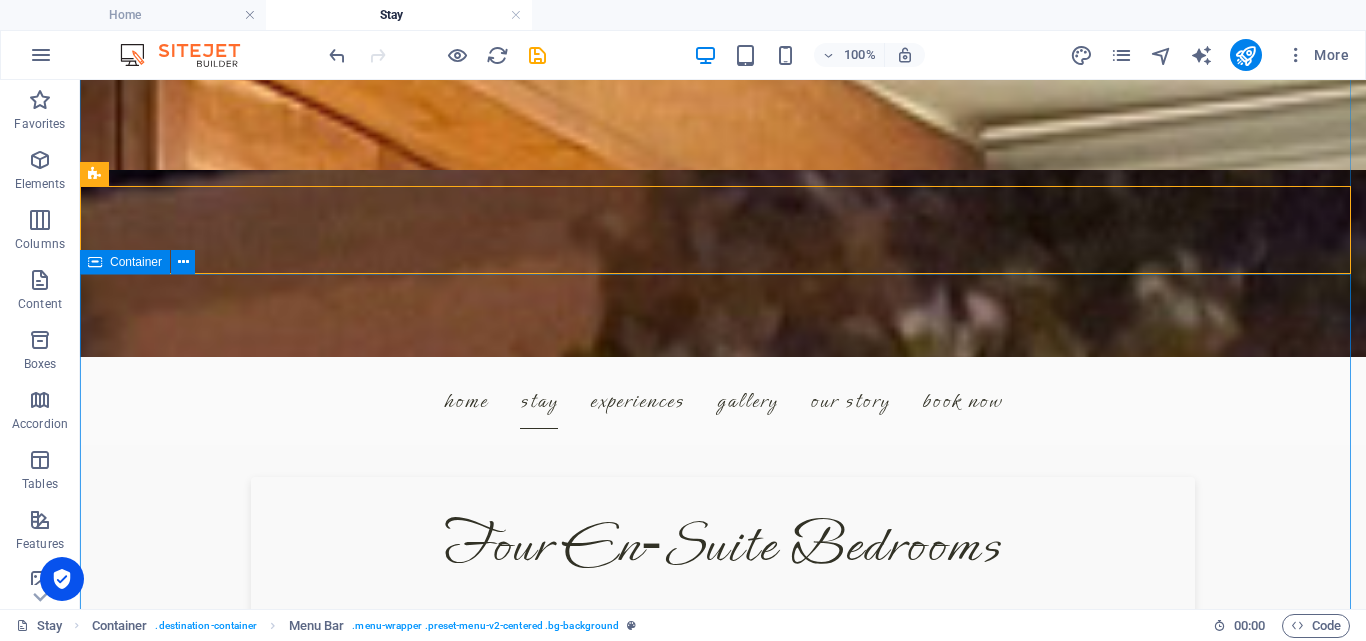 click on "Four En‑Suite Bedrooms Beautifully decorated bedrooms, all of which are complemented by en-suite bathrooms. At Riverhide, rest comes naturally. Each bedroom is thoughtfully designed to frame the beauty outside - whether it’s the river, the Langeberg Mountains or the rich gardens.  Whether you’re curled up with a book or waking to the fish eagles cry, every room invites you to pause, breathe, and simply be. Learn More  Spacious by Design, Cozy by Nature A place where families reconnect, friends unwind, and couples find calm. The layout is spacious yet cozy, designed to let people come together while still offering quiet corners to escape to. Book Direct Private. Peaceful. Yours — just book it. 071 168 6377 Email Your riverfront retreat is a click away. info@riverhide.co.za Airbnb Want to book via Airbnb instead? You're welcome to use our Airbnb listing for a secure and familiar experience. Freedom to Roam, Space to Breathe" at bounding box center [723, 2161] 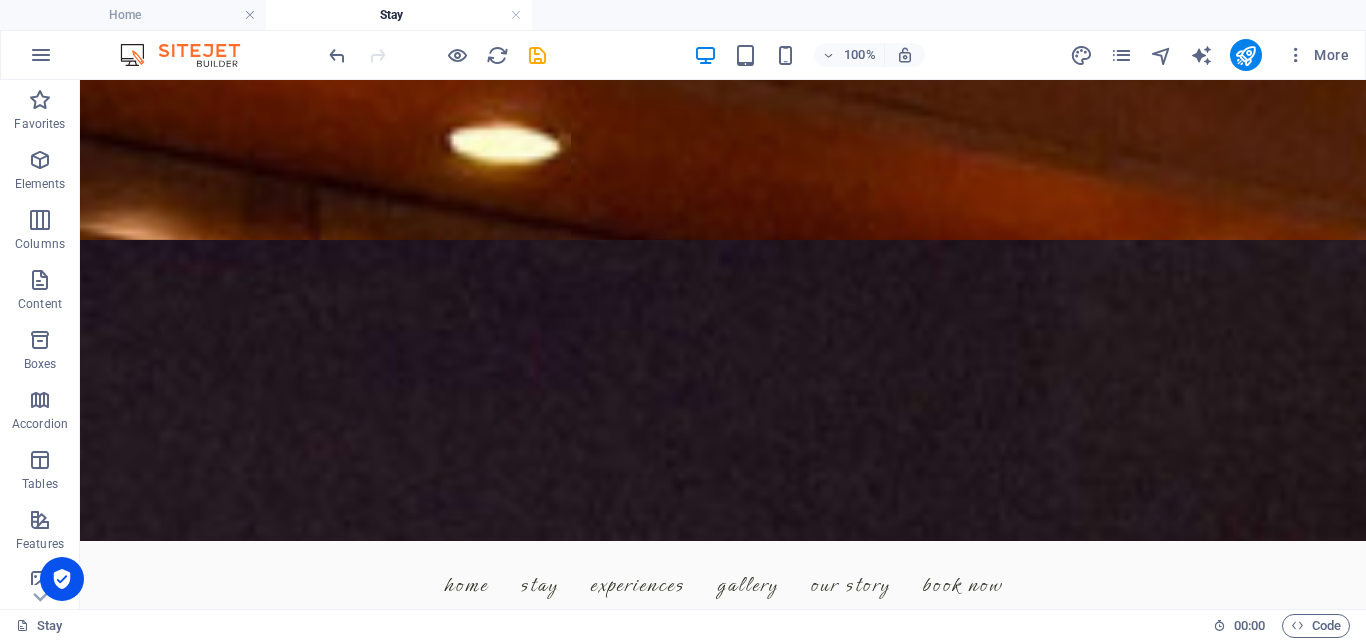 scroll, scrollTop: 0, scrollLeft: 0, axis: both 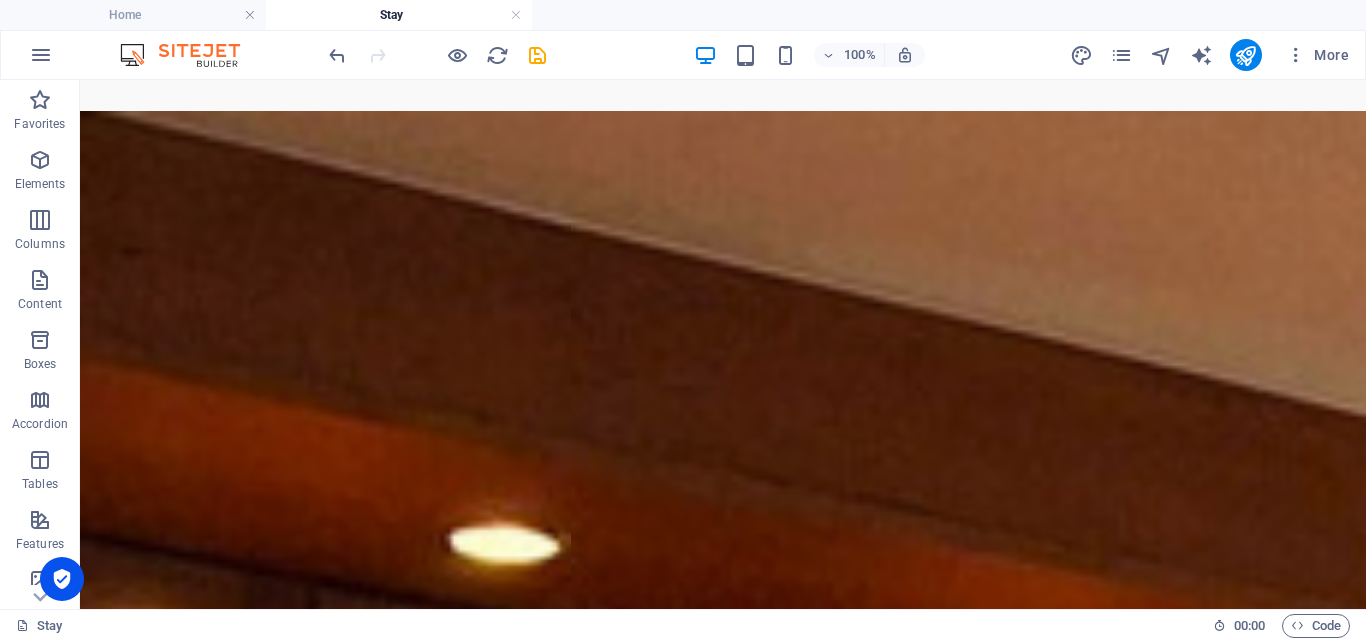 drag, startPoint x: 1356, startPoint y: 174, endPoint x: 1444, endPoint y: 145, distance: 92.65527 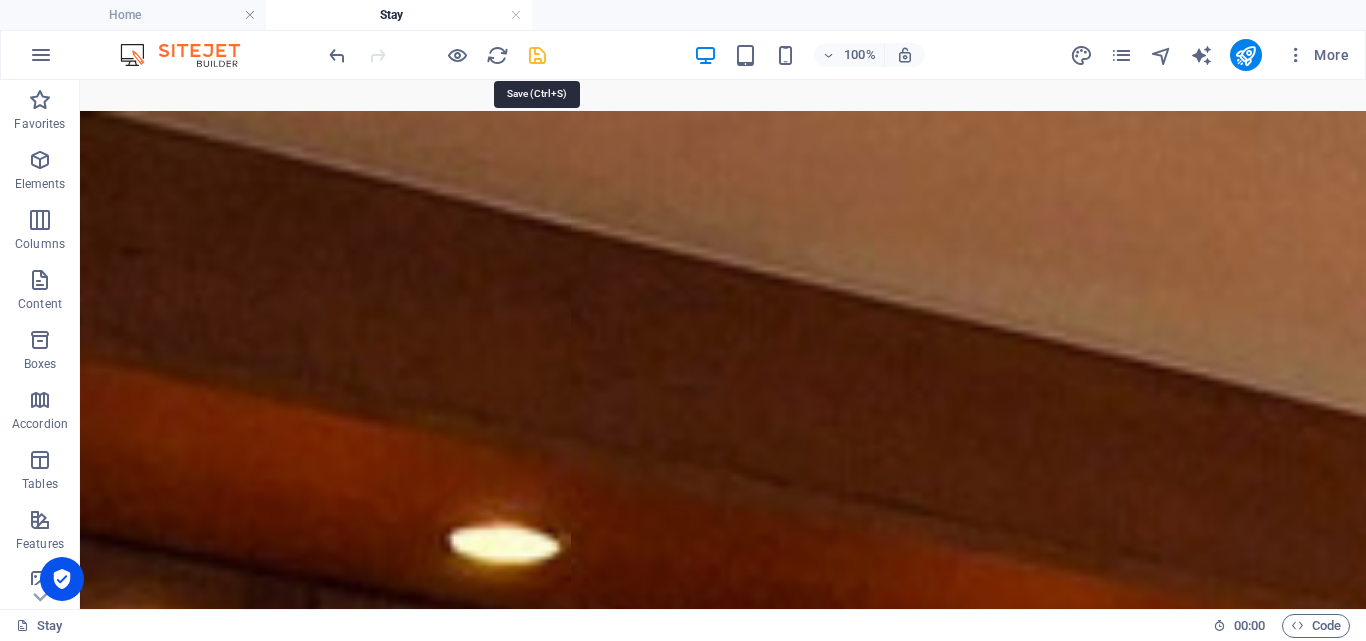 click at bounding box center [537, 55] 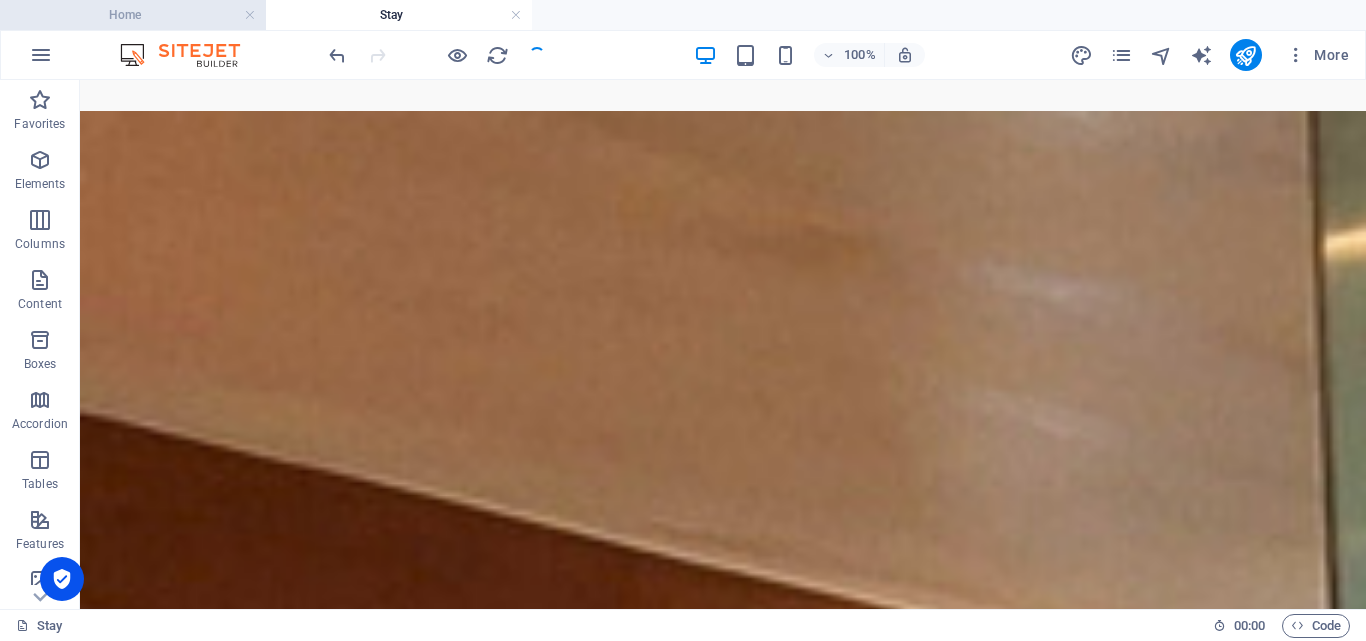 click on "Home" at bounding box center (133, 15) 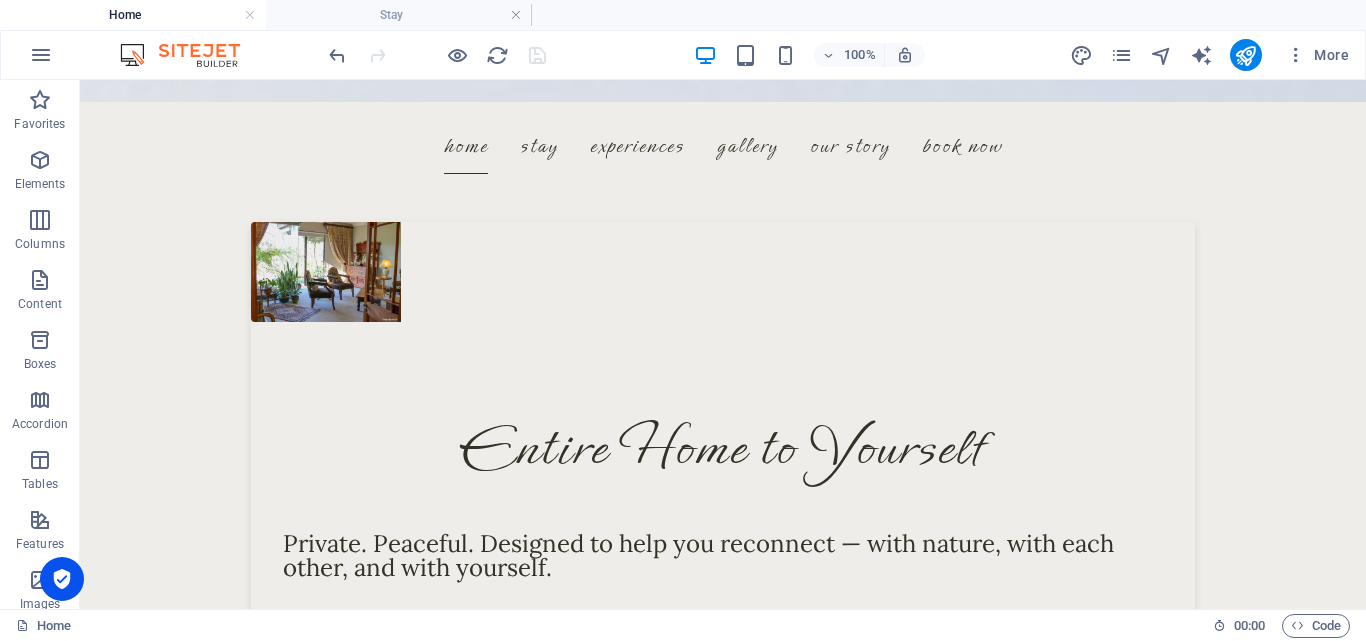 scroll, scrollTop: 878, scrollLeft: 0, axis: vertical 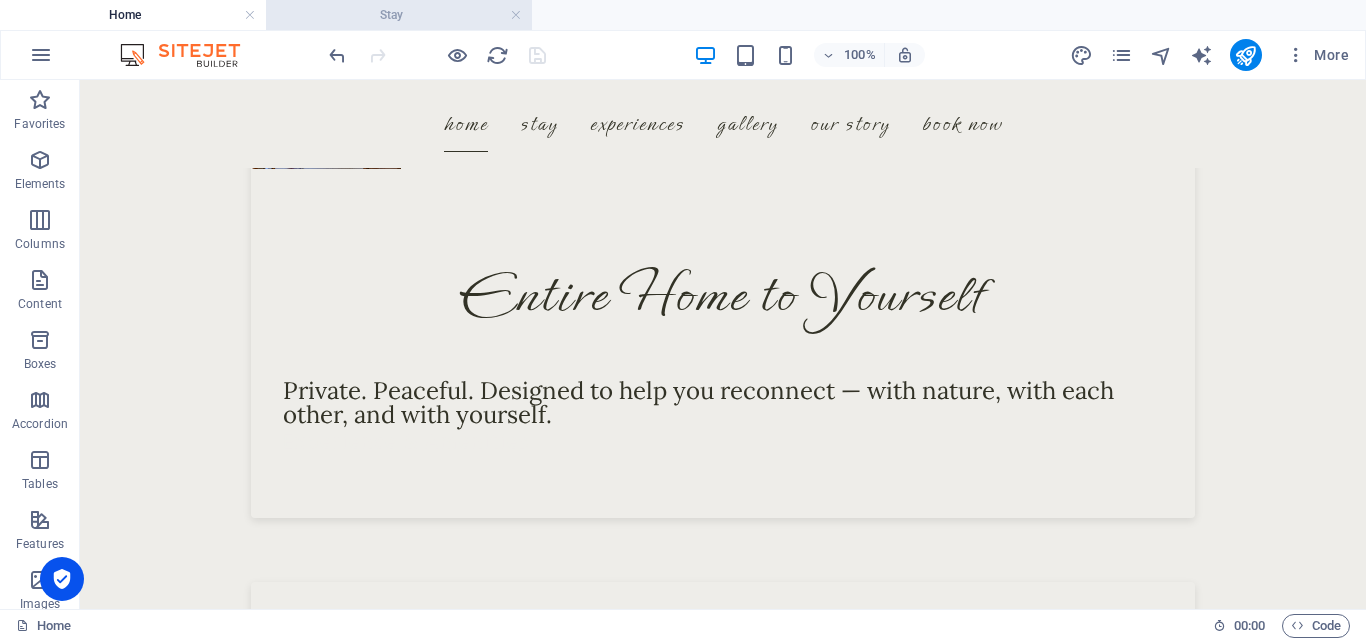 click on "Stay" at bounding box center [399, 15] 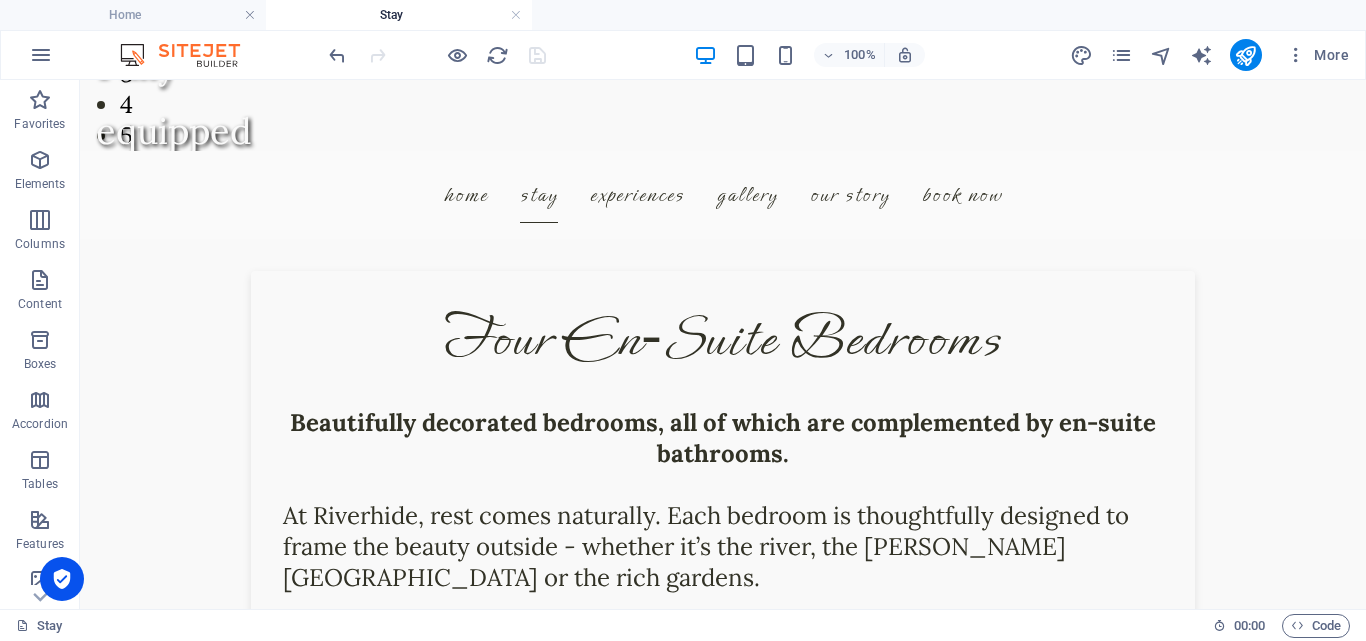 scroll, scrollTop: 0, scrollLeft: 0, axis: both 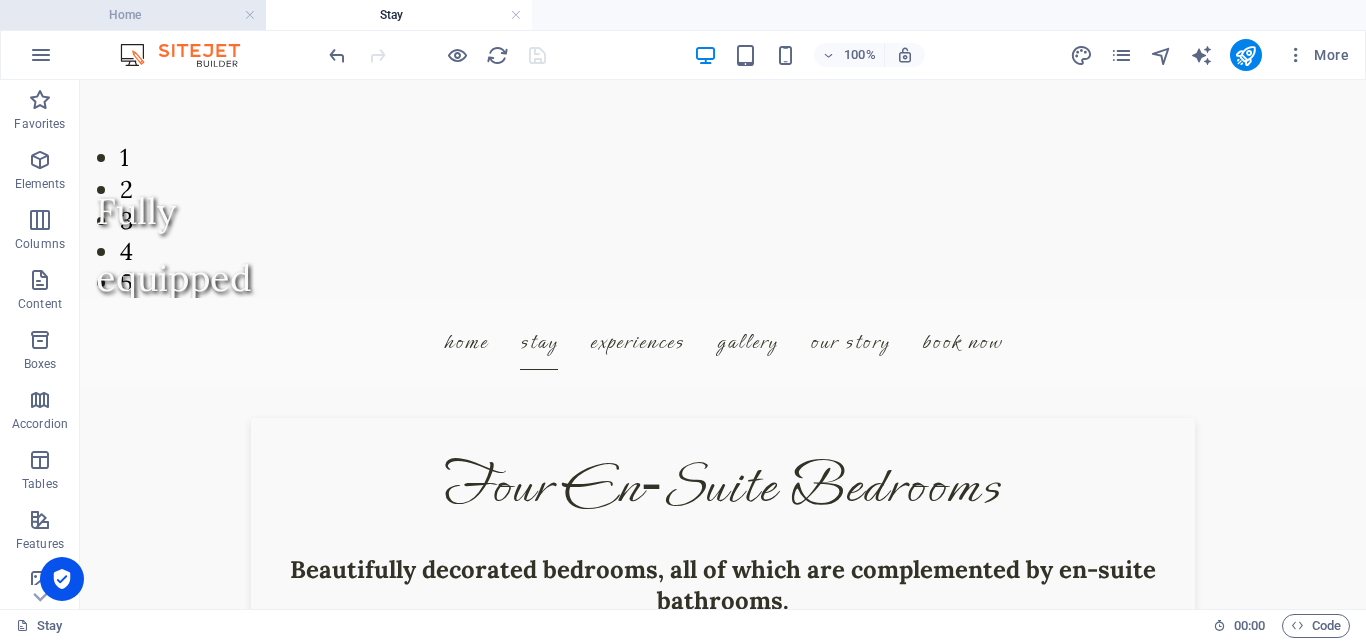 click on "Home" at bounding box center [133, 15] 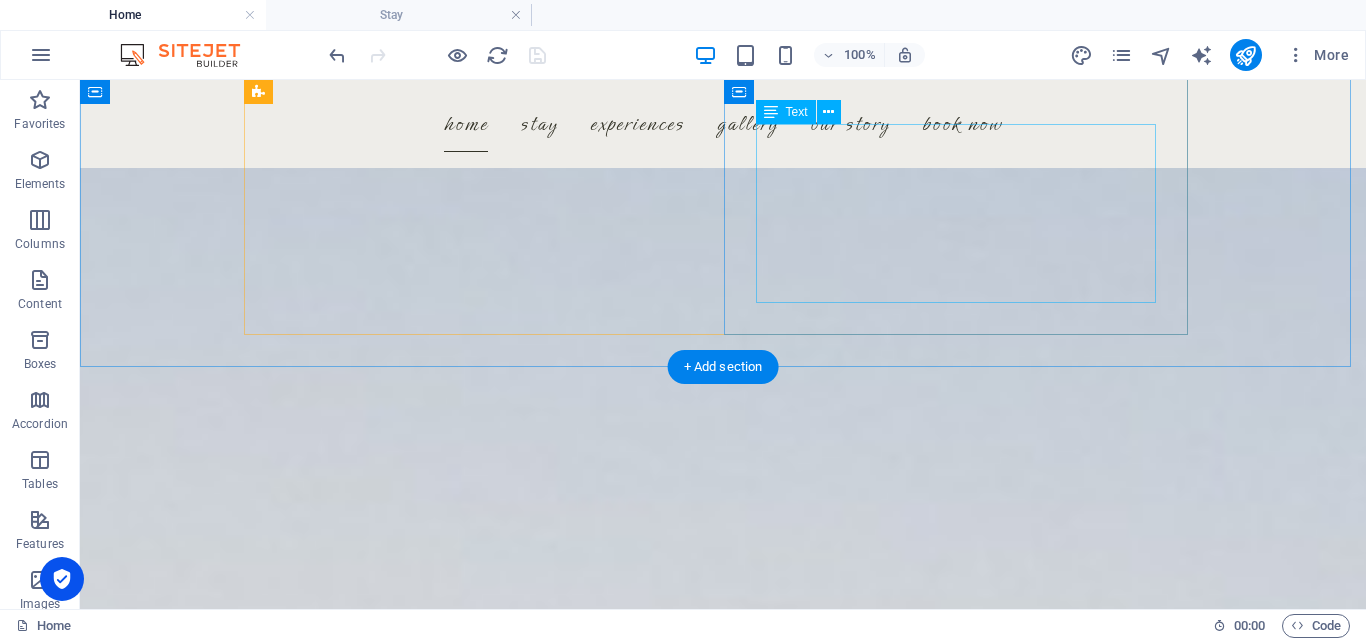 scroll, scrollTop: 878, scrollLeft: 0, axis: vertical 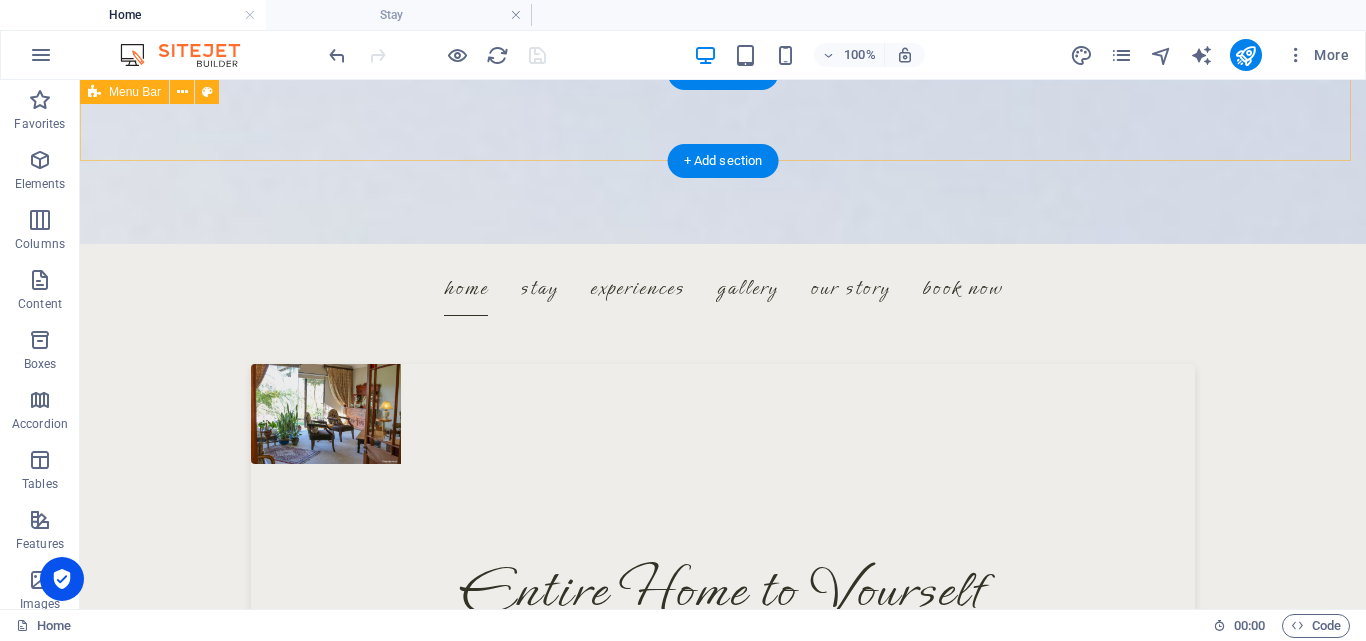 click on "Menu Home Stay Experiences  Gallery Our Story Book Now" at bounding box center [723, 288] 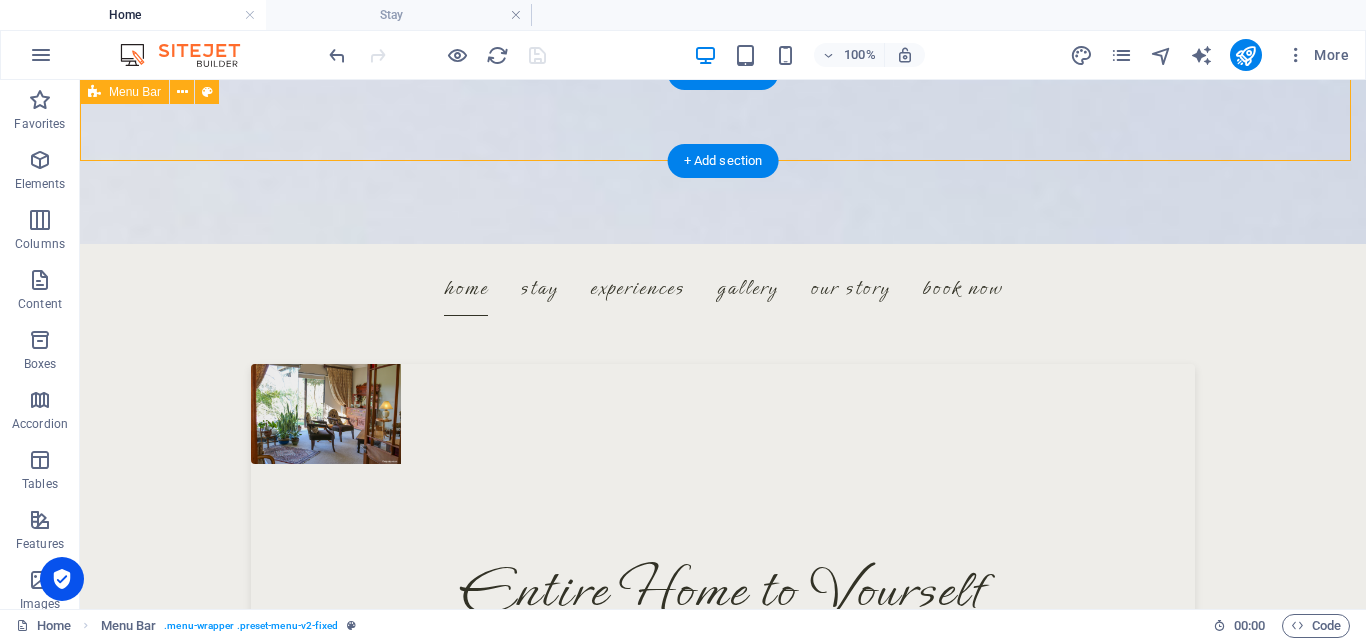 click on "Menu Home Stay Experiences  Gallery Our Story Book Now" at bounding box center (723, 288) 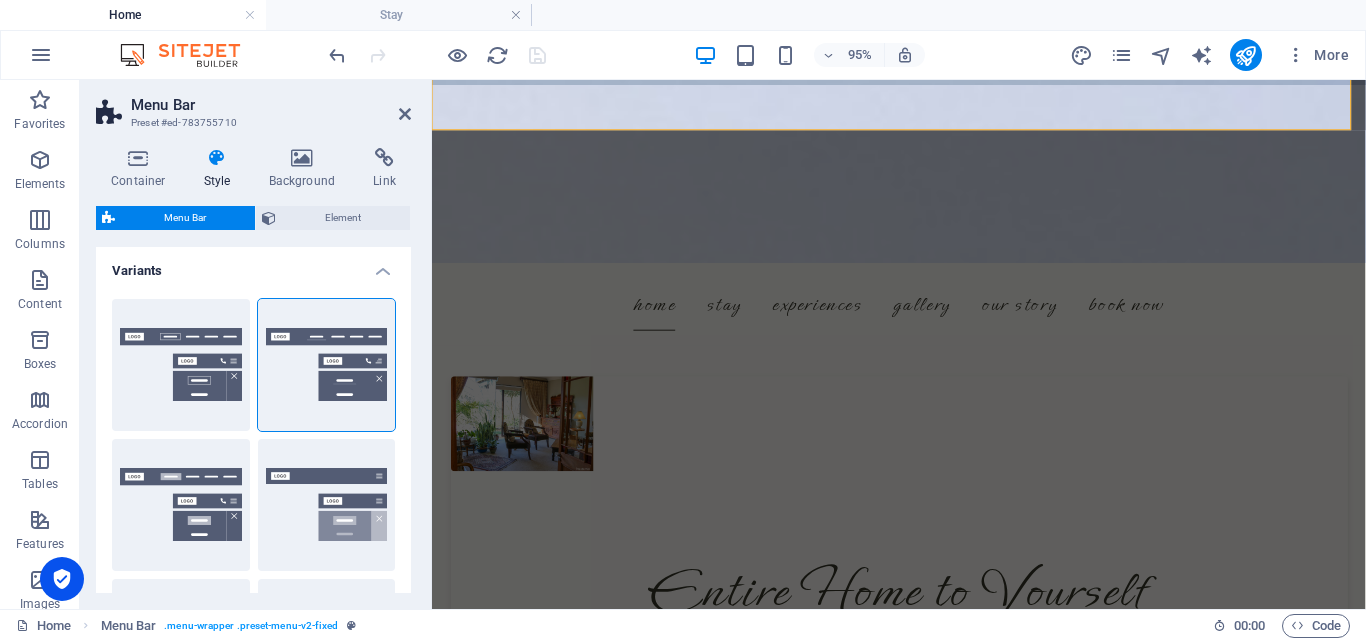 scroll, scrollTop: 611, scrollLeft: 0, axis: vertical 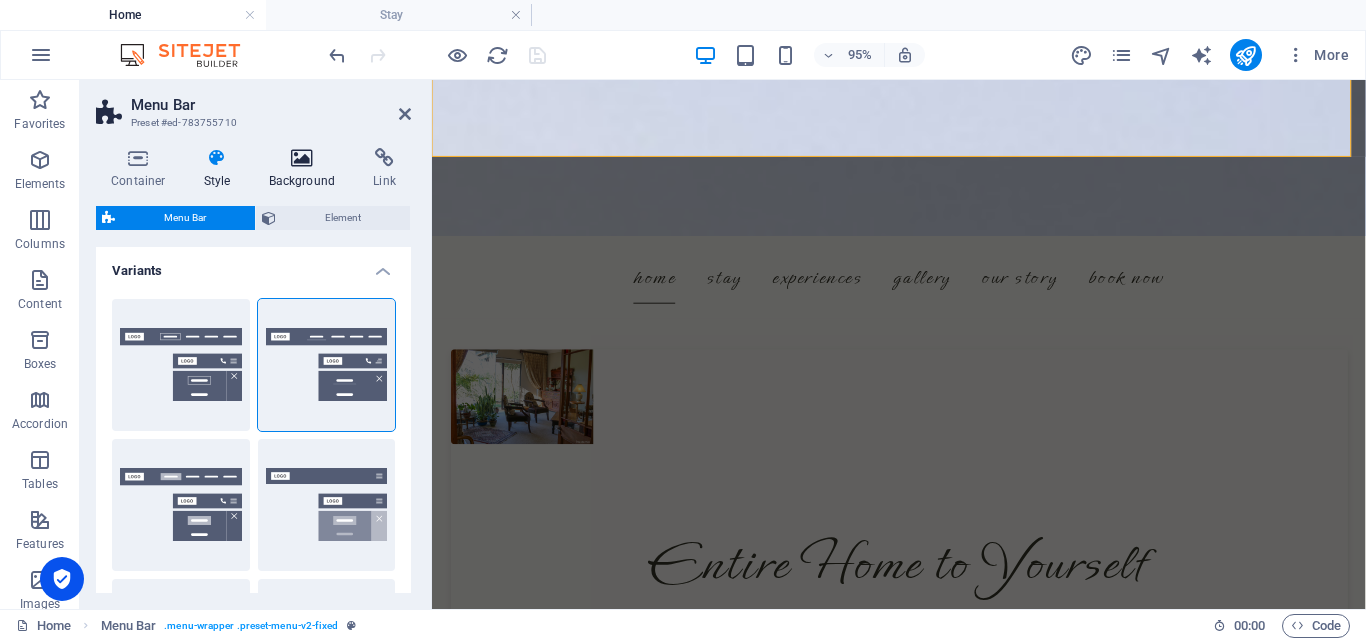 click at bounding box center (302, 158) 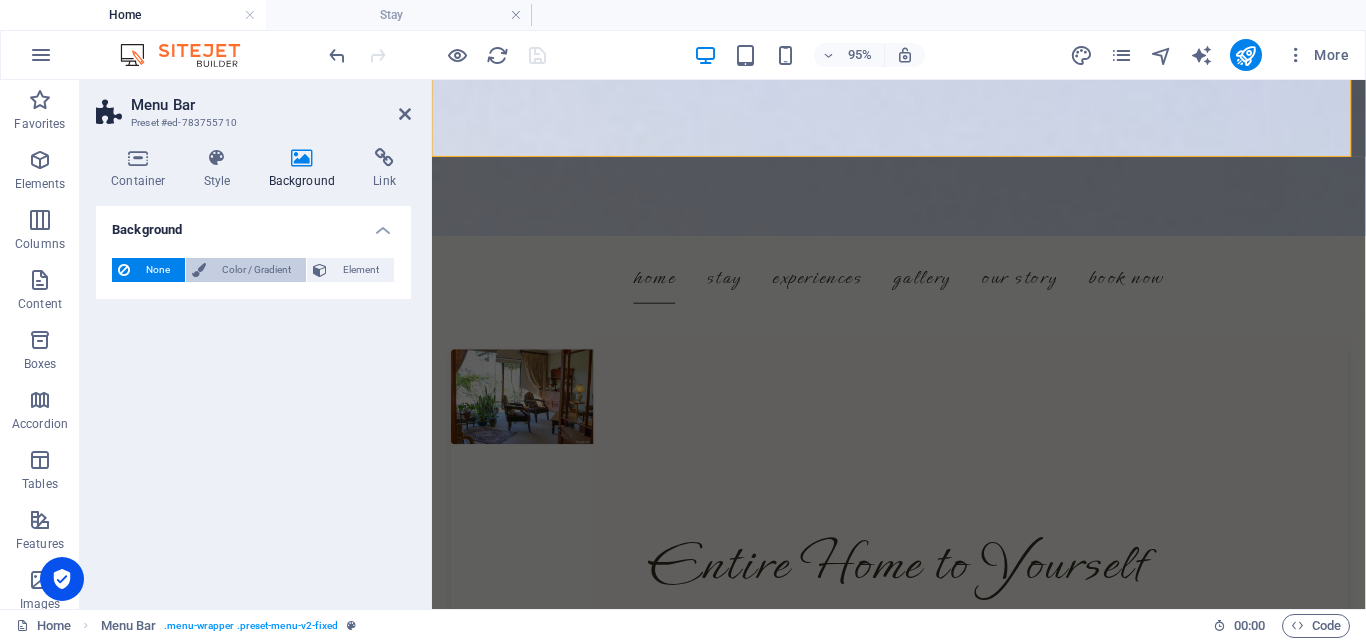 click on "Color / Gradient" at bounding box center [256, 270] 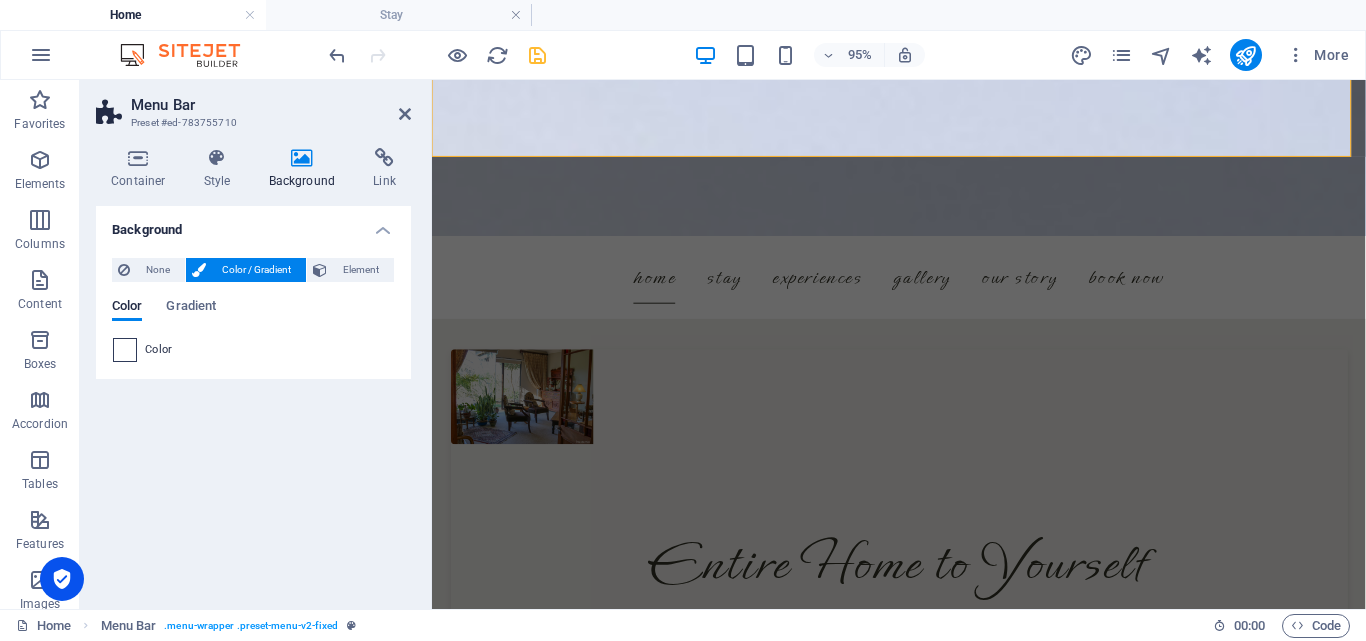 click at bounding box center (125, 350) 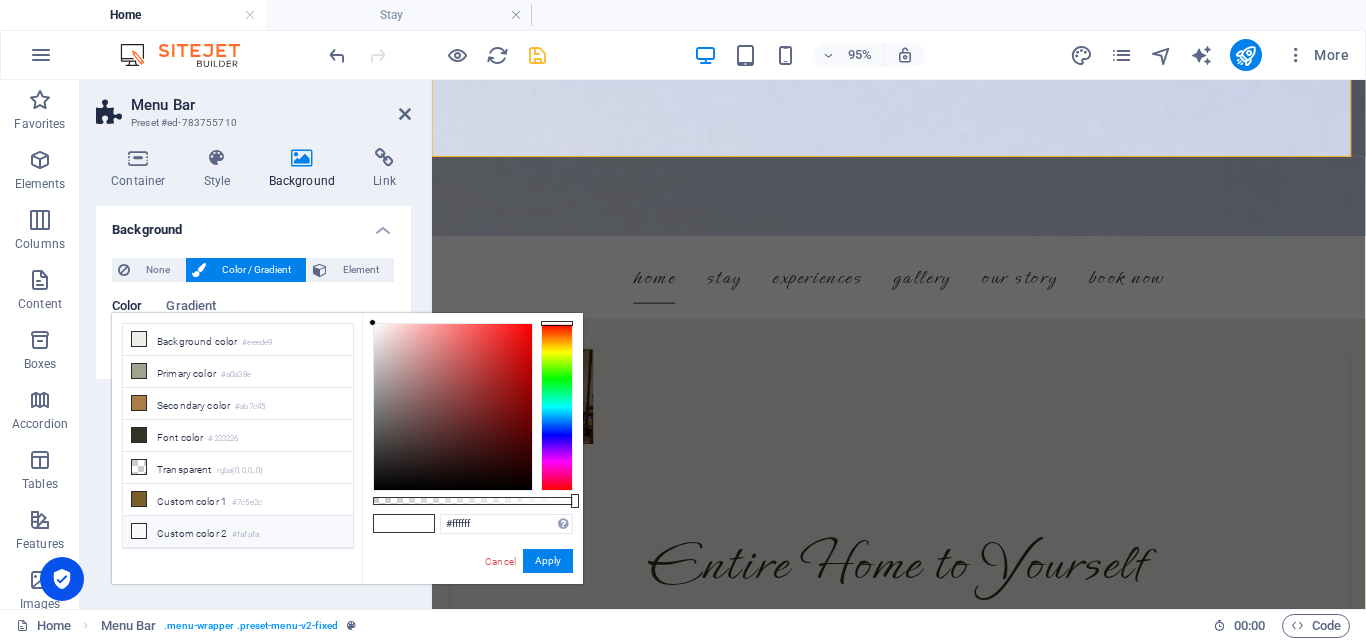 click on "Custom color 2
#fafafa" at bounding box center (238, 532) 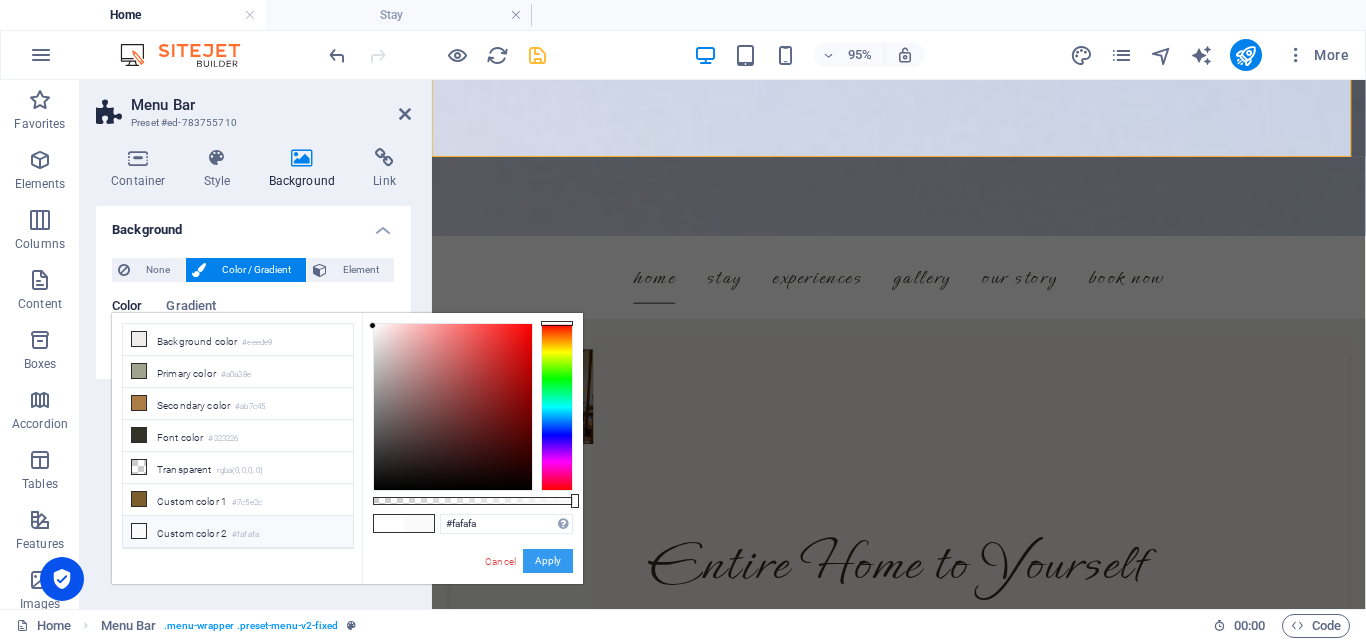 click on "Apply" at bounding box center [548, 561] 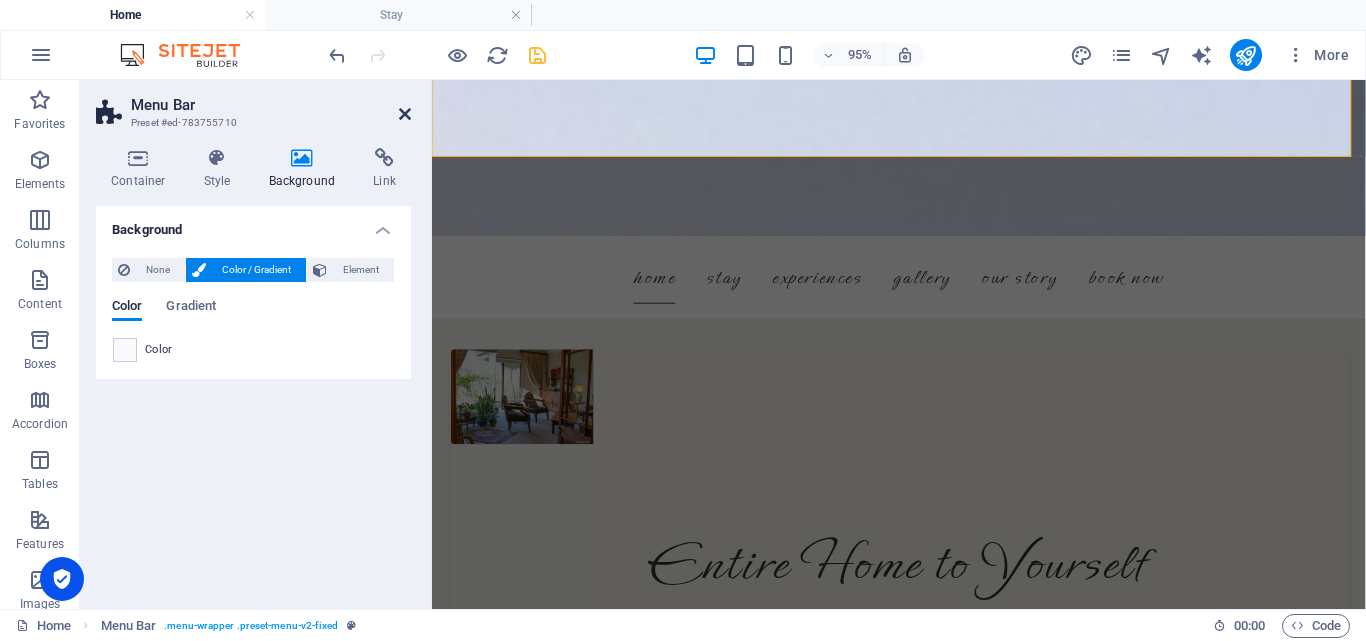 click at bounding box center (405, 114) 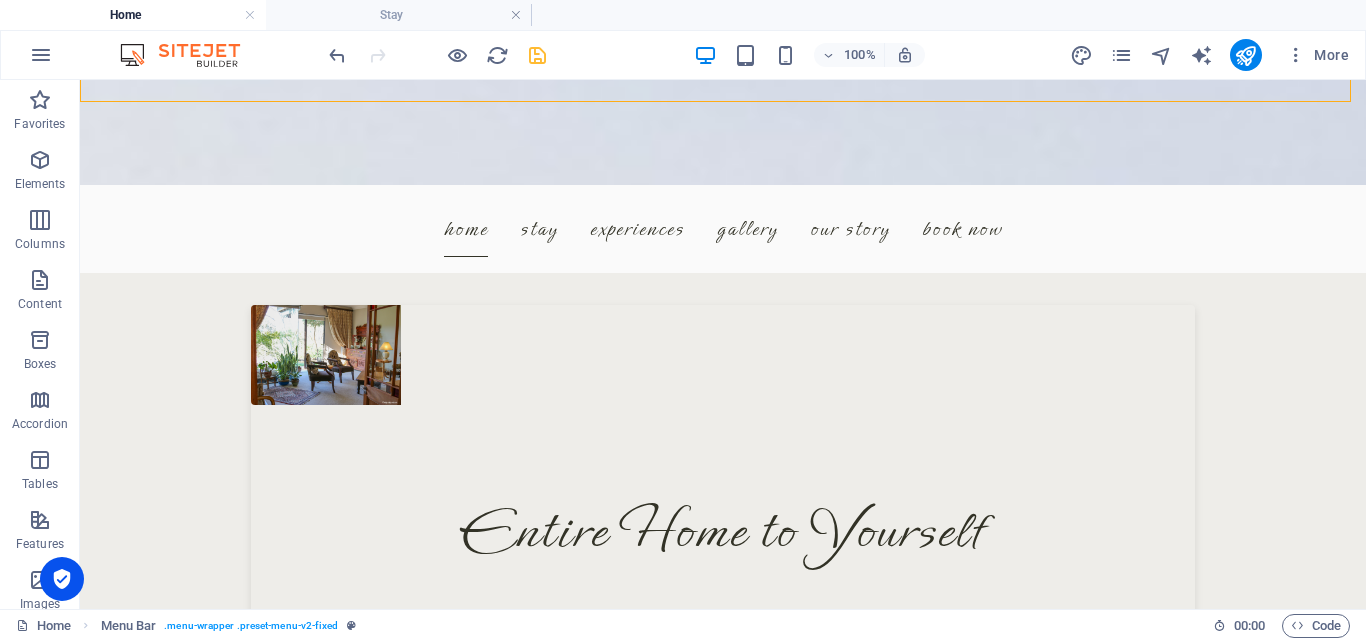 scroll, scrollTop: 654, scrollLeft: 0, axis: vertical 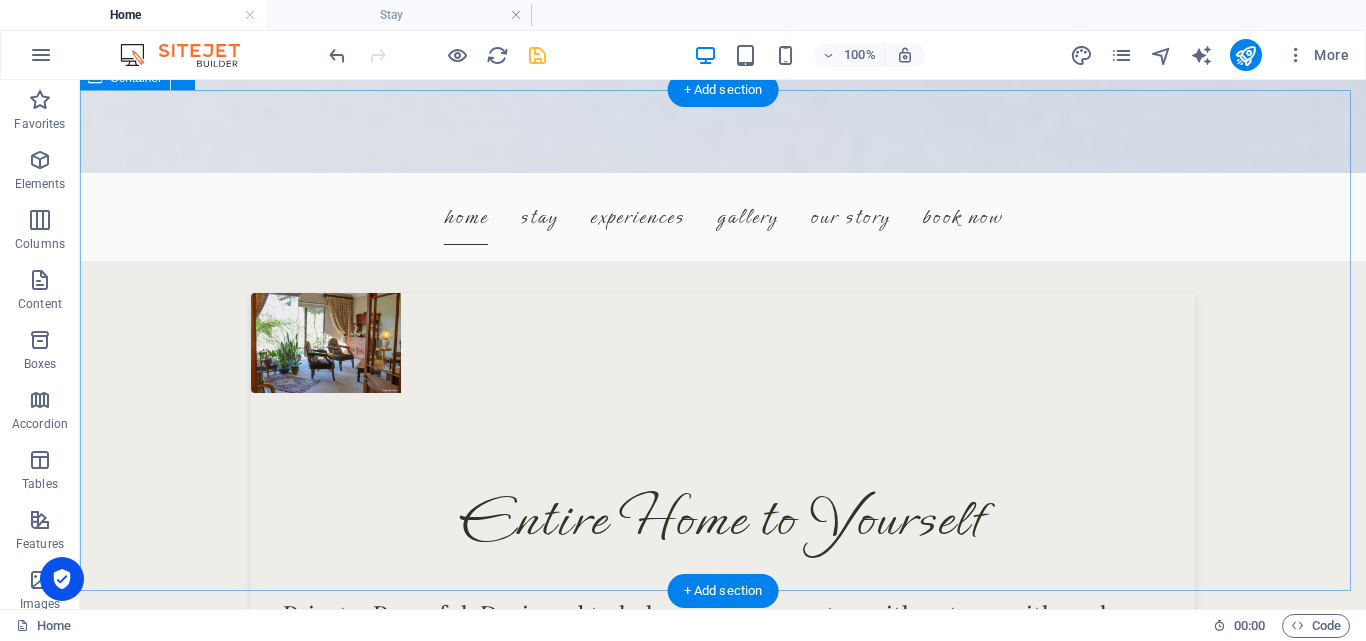 click on "Entire Home to Yourself Private. Peaceful. Designed to help you reconnect — with nature, with each other, and with yourself. Experience & Amenities" at bounding box center [723, 517] 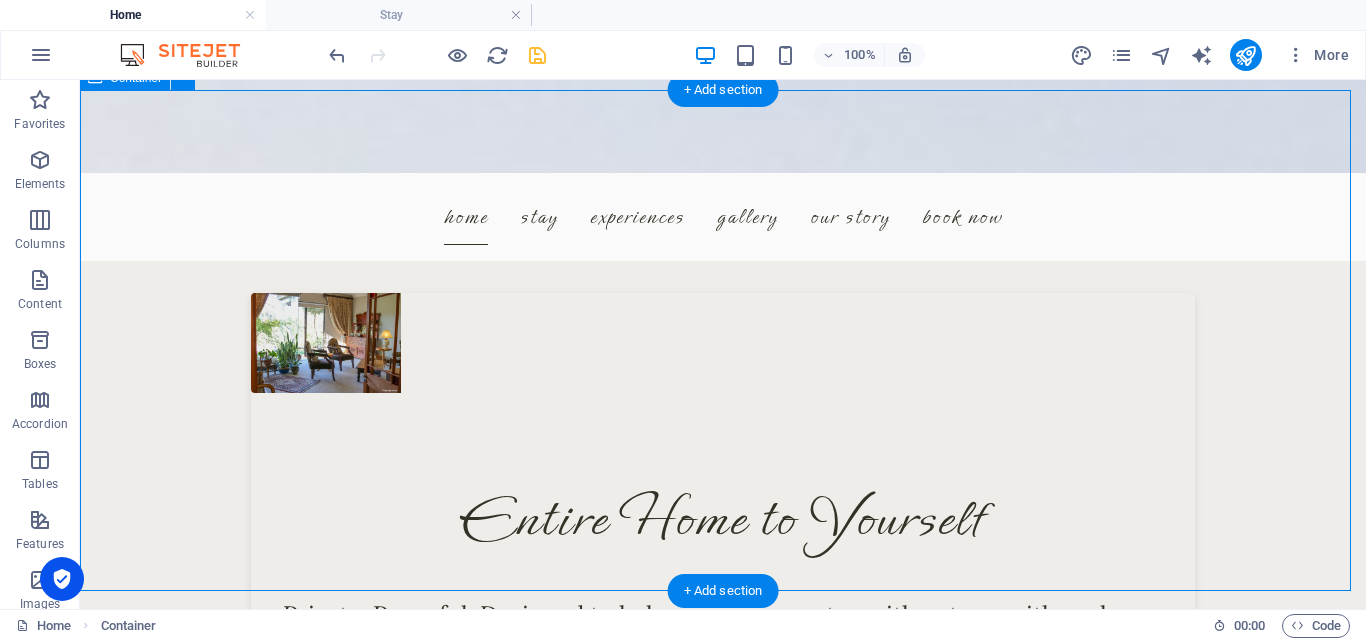 click on "Entire Home to Yourself Private. Peaceful. Designed to help you reconnect — with nature, with each other, and with yourself. Experience & Amenities" at bounding box center (723, 517) 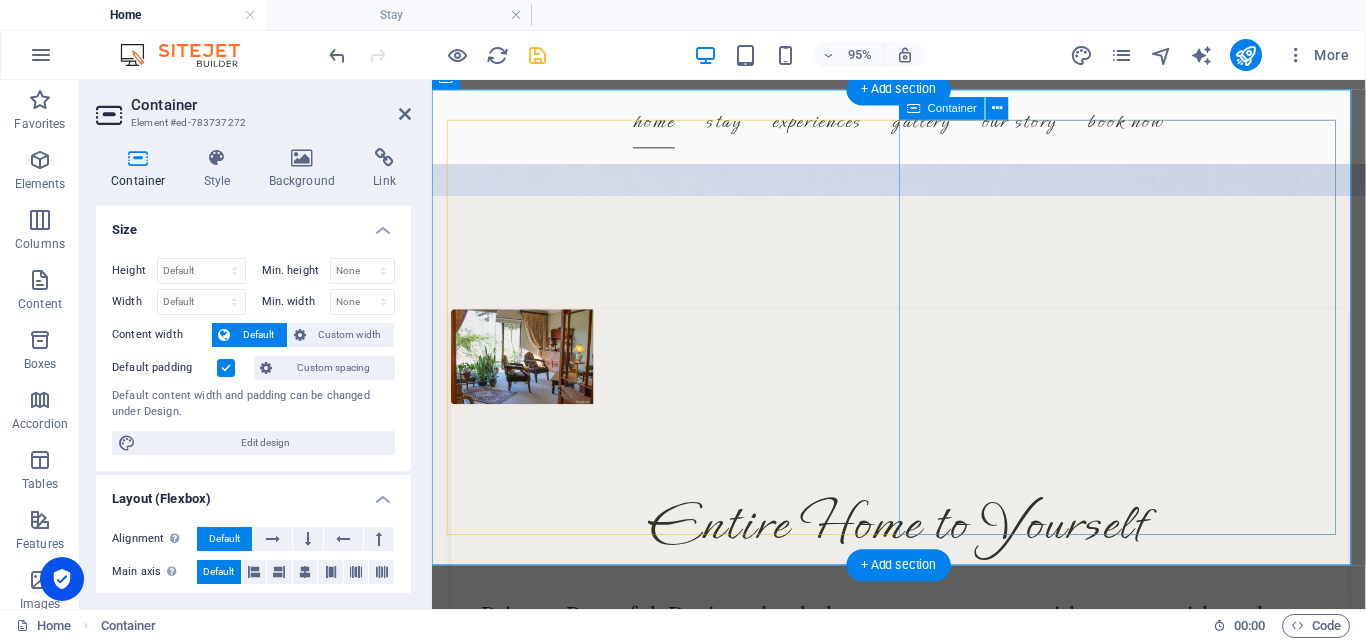 scroll, scrollTop: 682, scrollLeft: 0, axis: vertical 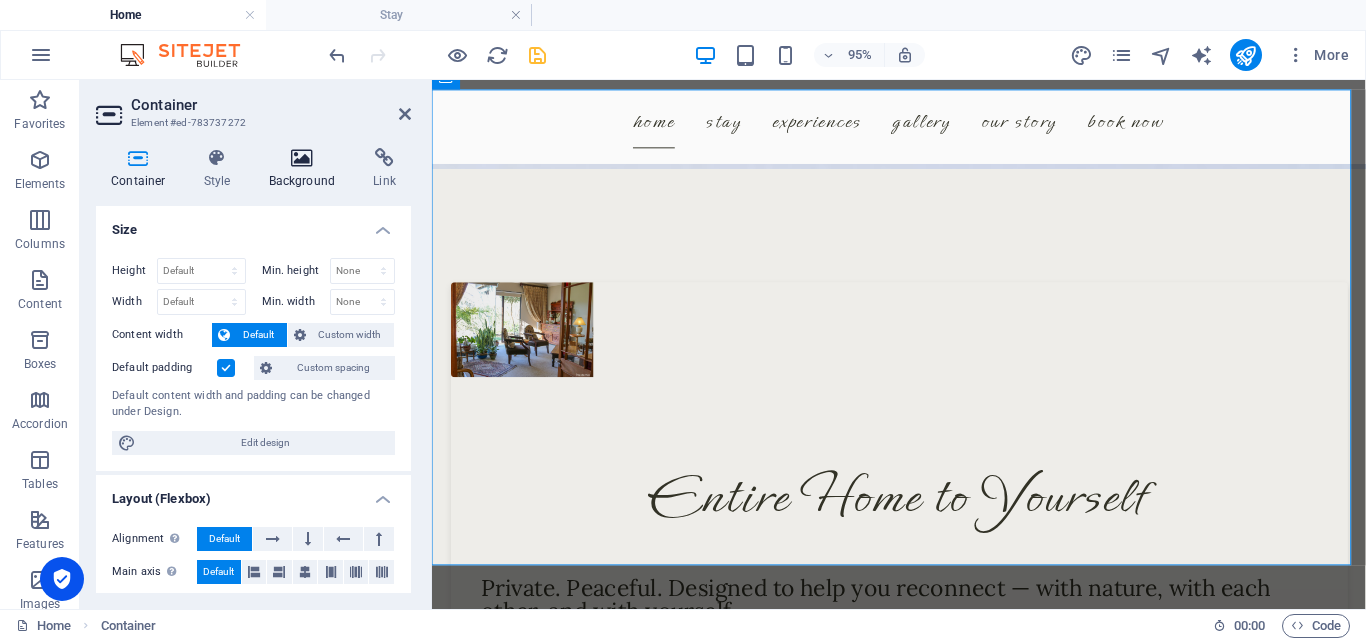 click on "Background" at bounding box center [306, 169] 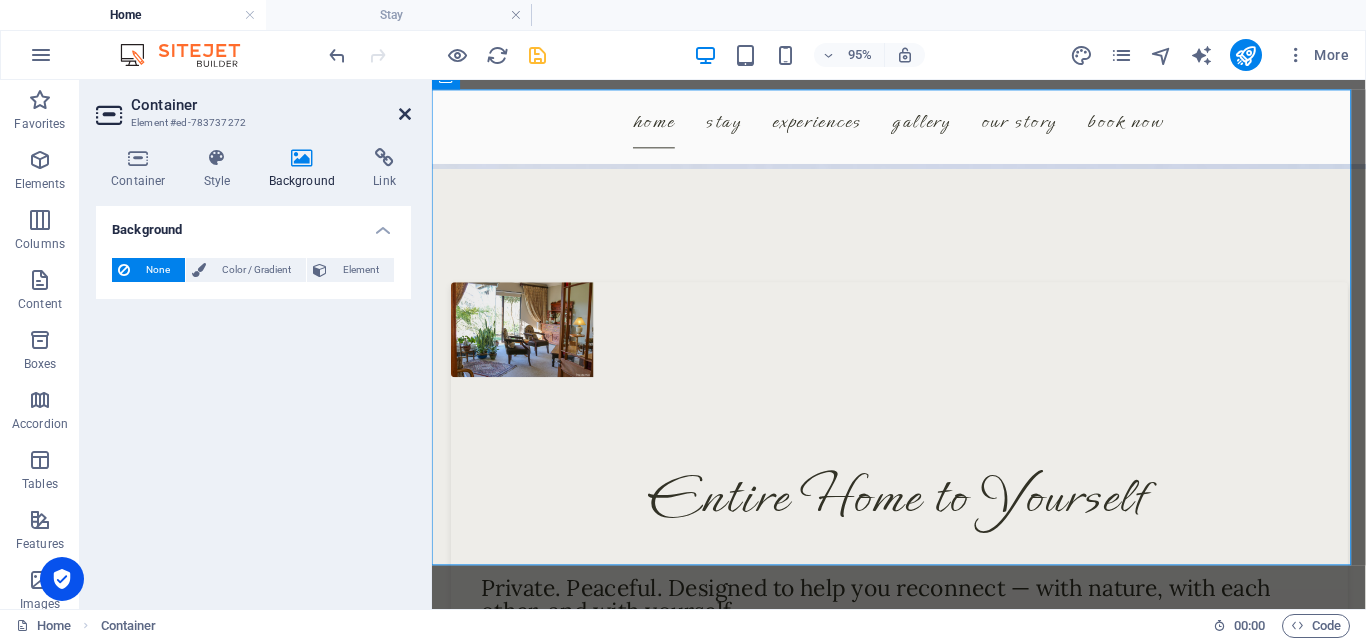 click at bounding box center (405, 114) 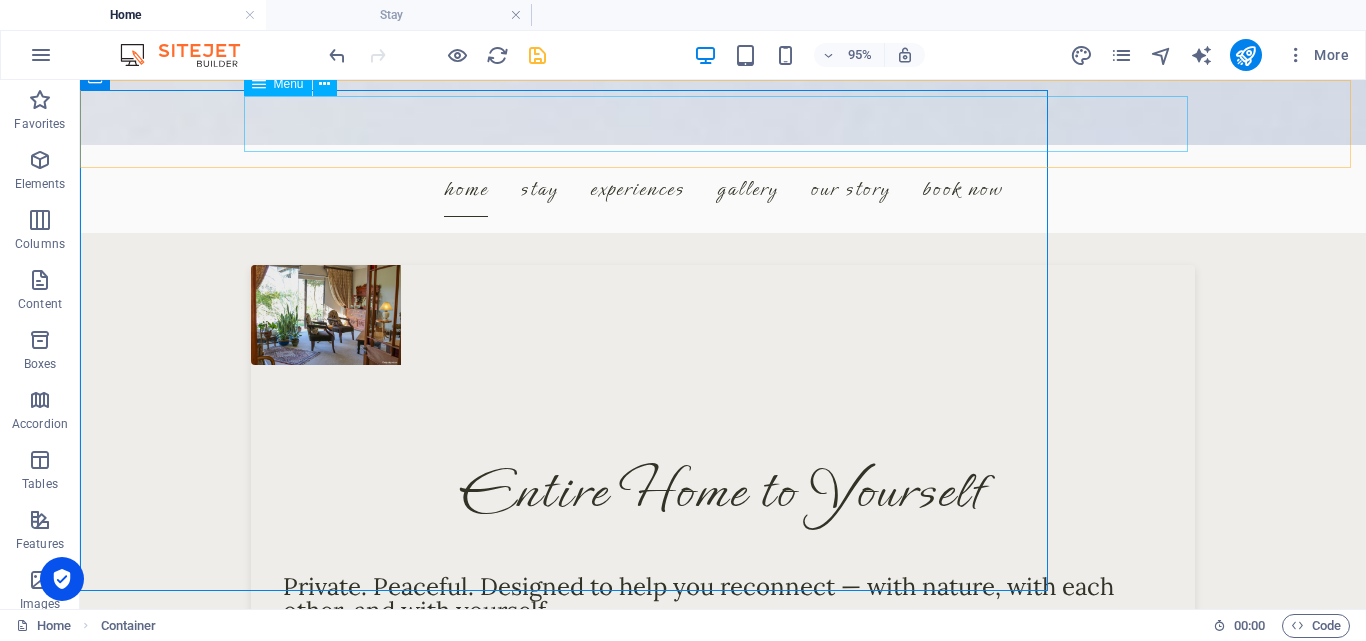 scroll, scrollTop: 654, scrollLeft: 0, axis: vertical 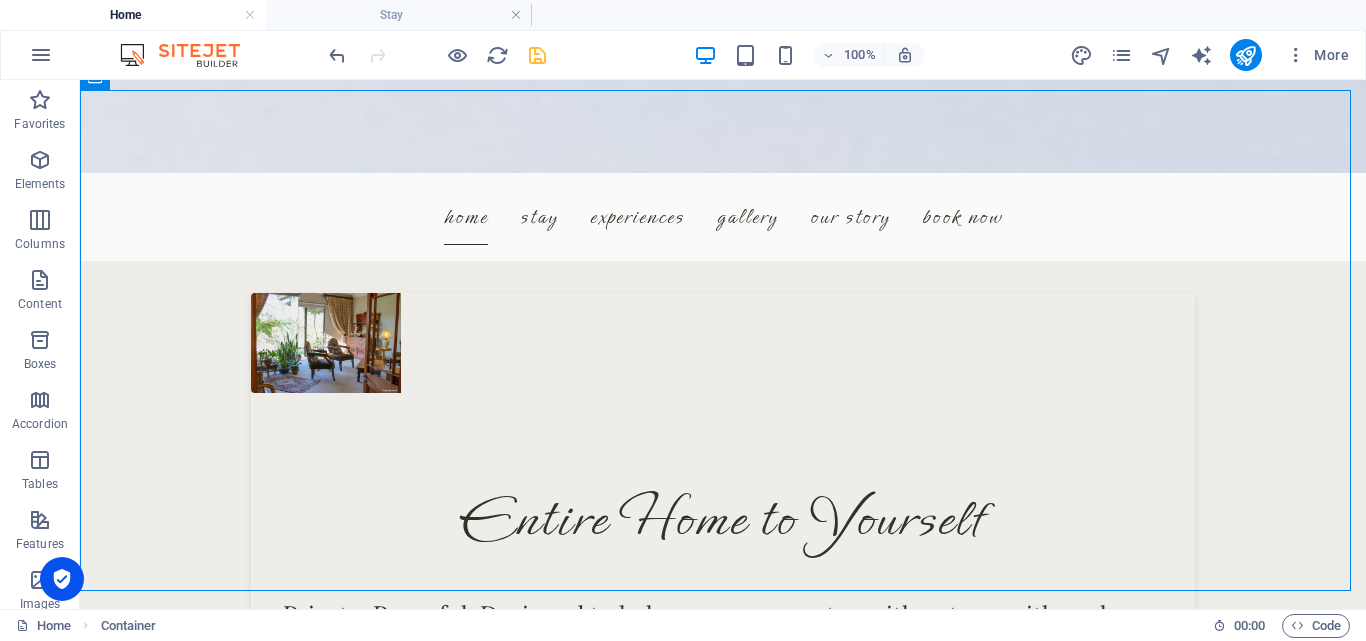 click on "More" at bounding box center (1213, 55) 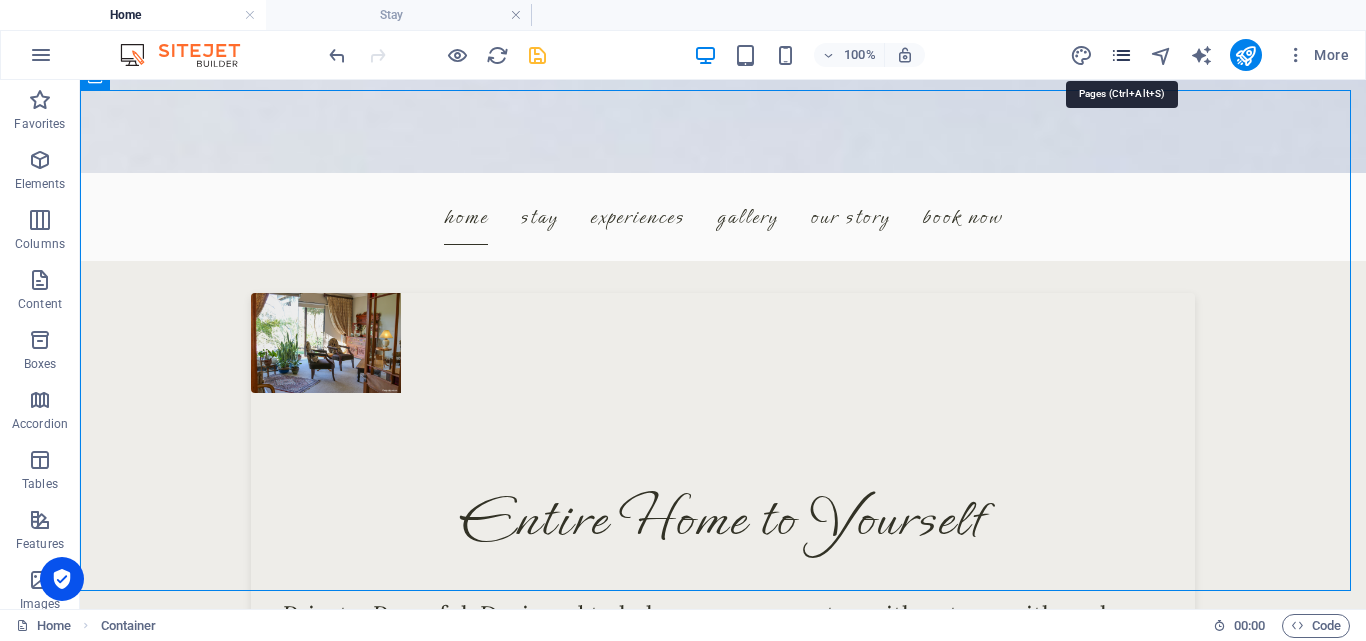 click at bounding box center [1121, 55] 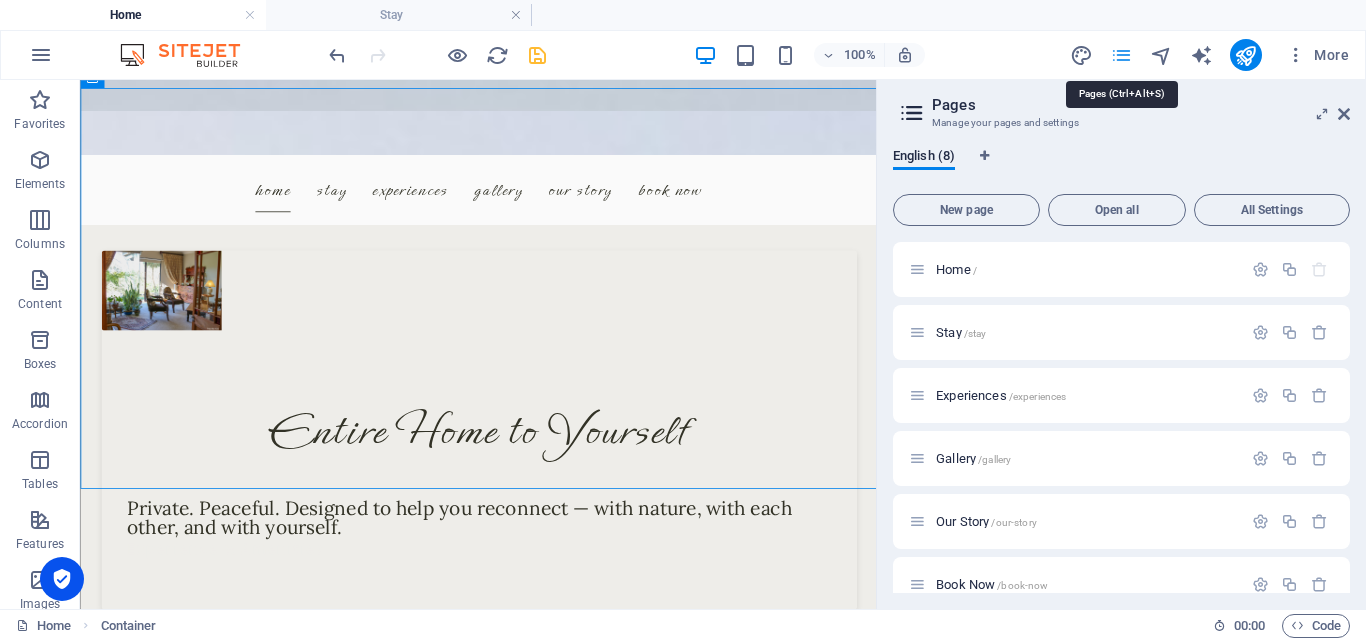 scroll, scrollTop: 786, scrollLeft: 0, axis: vertical 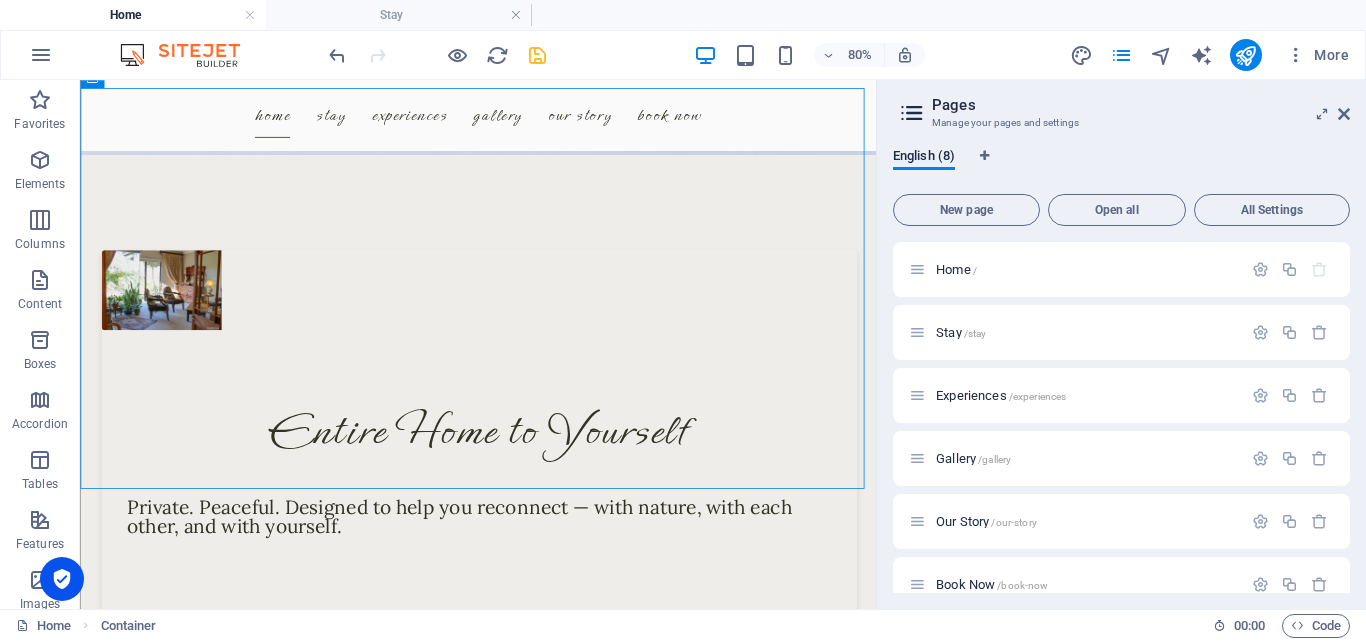 click on "80% More" at bounding box center [841, 55] 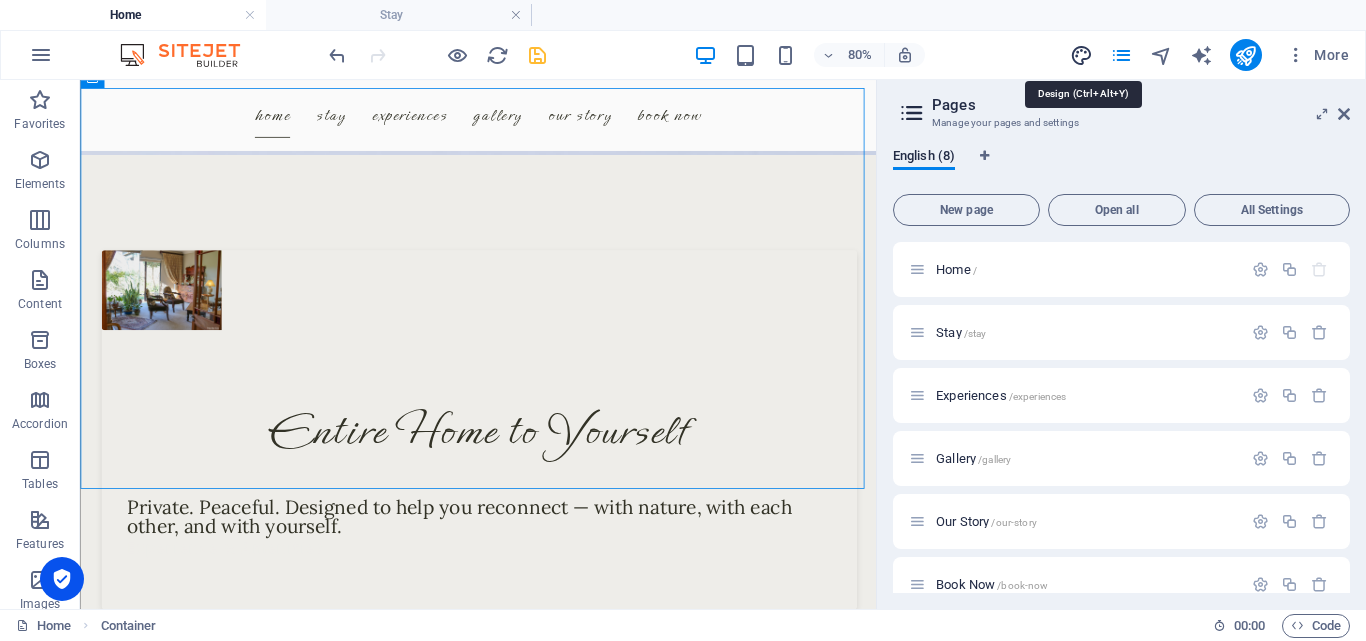 click at bounding box center [1081, 55] 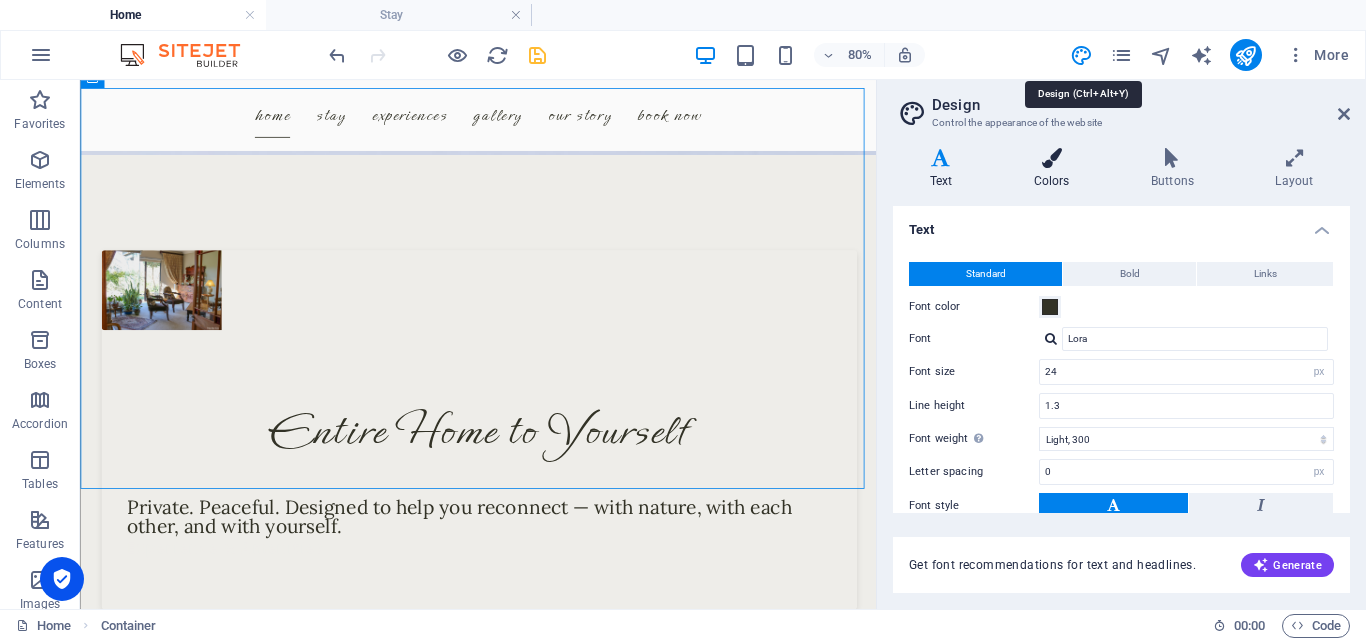click at bounding box center [1051, 158] 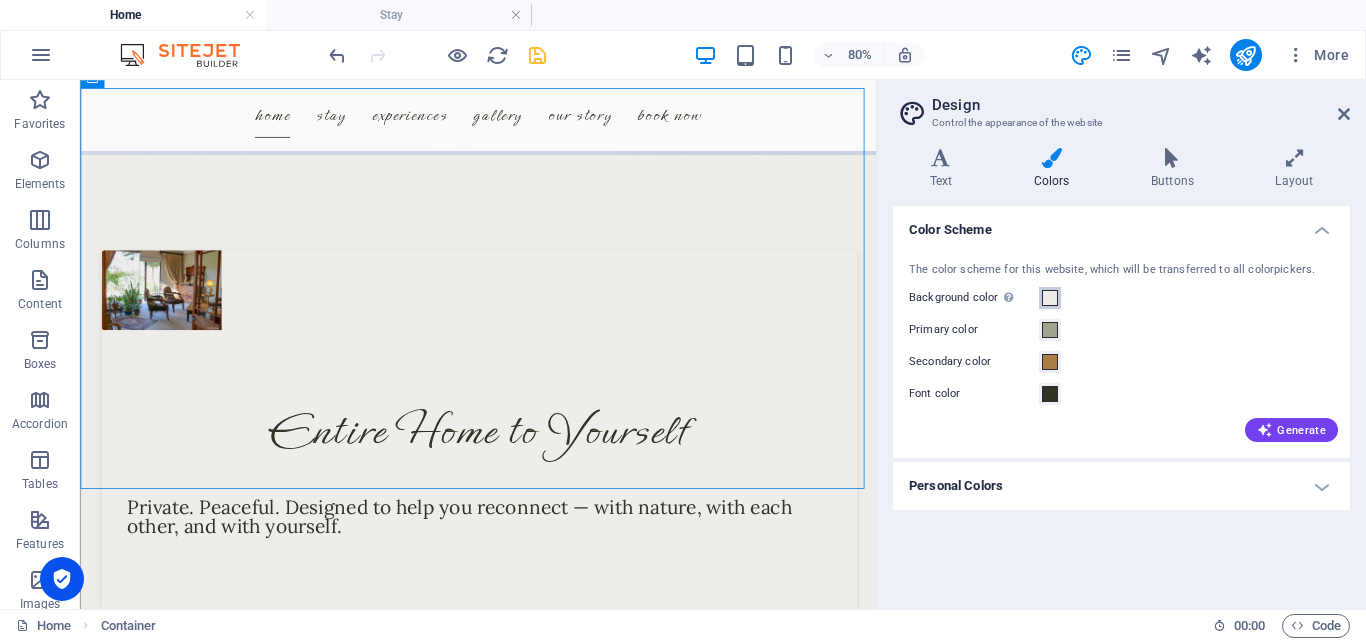 click at bounding box center (1050, 298) 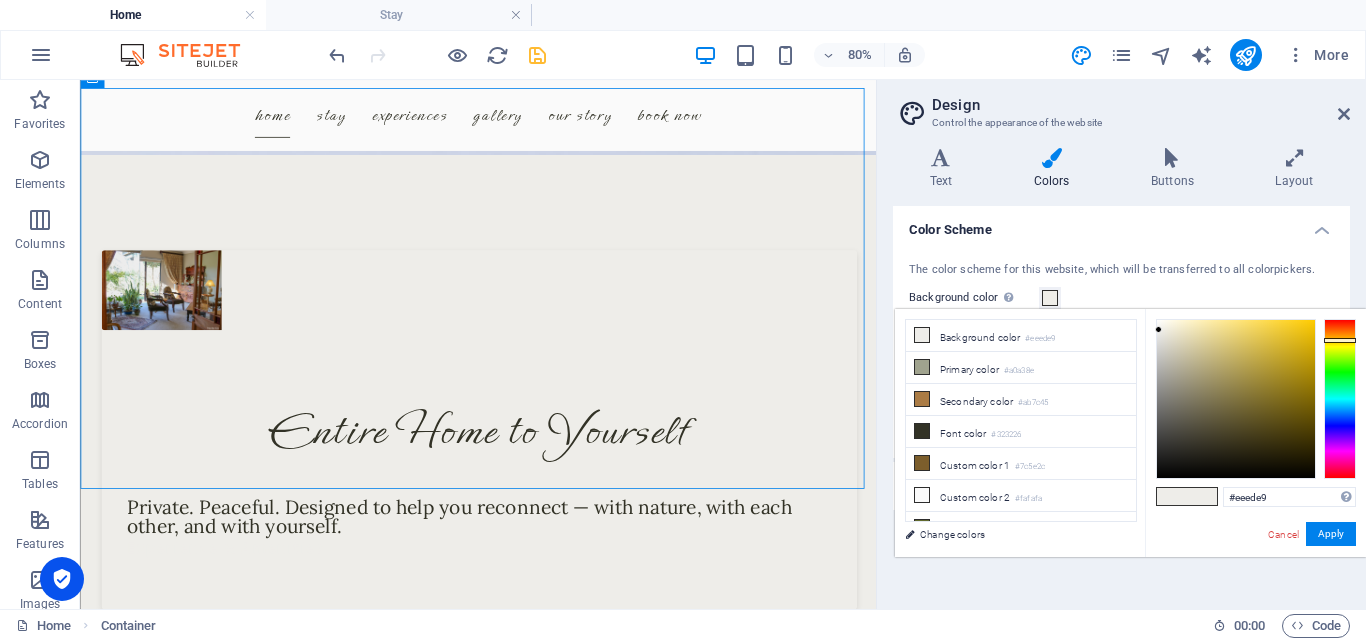 click at bounding box center [1050, 298] 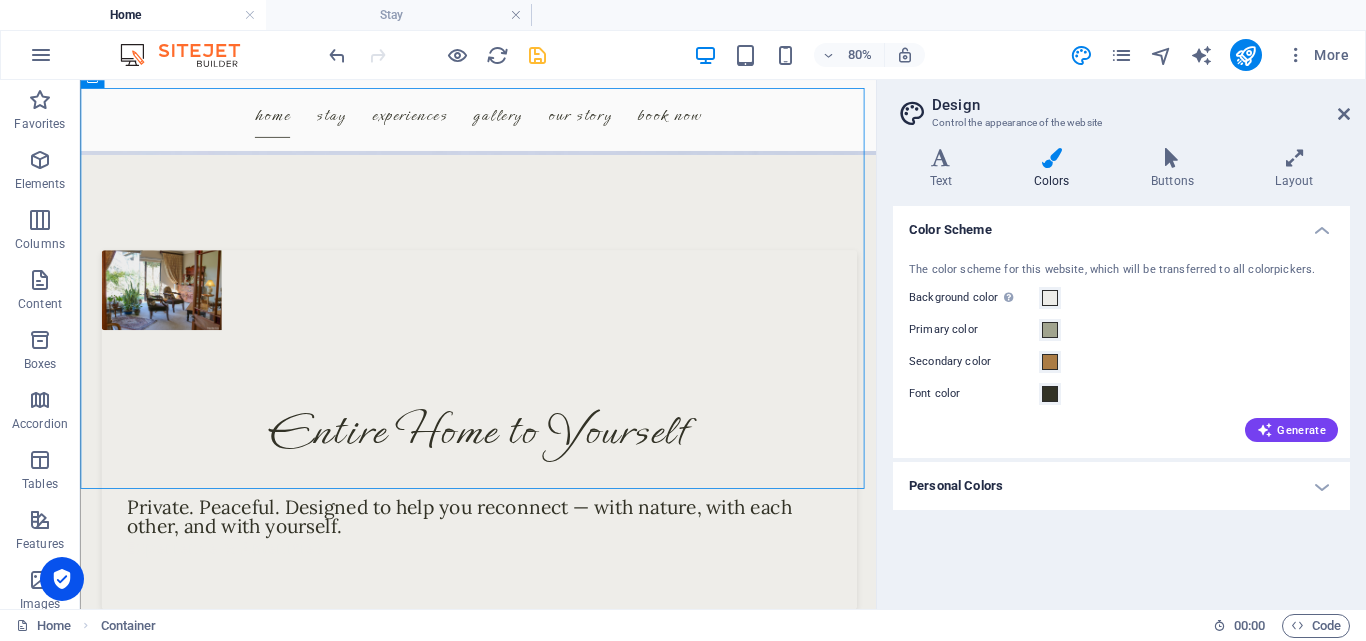 click on "Background color Only visible if it is not covered by other backgrounds." at bounding box center (1121, 298) 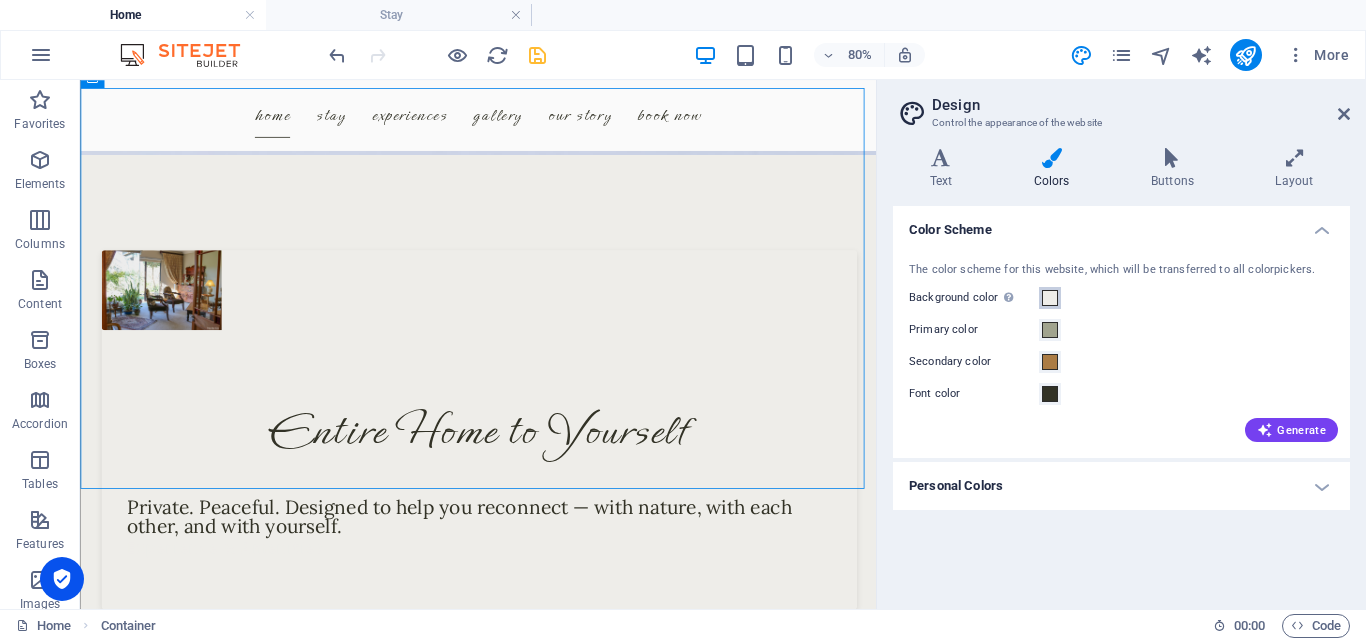 click at bounding box center [1050, 298] 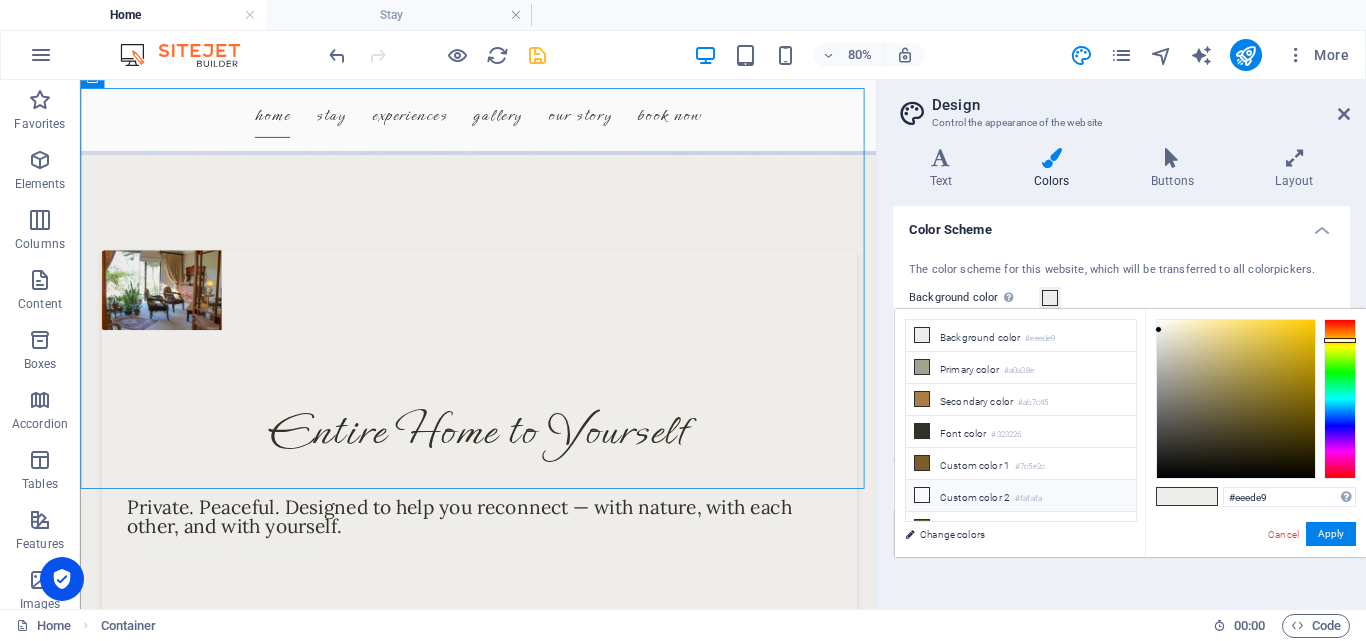 click at bounding box center (922, 495) 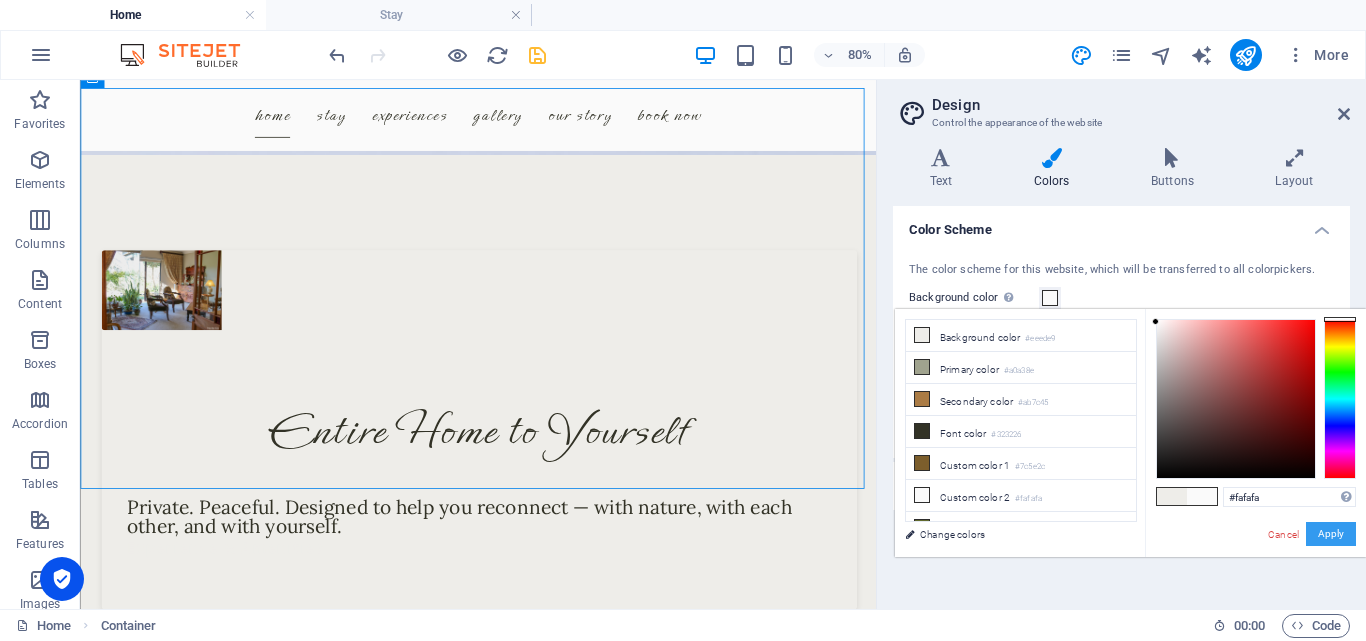 click on "Apply" at bounding box center (1331, 534) 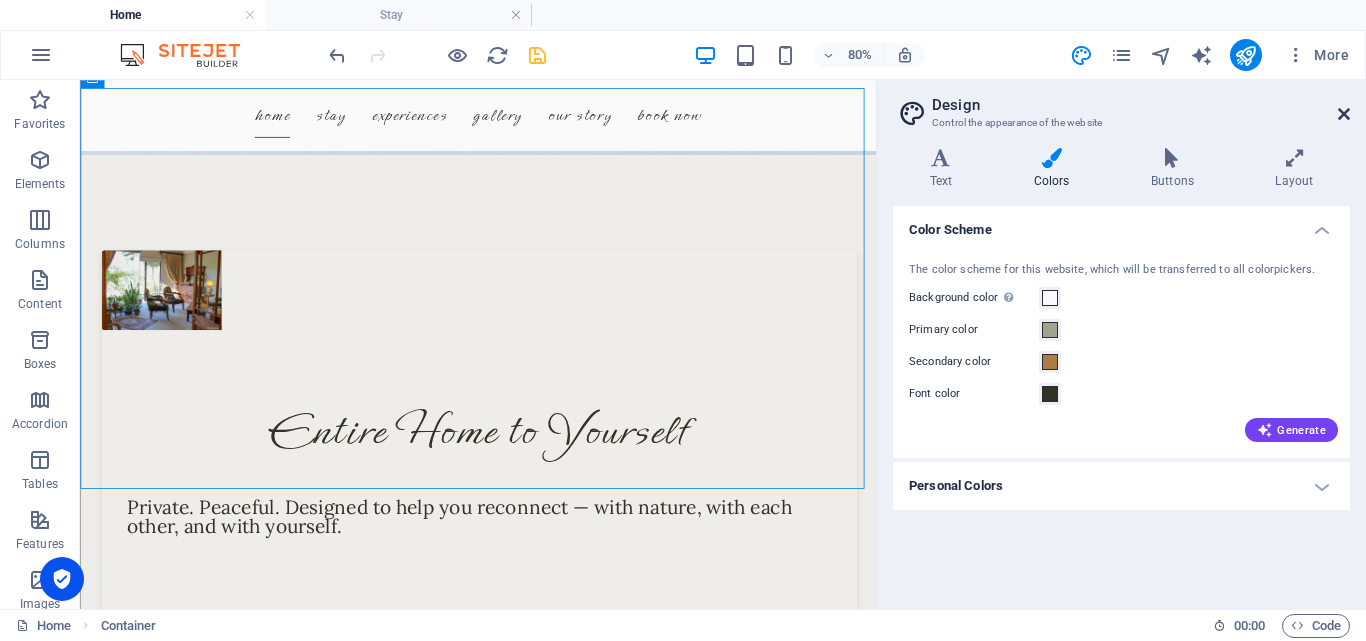 click at bounding box center (1344, 114) 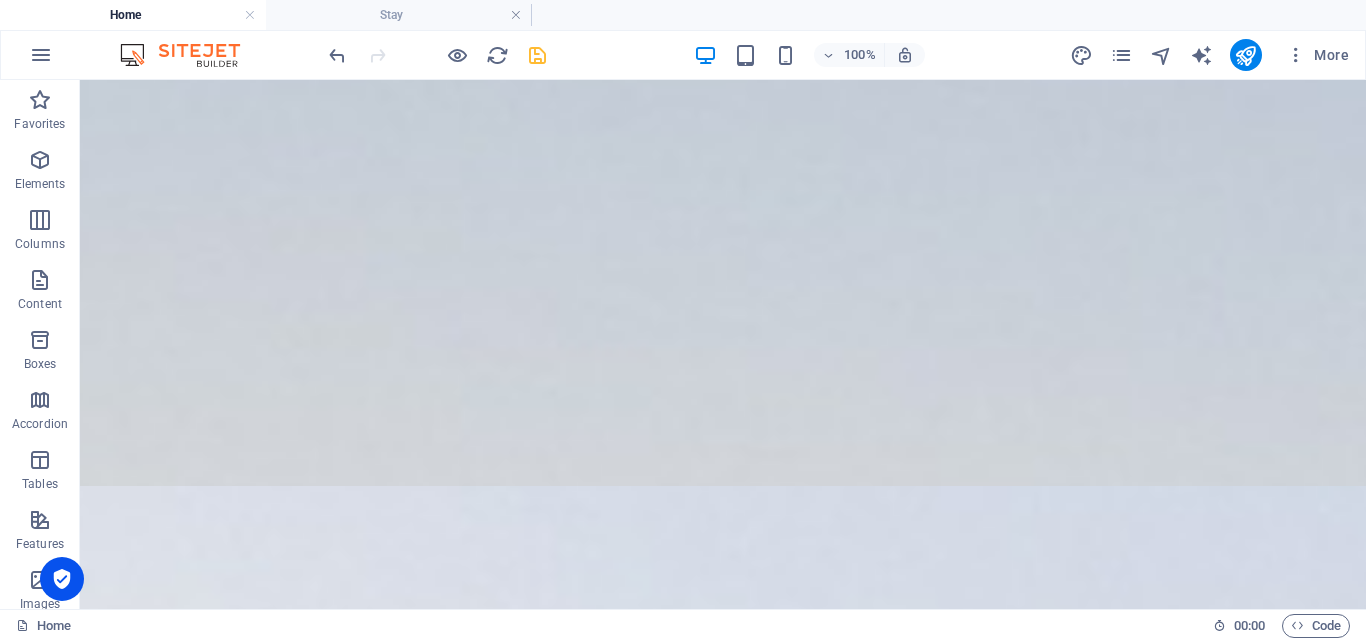 scroll, scrollTop: 0, scrollLeft: 0, axis: both 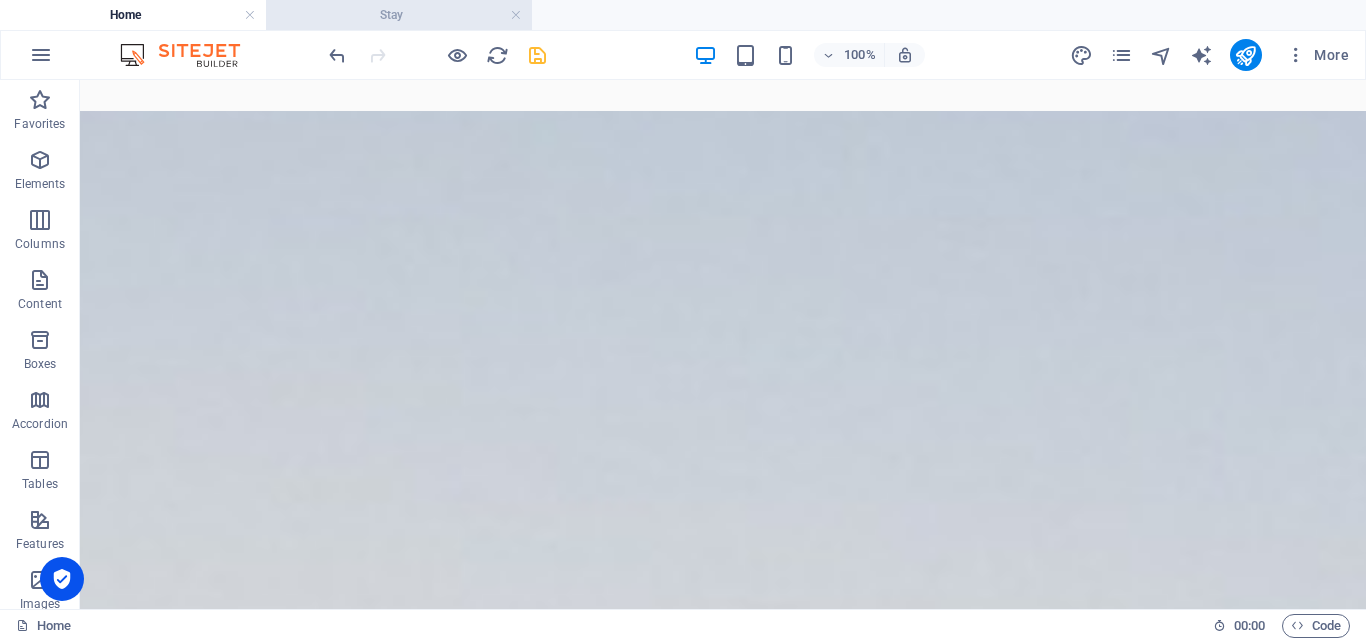 click on "Stay" at bounding box center [399, 15] 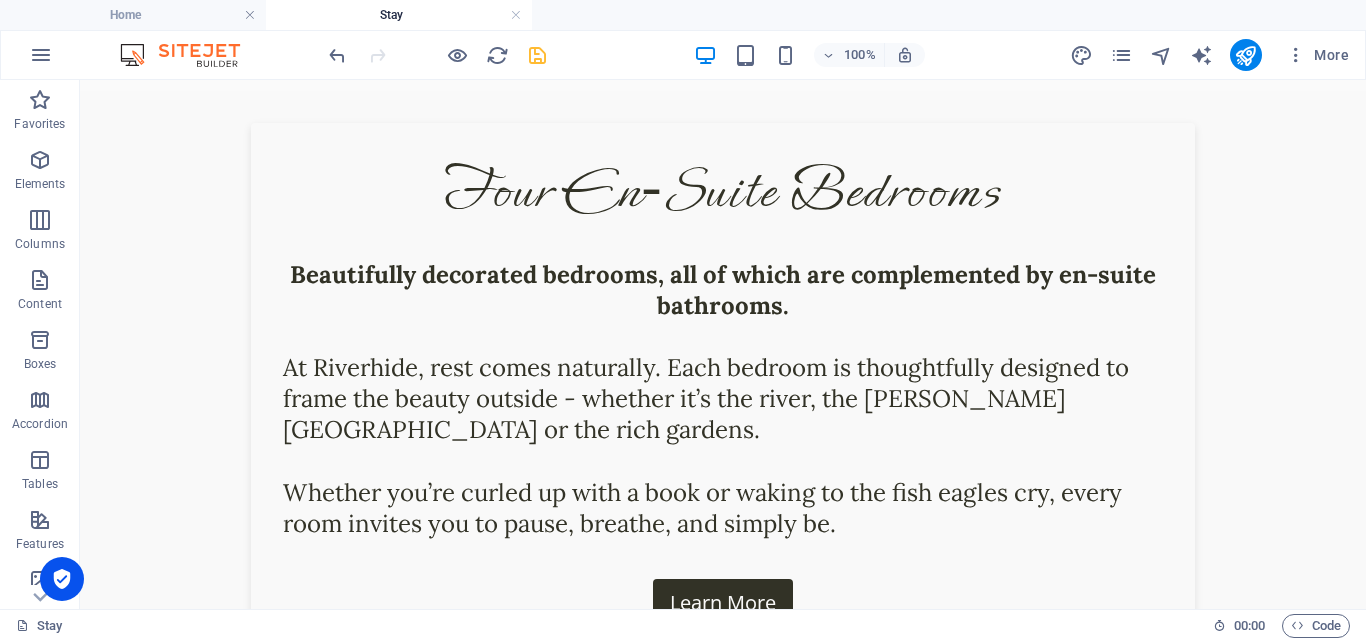 scroll, scrollTop: 0, scrollLeft: 0, axis: both 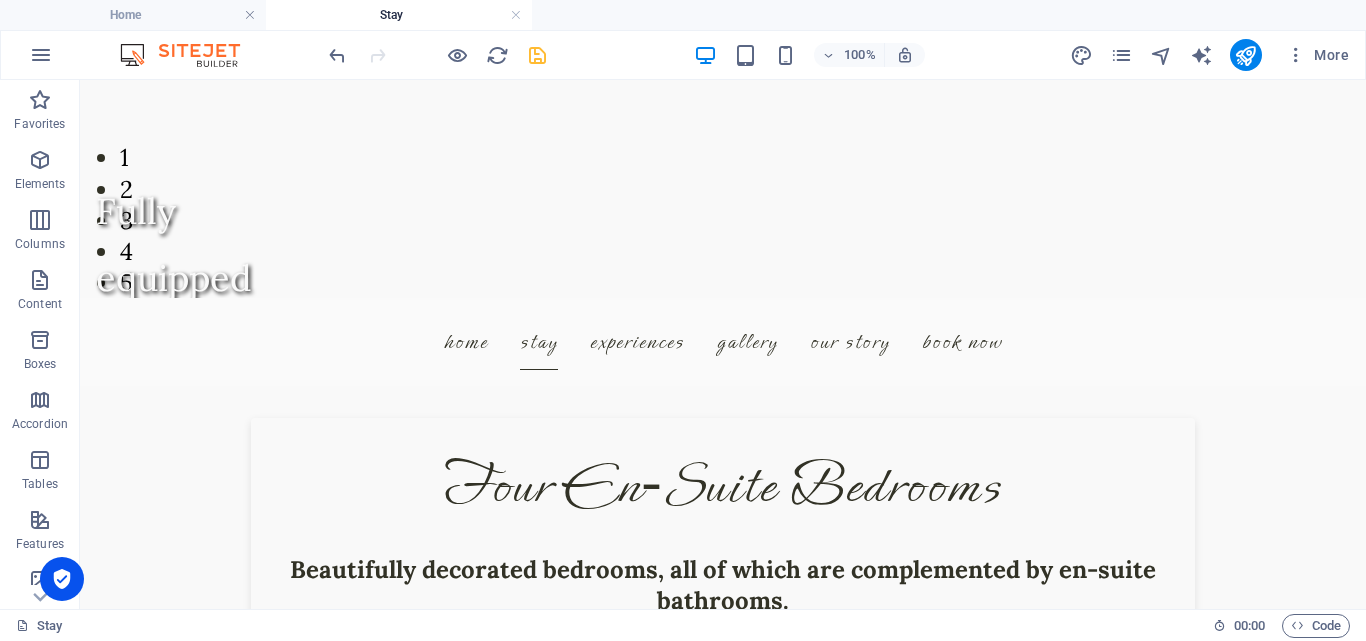 drag, startPoint x: 1359, startPoint y: 157, endPoint x: 1445, endPoint y: 150, distance: 86.28442 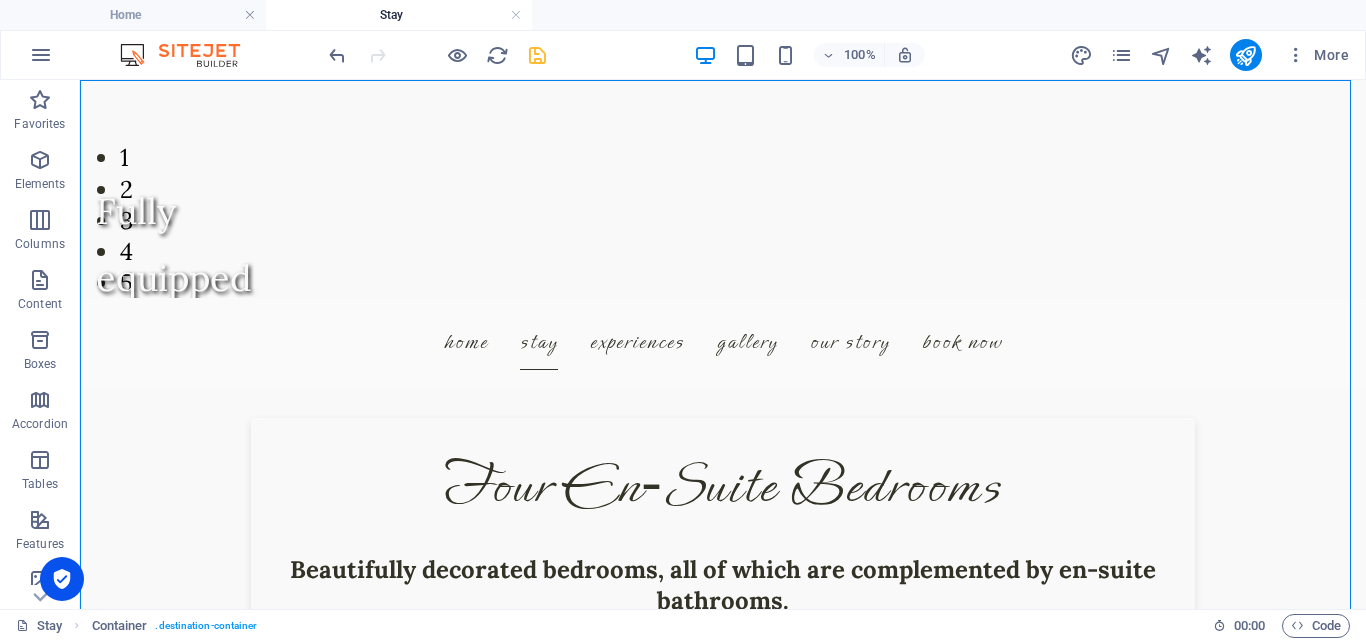 drag, startPoint x: 1347, startPoint y: 152, endPoint x: 1365, endPoint y: 123, distance: 34.132095 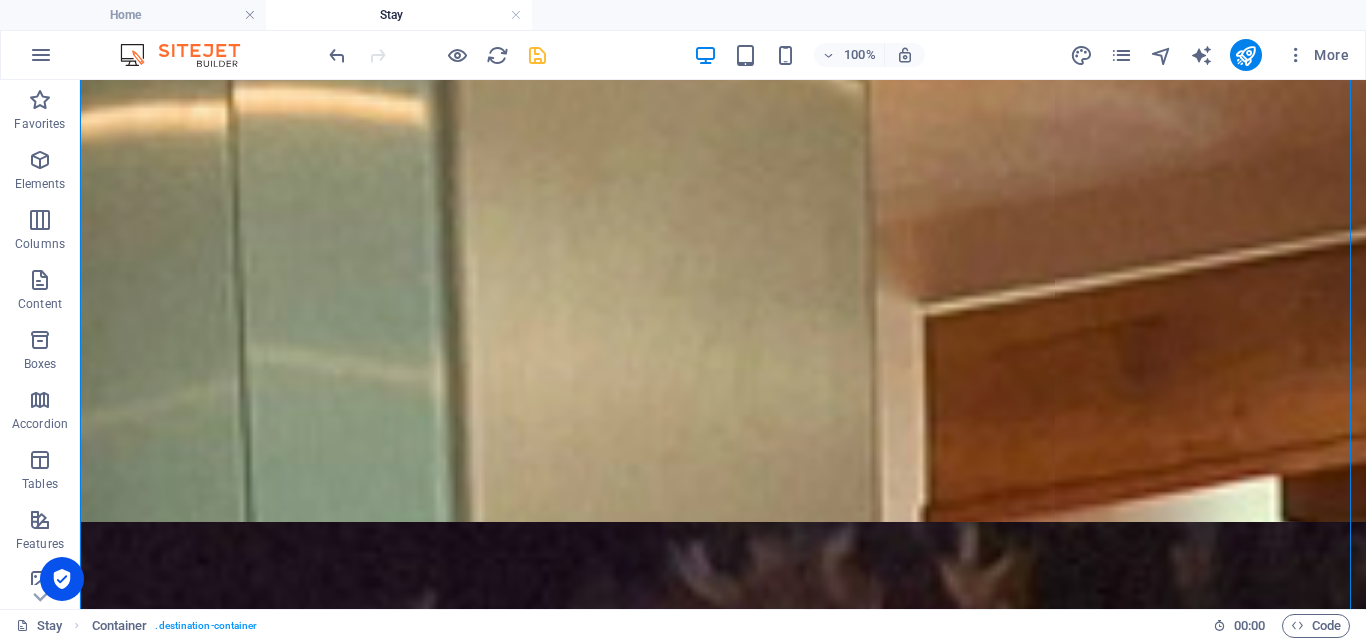 scroll, scrollTop: 63, scrollLeft: 0, axis: vertical 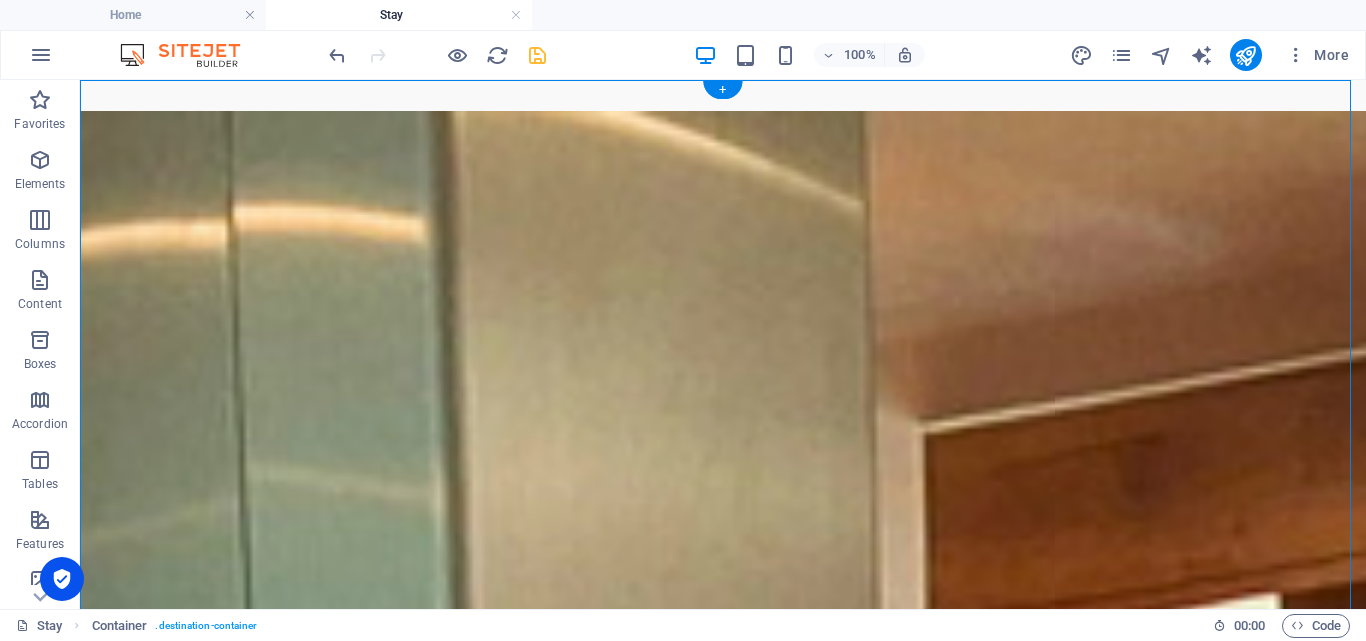 click at bounding box center (-4369, 3055) 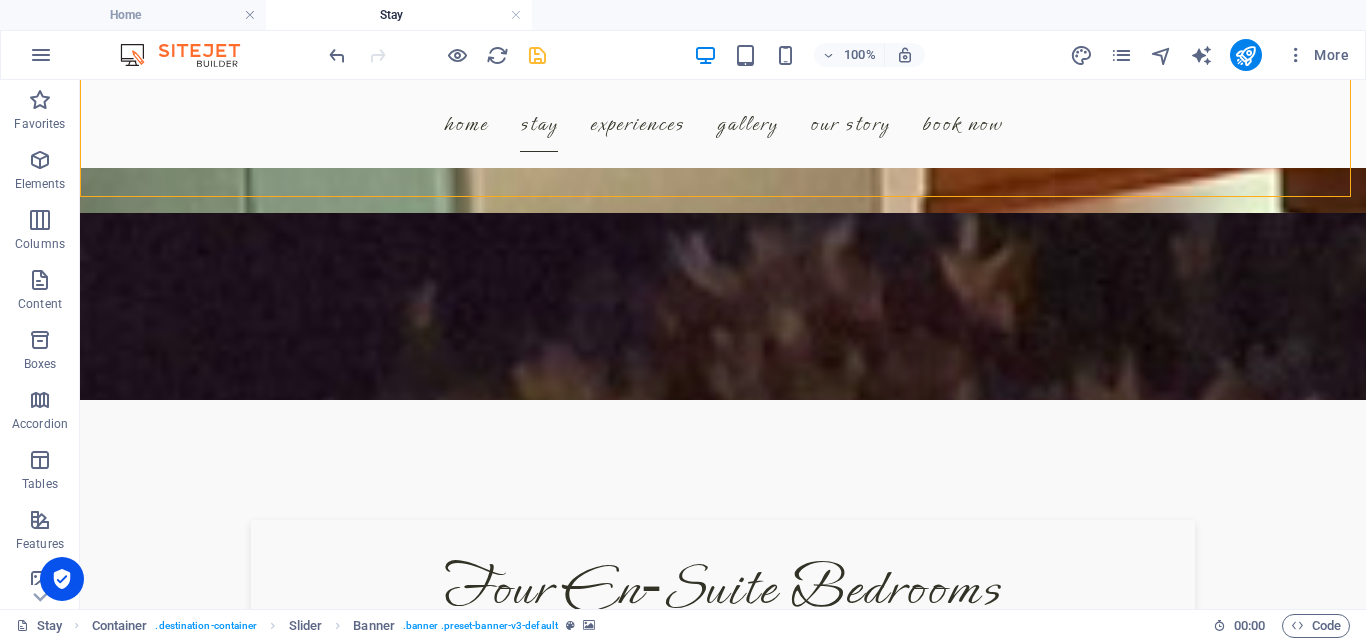 scroll, scrollTop: 435, scrollLeft: 0, axis: vertical 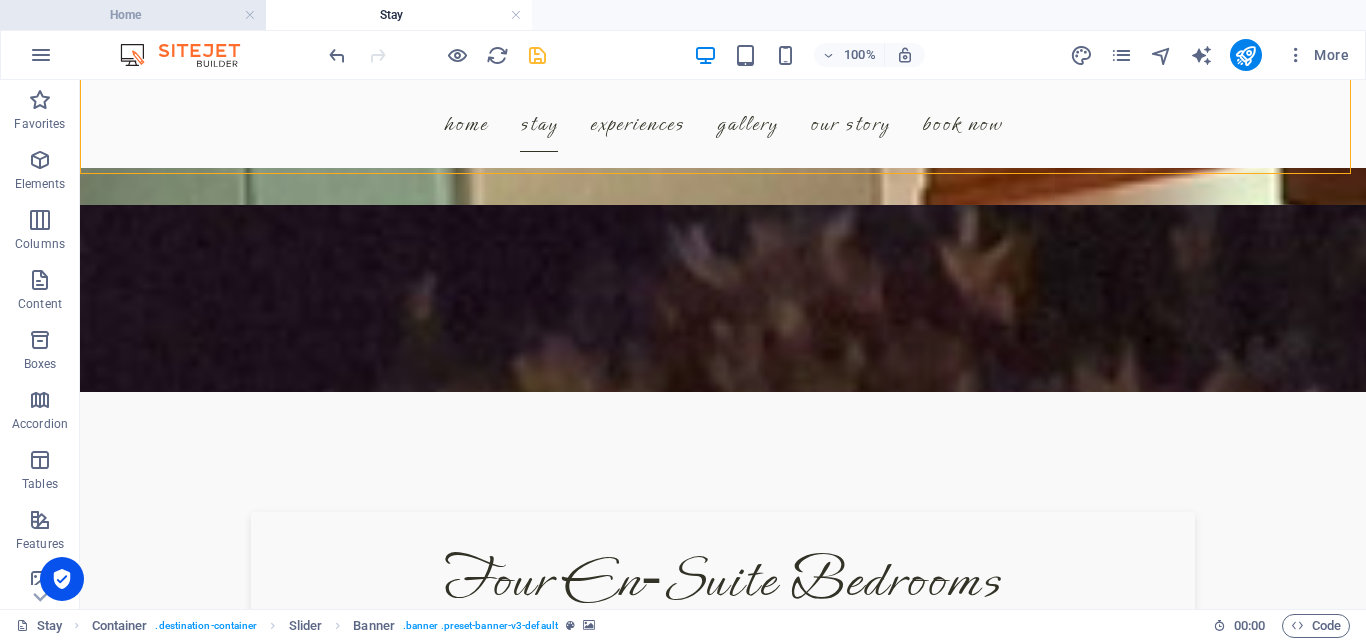 click on "Home" at bounding box center [133, 15] 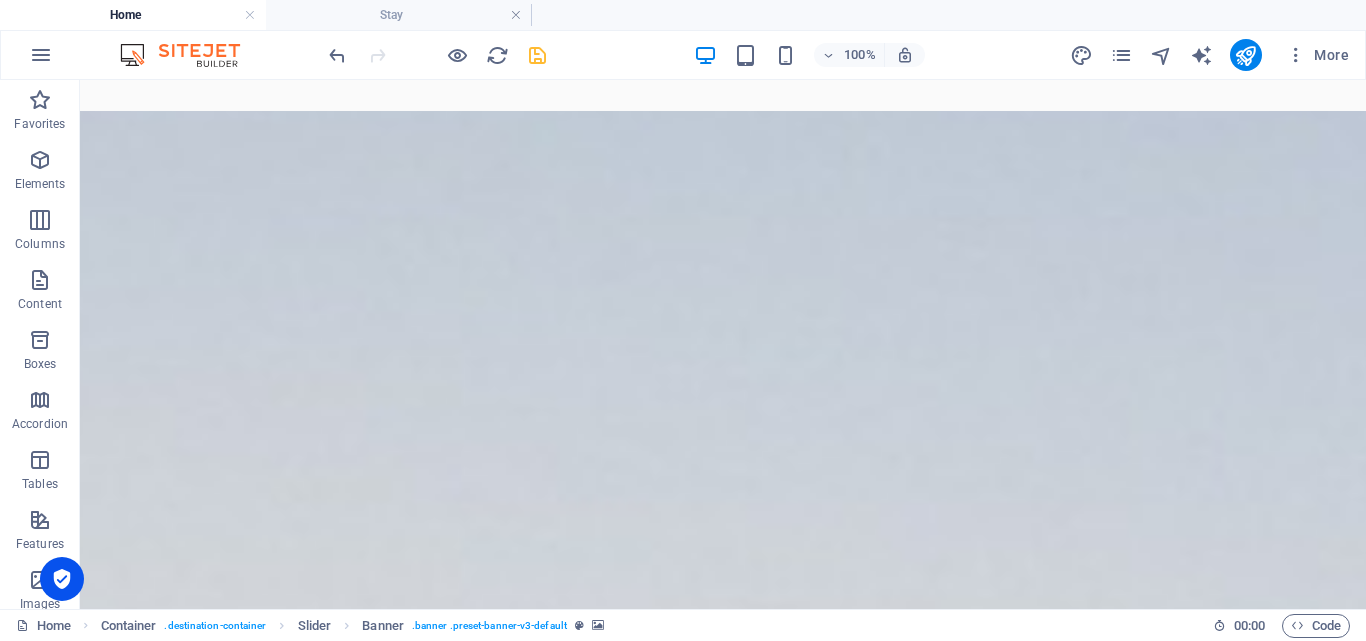 scroll, scrollTop: 0, scrollLeft: 0, axis: both 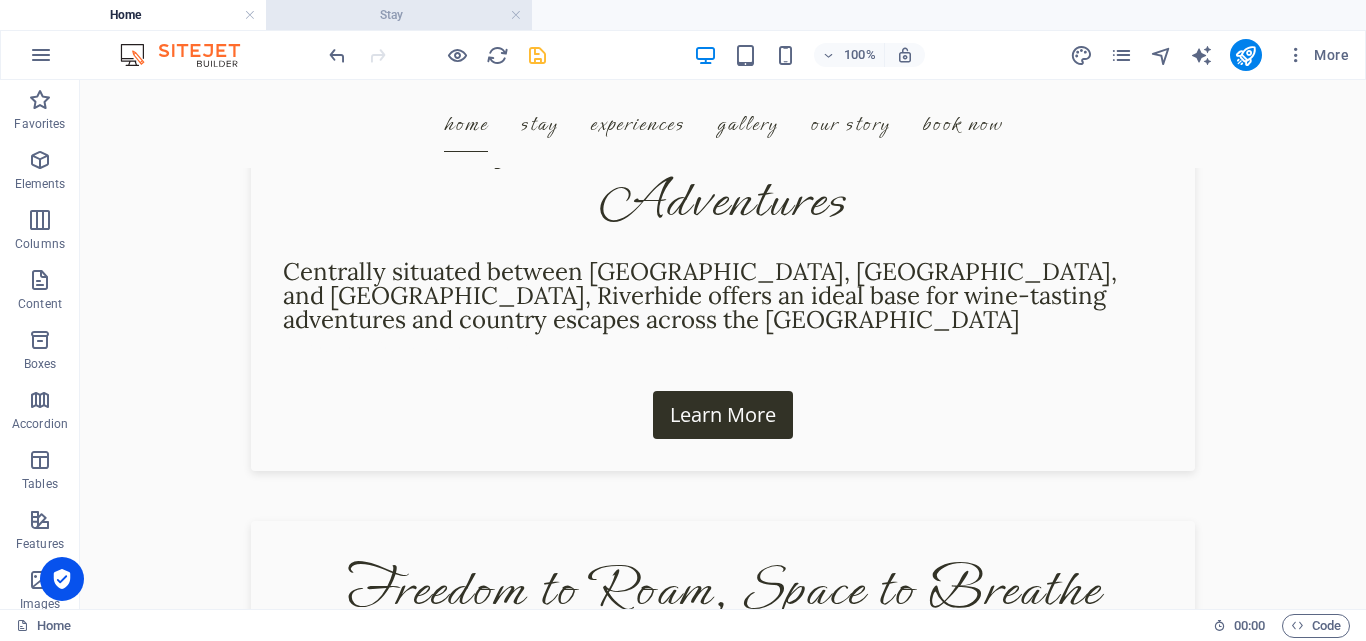 click on "Stay" at bounding box center [399, 15] 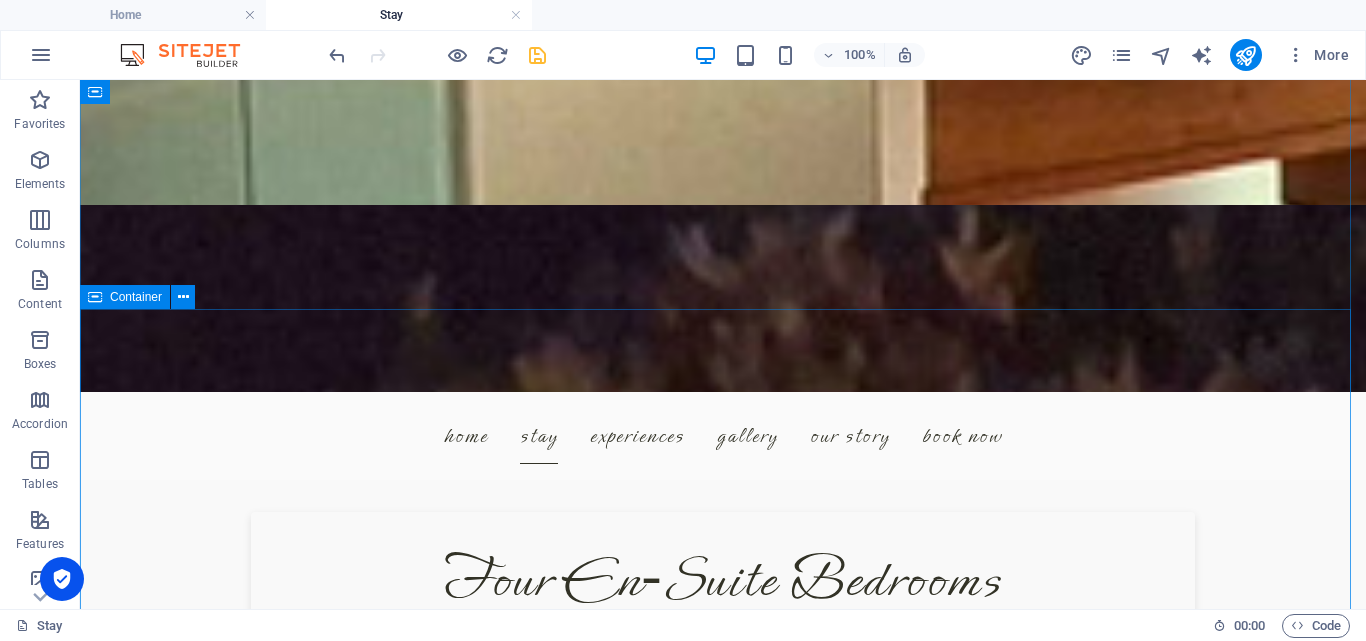 scroll, scrollTop: 0, scrollLeft: 0, axis: both 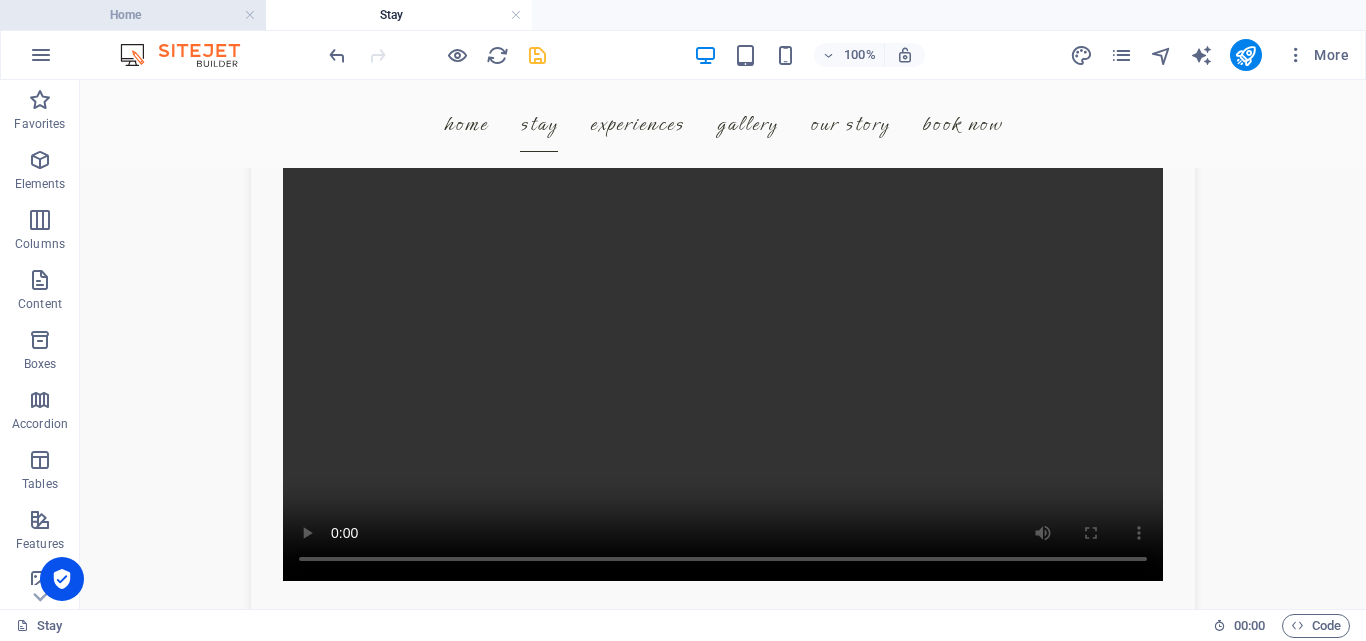 click on "Home" at bounding box center (133, 15) 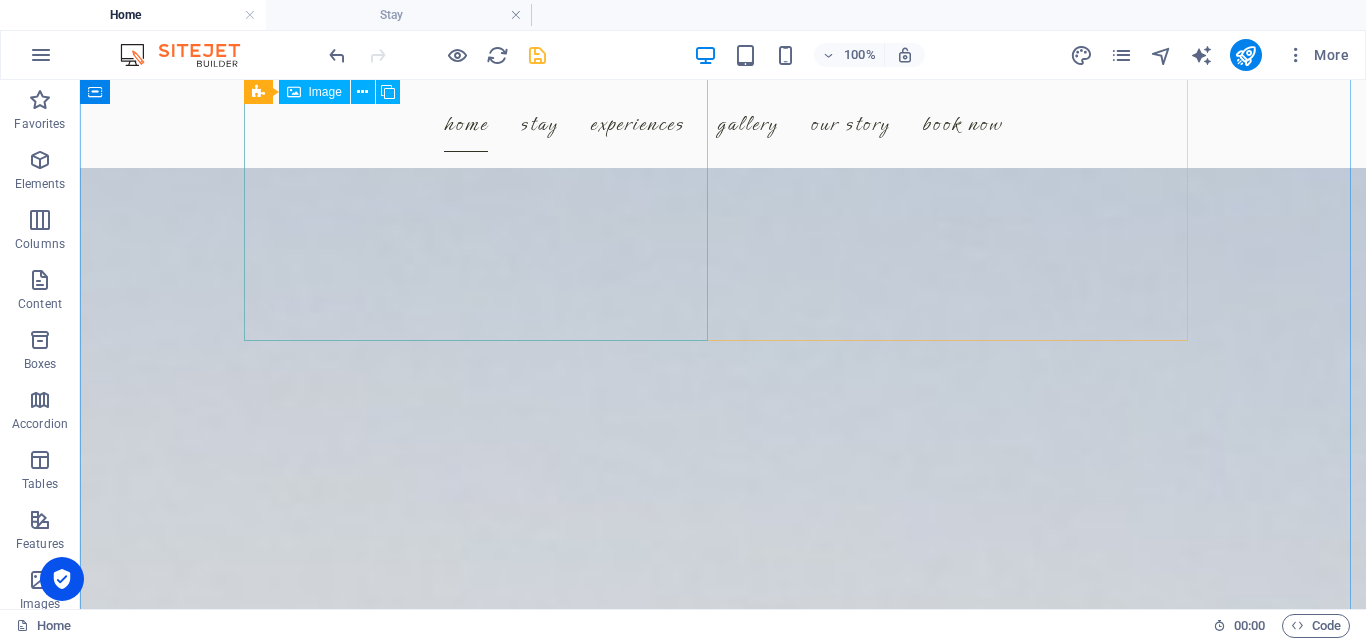 scroll, scrollTop: 2034, scrollLeft: 0, axis: vertical 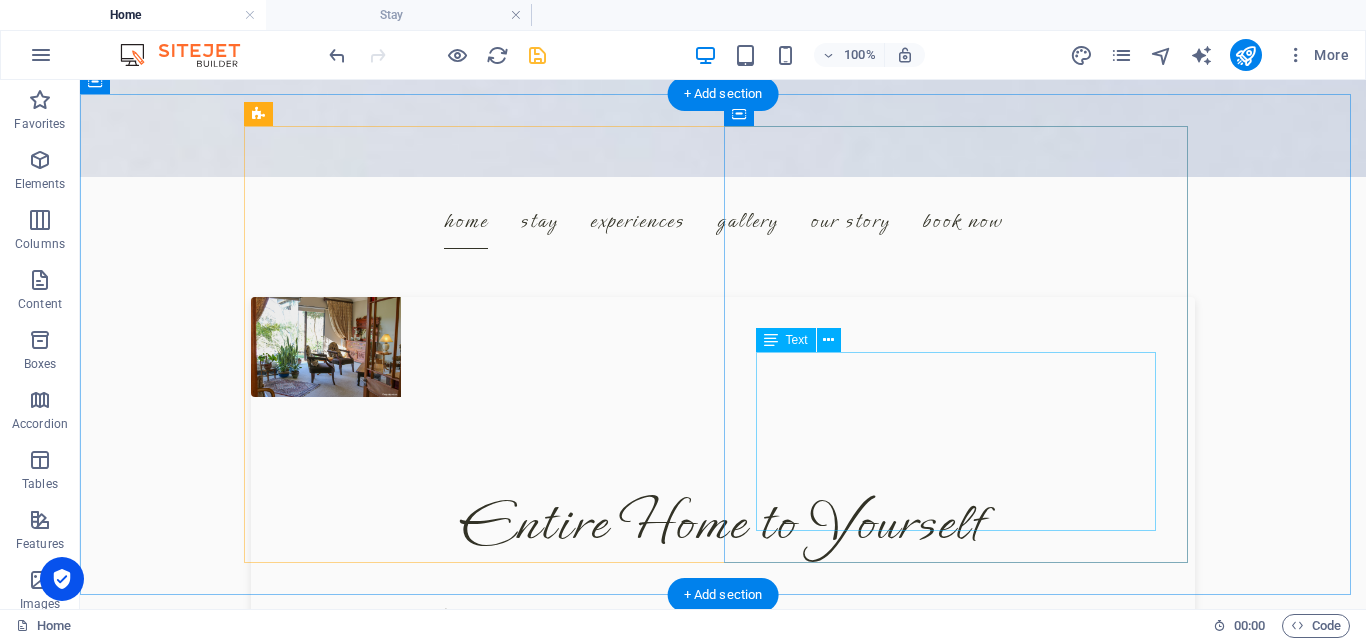 click on "Private. Peaceful. Designed to help you reconnect — with nature, with each other, and with yourself. Experience & Amenities" at bounding box center (723, 636) 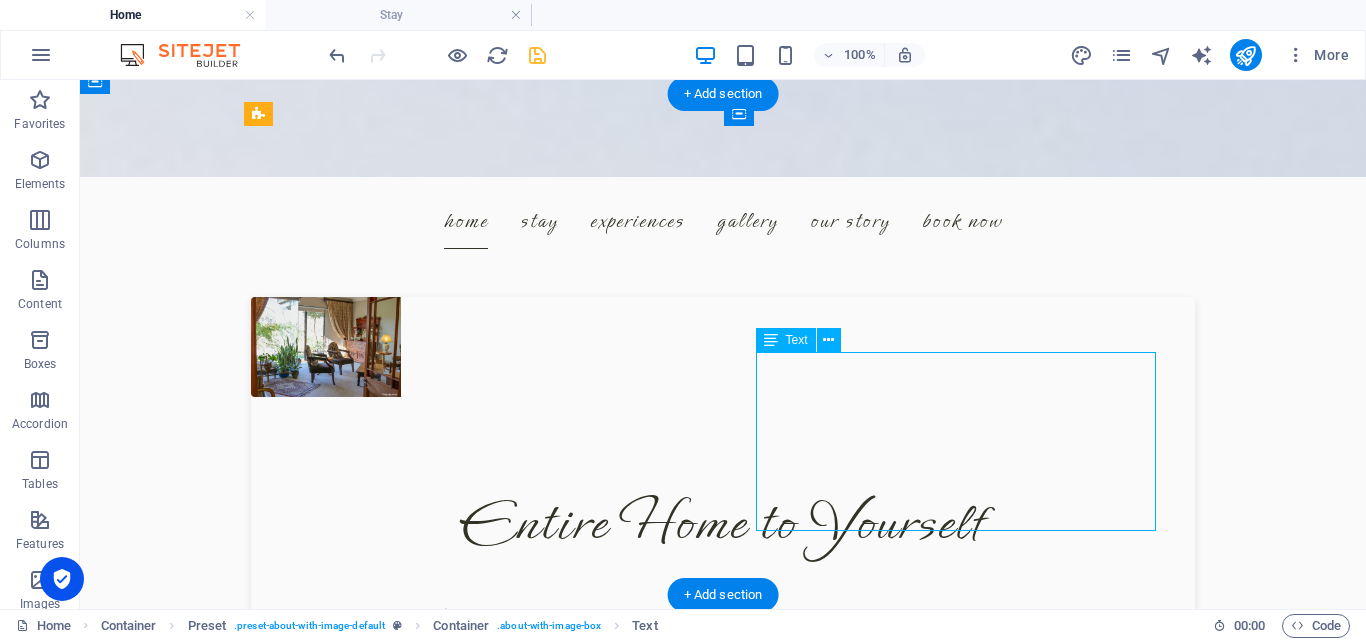 click on "Private. Peaceful. Designed to help you reconnect — with nature, with each other, and with yourself. Experience & Amenities" at bounding box center [723, 636] 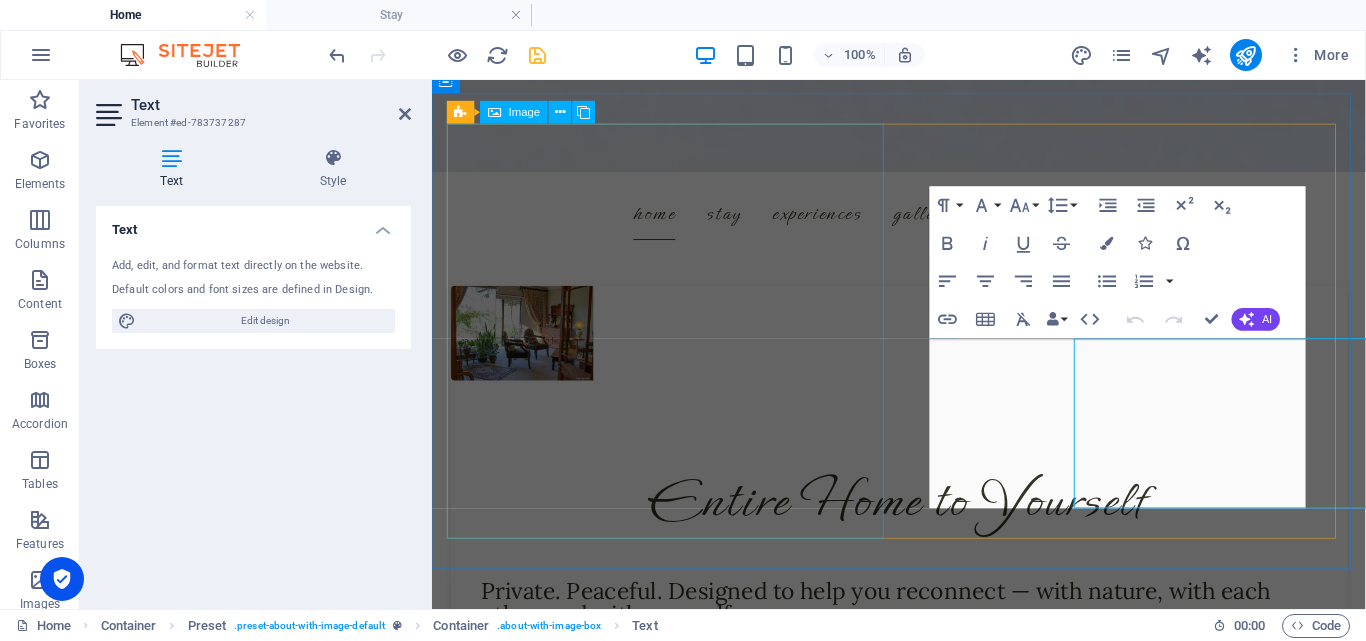 click at bounding box center [596, 347] 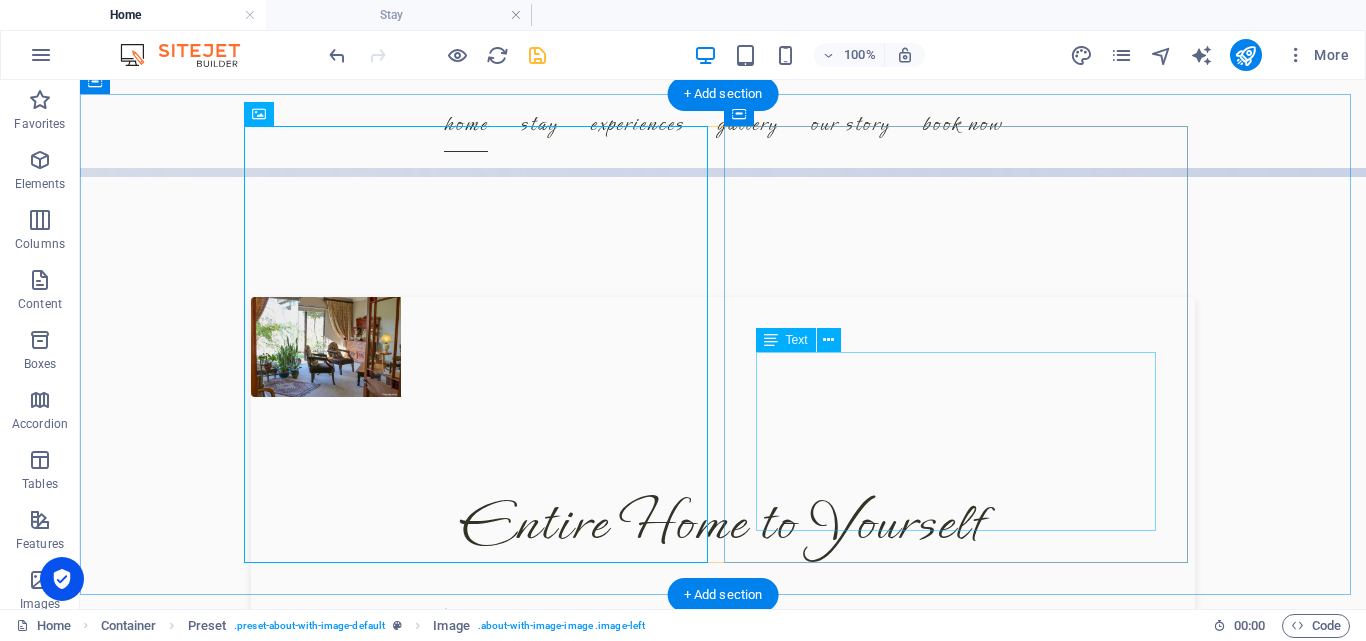 scroll, scrollTop: 650, scrollLeft: 0, axis: vertical 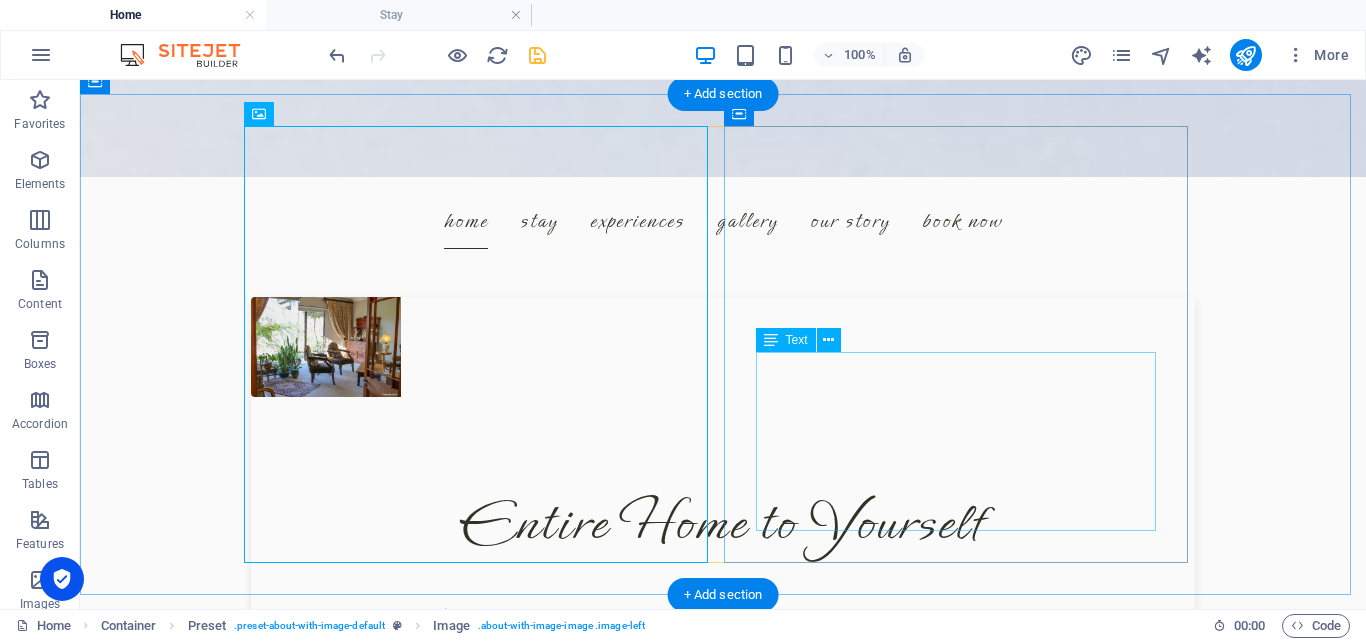 click on "Private. Peaceful. Designed to help you reconnect — with nature, with each other, and with yourself. Experience & Amenities" at bounding box center (723, 636) 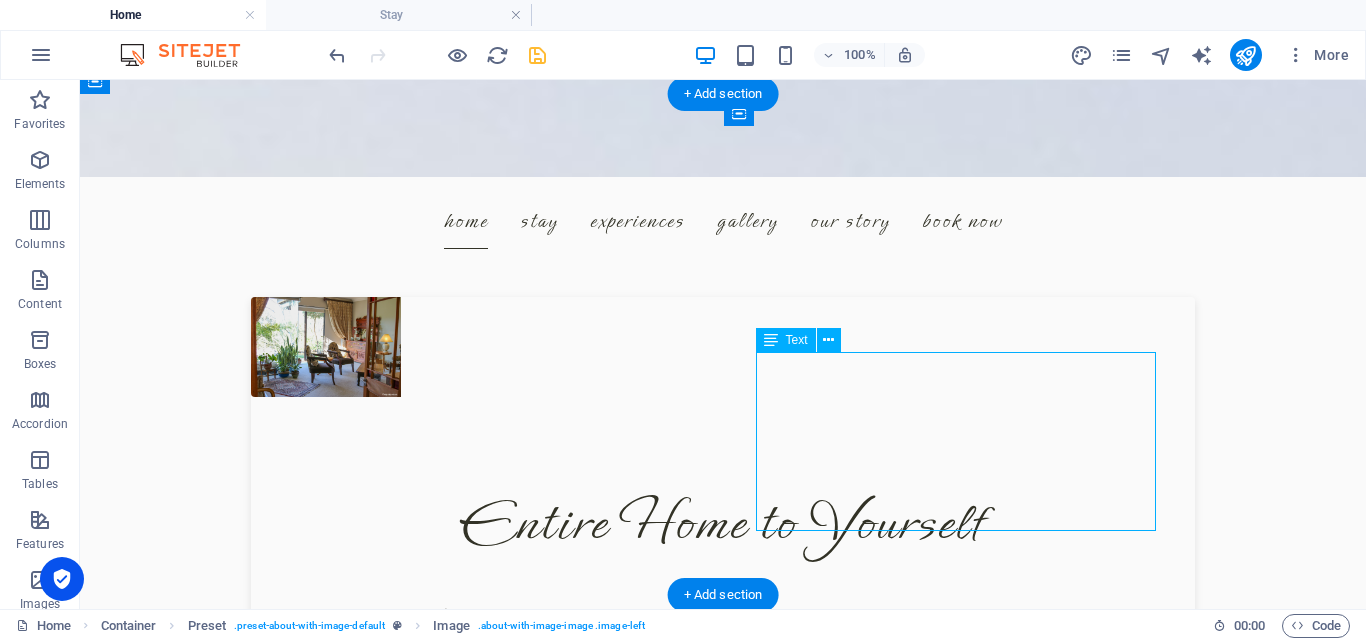 click on "Private. Peaceful. Designed to help you reconnect — with nature, with each other, and with yourself. Experience & Amenities" at bounding box center (723, 636) 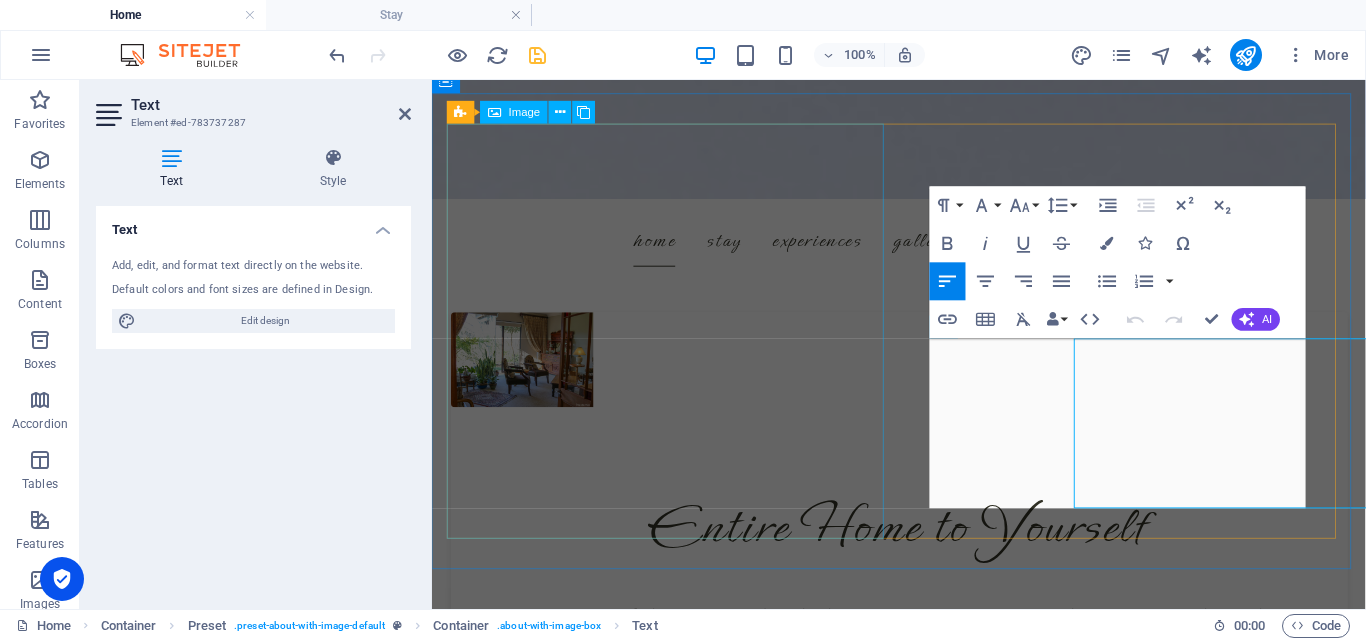 scroll, scrollTop: 678, scrollLeft: 0, axis: vertical 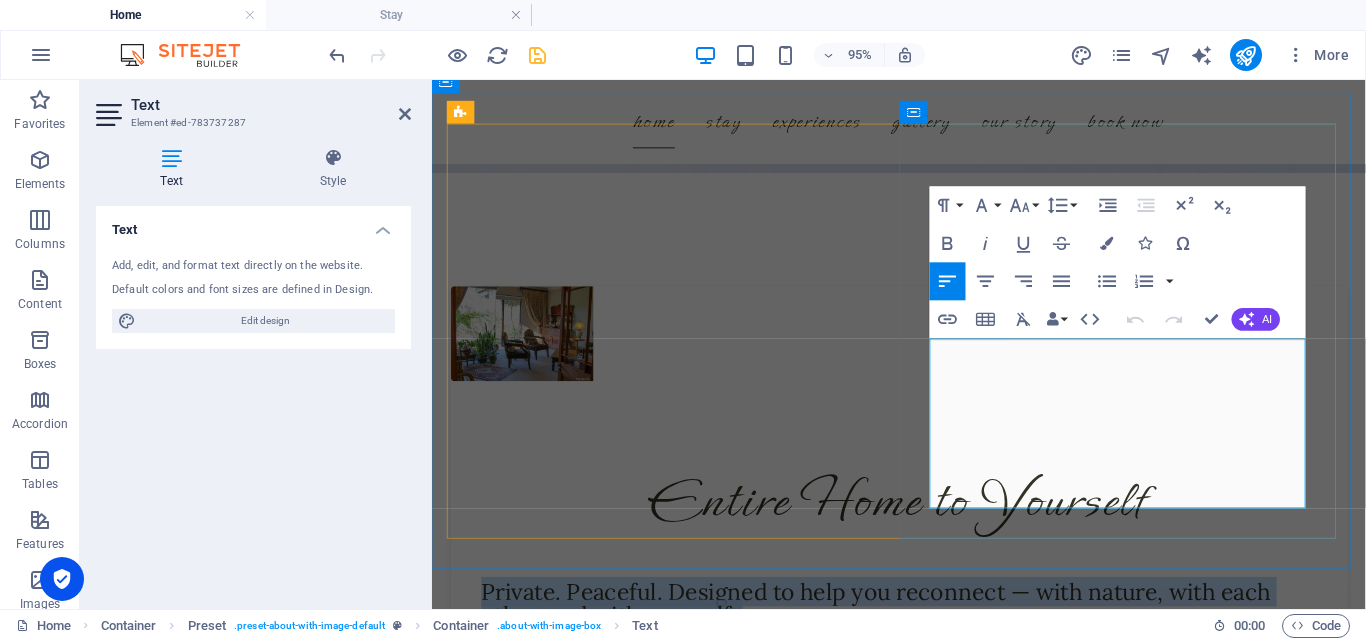 drag, startPoint x: 959, startPoint y: 411, endPoint x: 1307, endPoint y: 487, distance: 356.20218 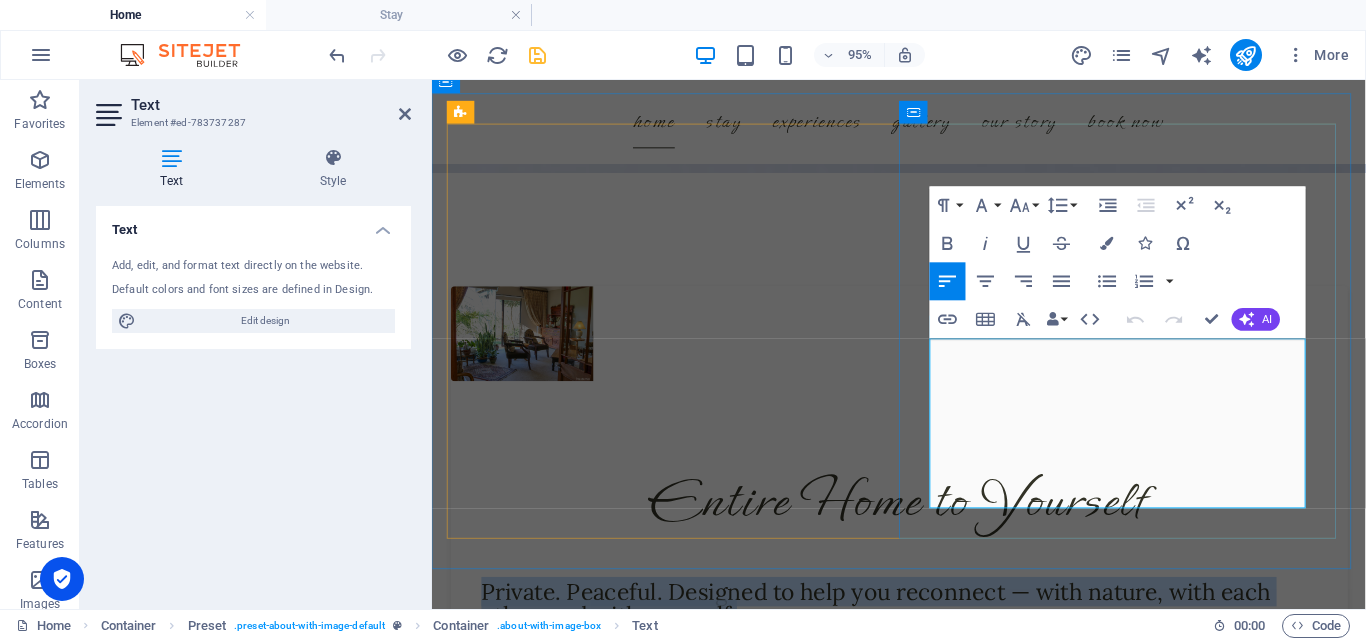 drag, startPoint x: 1288, startPoint y: 461, endPoint x: 959, endPoint y: 406, distance: 333.56558 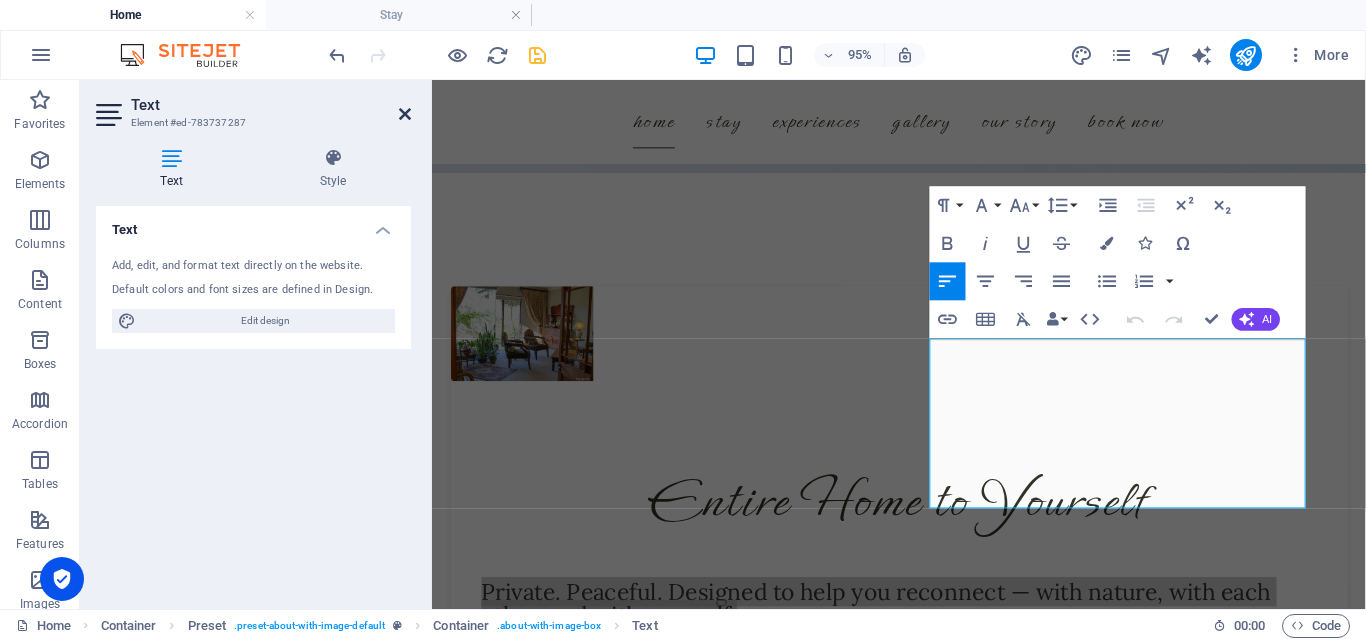 click at bounding box center (405, 114) 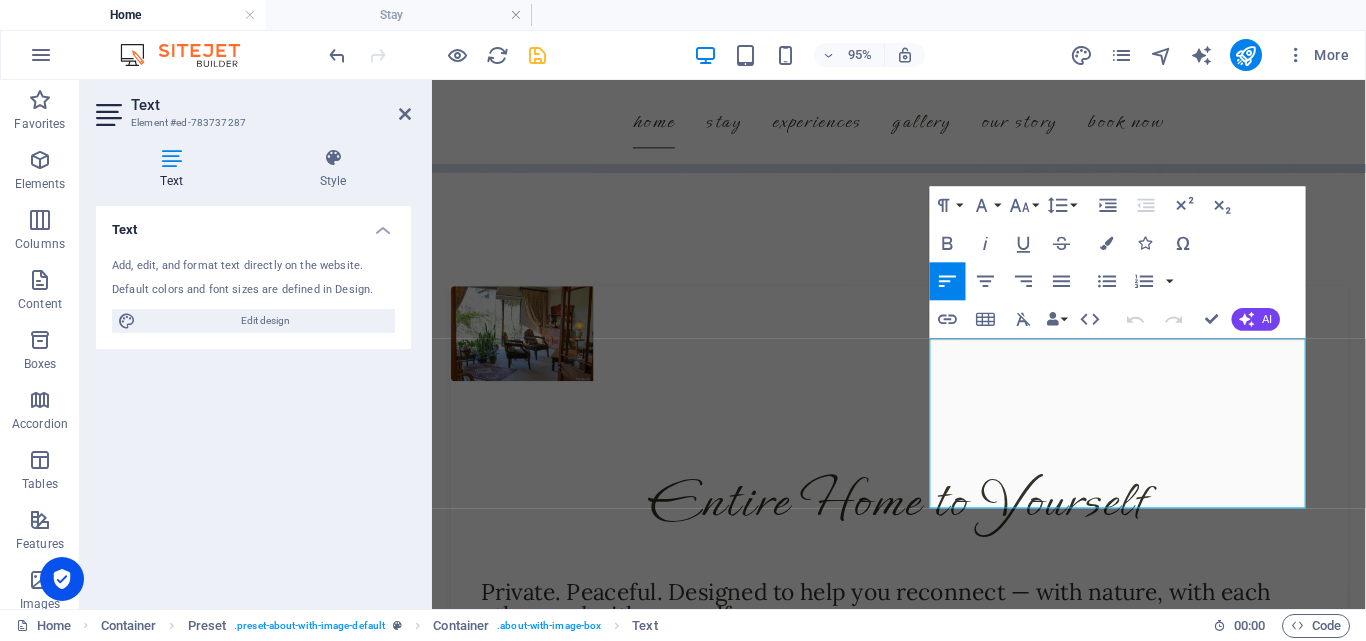 scroll, scrollTop: 650, scrollLeft: 0, axis: vertical 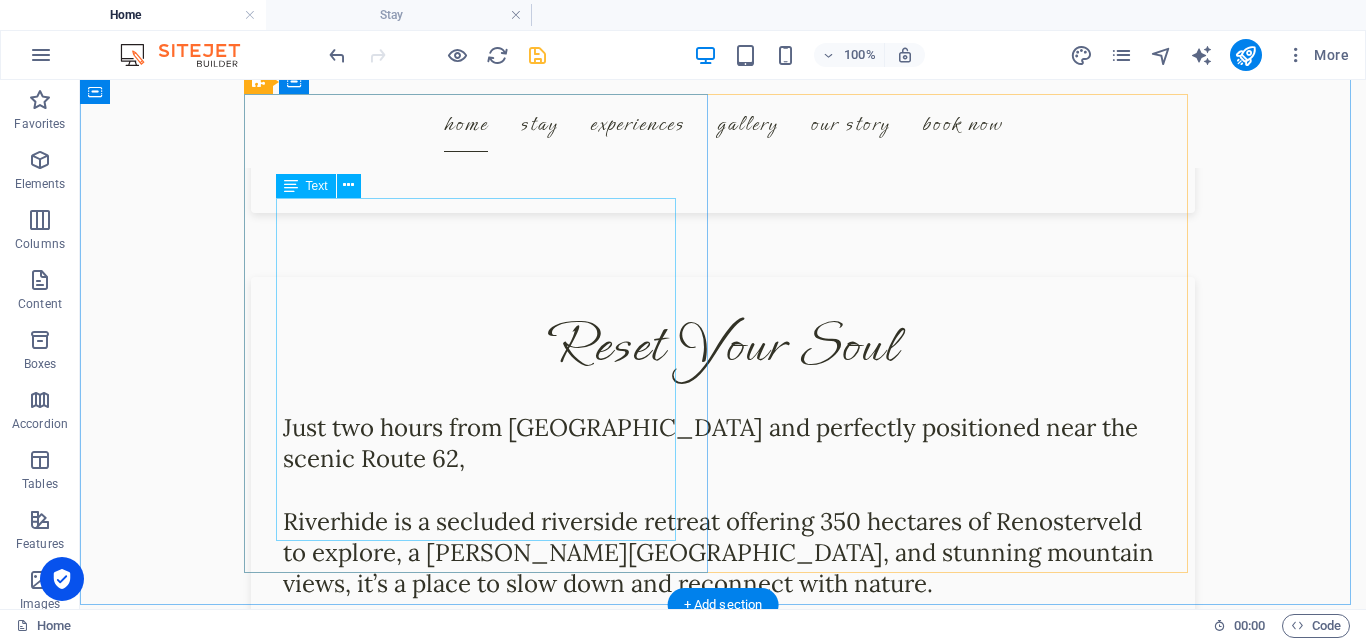 click on "Just two hours from Cape Town and perfectly positioned near the scenic Route 62,  Riverhide is a secluded riverside retreat offering 350 hectares of Renosterveld to explore, a sandy river beach, and stunning mountain views, it’s a place to slow down and reconnect with nature." at bounding box center (723, 490) 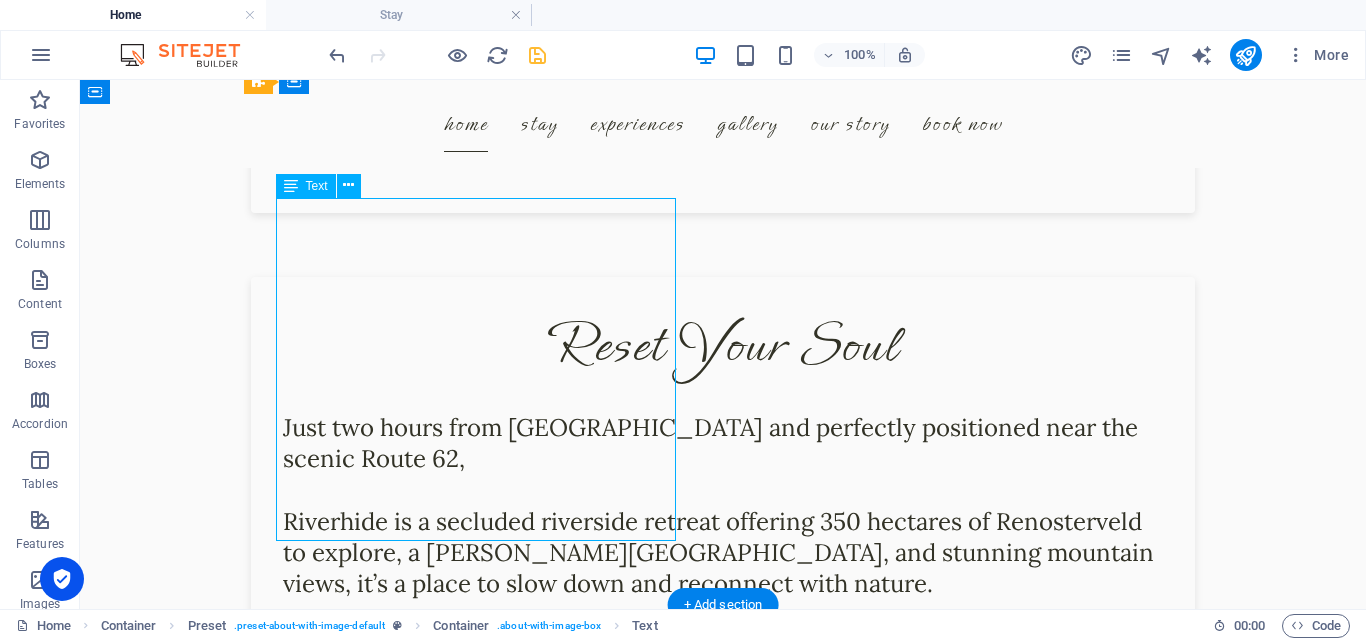 click on "Just two hours from Cape Town and perfectly positioned near the scenic Route 62,  Riverhide is a secluded riverside retreat offering 350 hectares of Renosterveld to explore, a sandy river beach, and stunning mountain views, it’s a place to slow down and reconnect with nature." at bounding box center (723, 490) 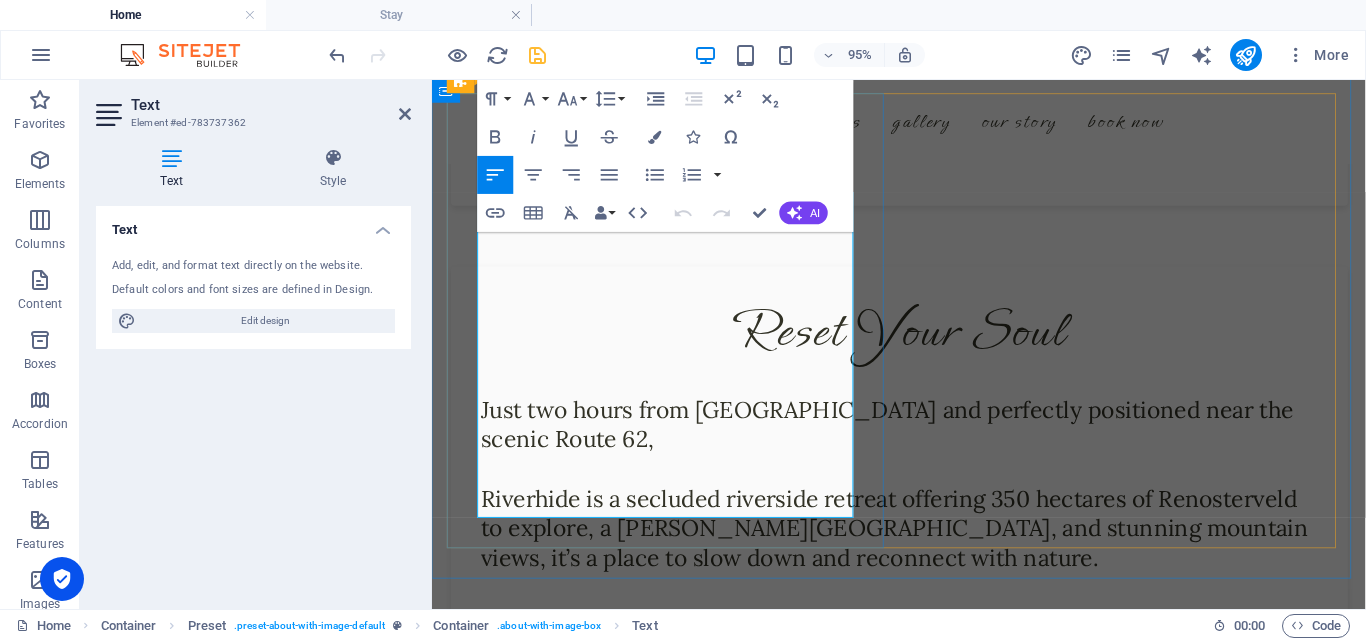 click at bounding box center (924, 490) 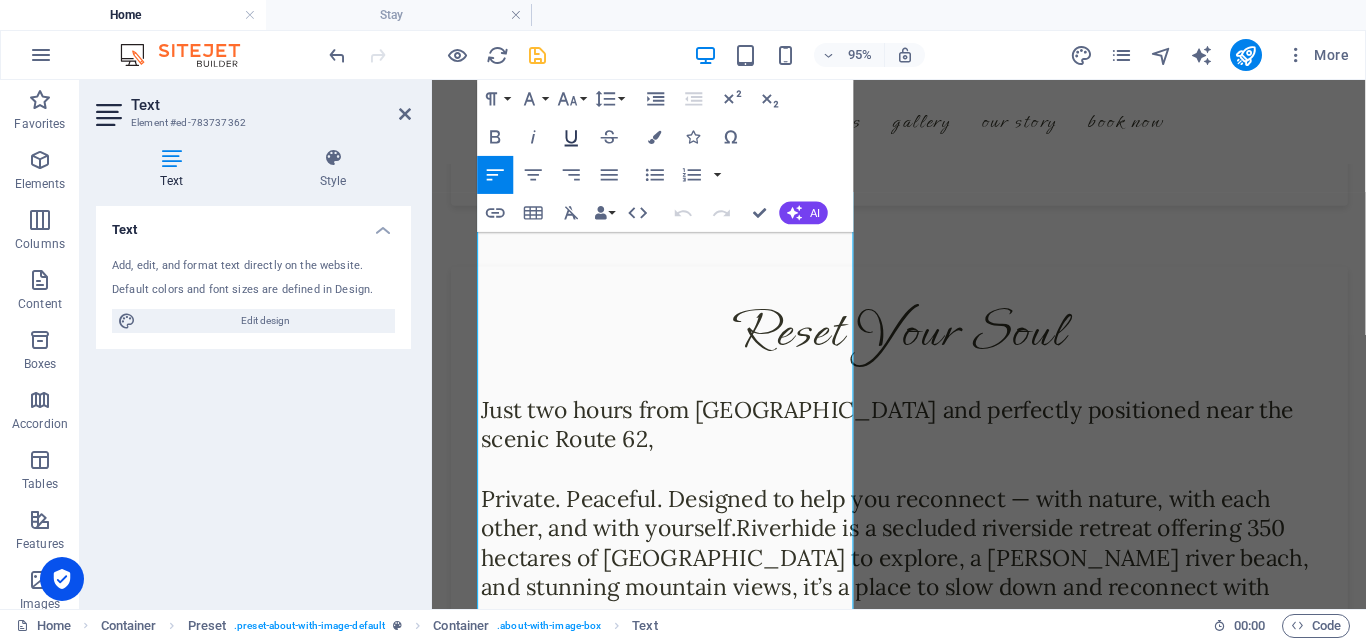 scroll, scrollTop: 2297, scrollLeft: 4, axis: both 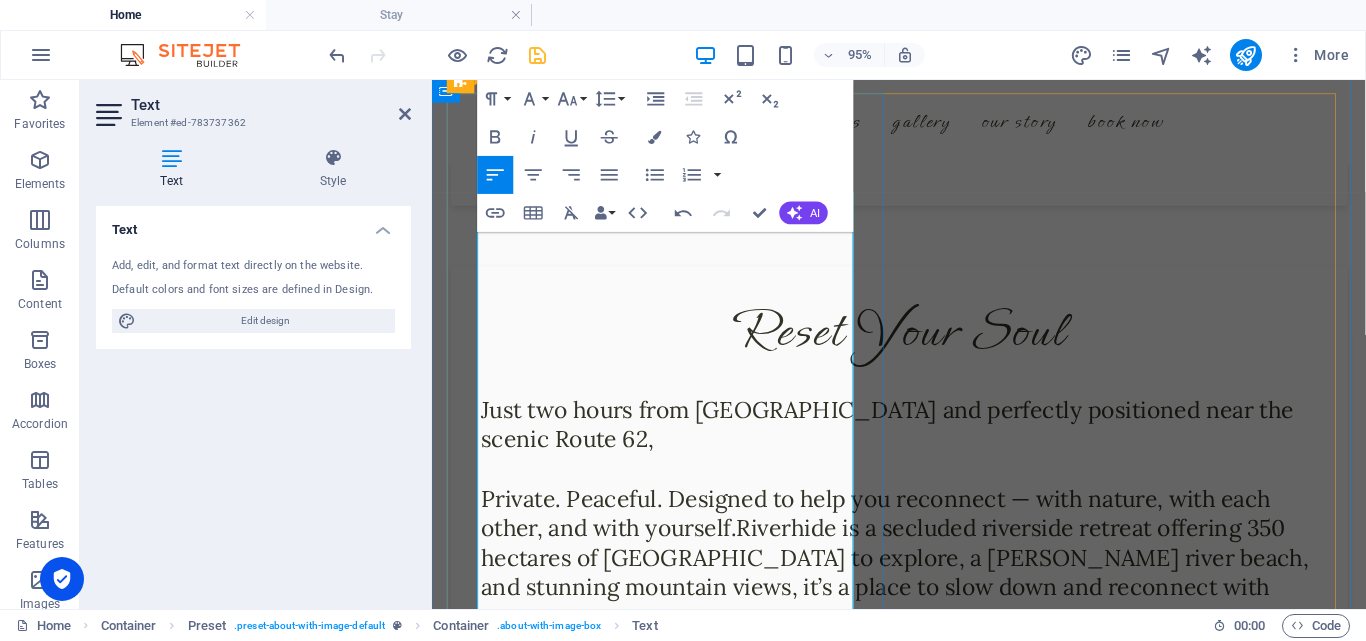 click on "Private. Peaceful. Designed to help you reconnect — with nature, with each other, and with yourself.Riverhide is a secluded riverside retreat offering 350 hectares of Renosterveld to explore, a sandy river beach, and stunning mountain views, it’s a place to slow down and reconnect with nature." at bounding box center (924, 584) 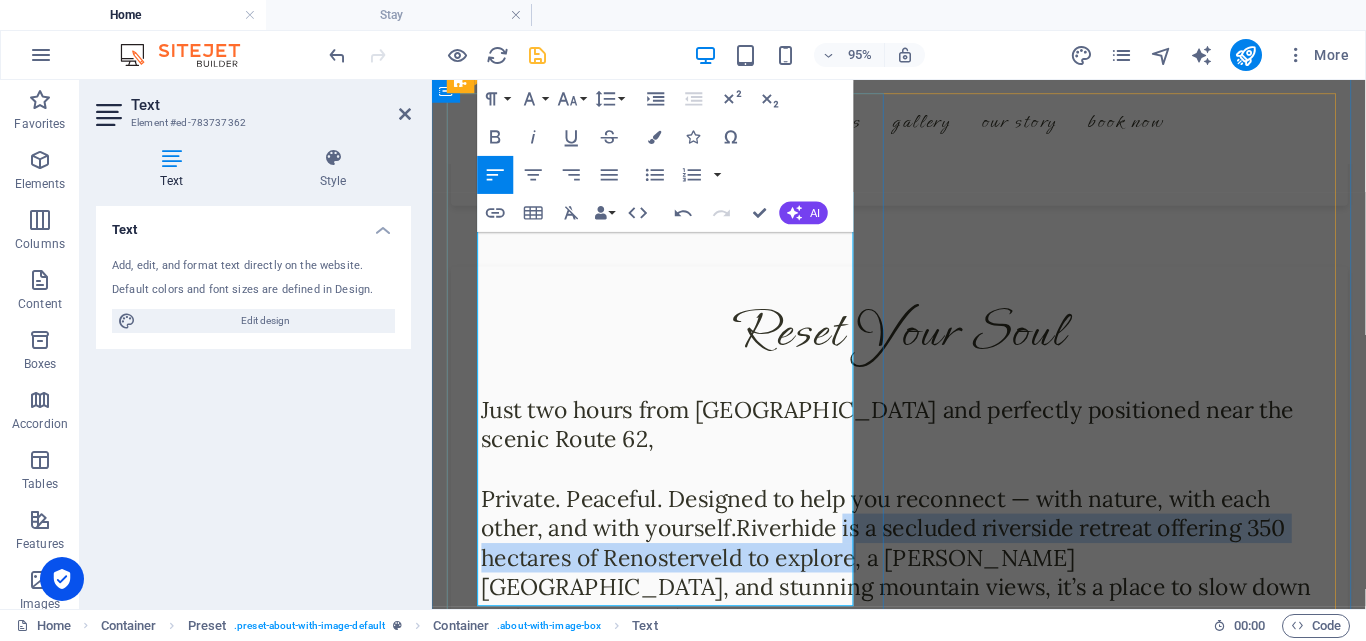 drag, startPoint x: 595, startPoint y: 463, endPoint x: 741, endPoint y: 517, distance: 155.6663 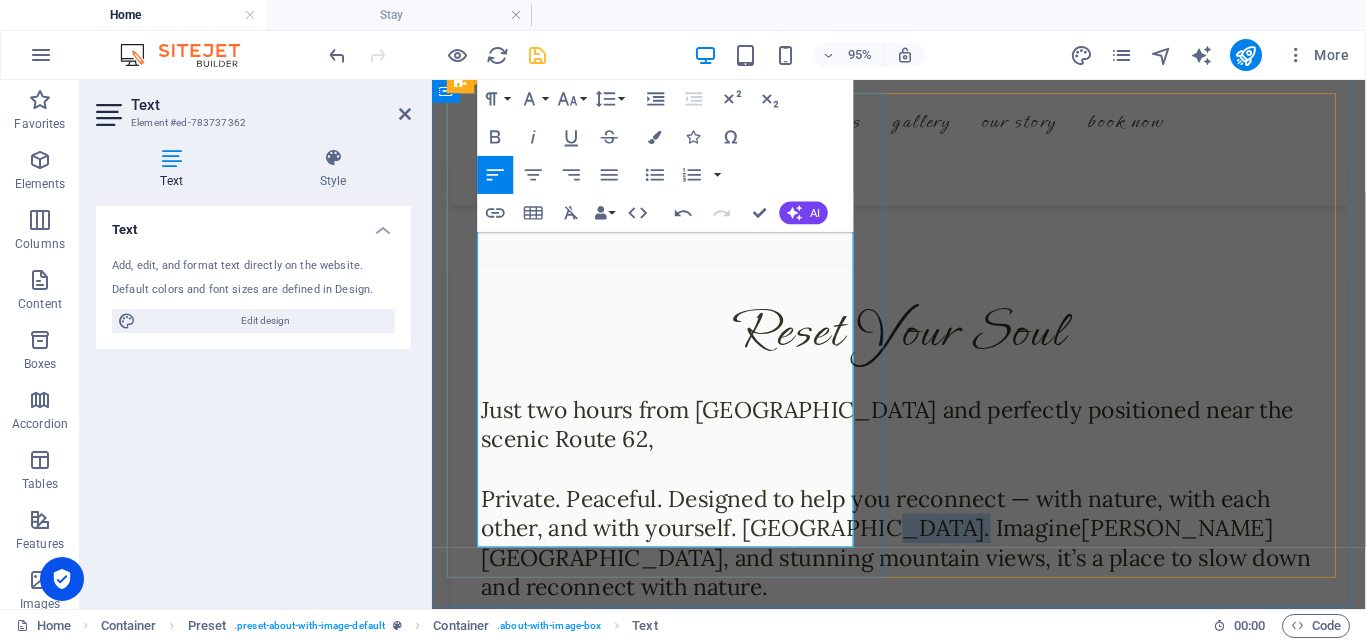 drag, startPoint x: 597, startPoint y: 459, endPoint x: 686, endPoint y: 451, distance: 89.358826 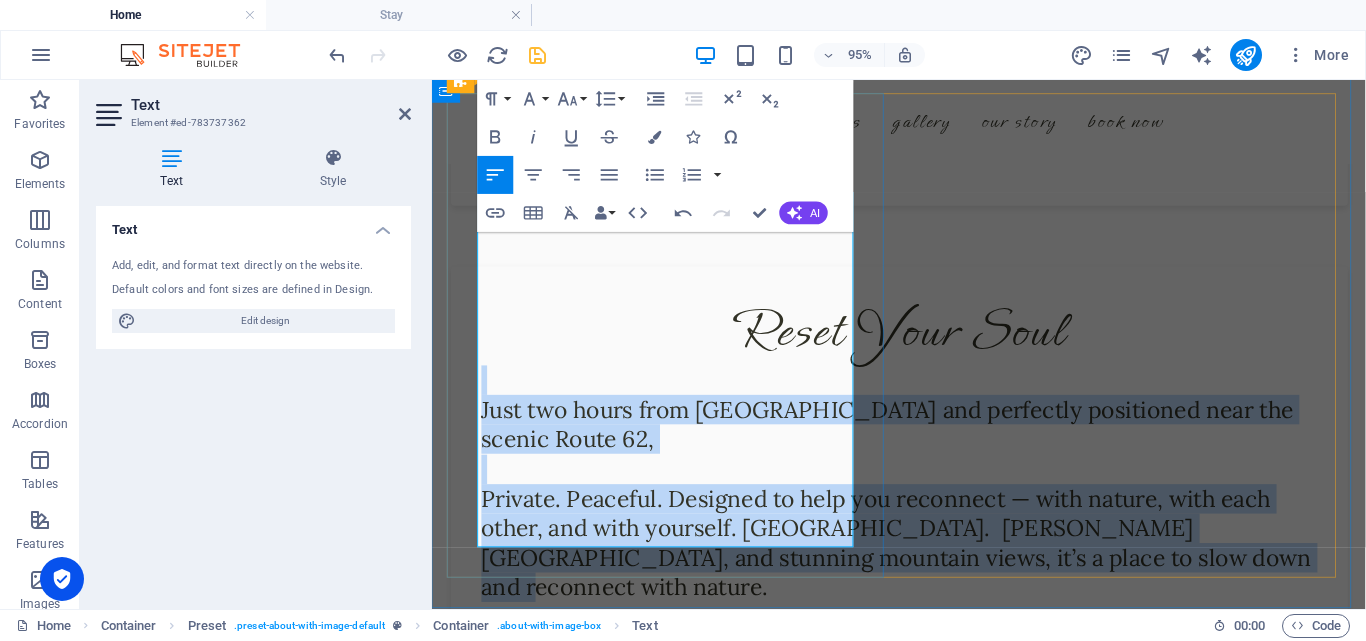 drag, startPoint x: 625, startPoint y: 555, endPoint x: 917, endPoint y: 290, distance: 394.32092 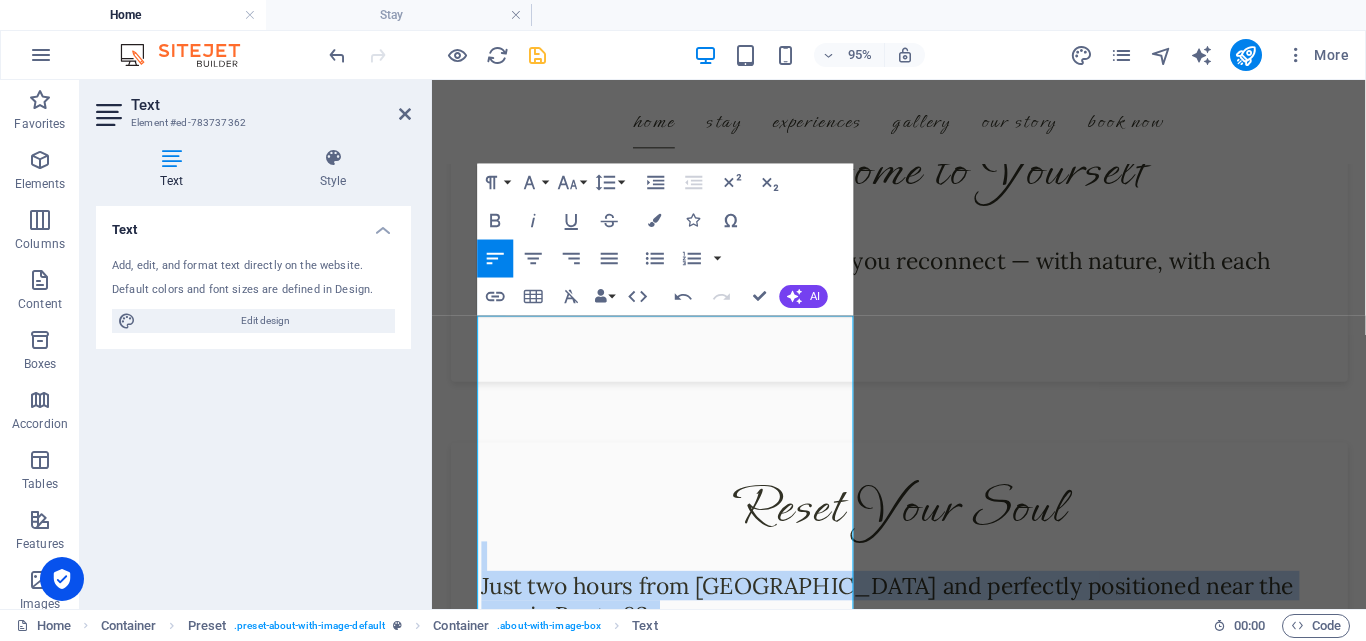 scroll, scrollTop: 1125, scrollLeft: 0, axis: vertical 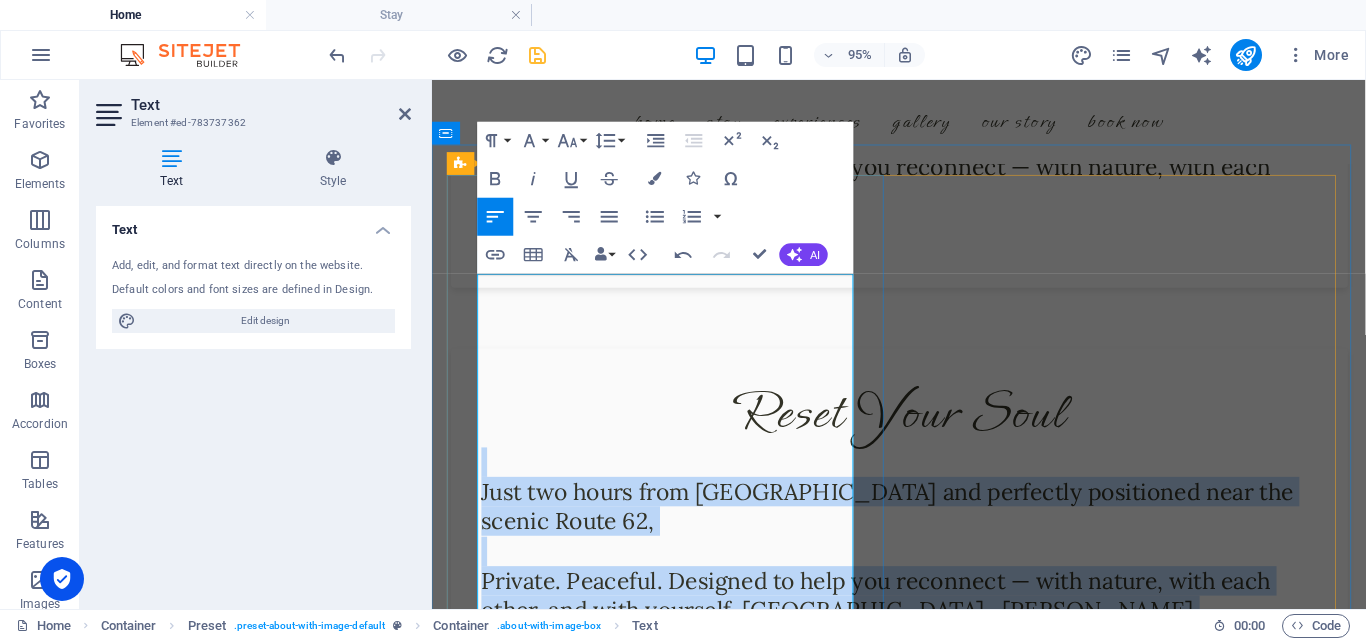 click on "Private. Peaceful. Designed to help you reconnect — with nature, with each other, and with yourself. Riverhide.  sandy river beach, and stunning mountain views, it’s a place to slow down and reconnect with nature." at bounding box center [924, 654] 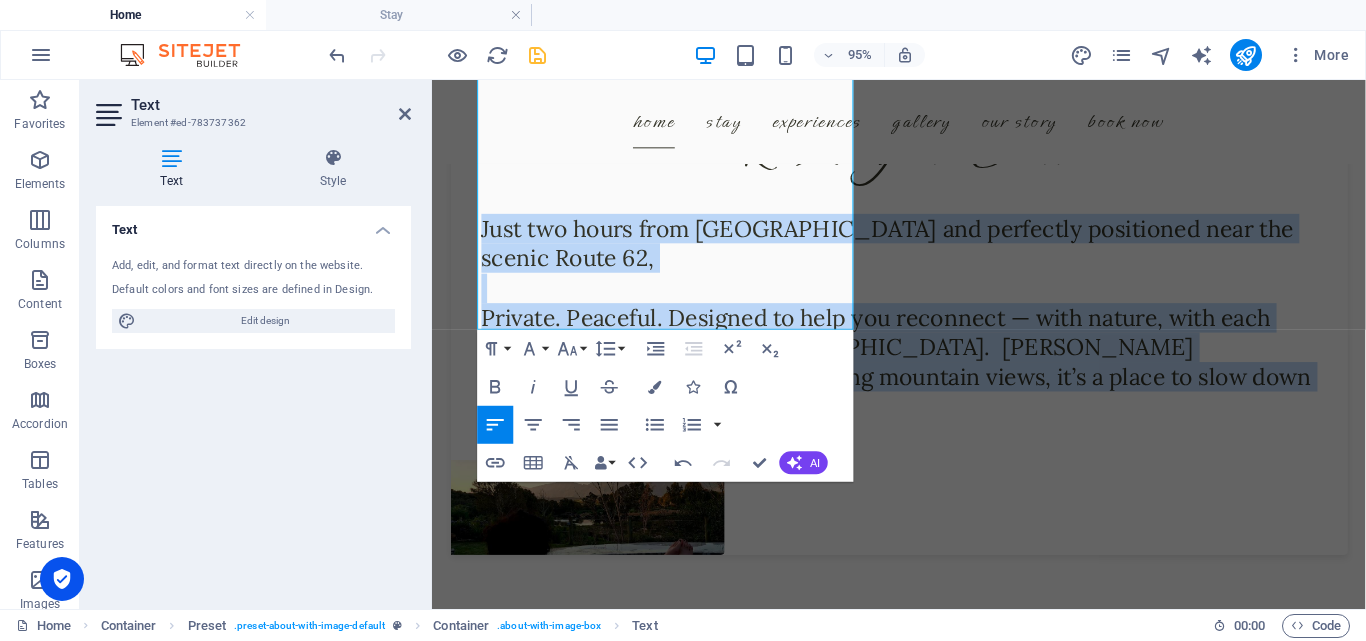 scroll, scrollTop: 1820, scrollLeft: 0, axis: vertical 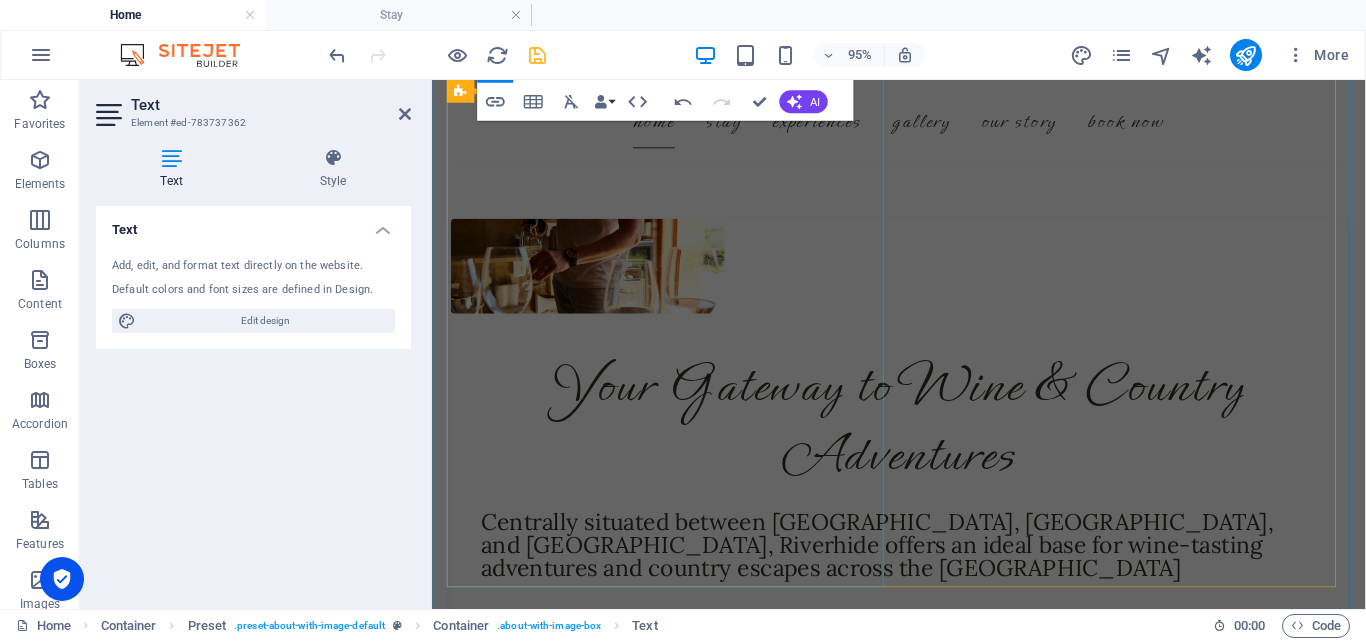 drag, startPoint x: 480, startPoint y: 323, endPoint x: 751, endPoint y: 201, distance: 297.19522 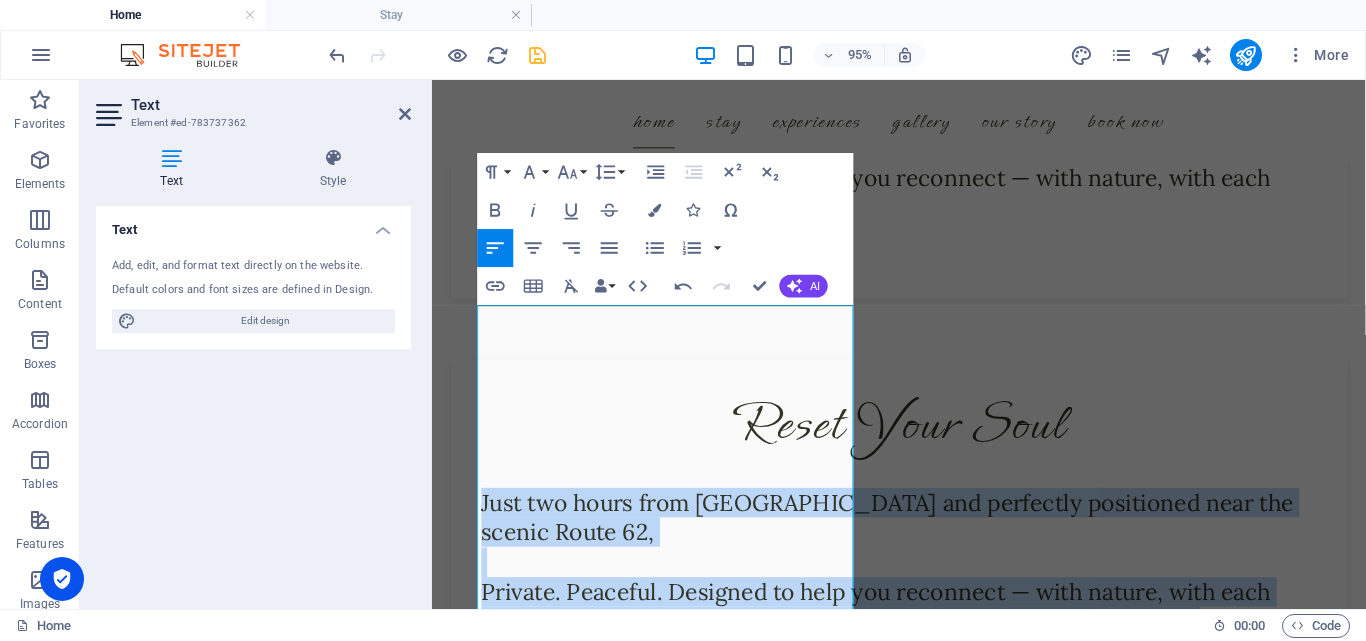 scroll, scrollTop: 1081, scrollLeft: 0, axis: vertical 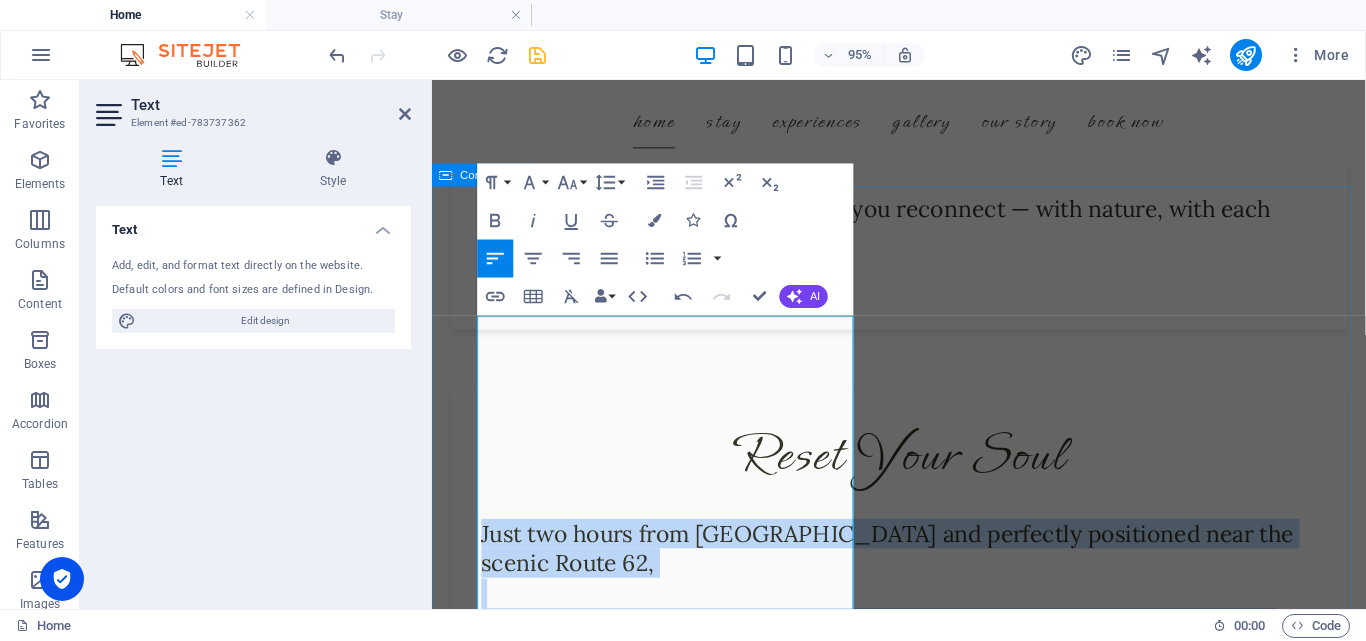 click on "Reset Your Soul Just two hours from Cape Town and perfectly positioned near the scenic Route 62,  Private. Peaceful. Designed to help you reconnect — with nature, with each other, and with yourself. Riverhide.  sandy river beach, and stunning mountain views, it’s a place to slow down and reconnect with nature. Private. Peaceful. Designed to help you reconnect — with nature, with each other, and with yourself." at bounding box center (923, 654) 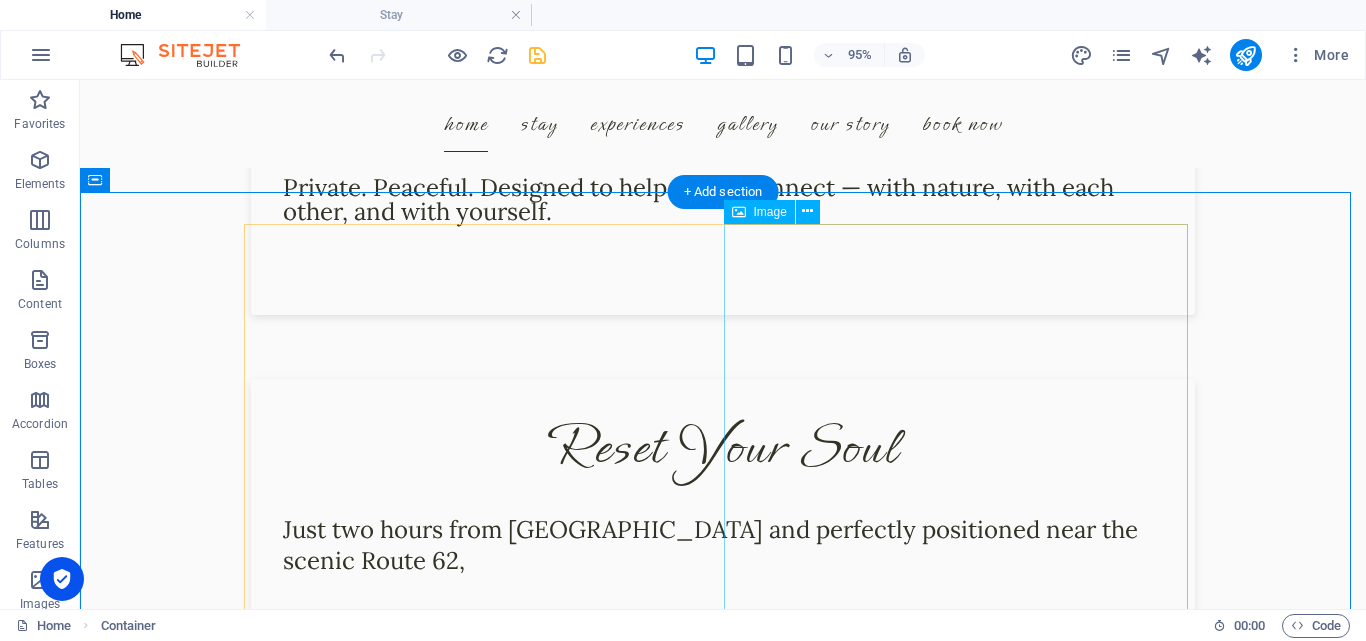 scroll, scrollTop: 1053, scrollLeft: 0, axis: vertical 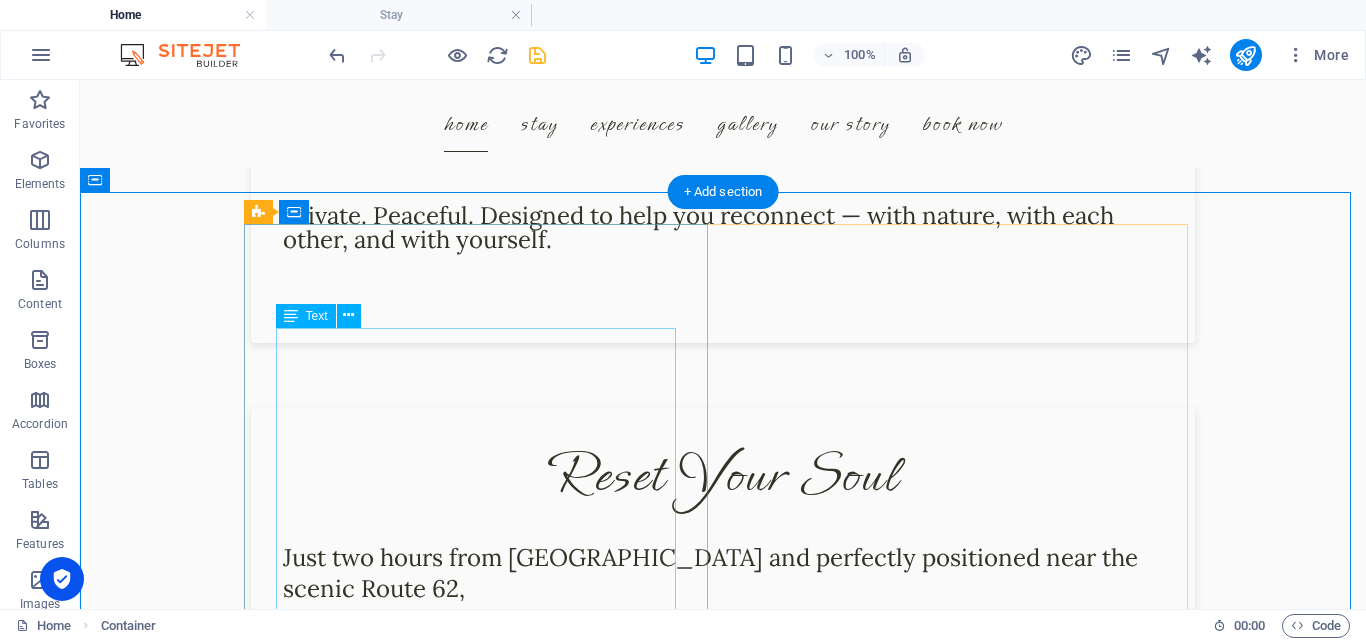 click on "Just two hours from Cape Town and perfectly positioned near the scenic Route 62,  Private. Peaceful. Designed to help you reconnect — with nature, with each other, and with yourself. Riverhide.  sandy river beach, and stunning mountain views, it’s a place to slow down and reconnect with nature." at bounding box center [723, 636] 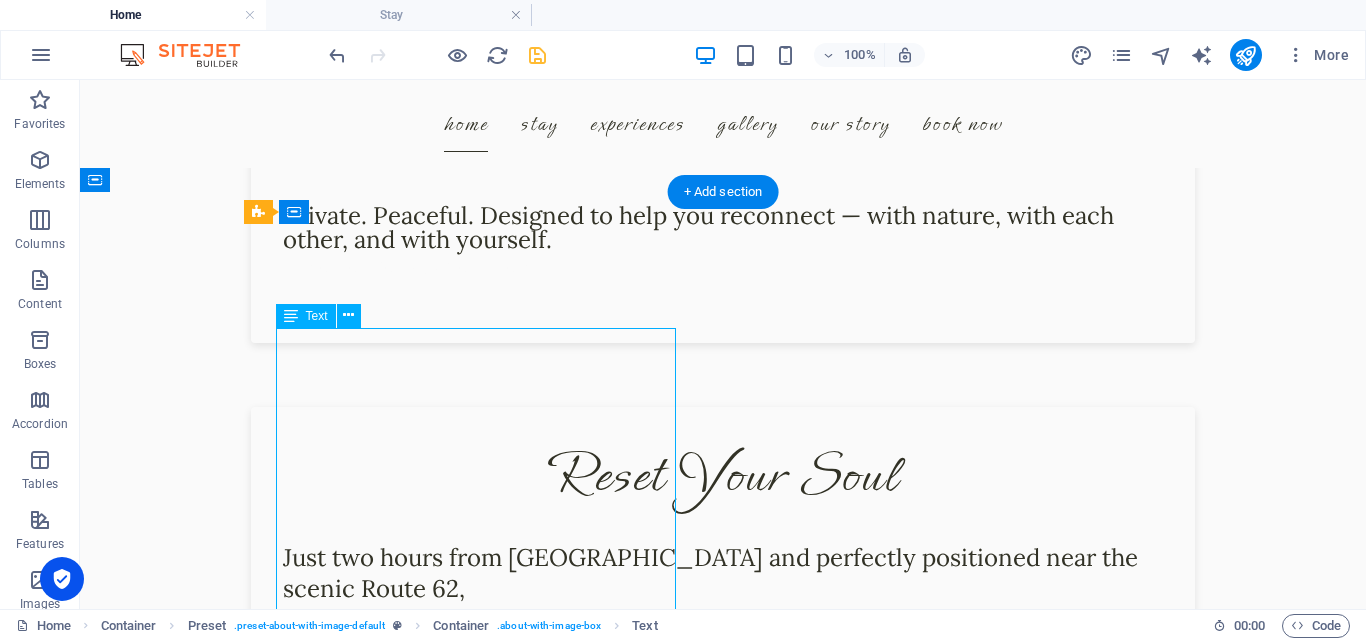 click on "Just two hours from Cape Town and perfectly positioned near the scenic Route 62,  Private. Peaceful. Designed to help you reconnect — with nature, with each other, and with yourself. Riverhide.  sandy river beach, and stunning mountain views, it’s a place to slow down and reconnect with nature." at bounding box center (723, 636) 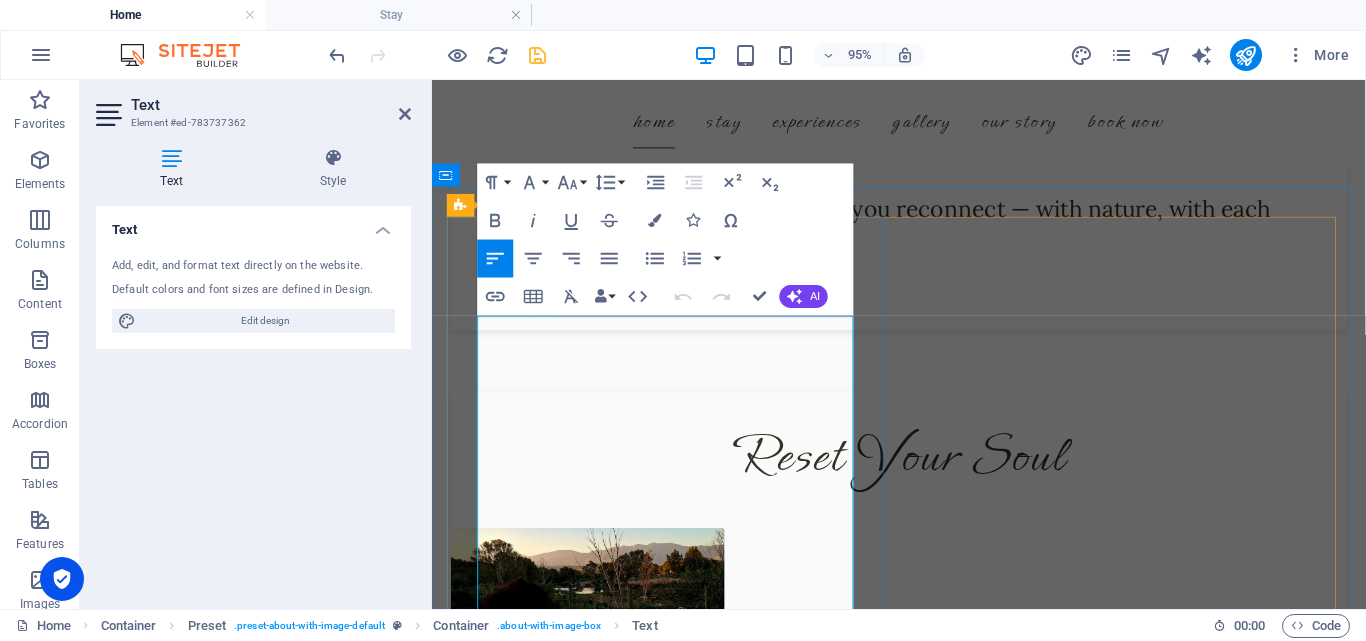 scroll, scrollTop: 1081, scrollLeft: 0, axis: vertical 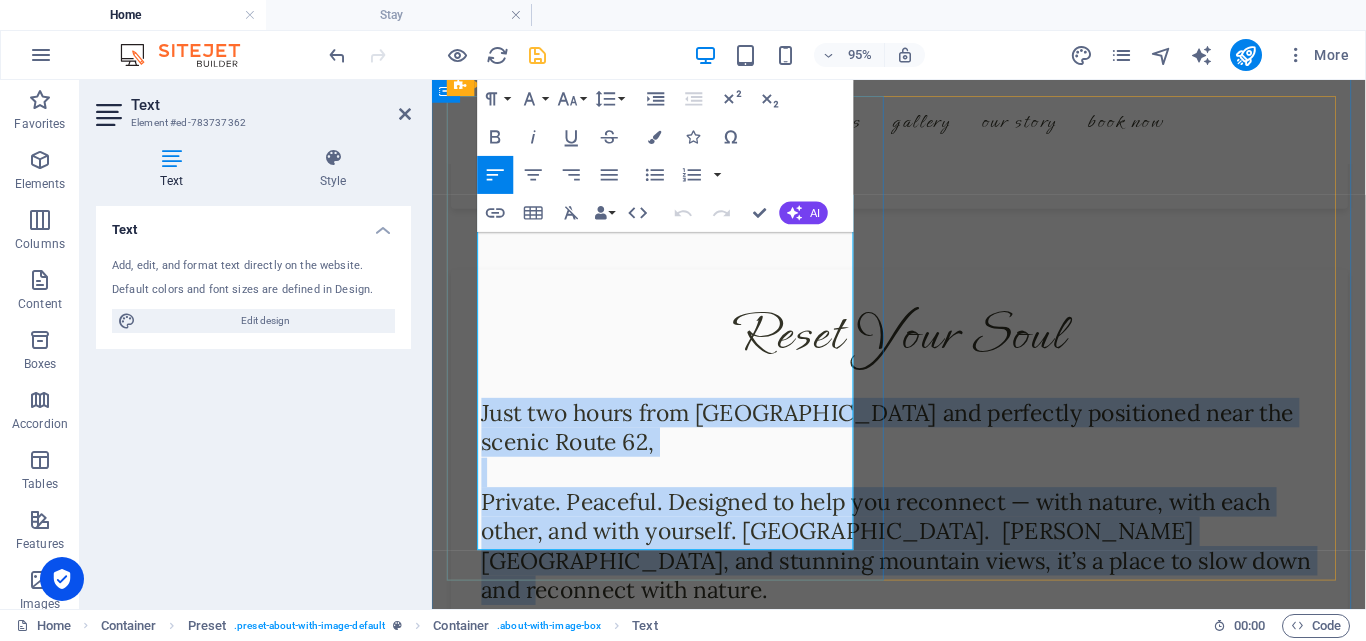 drag, startPoint x: 481, startPoint y: 375, endPoint x: 687, endPoint y: 570, distance: 283.6565 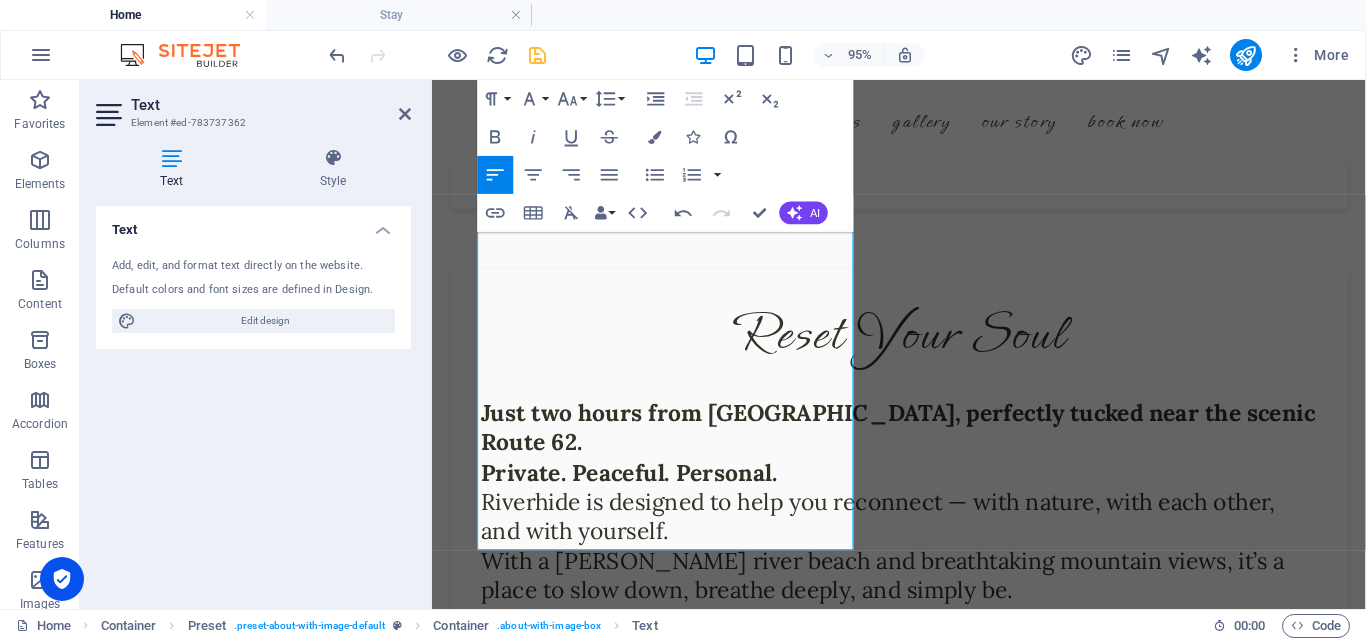 click on "Text Add, edit, and format text directly on the website. Default colors and font sizes are defined in Design. Edit design Alignment Left aligned Centered Right aligned" at bounding box center (253, 399) 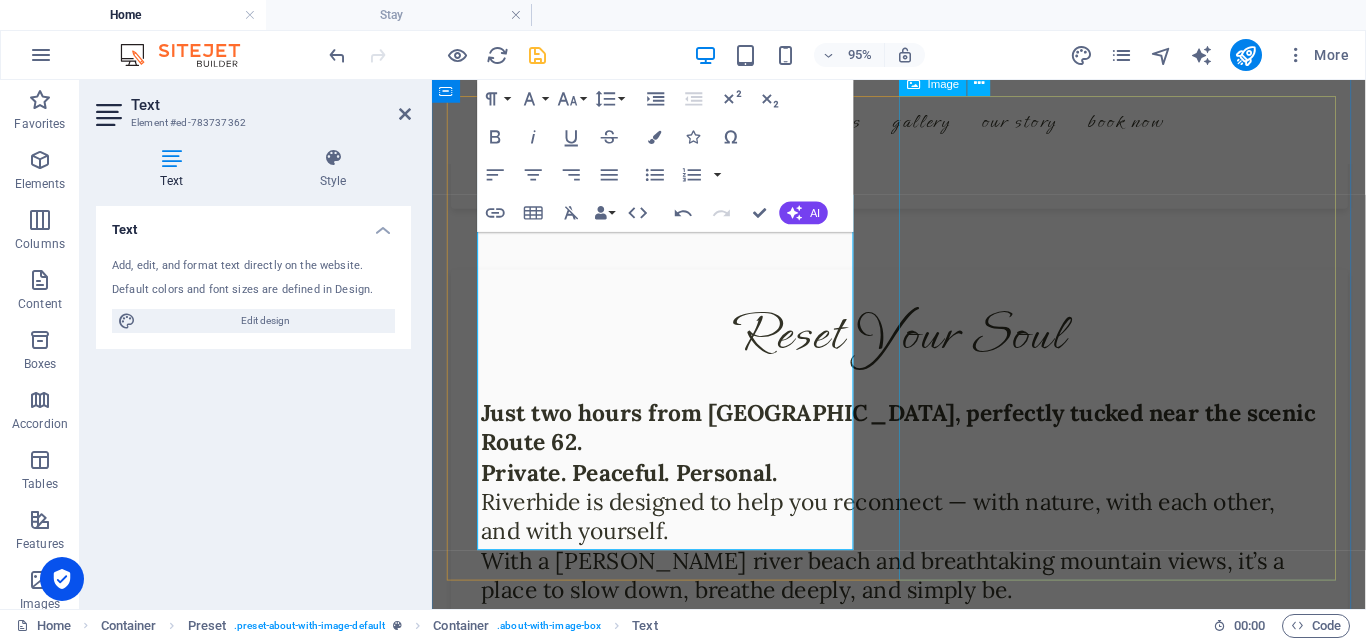 click at bounding box center [596, 724] 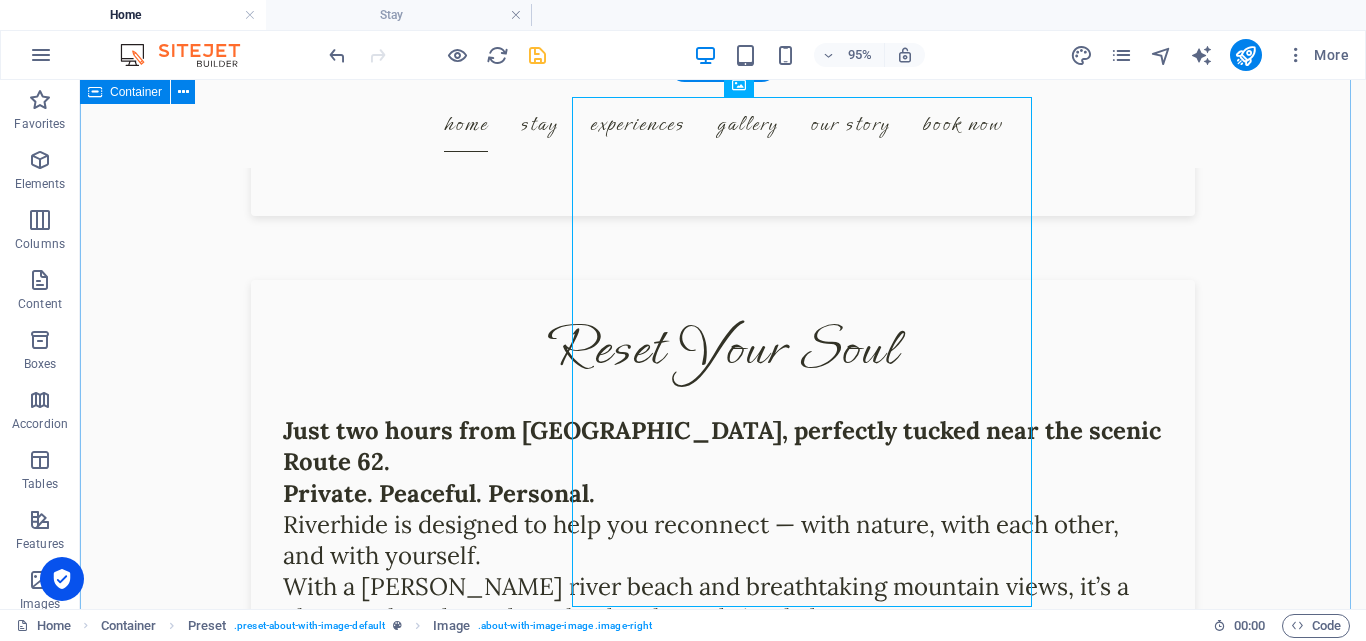 scroll, scrollTop: 1180, scrollLeft: 0, axis: vertical 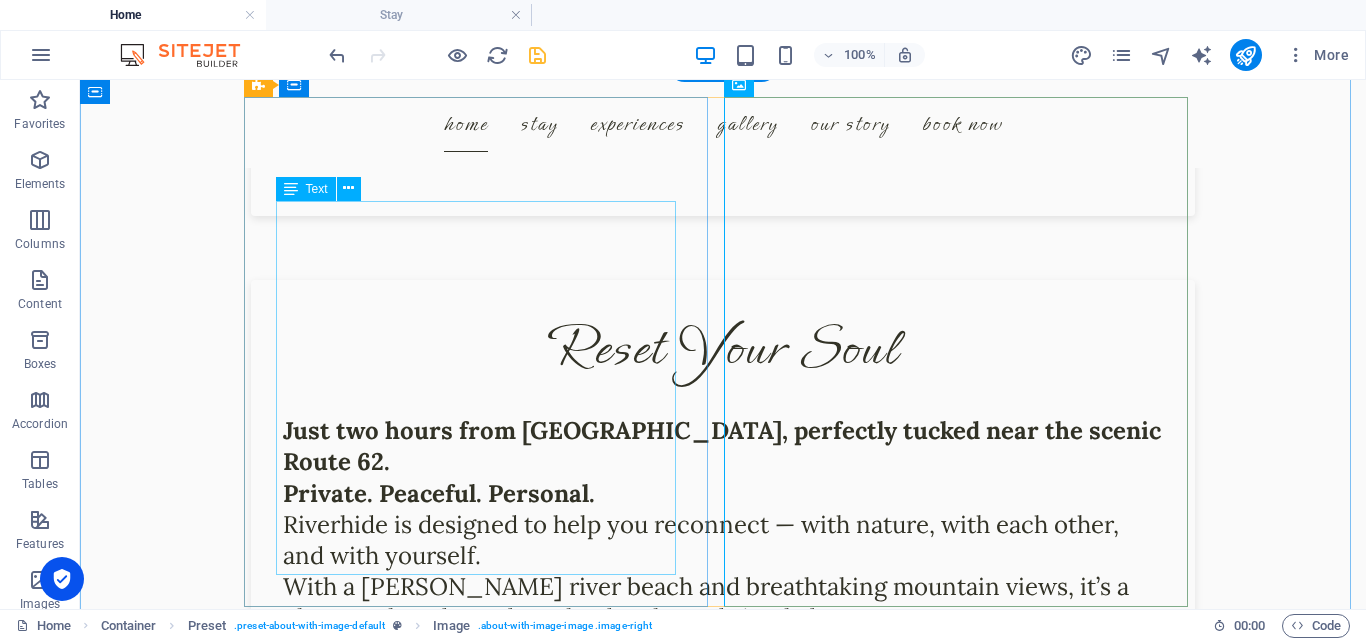 click on "Just two hours from Cape Town, perfectly tucked near the scenic Route 62. Private. Peaceful. Personal. Riverhide is designed to help you reconnect — with nature, with each other, and with yourself. With a sandy river beach and breathtaking mountain views, it’s a place to slow down, breathe deeply, and simply be." at bounding box center (723, 509) 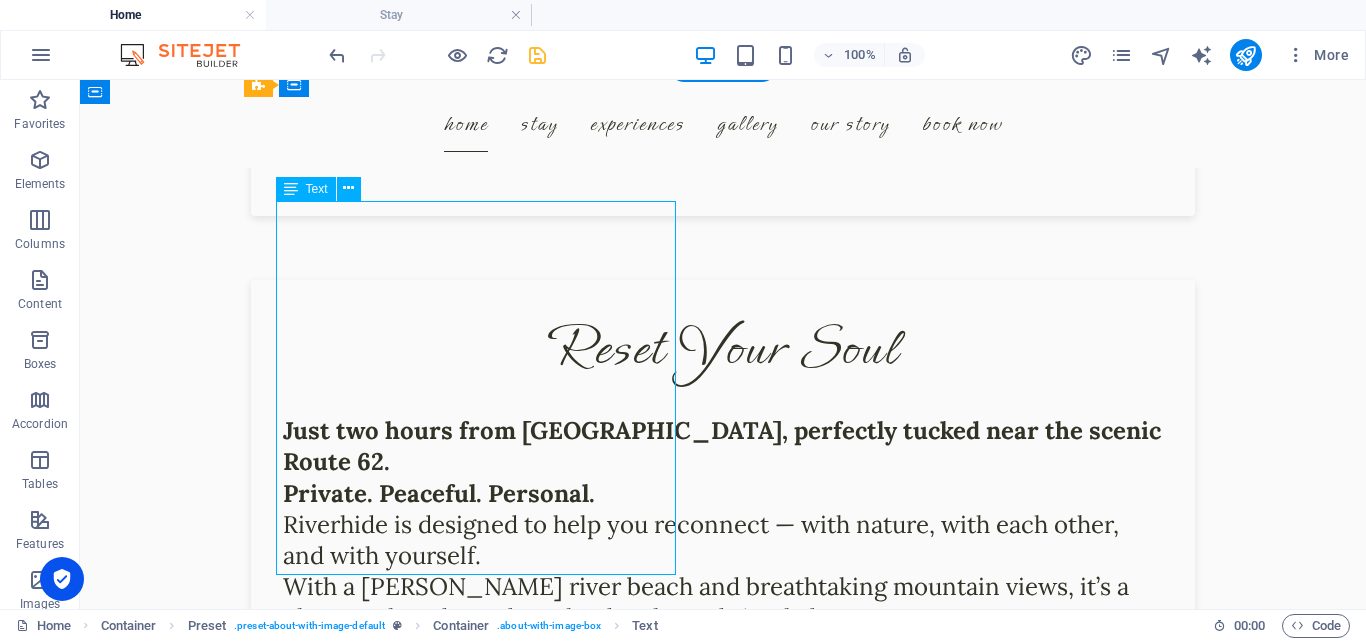 click on "Just two hours from Cape Town, perfectly tucked near the scenic Route 62. Private. Peaceful. Personal. Riverhide is designed to help you reconnect — with nature, with each other, and with yourself. With a sandy river beach and breathtaking mountain views, it’s a place to slow down, breathe deeply, and simply be." at bounding box center (723, 509) 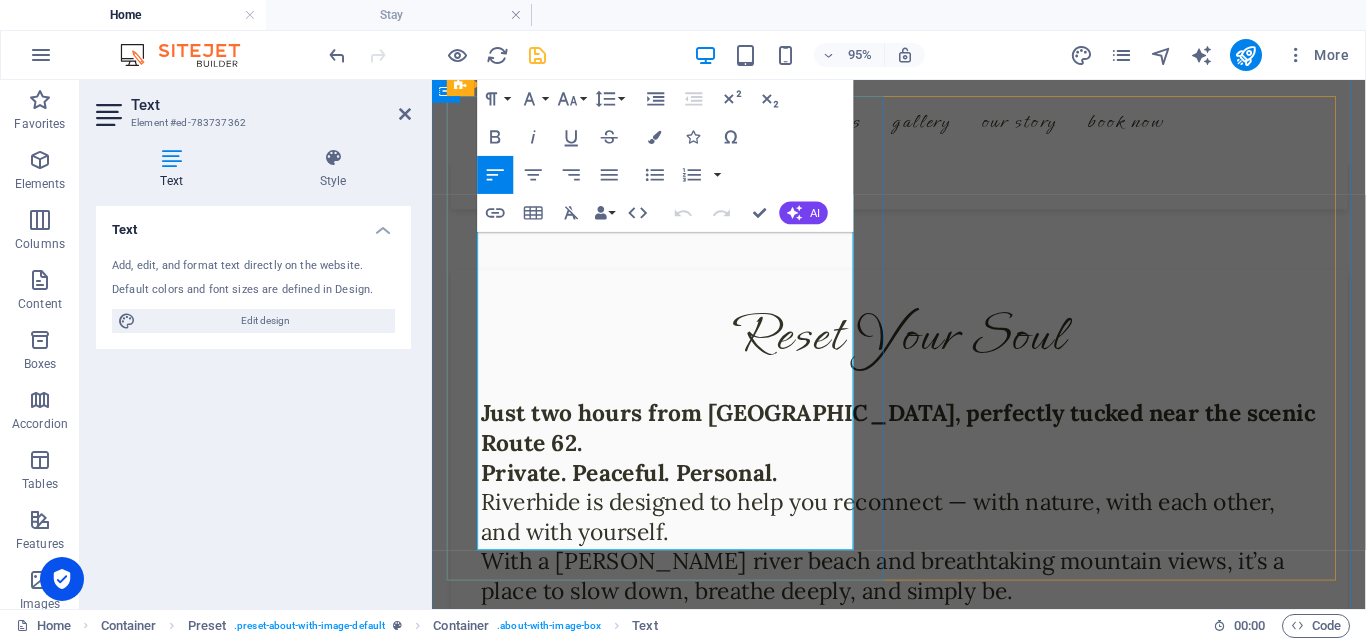 scroll, scrollTop: 1208, scrollLeft: 0, axis: vertical 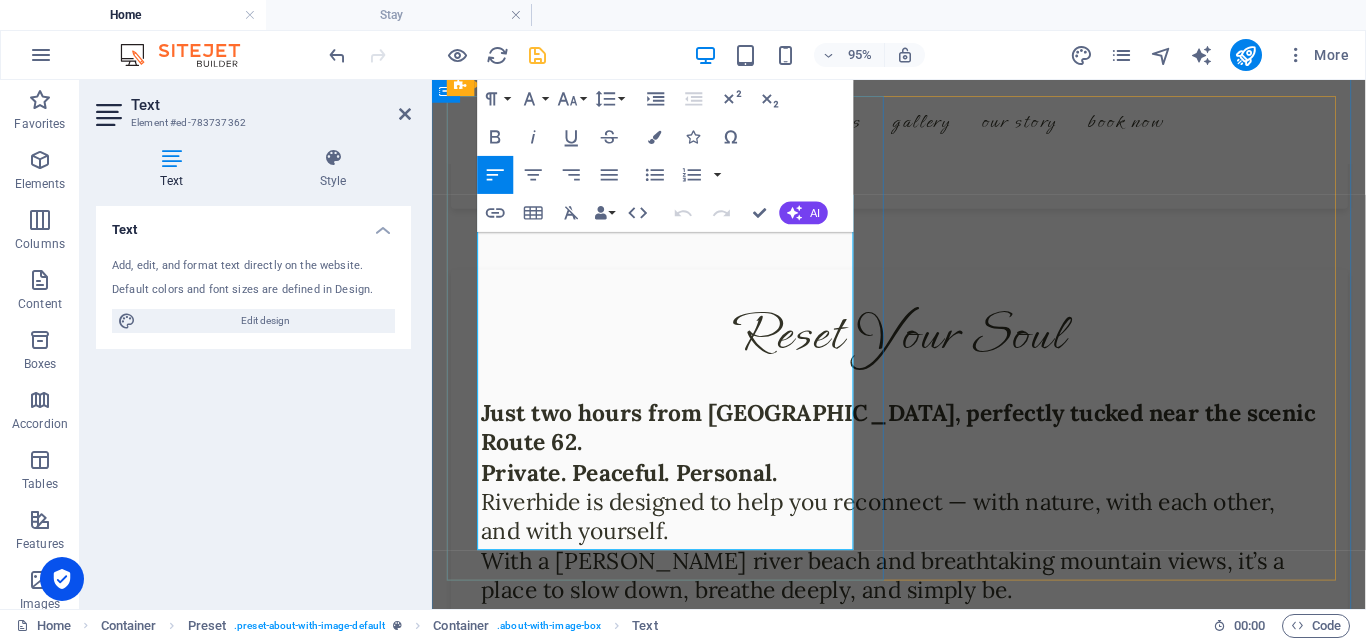 click on "Just two hours from Cape Town, perfectly tucked near the scenic Route 62." at bounding box center [924, 446] 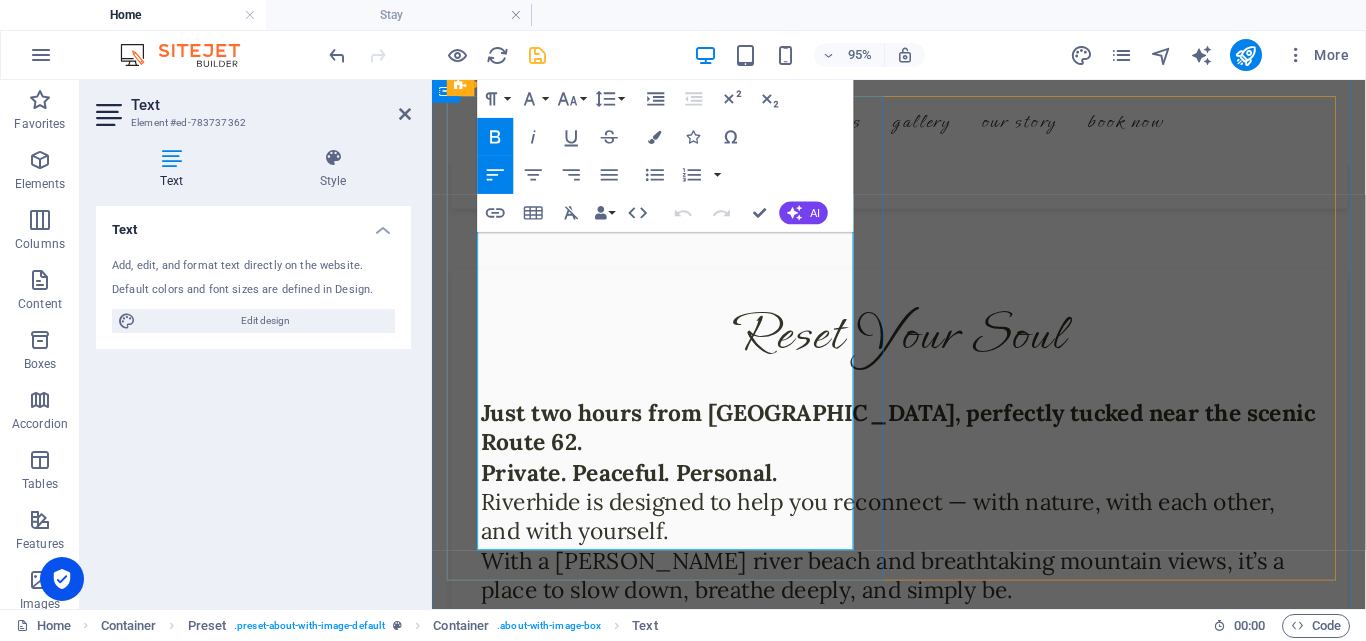 click on "Just two hours from Cape Town, perfectly tucked near the scenic Route 62." at bounding box center (924, 446) 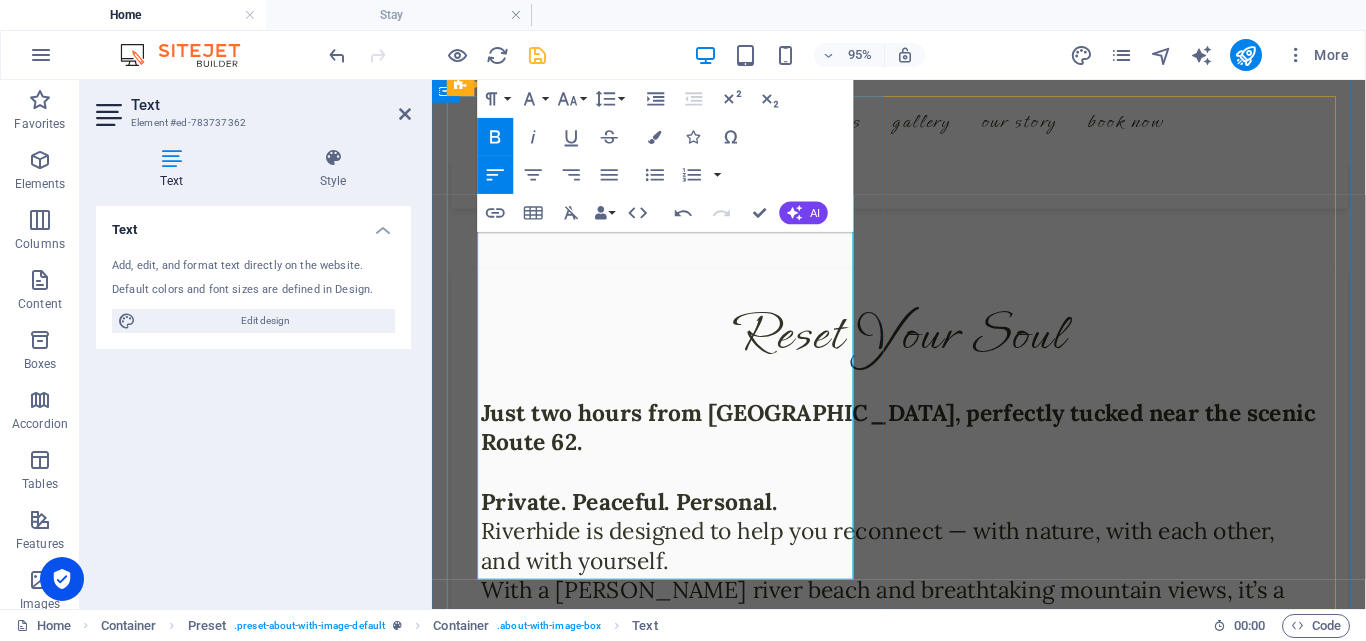 click on "Private. Peaceful. Personal. Riverhide is designed to help you reconnect — with nature, with each other, and with yourself." at bounding box center (924, 556) 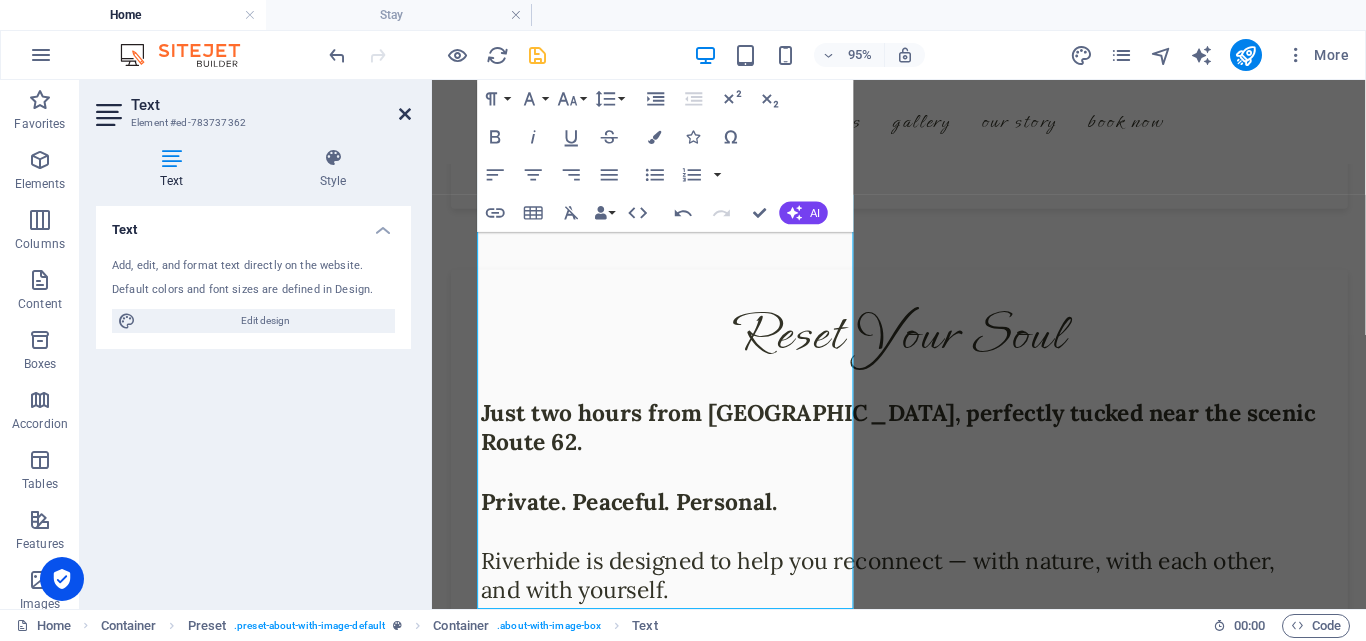 drag, startPoint x: 405, startPoint y: 108, endPoint x: 338, endPoint y: 38, distance: 96.89685 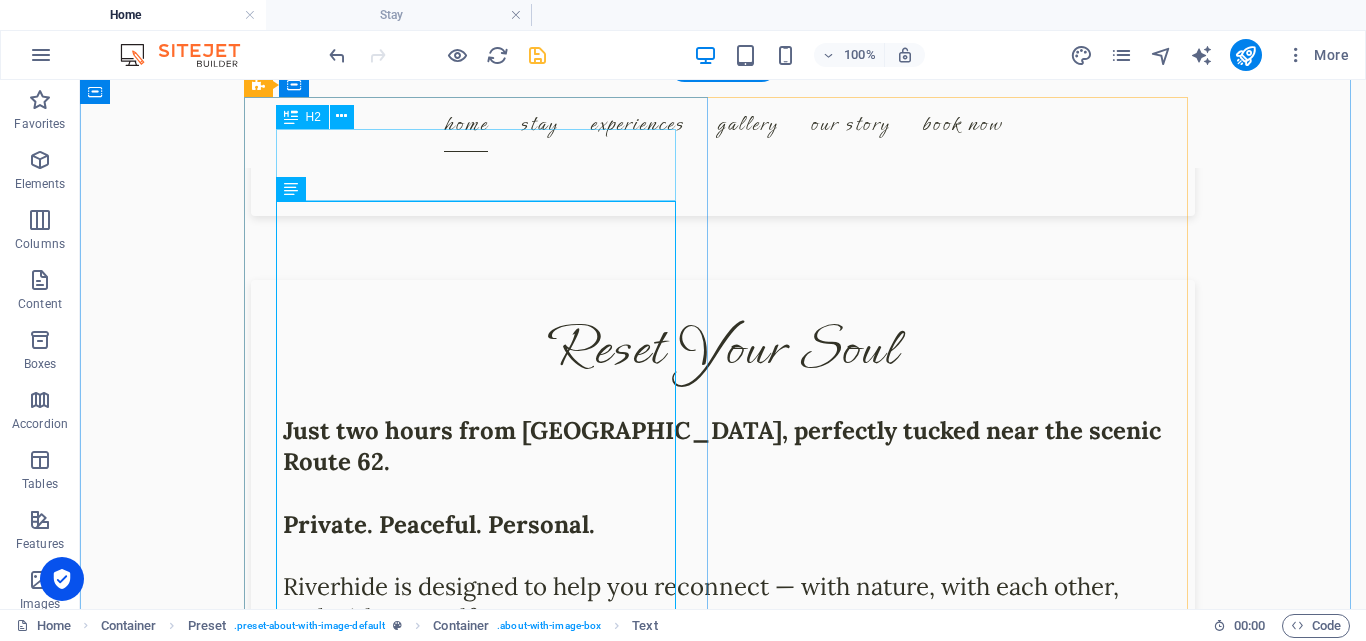 scroll, scrollTop: 1180, scrollLeft: 0, axis: vertical 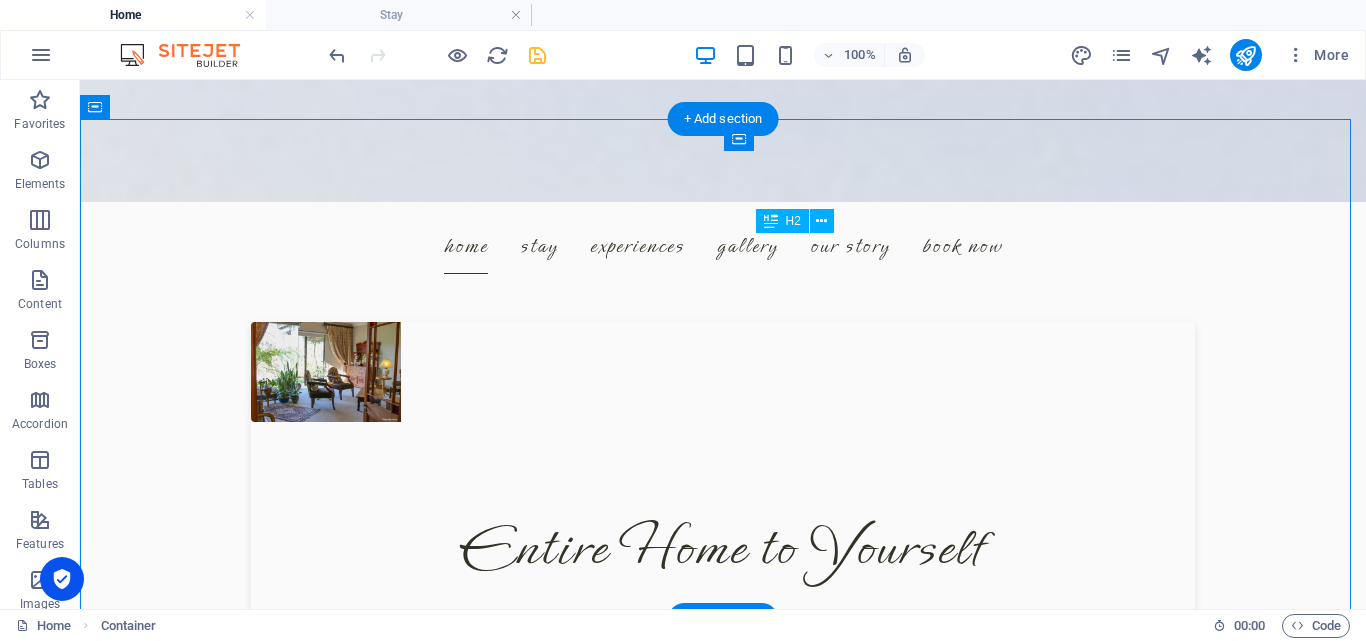 drag, startPoint x: 969, startPoint y: 304, endPoint x: 804, endPoint y: 263, distance: 170.01764 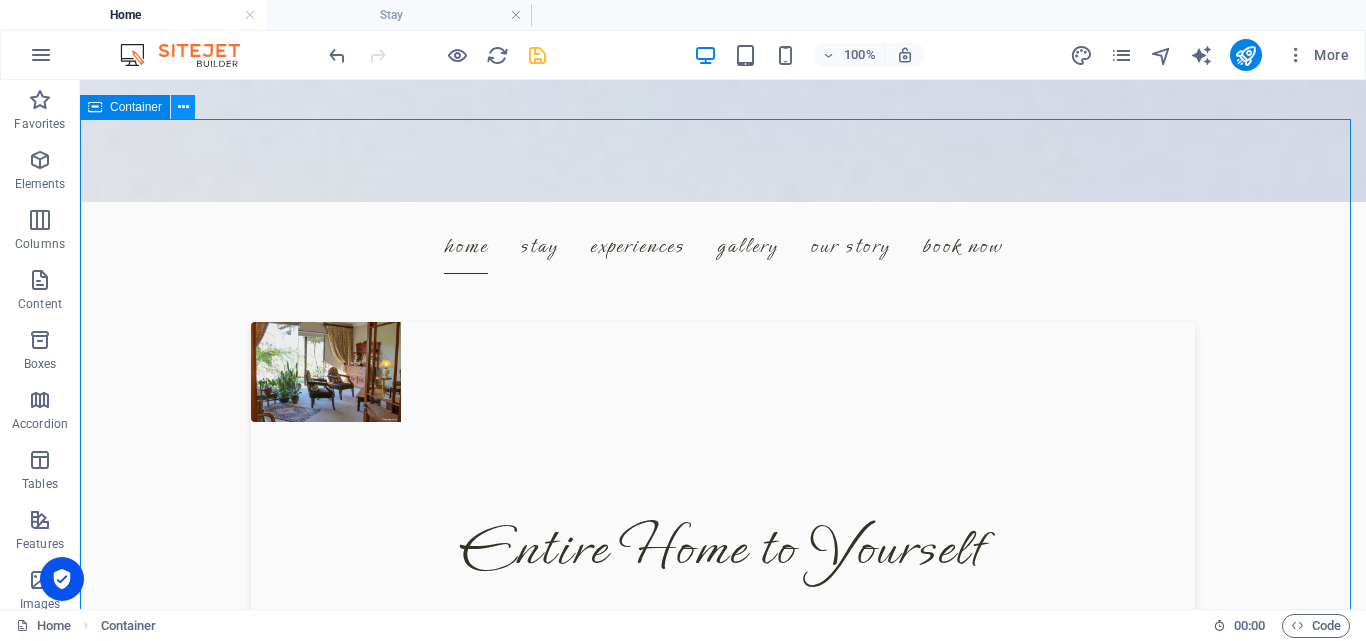 click at bounding box center [183, 107] 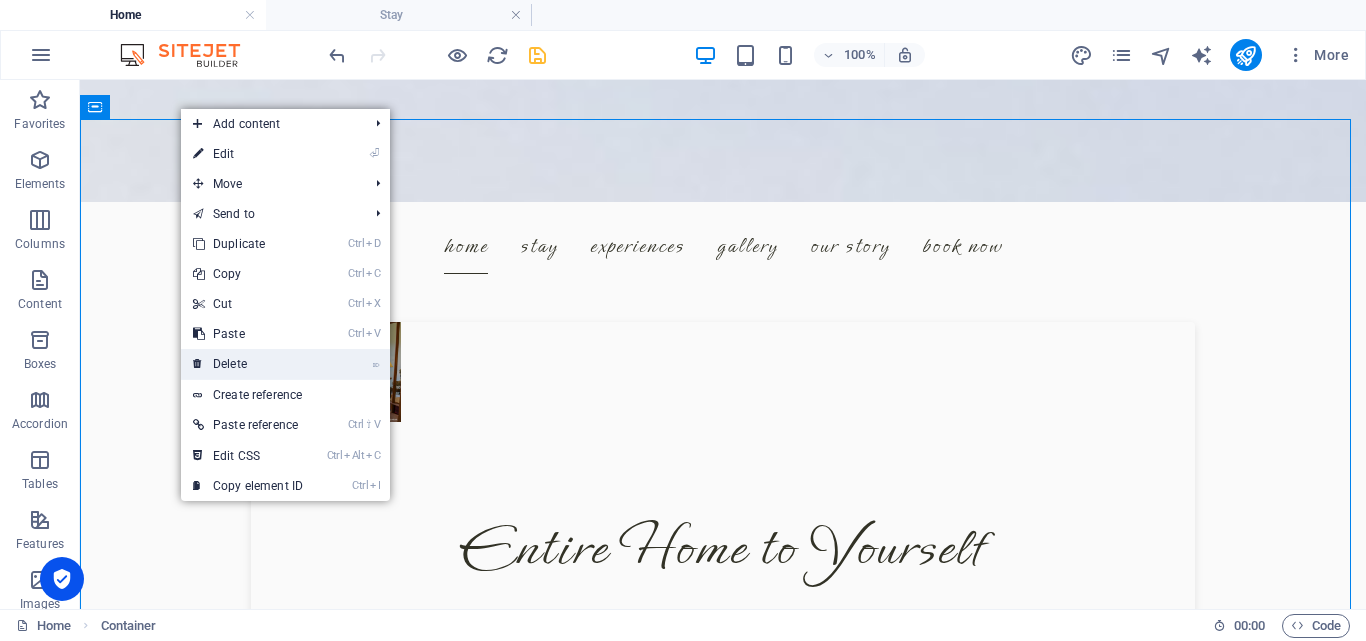 click on "⌦  Delete" at bounding box center (248, 364) 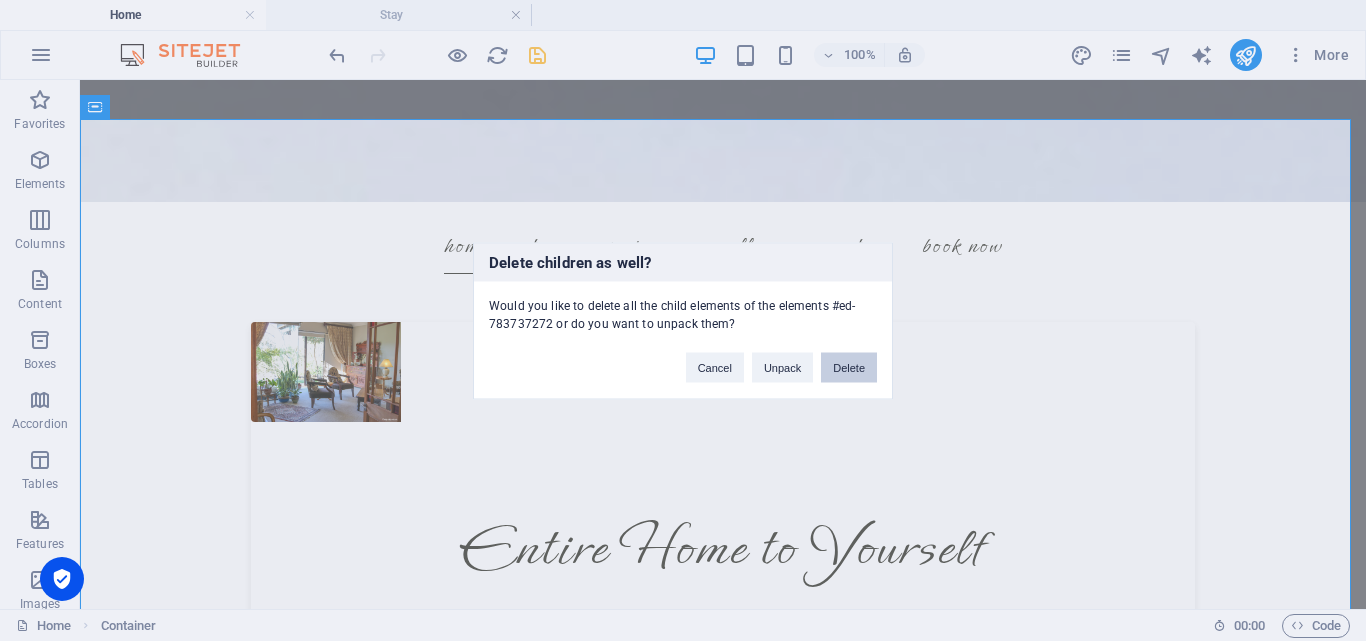 click on "Delete" at bounding box center (849, 367) 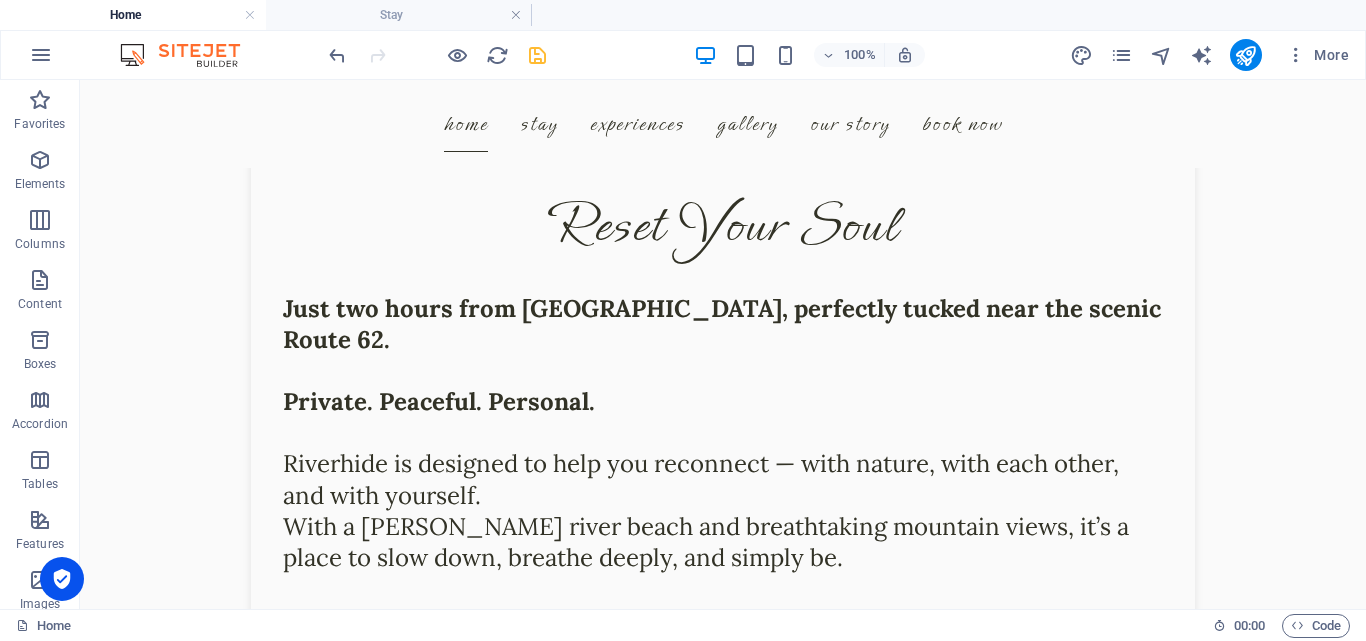 scroll, scrollTop: 647, scrollLeft: 0, axis: vertical 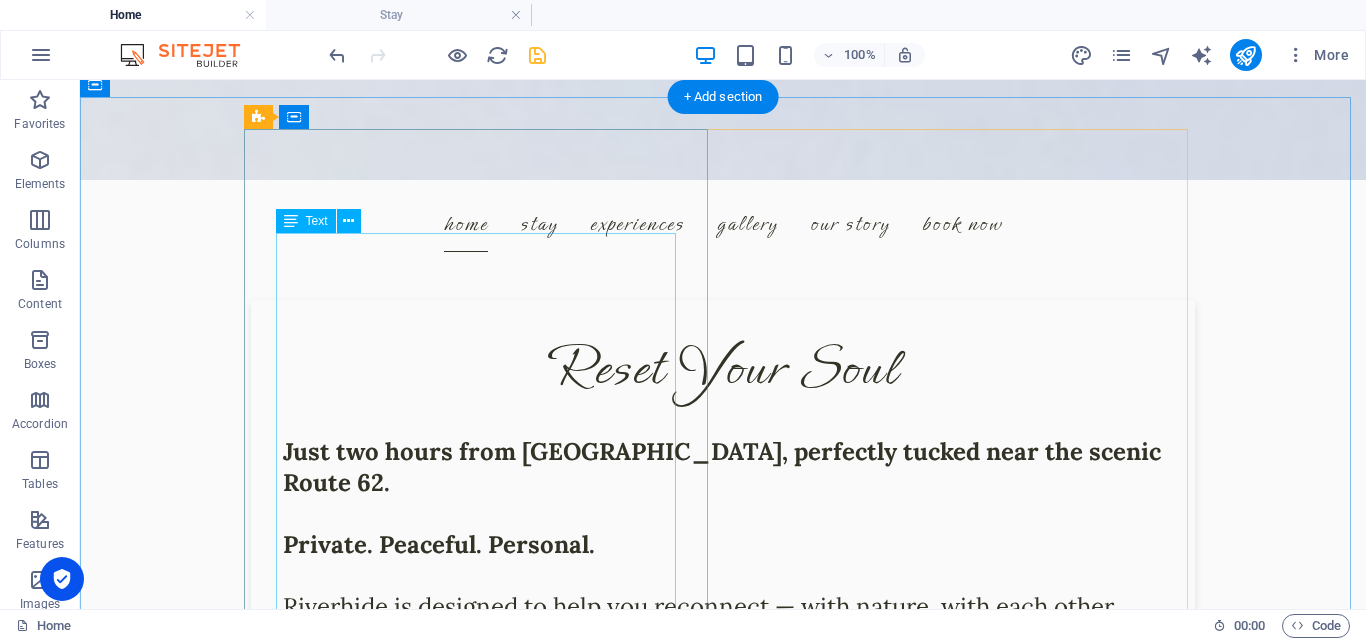 click on "Just two hours from Cape Town, perfectly tucked near the scenic Route 62. Private. Peaceful. Personal. Riverhide is designed to help you reconnect — with nature, with each other, and with yourself. With a sandy river beach and breathtaking mountain views, it’s a place to slow down, breathe deeply, and simply be." at bounding box center [723, 560] 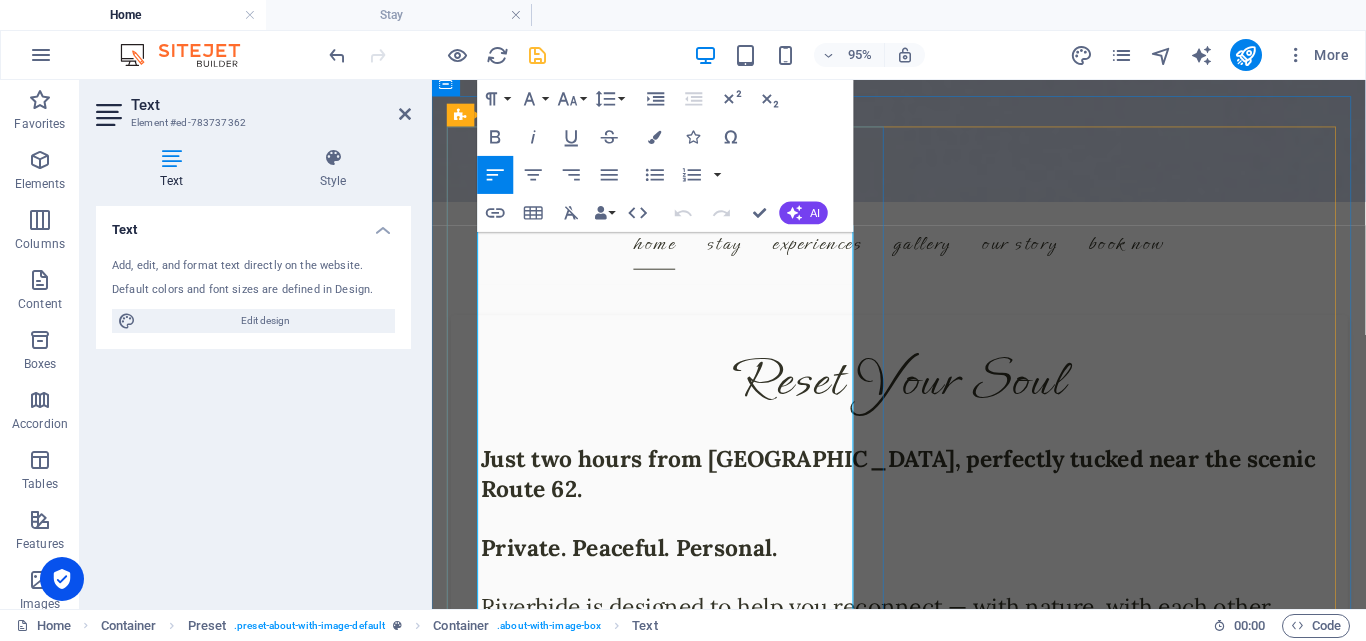 scroll, scrollTop: 675, scrollLeft: 0, axis: vertical 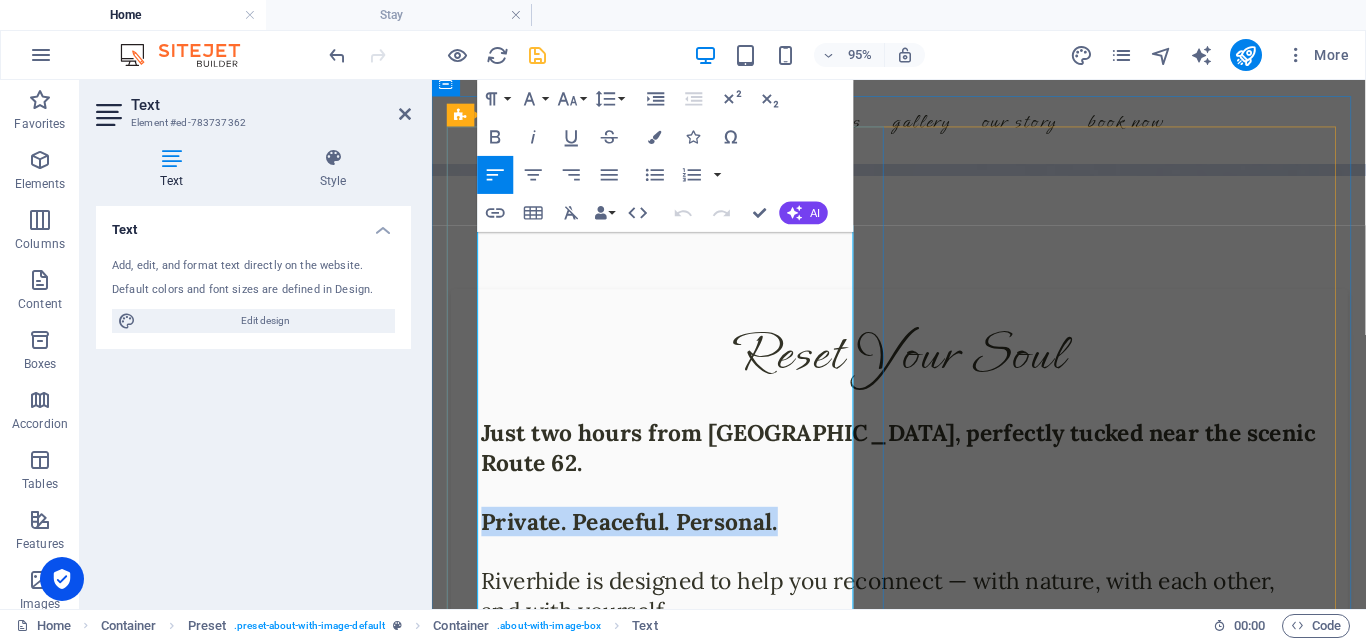 drag, startPoint x: 804, startPoint y: 405, endPoint x: 473, endPoint y: 395, distance: 331.15103 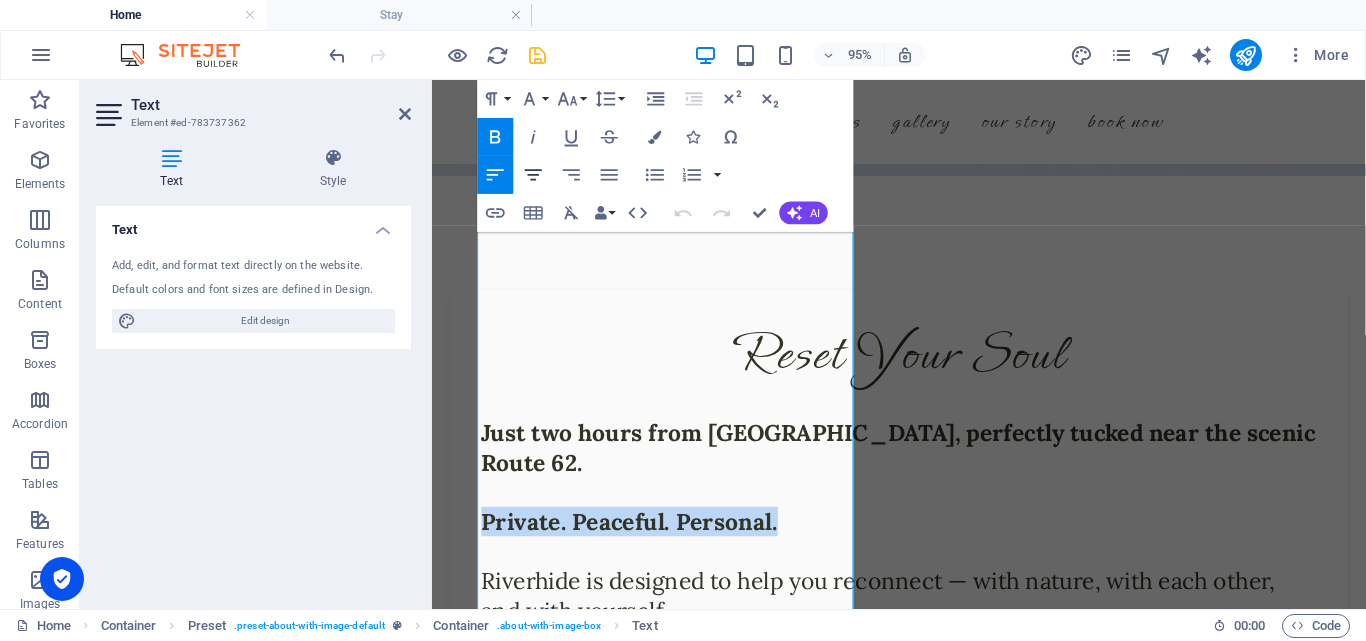 click 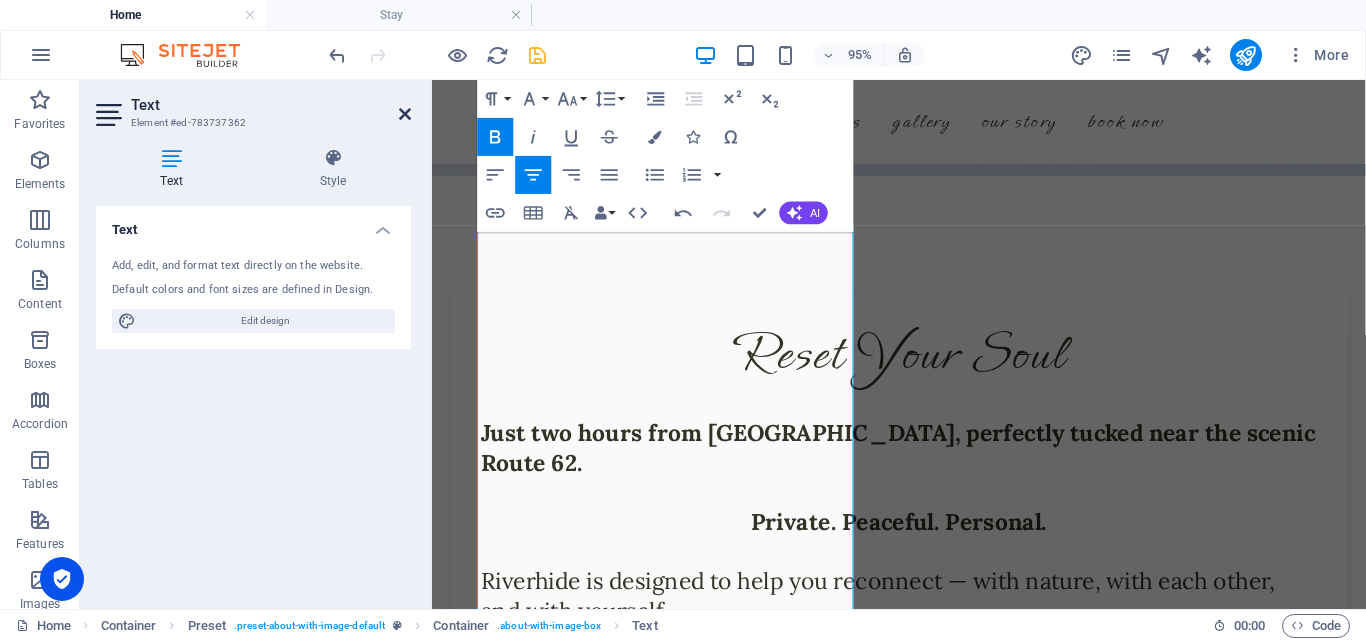 click at bounding box center (405, 114) 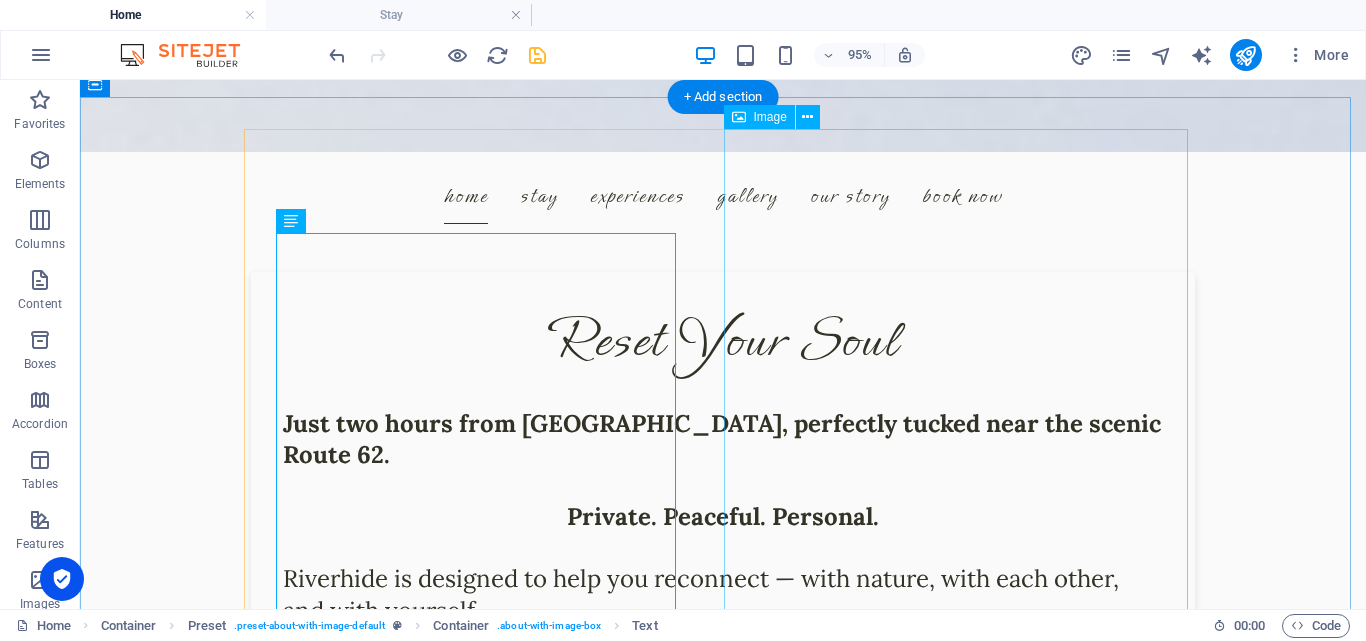 scroll, scrollTop: 647, scrollLeft: 0, axis: vertical 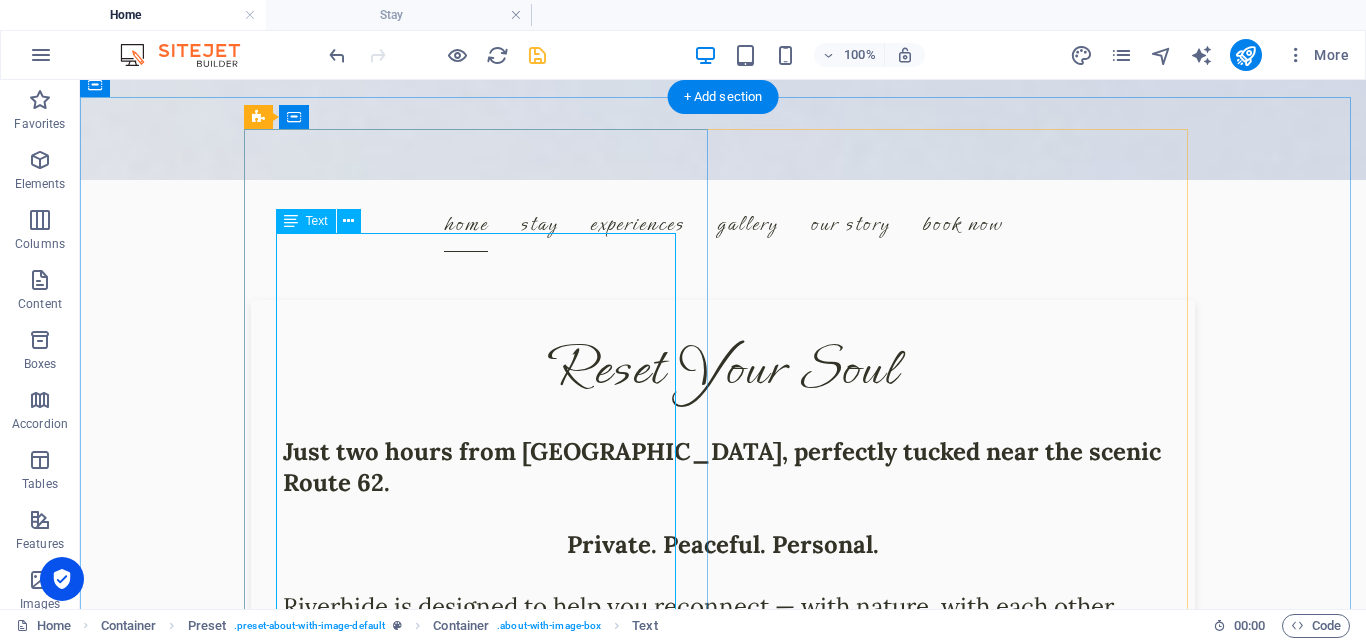 click on "Just two hours from Cape Town, perfectly tucked near the scenic Route 62. Private. Peaceful. Personal. Riverhide is designed to help you reconnect — with nature, with each other, and with yourself. With a sandy river beach and breathtaking mountain views, it’s a place to slow down, breathe deeply, and simply be." at bounding box center (723, 560) 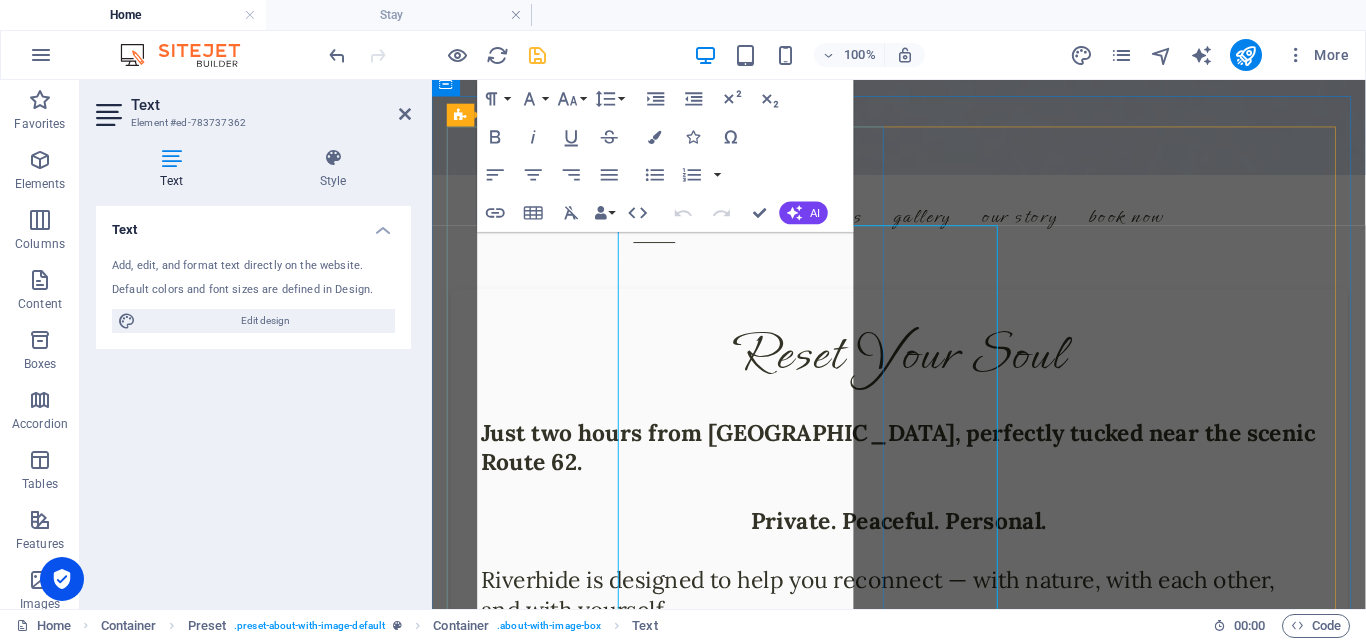 scroll, scrollTop: 675, scrollLeft: 0, axis: vertical 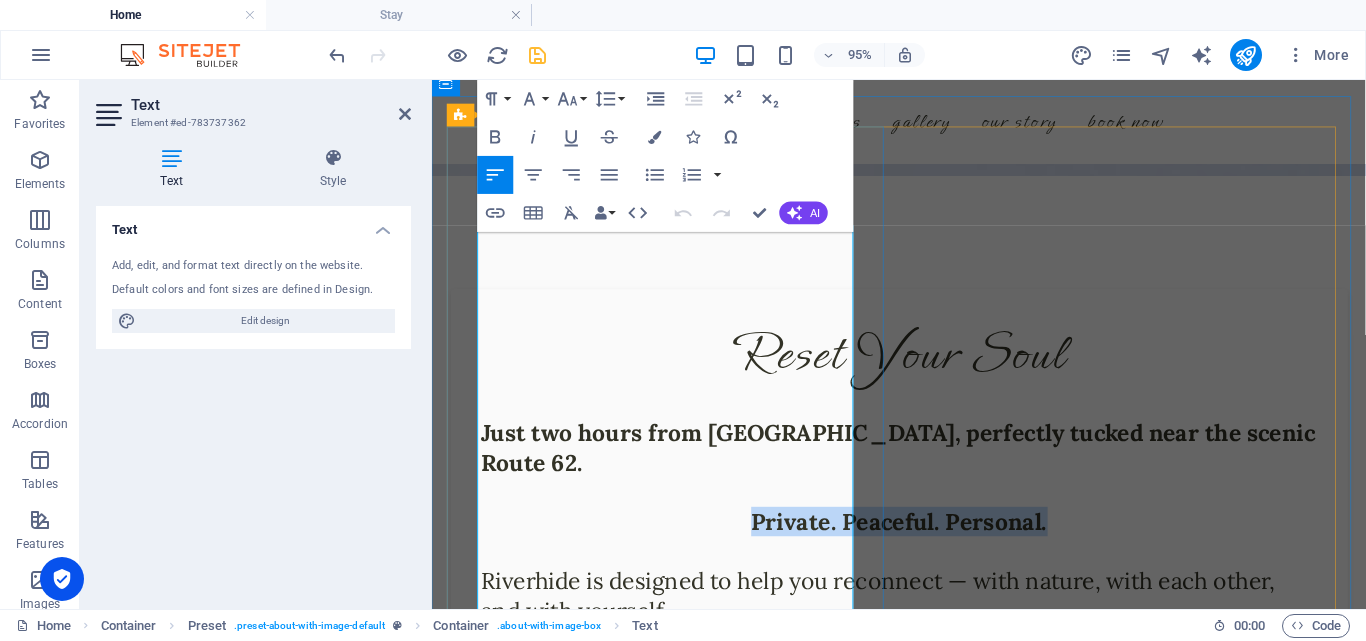 drag, startPoint x: 787, startPoint y: 419, endPoint x: 499, endPoint y: 410, distance: 288.1406 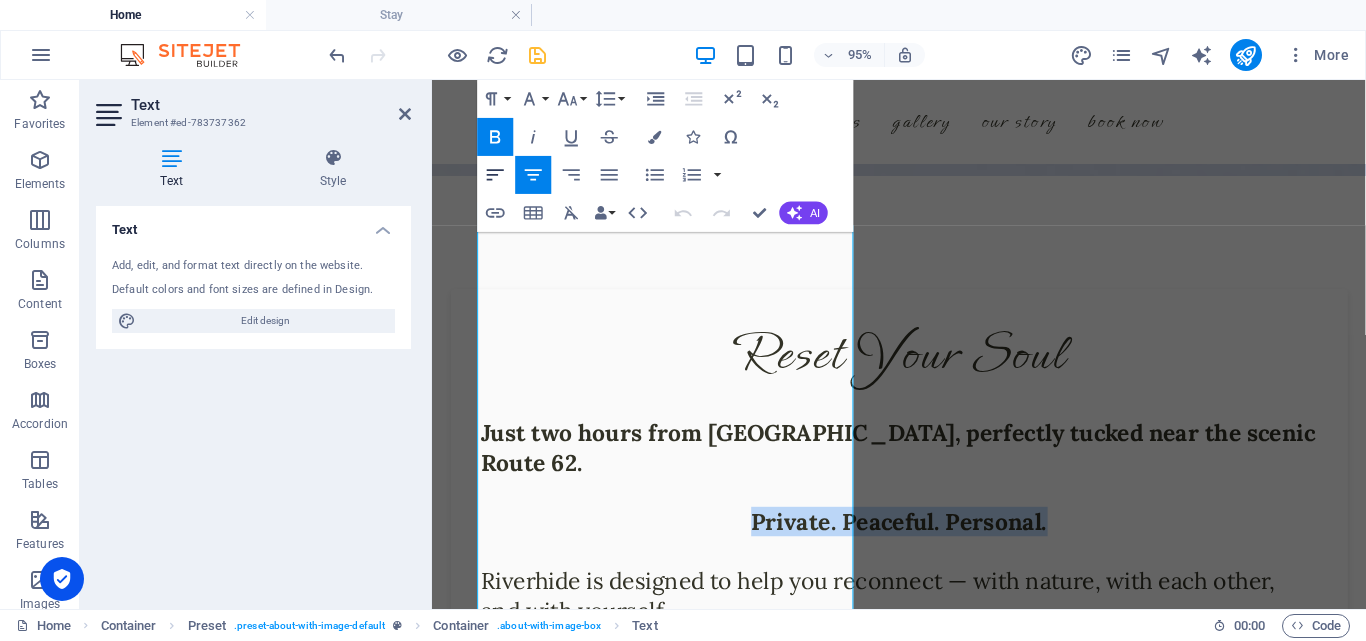 click 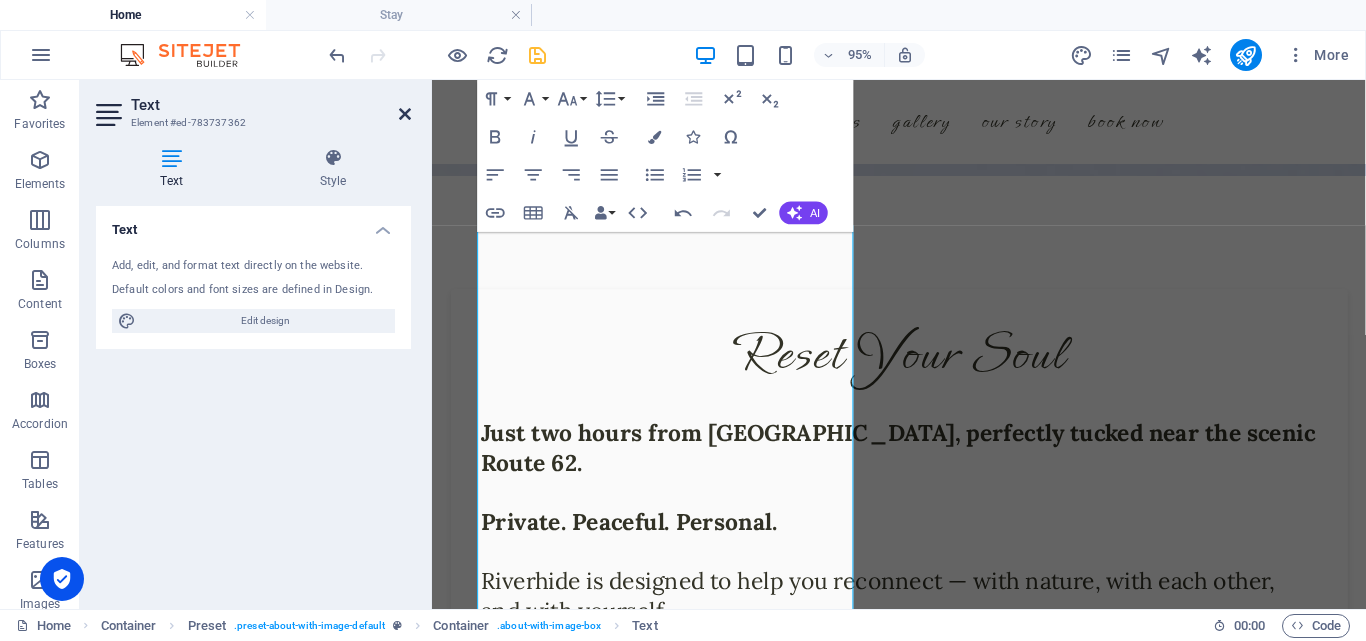 drag, startPoint x: 398, startPoint y: 119, endPoint x: 323, endPoint y: 41, distance: 108.20813 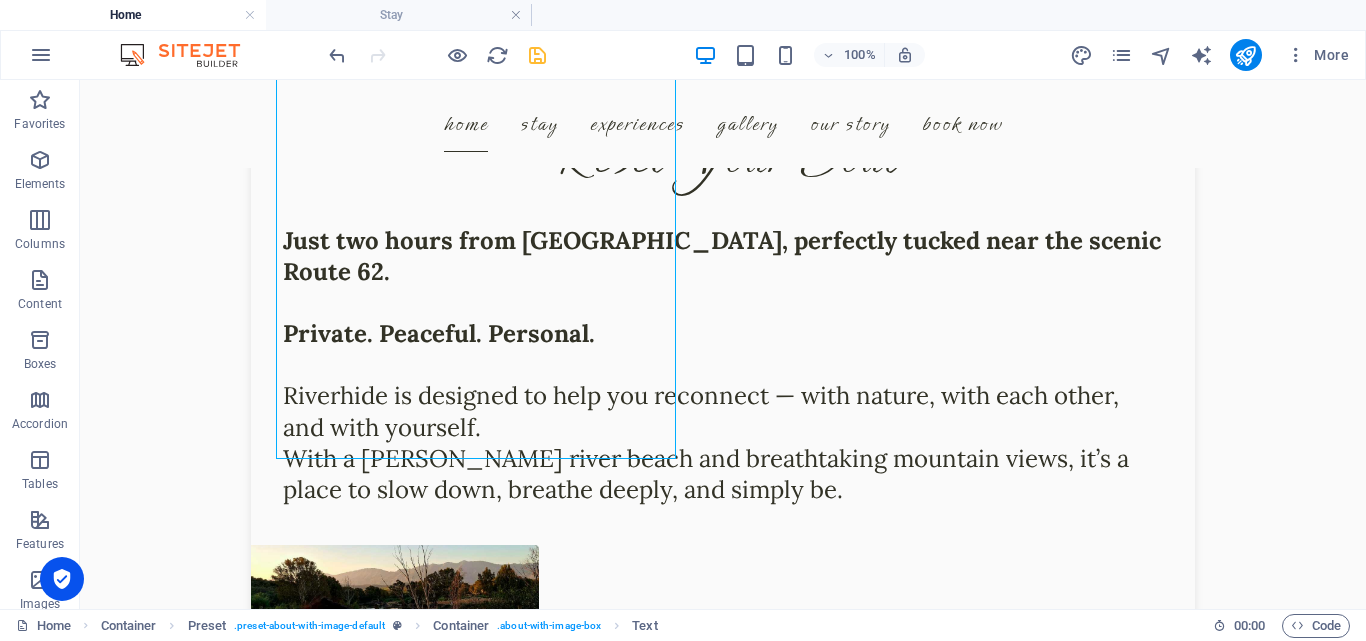 scroll, scrollTop: 868, scrollLeft: 0, axis: vertical 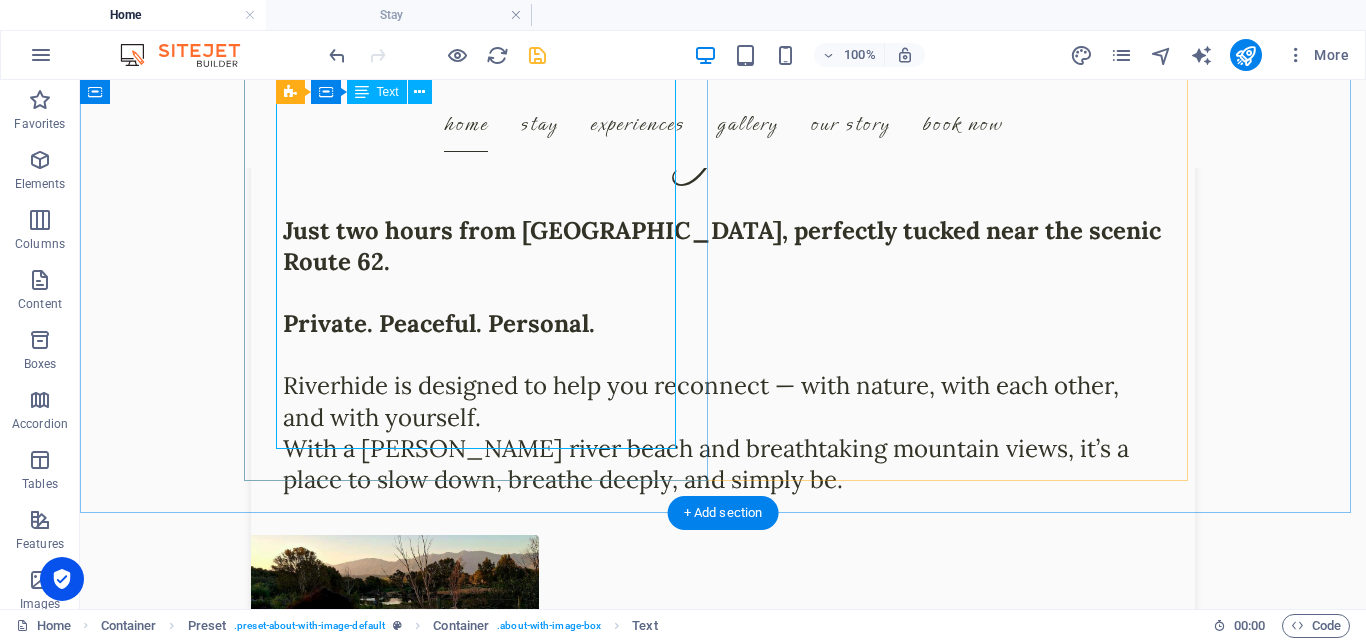 click on "Just two hours from Cape Town, perfectly tucked near the scenic Route 62. Private. Peaceful. Personal. Riverhide is designed to help you reconnect — with nature, with each other, and with yourself. With a sandy river beach and breathtaking mountain views, it’s a place to slow down, breathe deeply, and simply be." at bounding box center [723, 339] 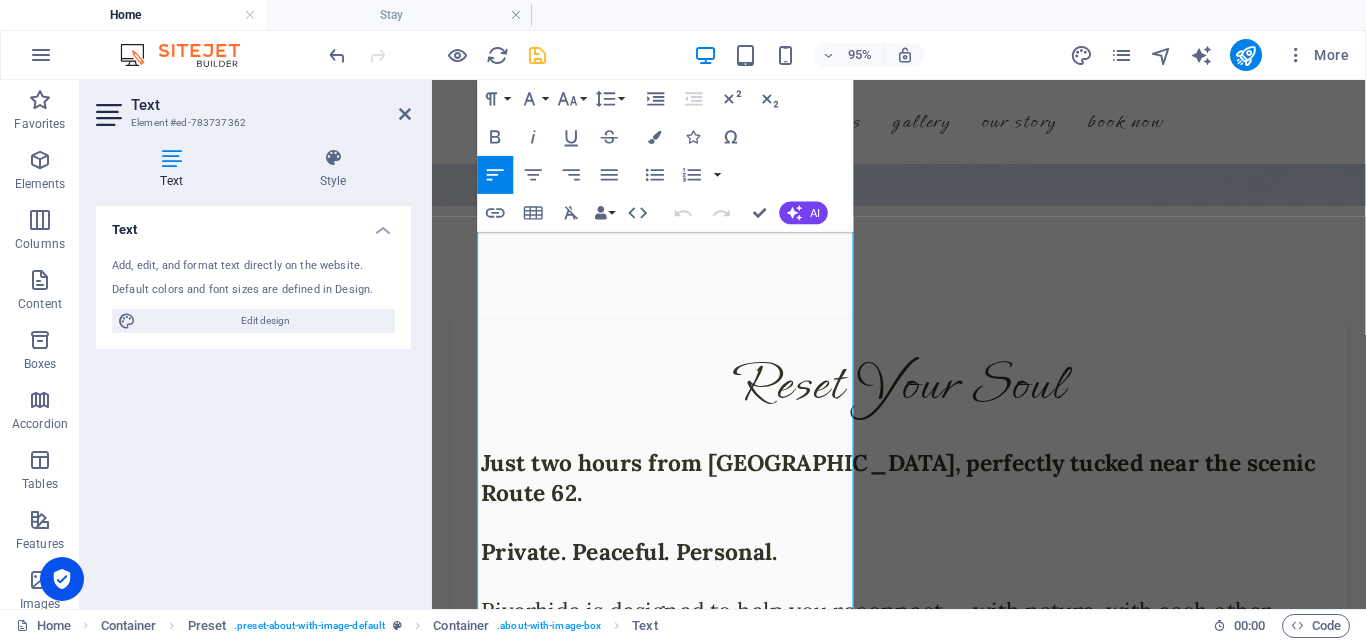 scroll, scrollTop: 919, scrollLeft: 0, axis: vertical 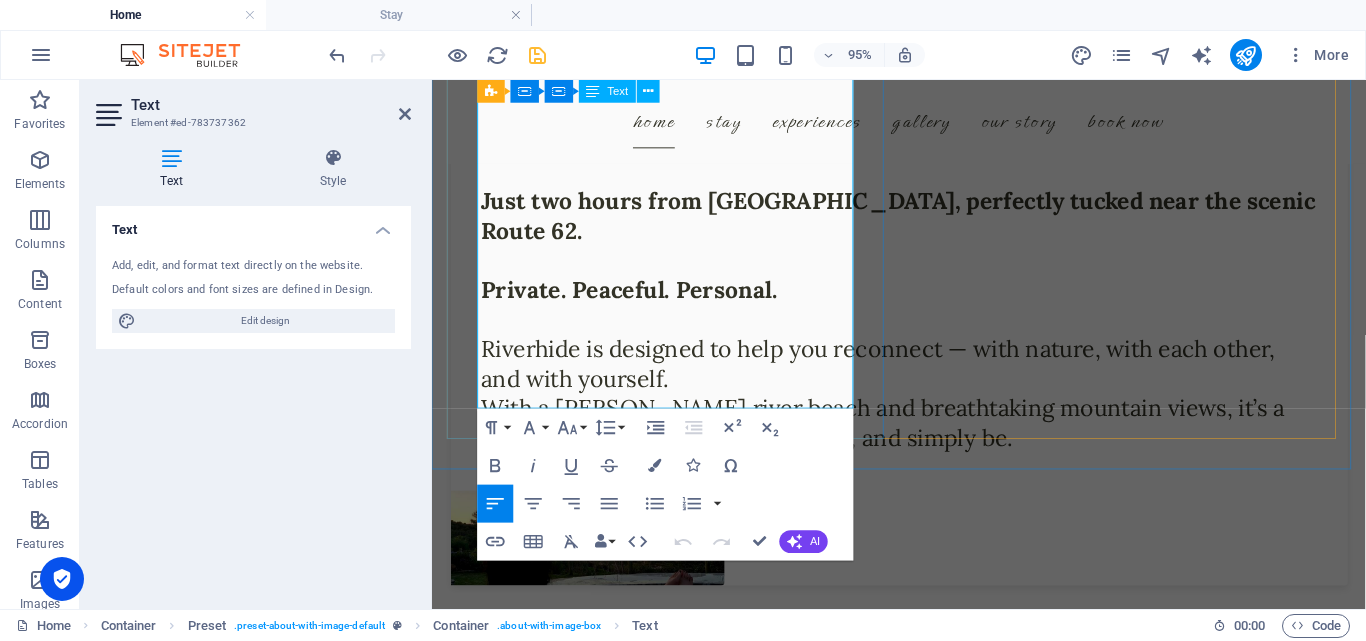 click on "Riverhide is designed to help you reconnect — with nature, with each other, and with yourself." at bounding box center [924, 363] 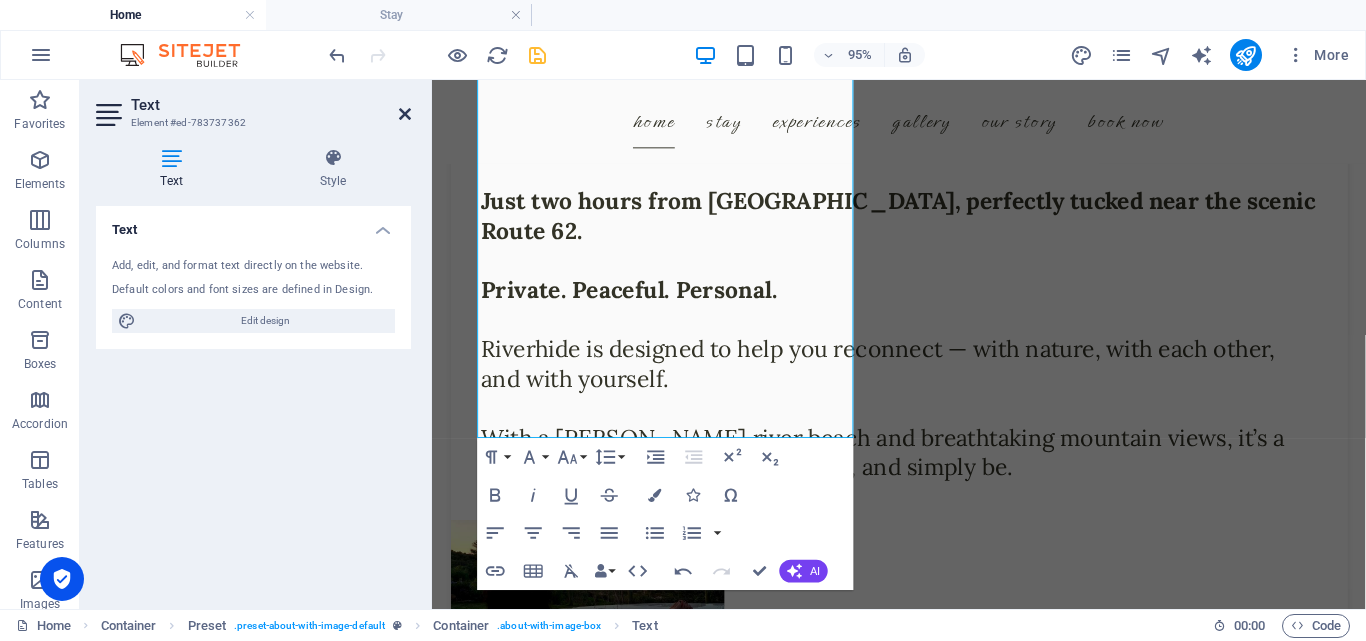 drag, startPoint x: 405, startPoint y: 112, endPoint x: 396, endPoint y: 64, distance: 48.83646 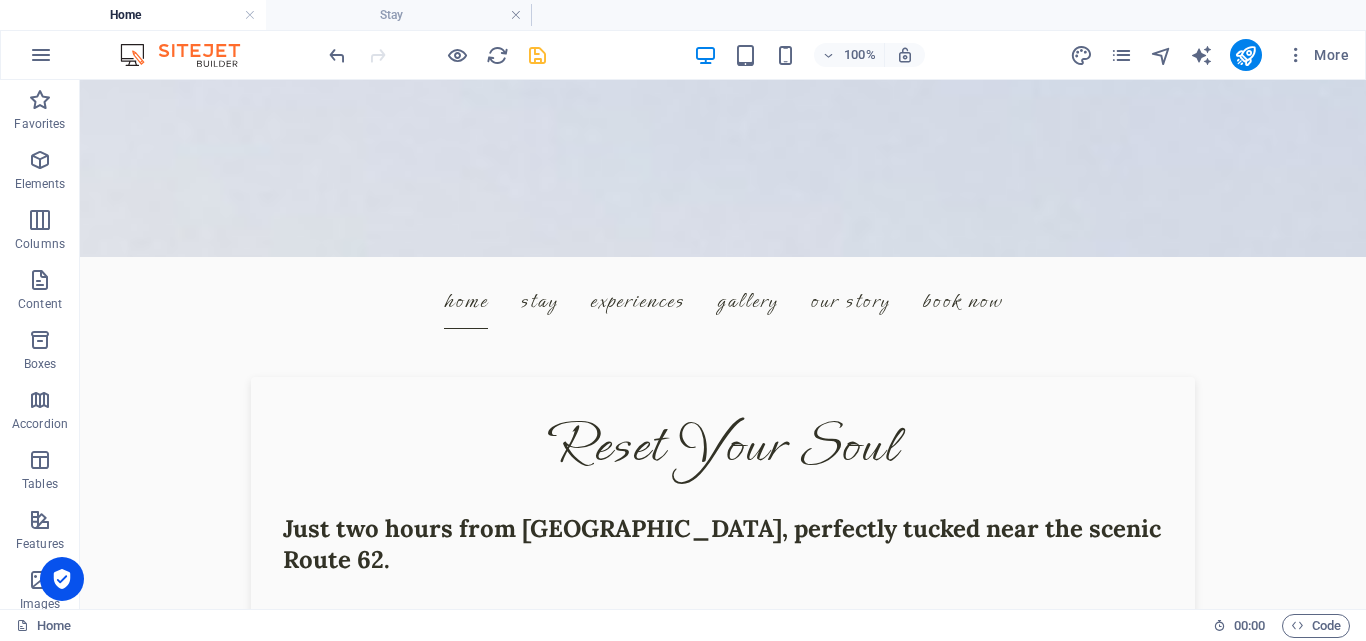 scroll, scrollTop: 0, scrollLeft: 0, axis: both 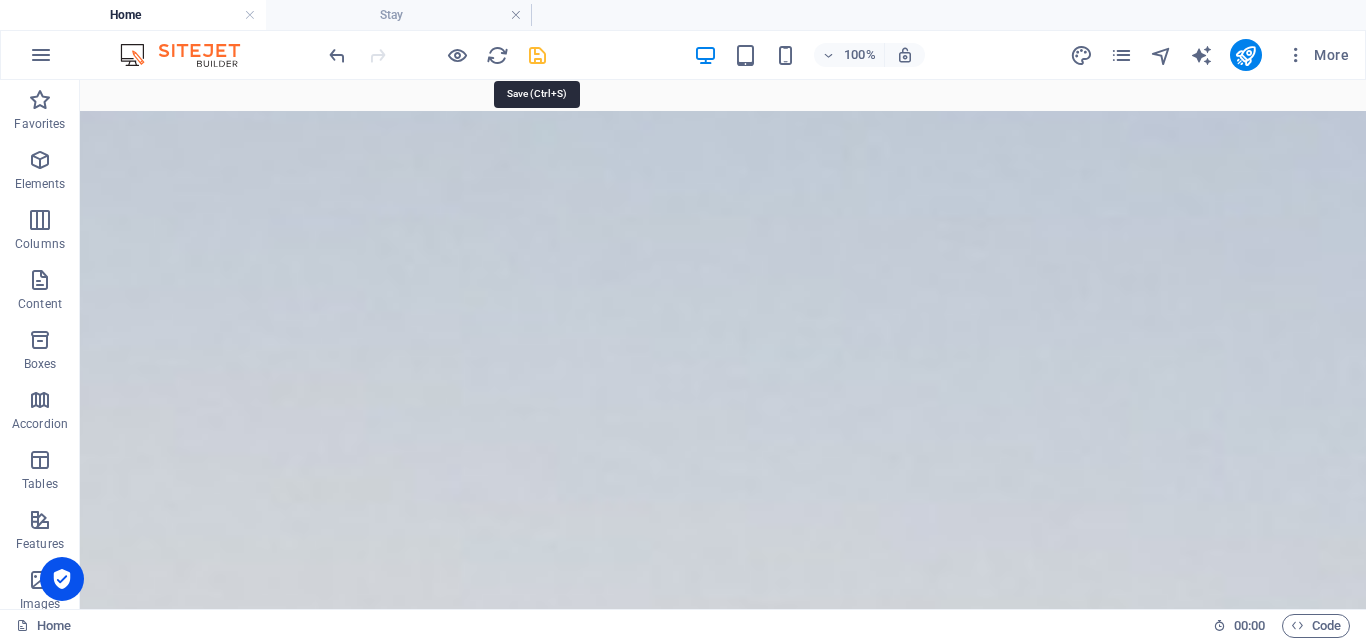 drag, startPoint x: 546, startPoint y: 56, endPoint x: 531, endPoint y: 54, distance: 15.132746 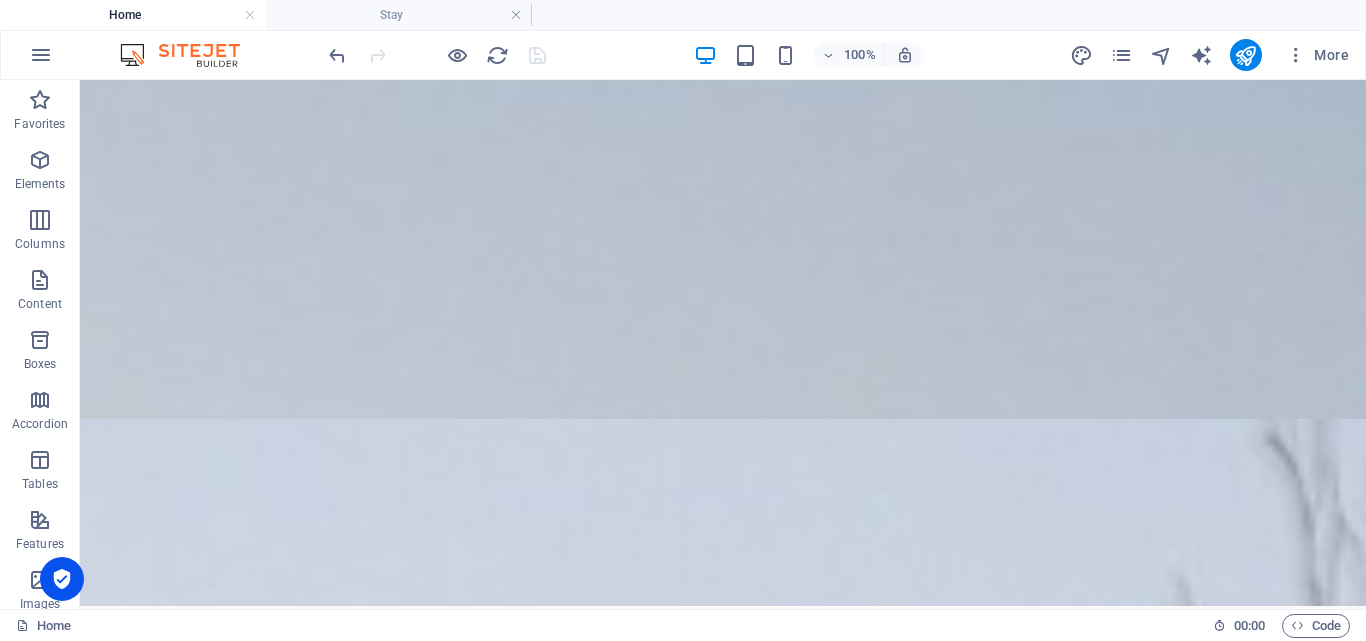 scroll, scrollTop: 232, scrollLeft: 0, axis: vertical 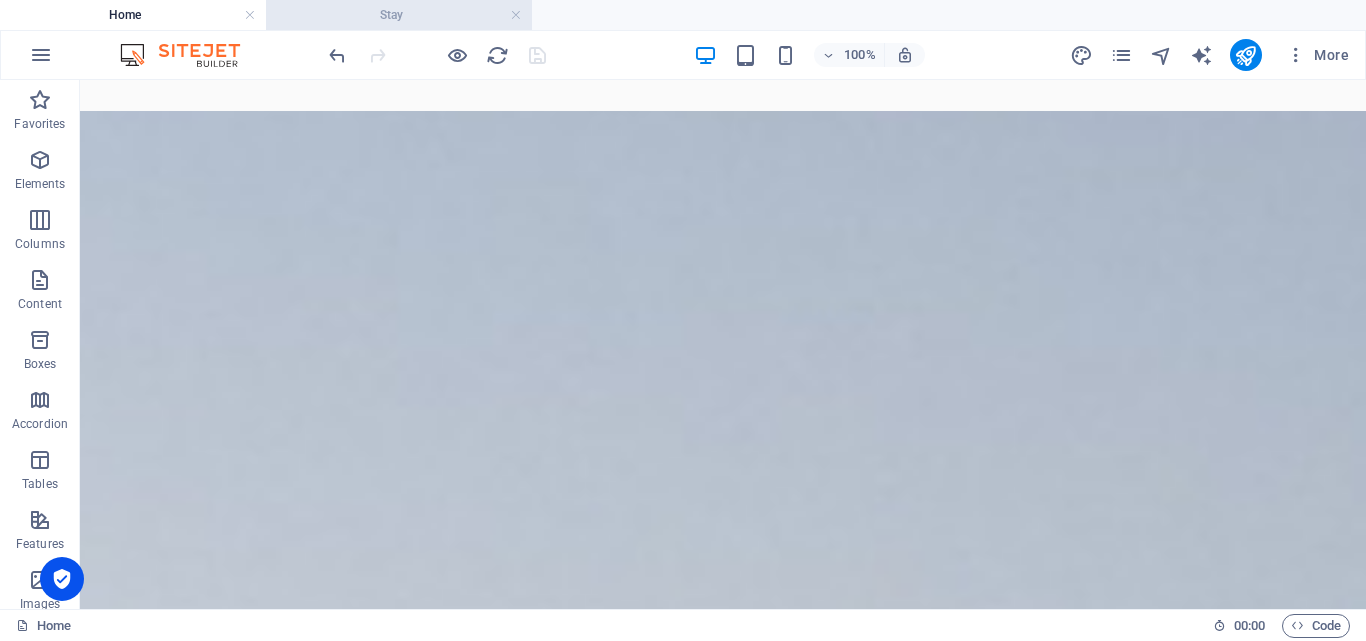 click on "Stay" at bounding box center (399, 15) 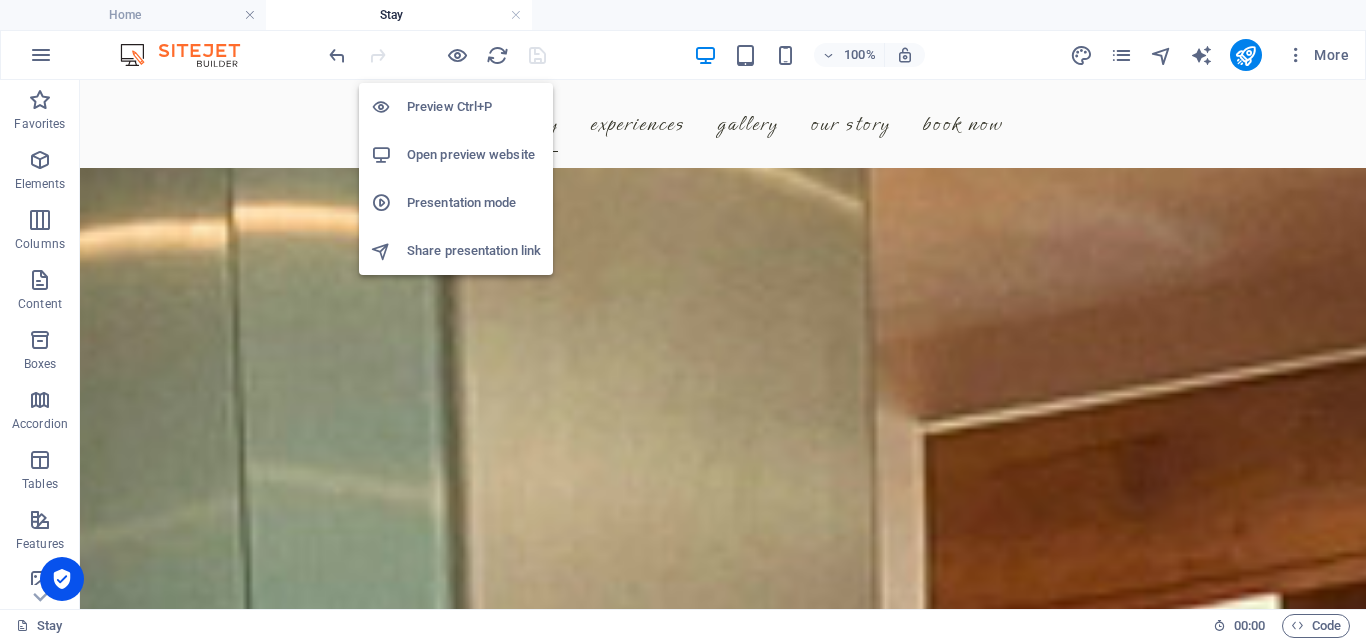 scroll, scrollTop: 1382, scrollLeft: 0, axis: vertical 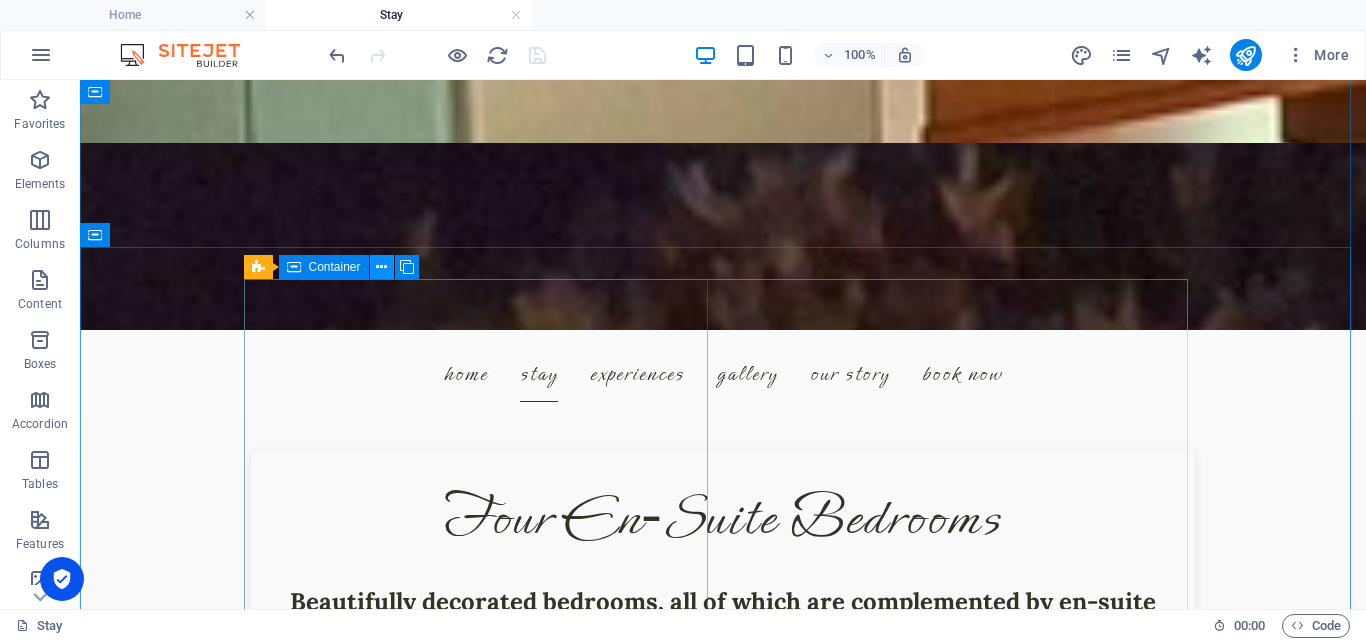 click at bounding box center [381, 267] 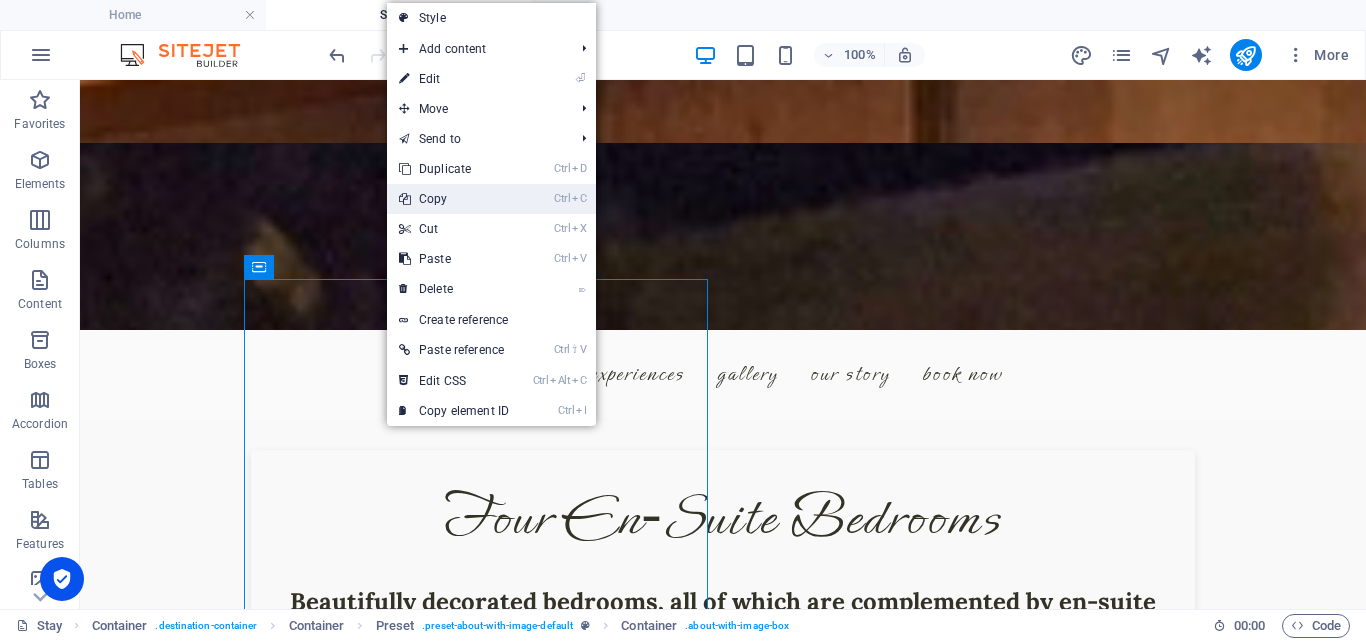drag, startPoint x: 472, startPoint y: 195, endPoint x: 430, endPoint y: 111, distance: 93.914856 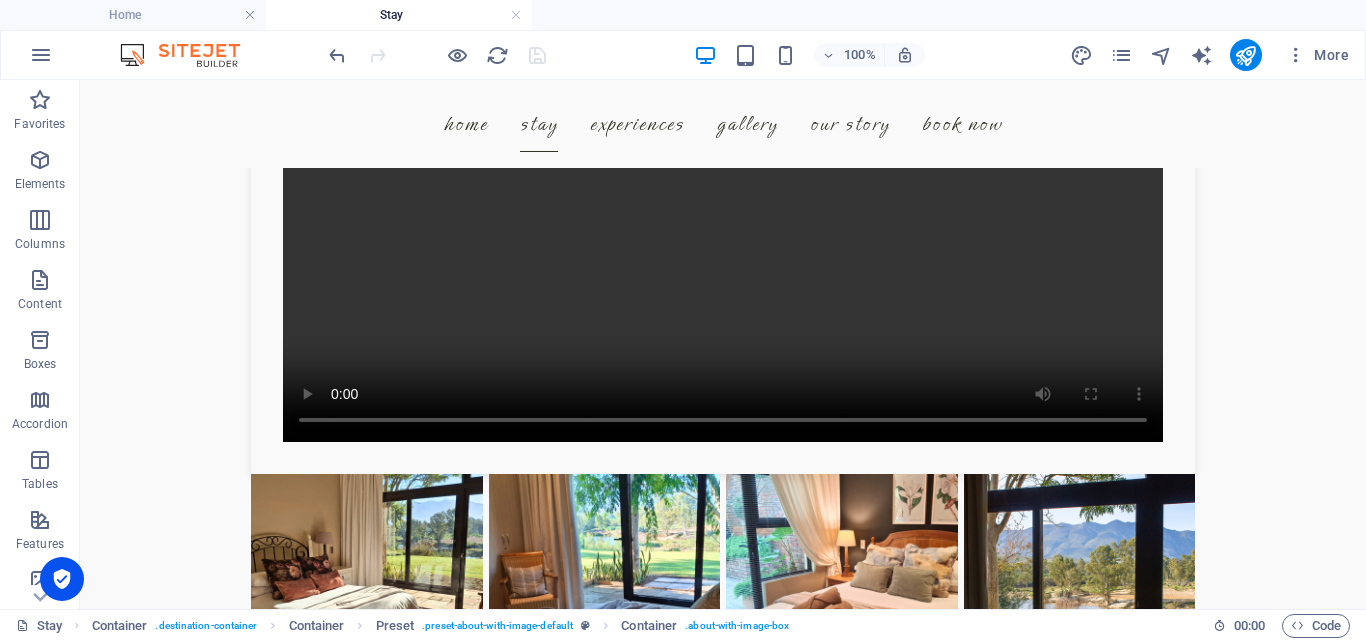 scroll, scrollTop: 1522, scrollLeft: 0, axis: vertical 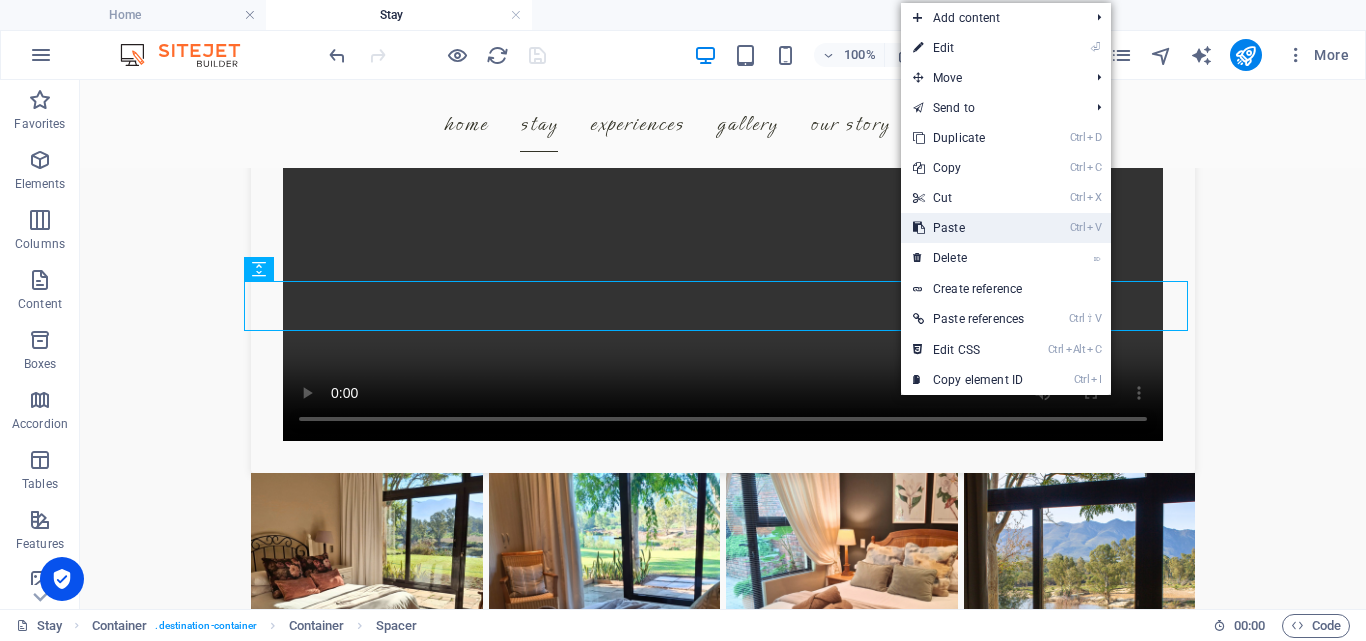 click on "Ctrl V  Paste" at bounding box center (968, 228) 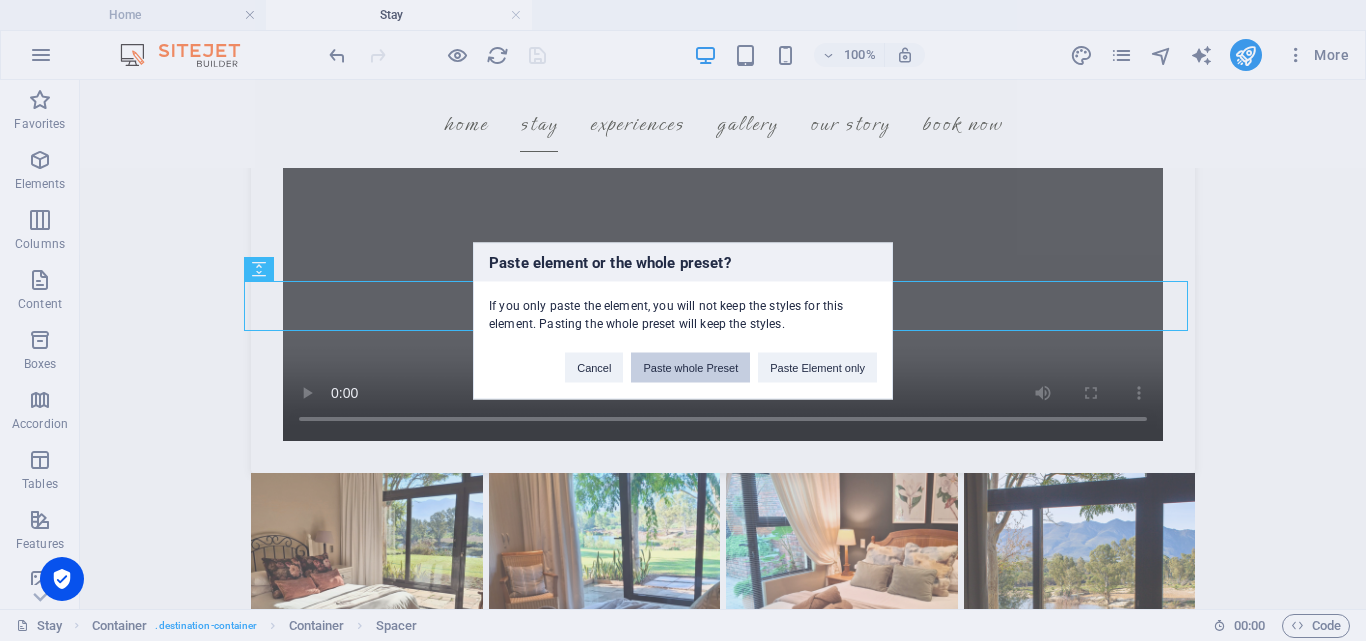 click on "Paste whole Preset" at bounding box center [690, 367] 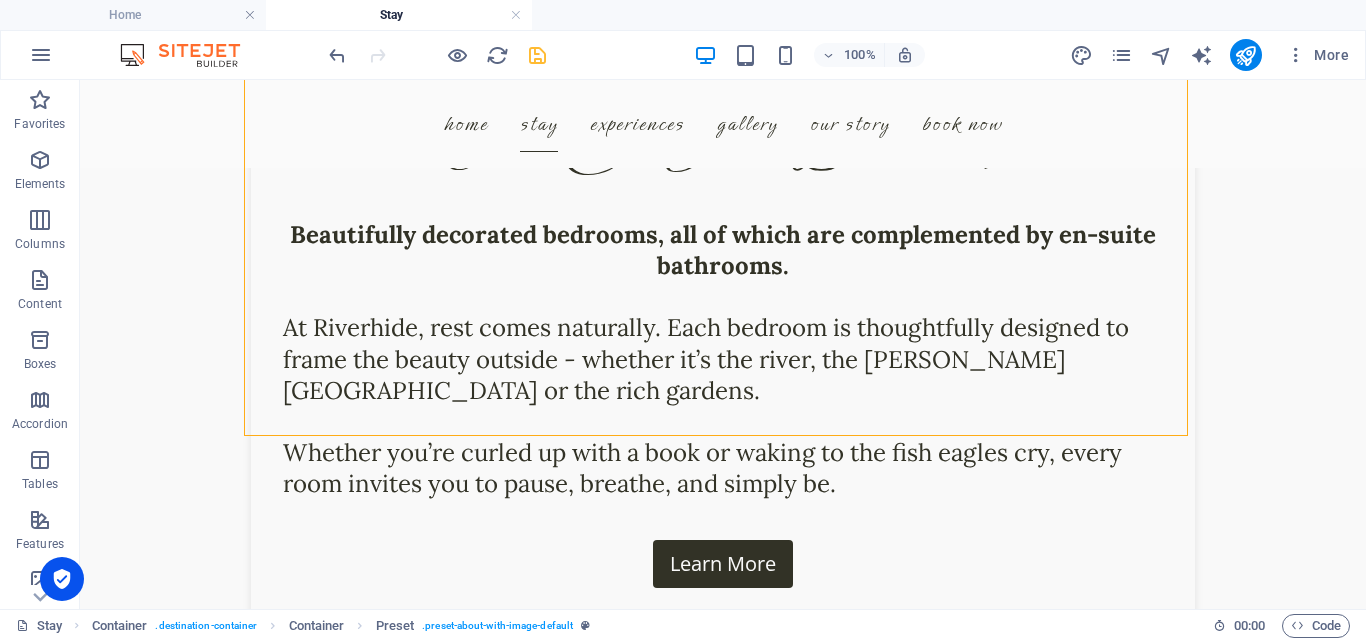 scroll, scrollTop: 2230, scrollLeft: 0, axis: vertical 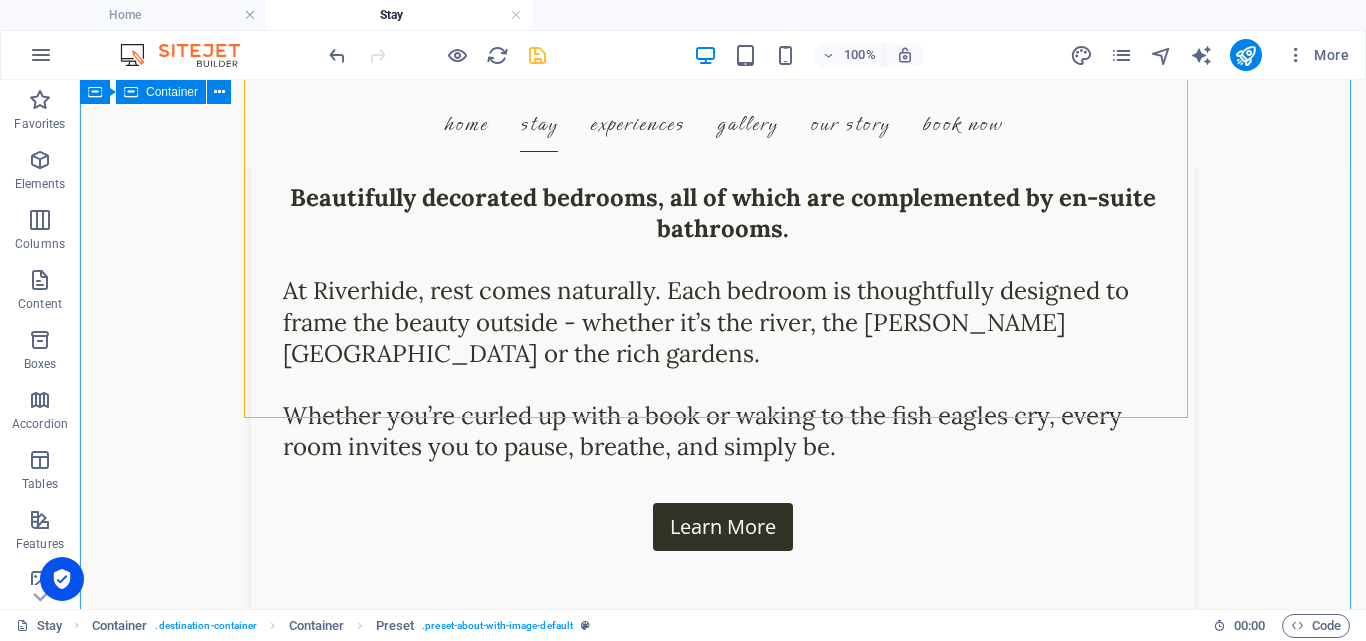 click on "Four En‑Suite Bedrooms Beautifully decorated bedrooms, all of which are complemented by en-suite bathrooms. At Riverhide, rest comes naturally. Each bedroom is thoughtfully designed to frame the beauty outside - whether it’s the river, the Langeberg Mountains or the rich gardens.  Whether you’re curled up with a book or waking to the fish eagles cry, every room invites you to pause, breathe, and simply be. Learn More  Four En‑Suite Bedrooms Beautifully decorated bedrooms, all of which are complemented by en-suite bathrooms. At Riverhide, rest comes naturally. Each bedroom is thoughtfully designed to frame the beauty outside - whether it’s the river, the Langeberg Mountains or the rich gardens.  Whether you’re curled up with a book or waking to the fish eagles cry, every room invites you to pause, breathe, and simply be. Learn More  Spacious by Design, Cozy by Nature Book Direct Private. Peaceful. Yours — just book it. 071 168 6377 Email Your riverfront retreat is a click away. Airbnb" at bounding box center [723, 925] 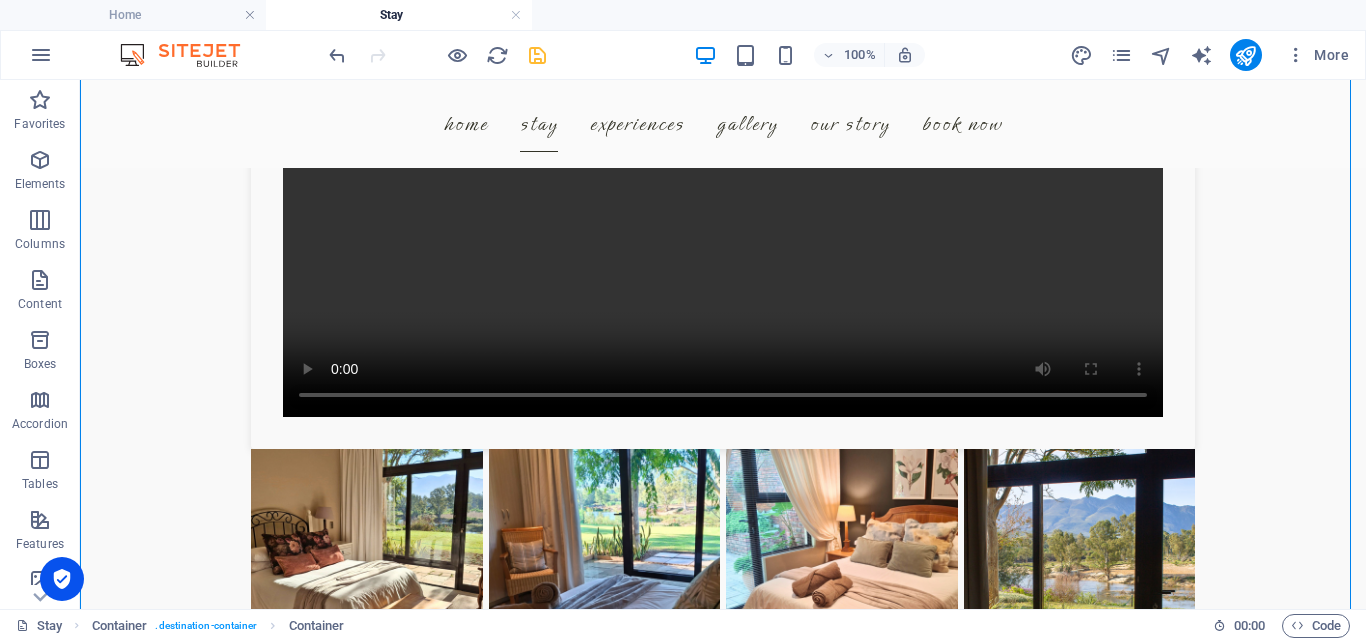 scroll, scrollTop: 1537, scrollLeft: 0, axis: vertical 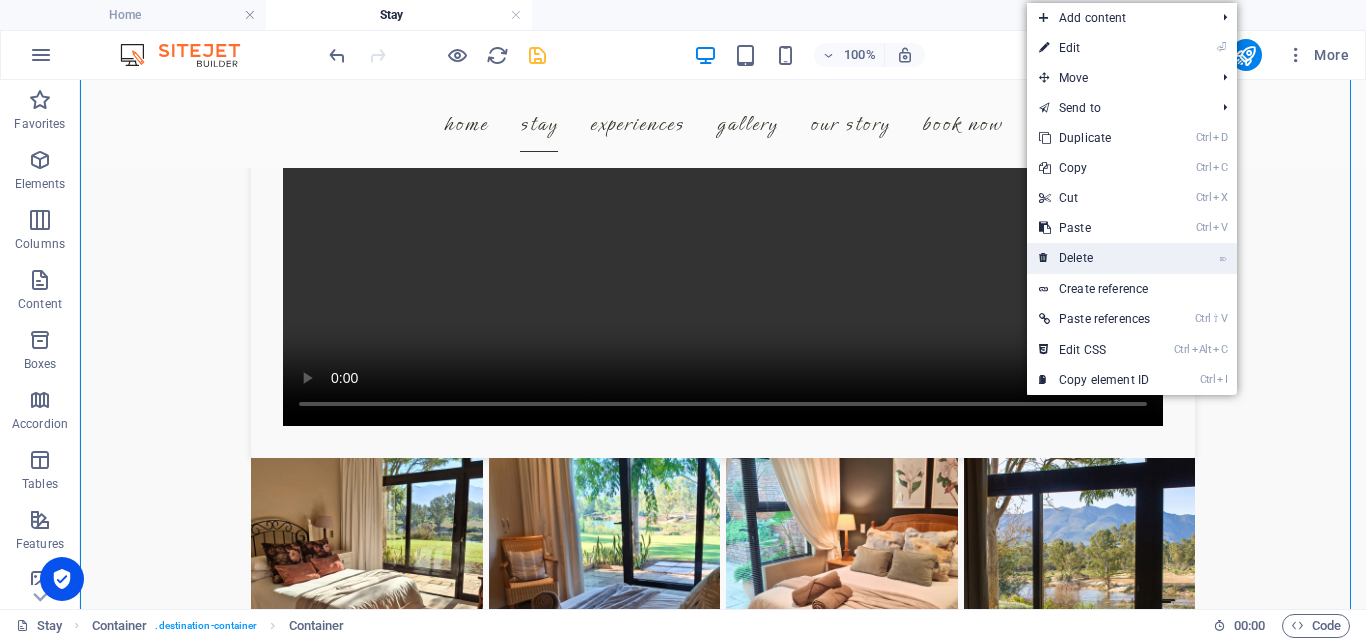 click on "⌦  Delete" at bounding box center [1094, 258] 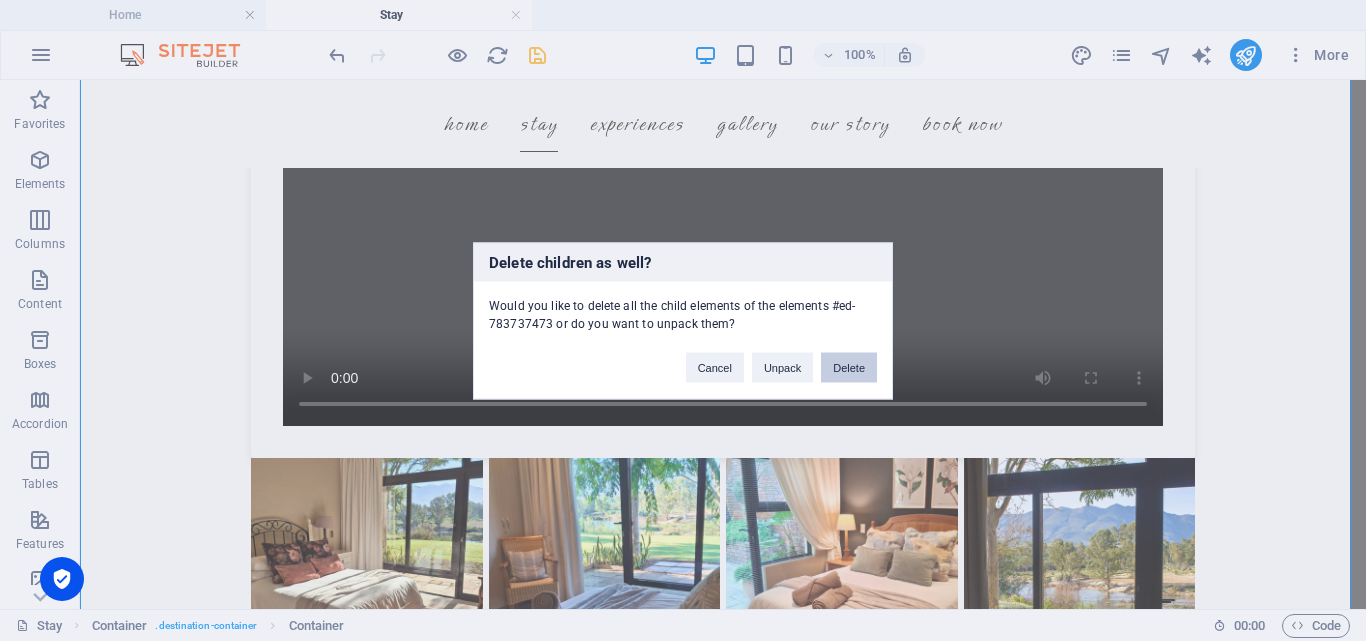 click on "Delete" at bounding box center [849, 367] 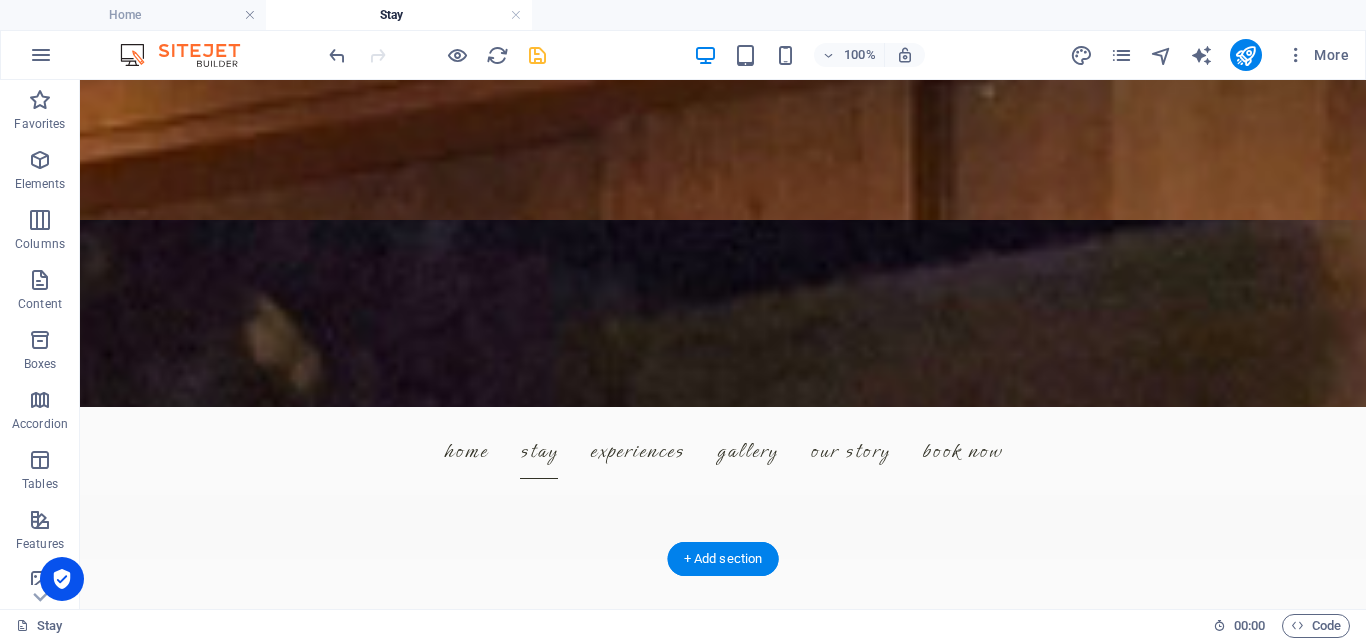 scroll, scrollTop: 249, scrollLeft: 0, axis: vertical 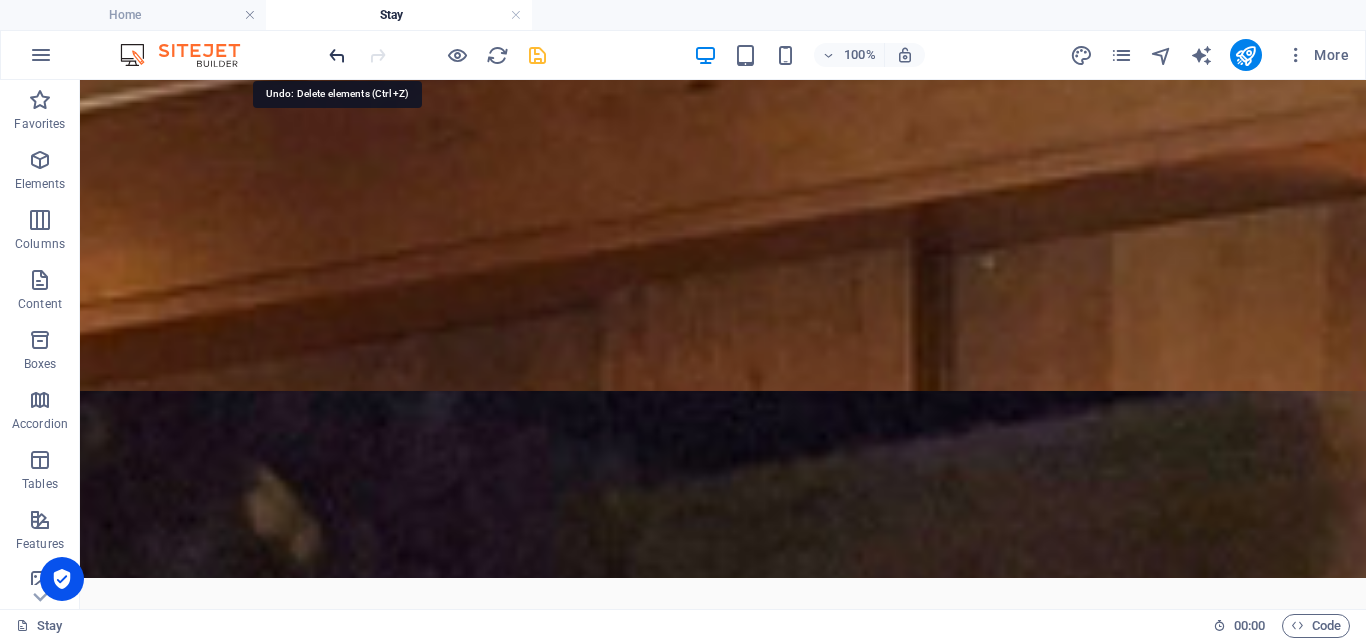 click at bounding box center [337, 55] 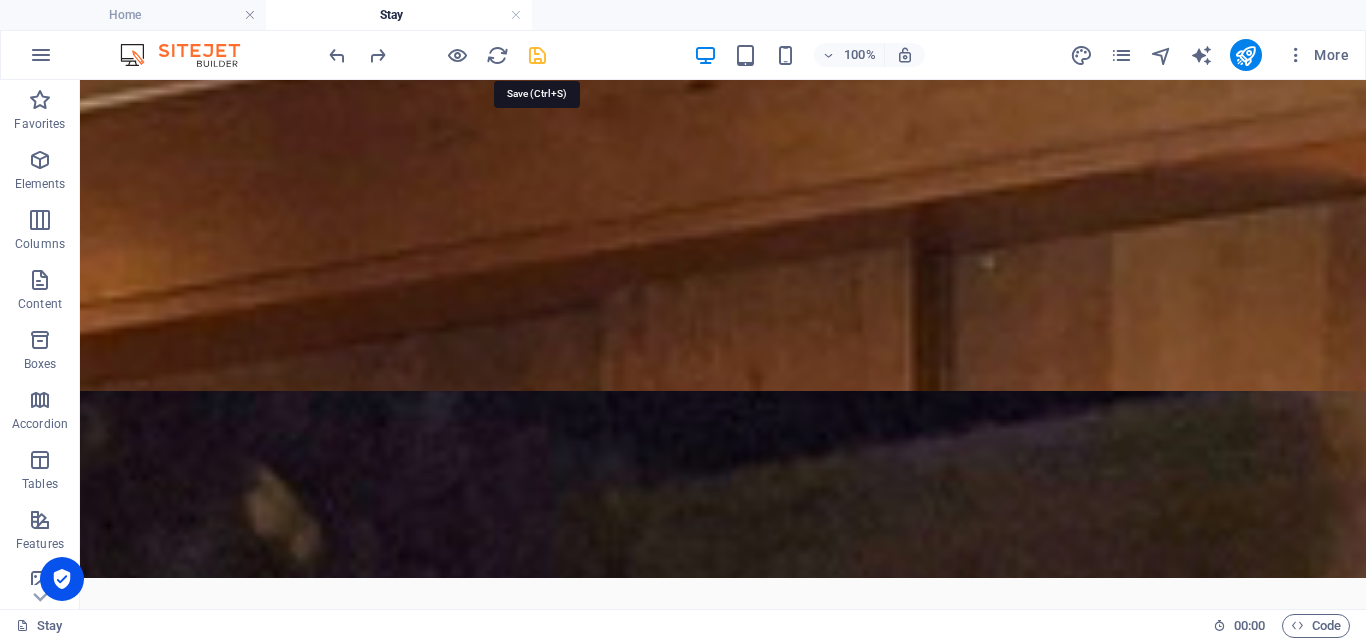 click at bounding box center (537, 55) 